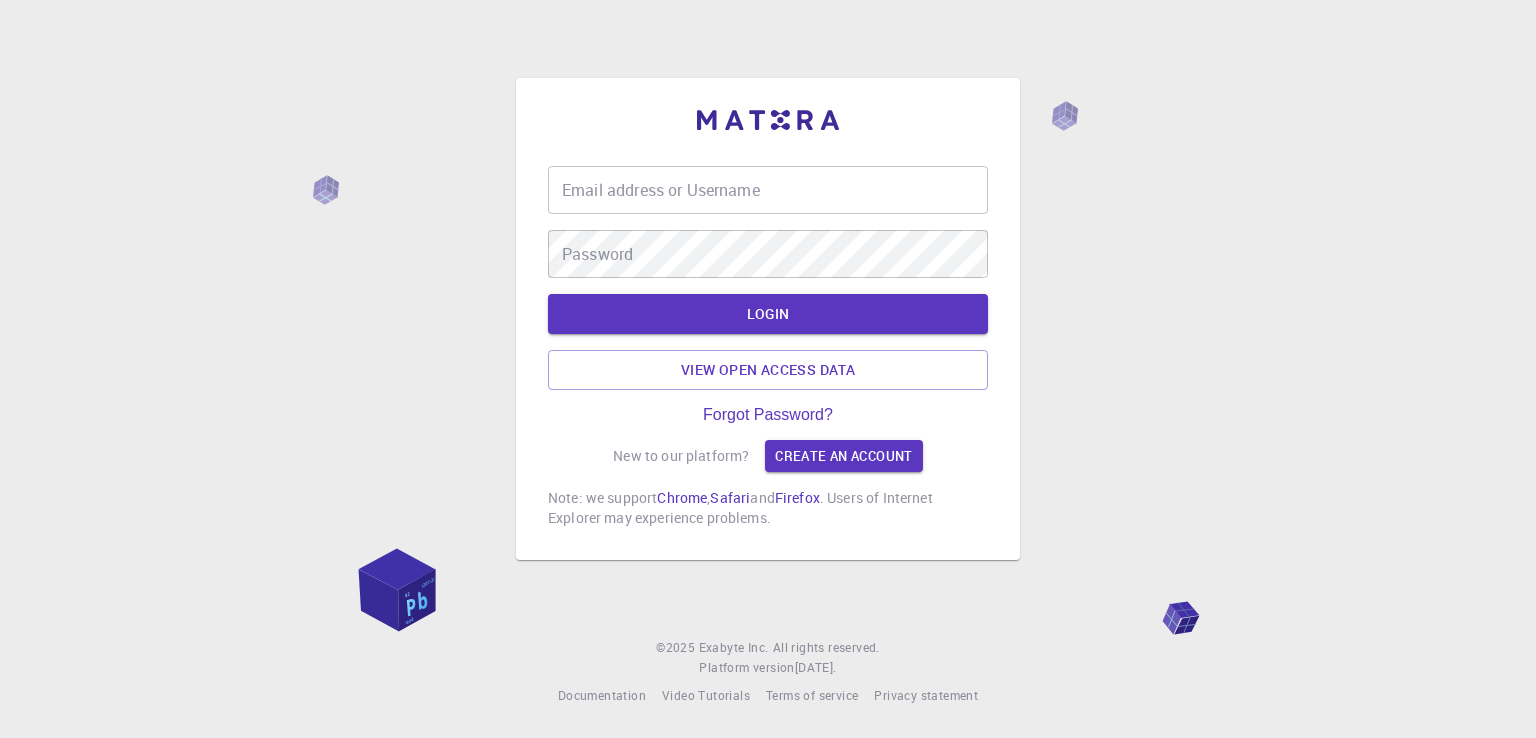 scroll, scrollTop: 0, scrollLeft: 0, axis: both 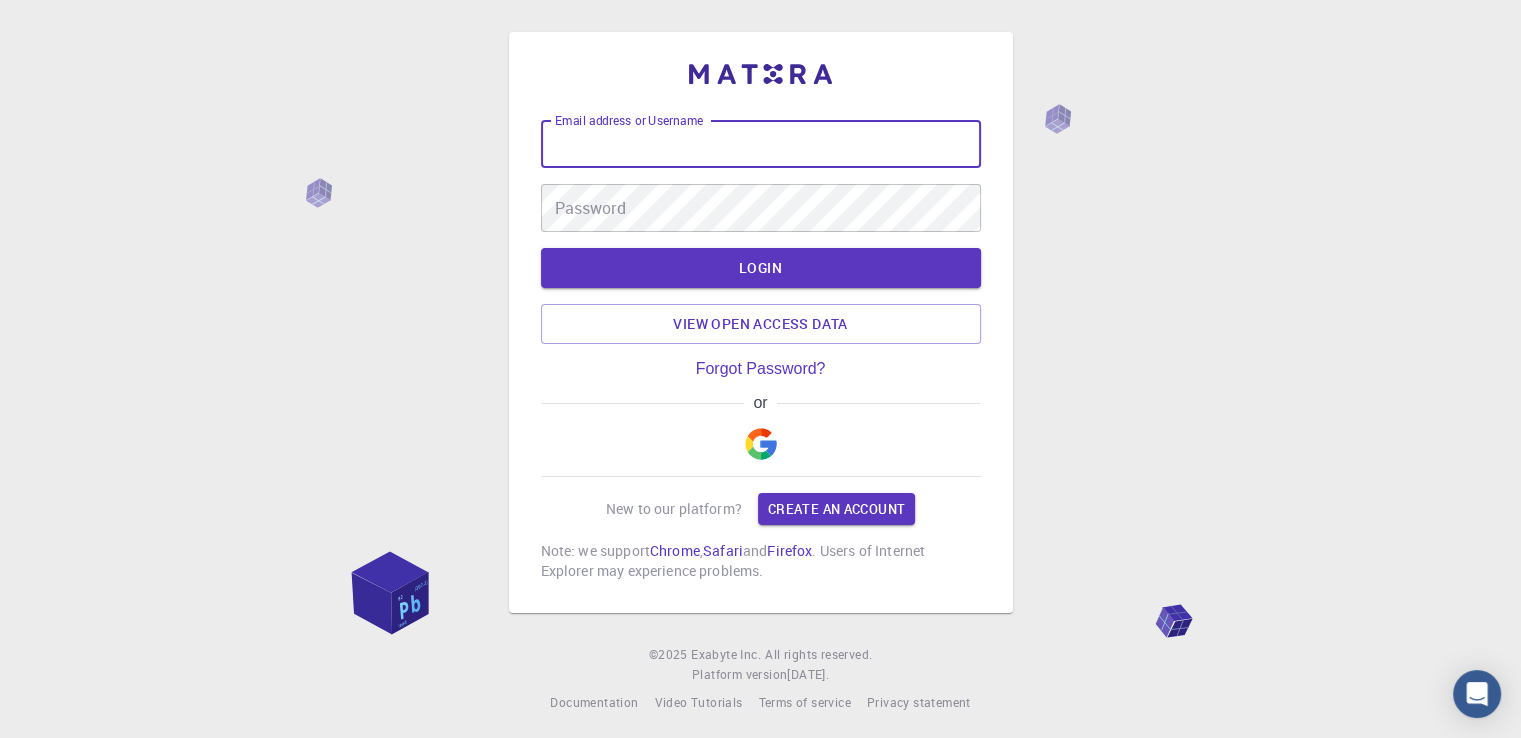 click on "Email address or Username" at bounding box center [761, 144] 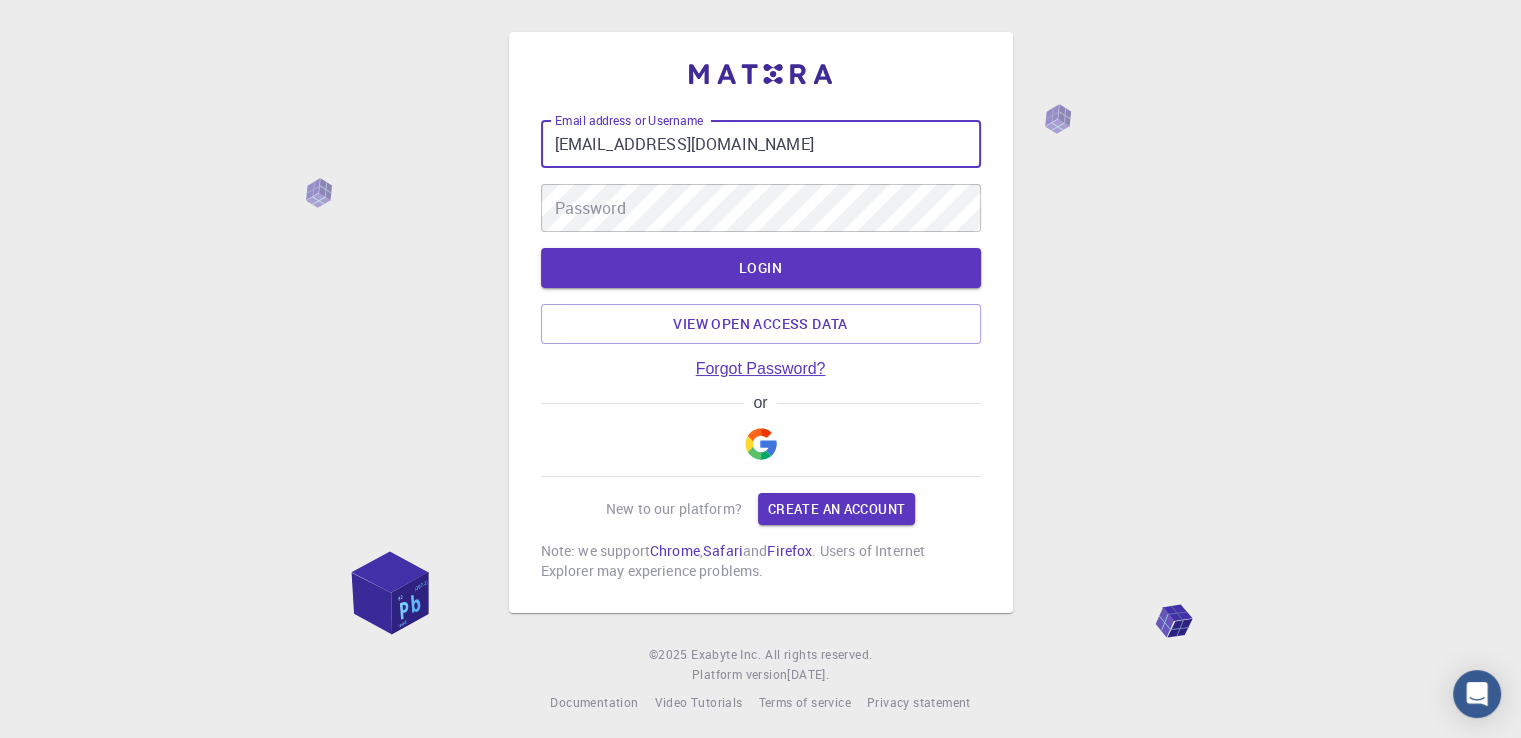 type on "sulimanbasheer77@gmail.com" 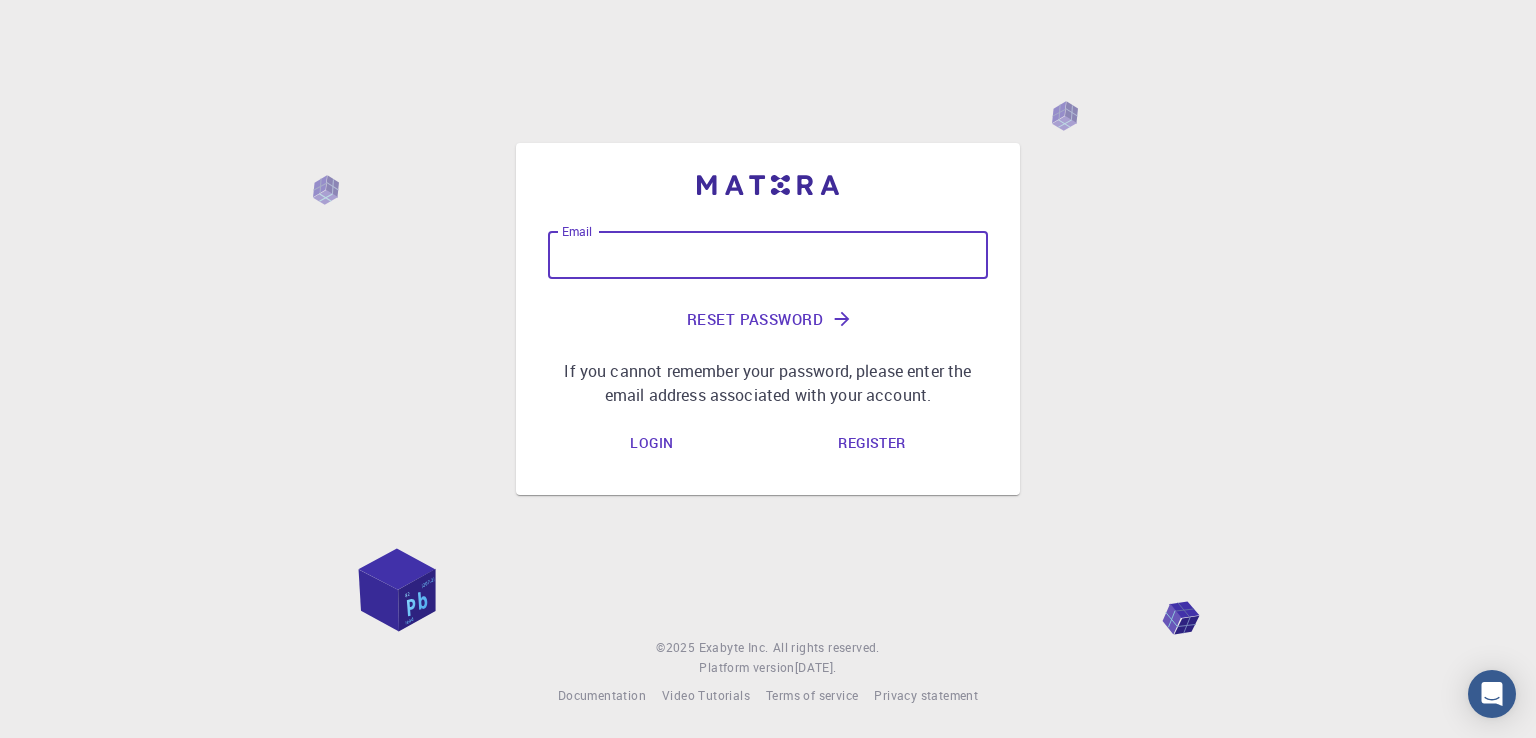 click on "Email" at bounding box center (768, 255) 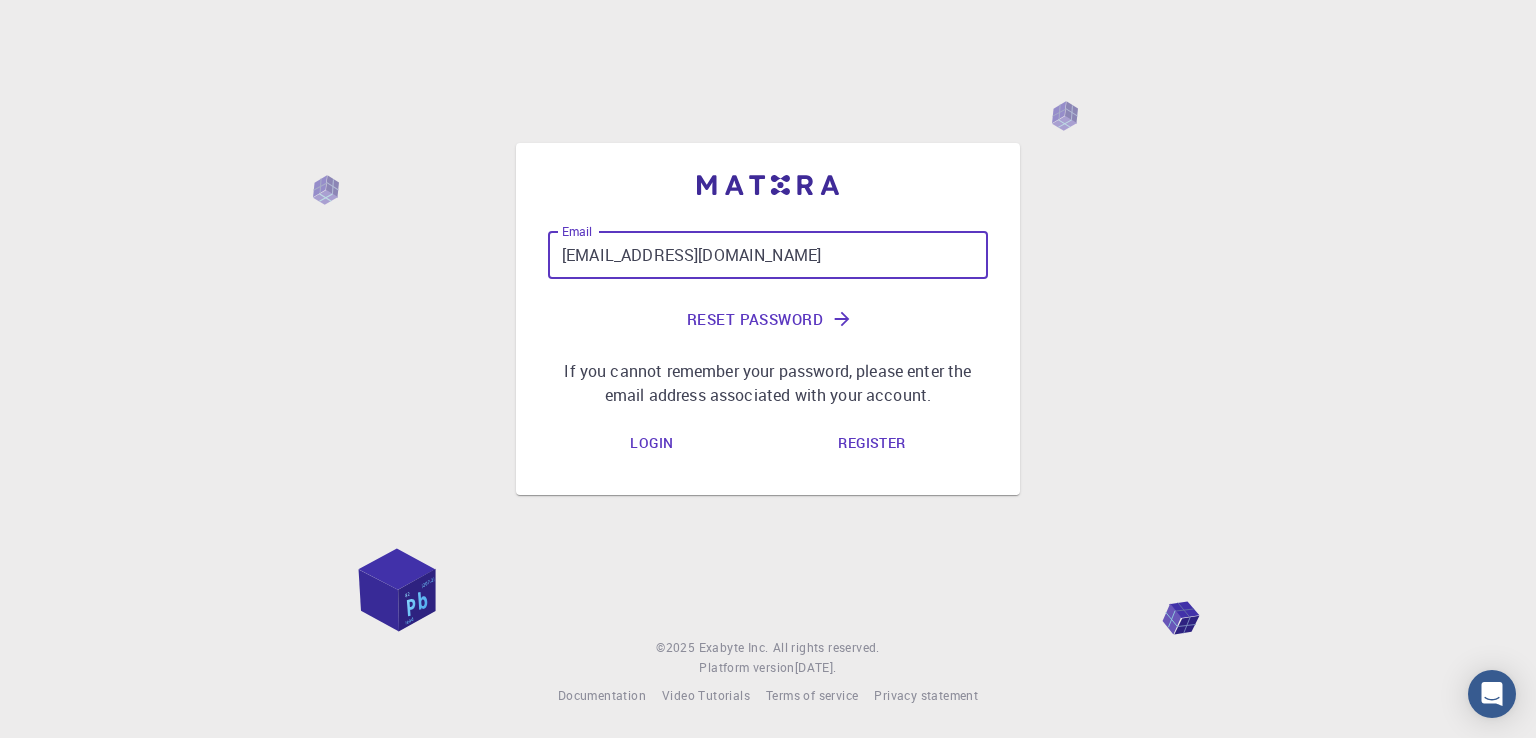 type on "sulimanbasheer77@gmail.com" 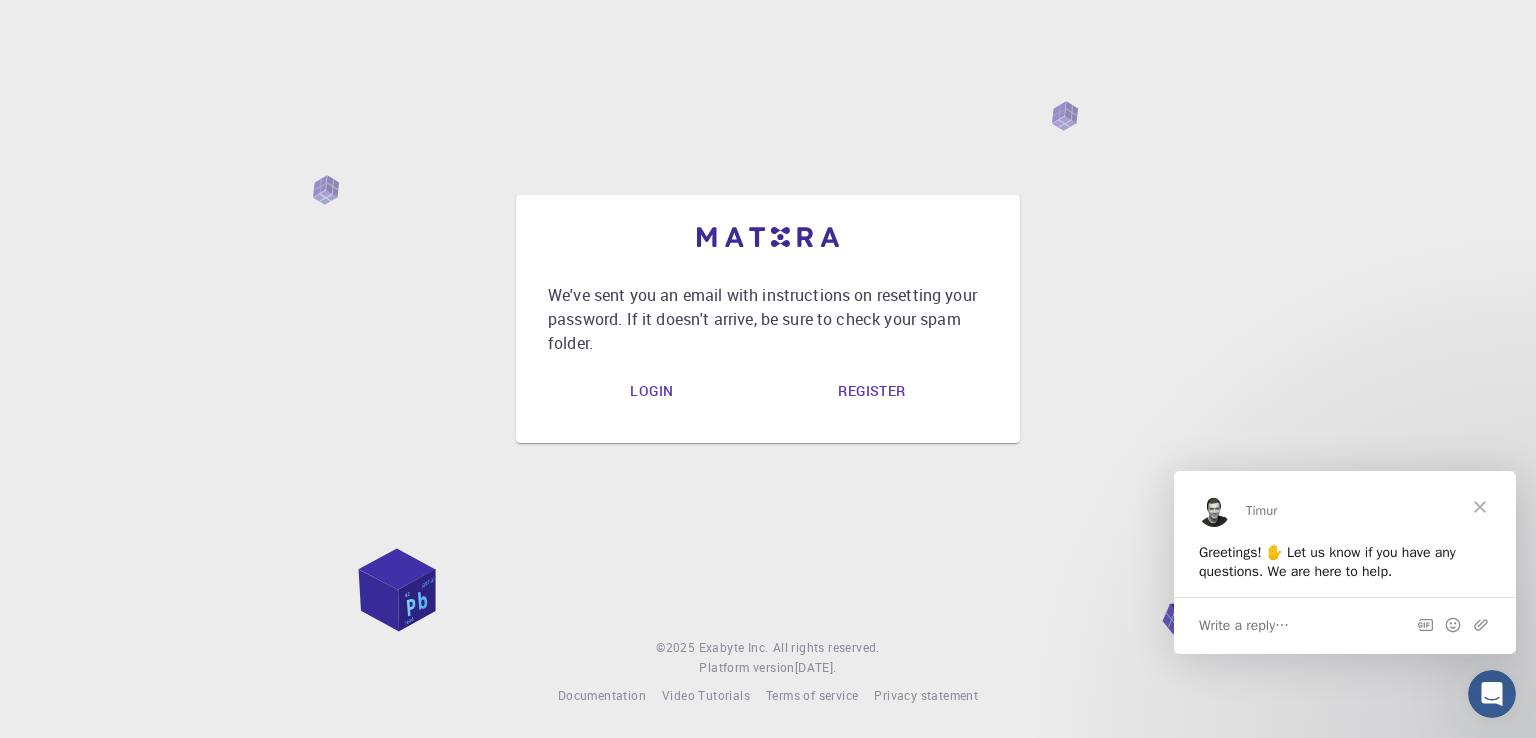 scroll, scrollTop: 0, scrollLeft: 0, axis: both 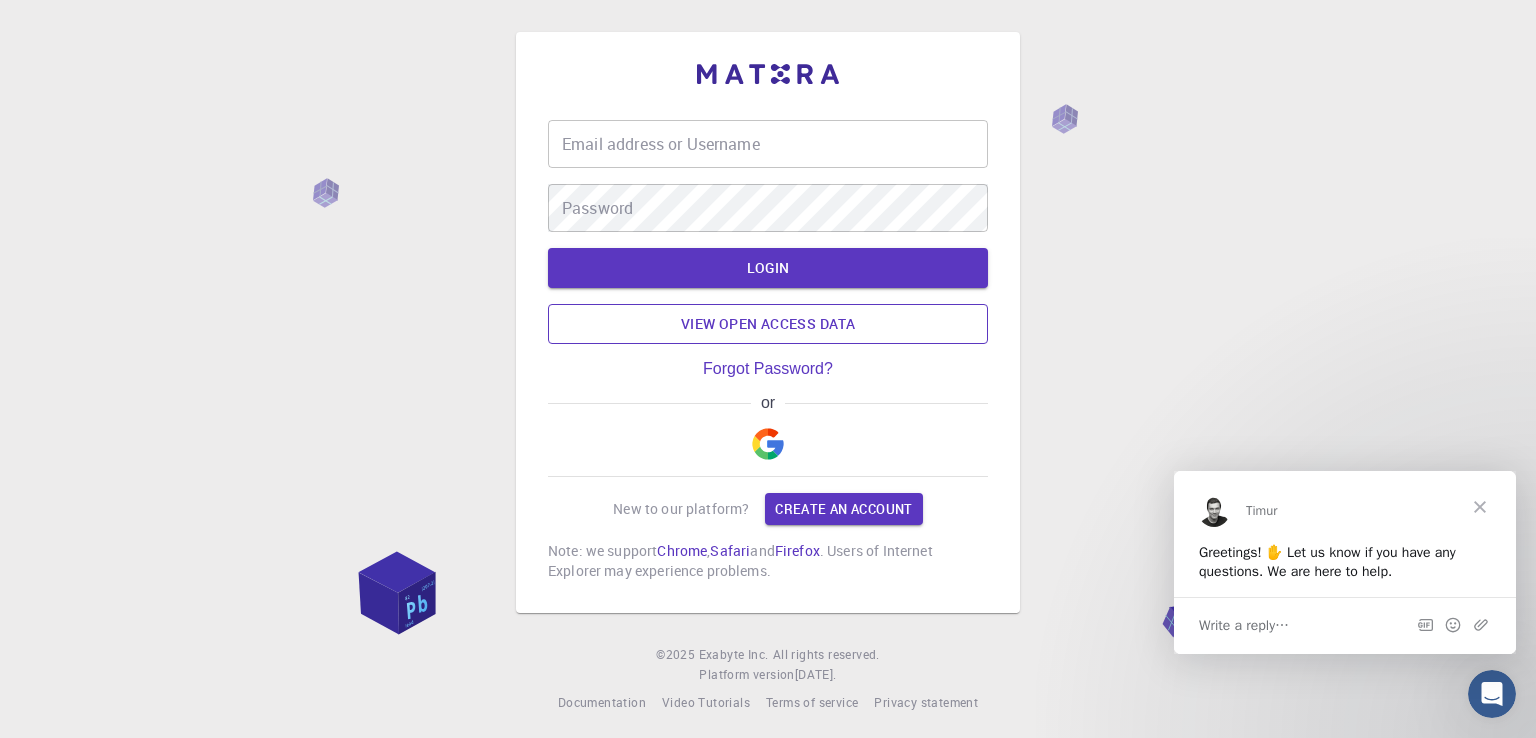 click on "Email address or Username Email address or Username Password Password LOGIN View open access data Forgot Password? or New to our platform? Create an account Note: we support  Chrome ,  Safari  and  Firefox . Users of Internet Explorer may experience problems." at bounding box center [768, 350] 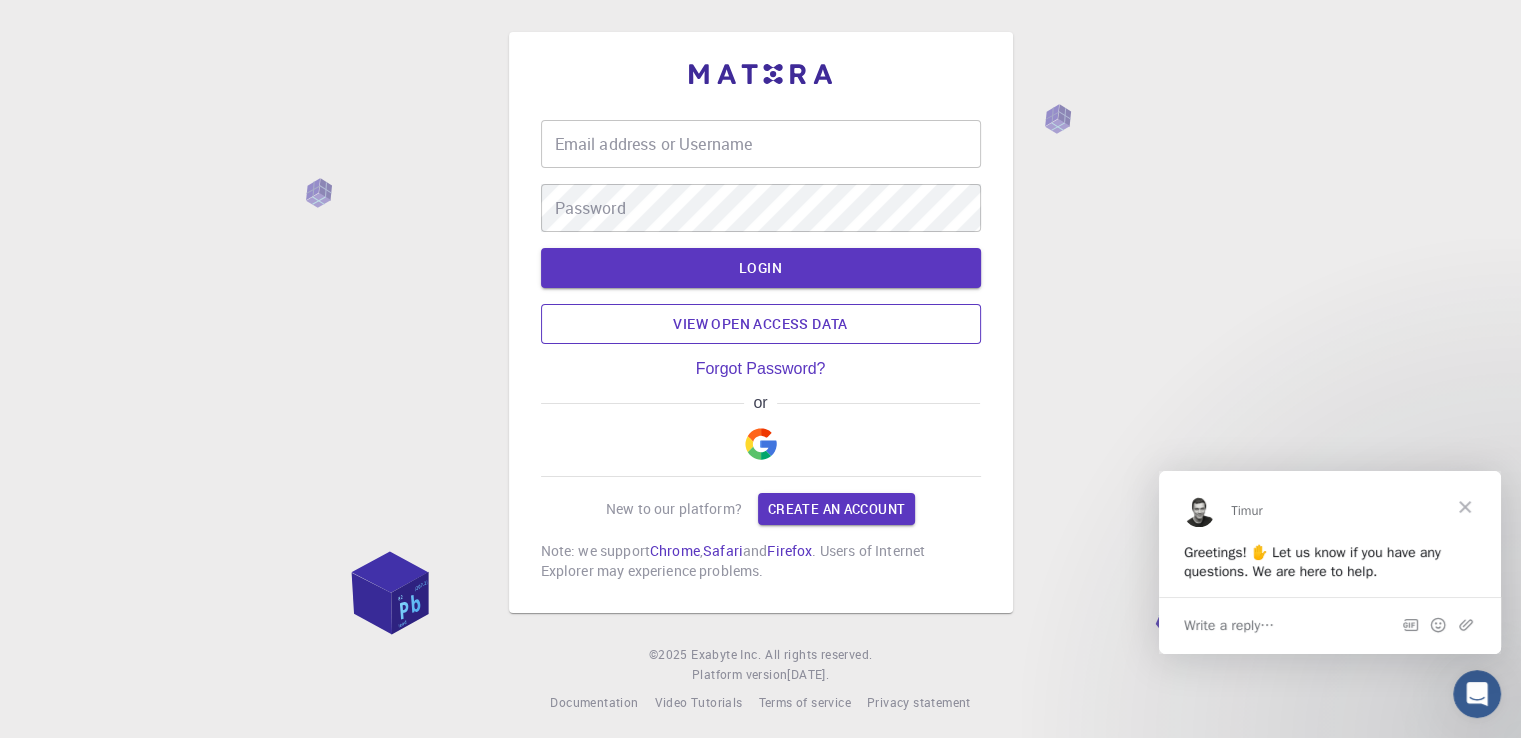type on "sulimanbasheer77@gmail.com" 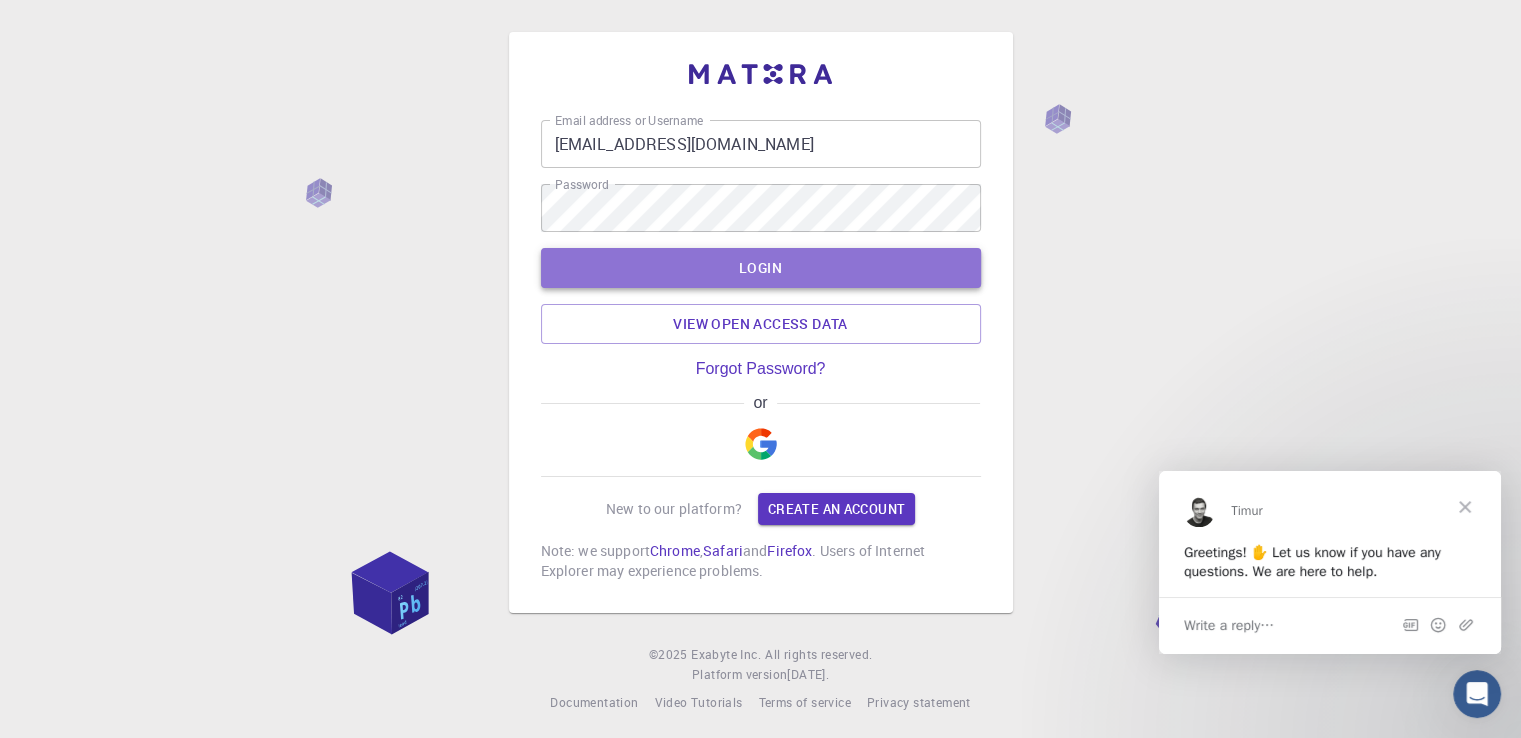 click on "LOGIN" at bounding box center [761, 268] 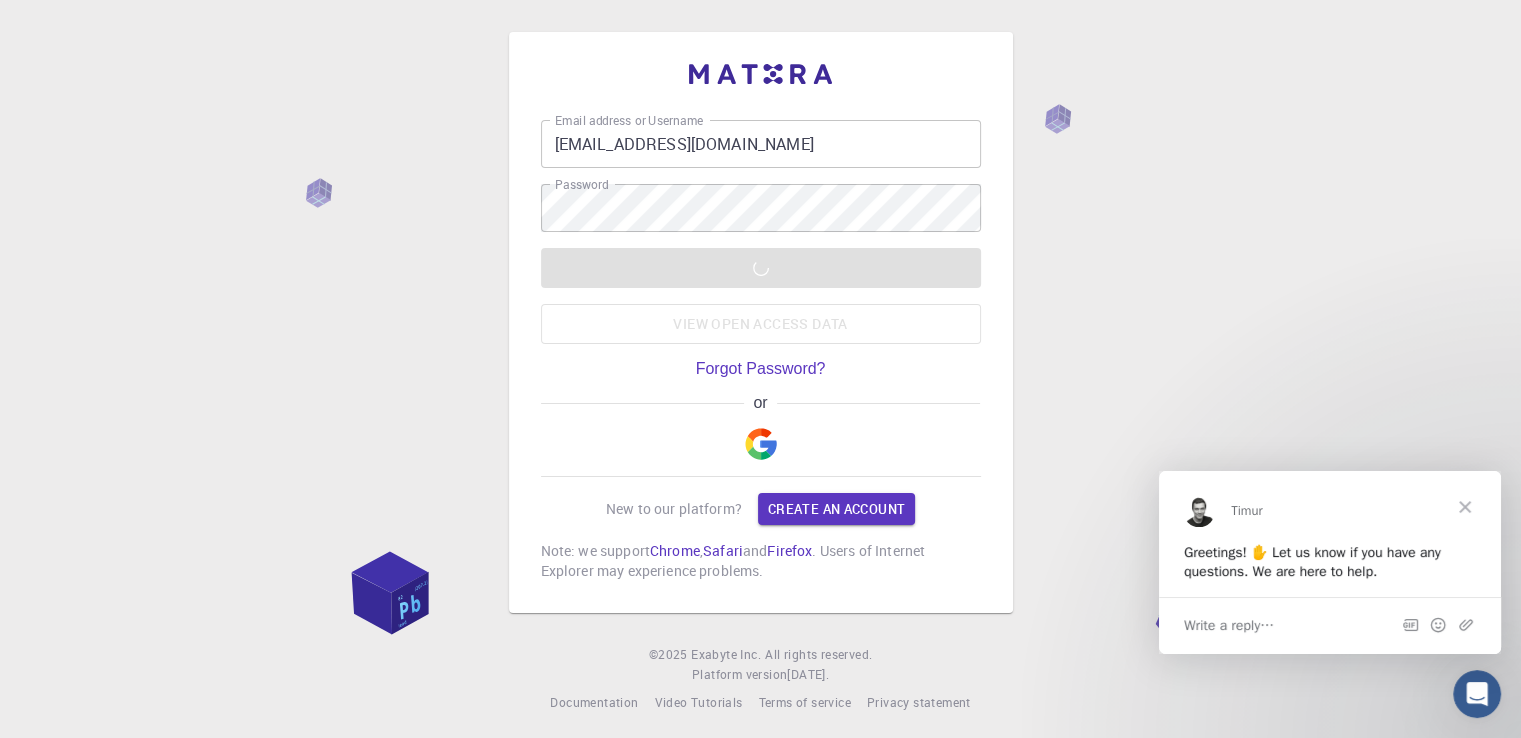 click at bounding box center [1465, 506] 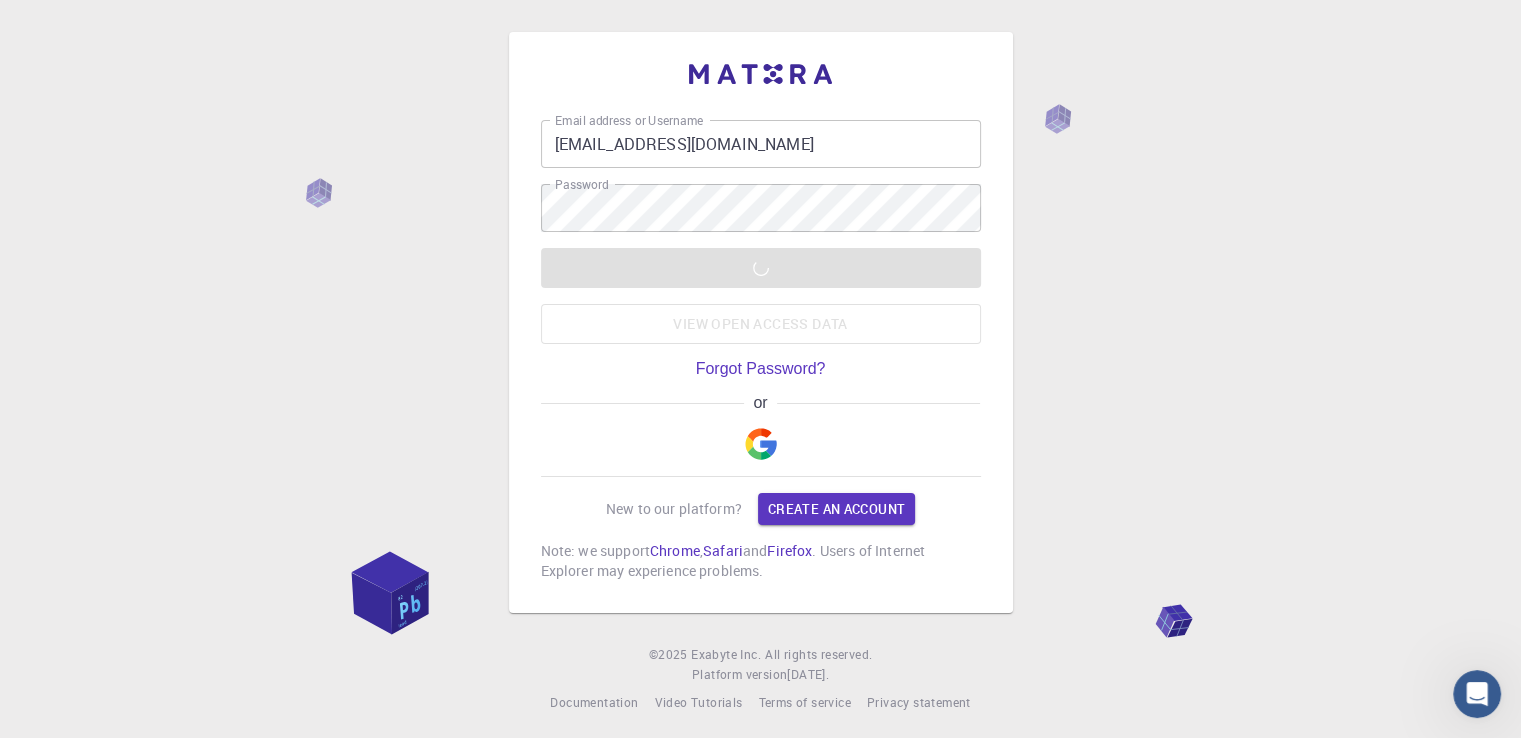 click on "LOGIN View open access data" at bounding box center [761, 296] 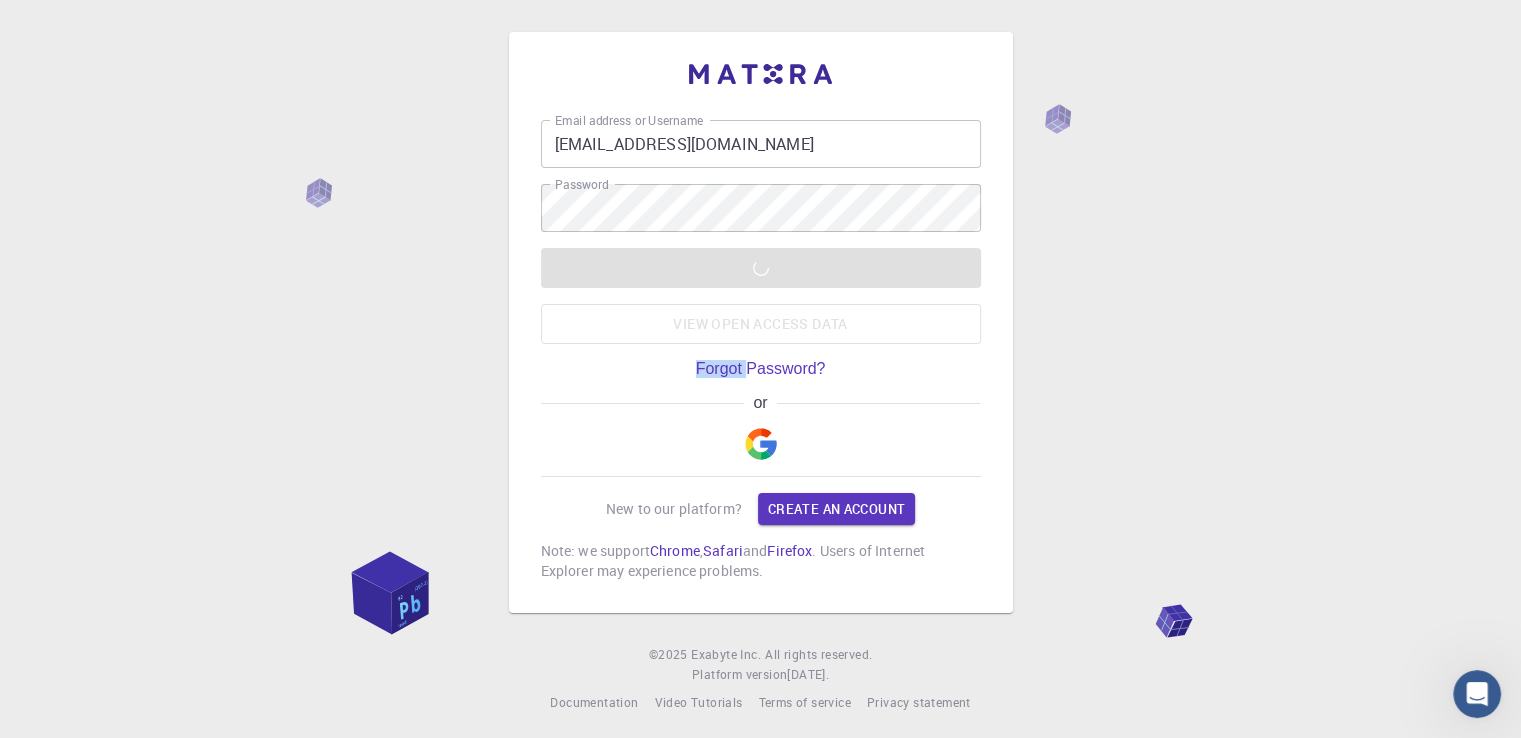 click on "LOGIN View open access data" at bounding box center [761, 296] 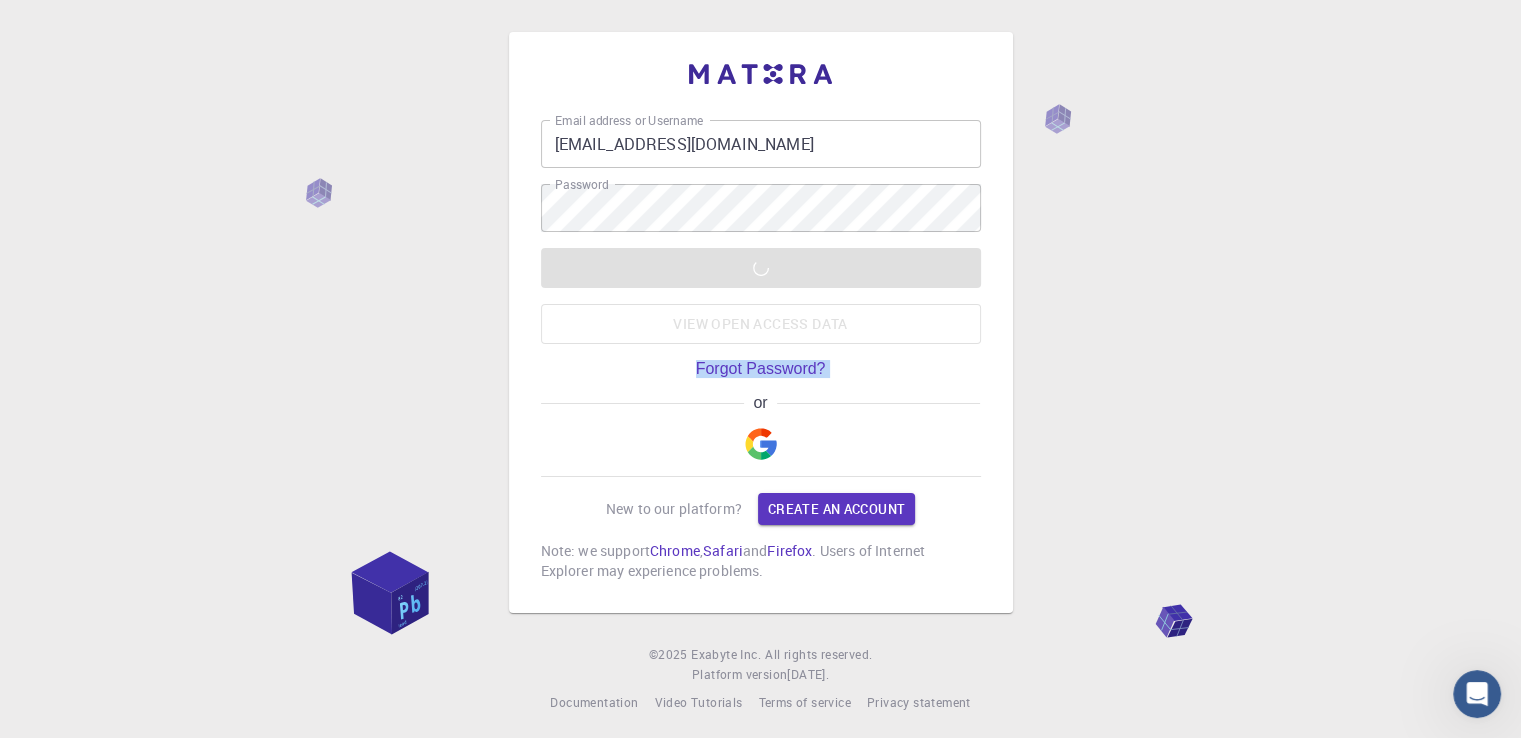 click on "LOGIN View open access data" at bounding box center (761, 296) 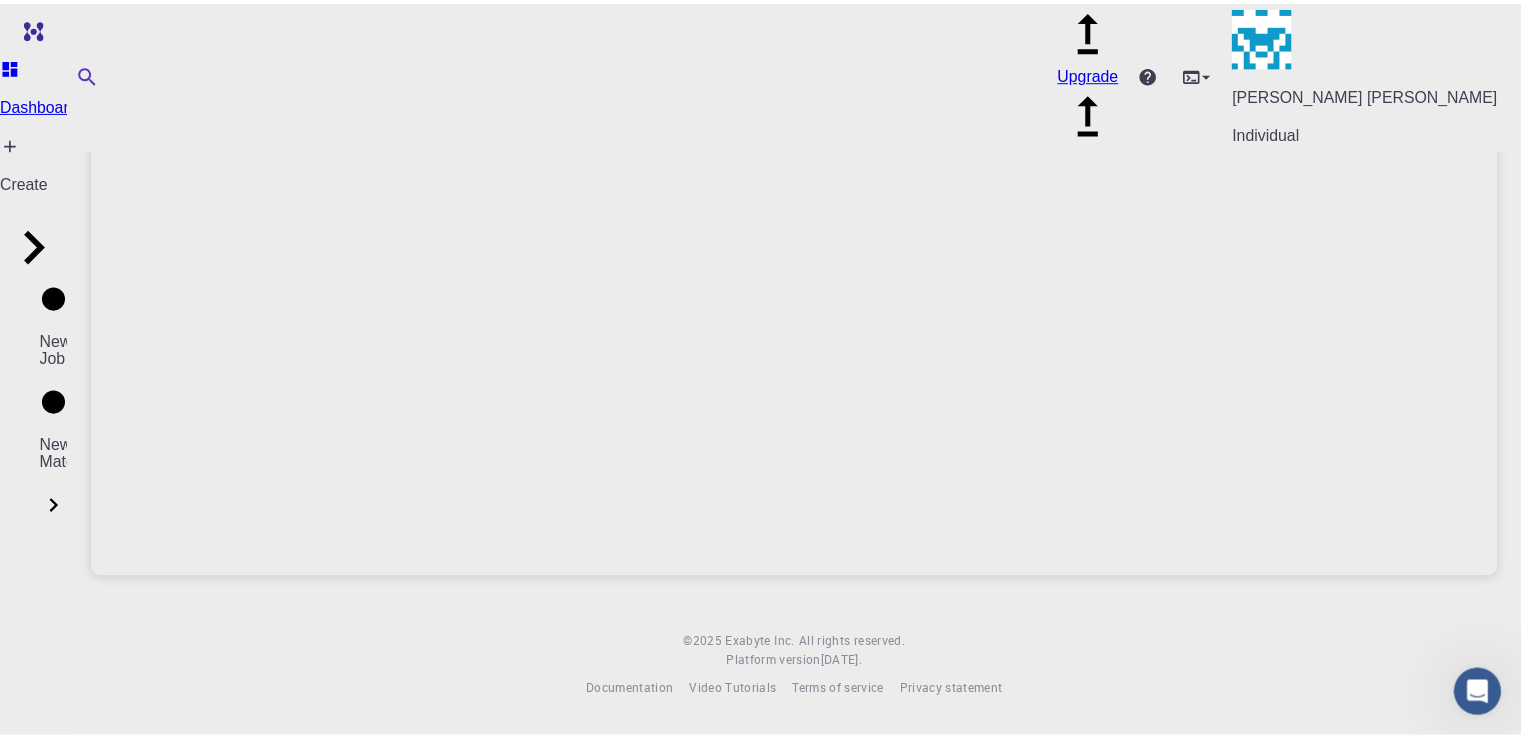 scroll, scrollTop: 0, scrollLeft: 0, axis: both 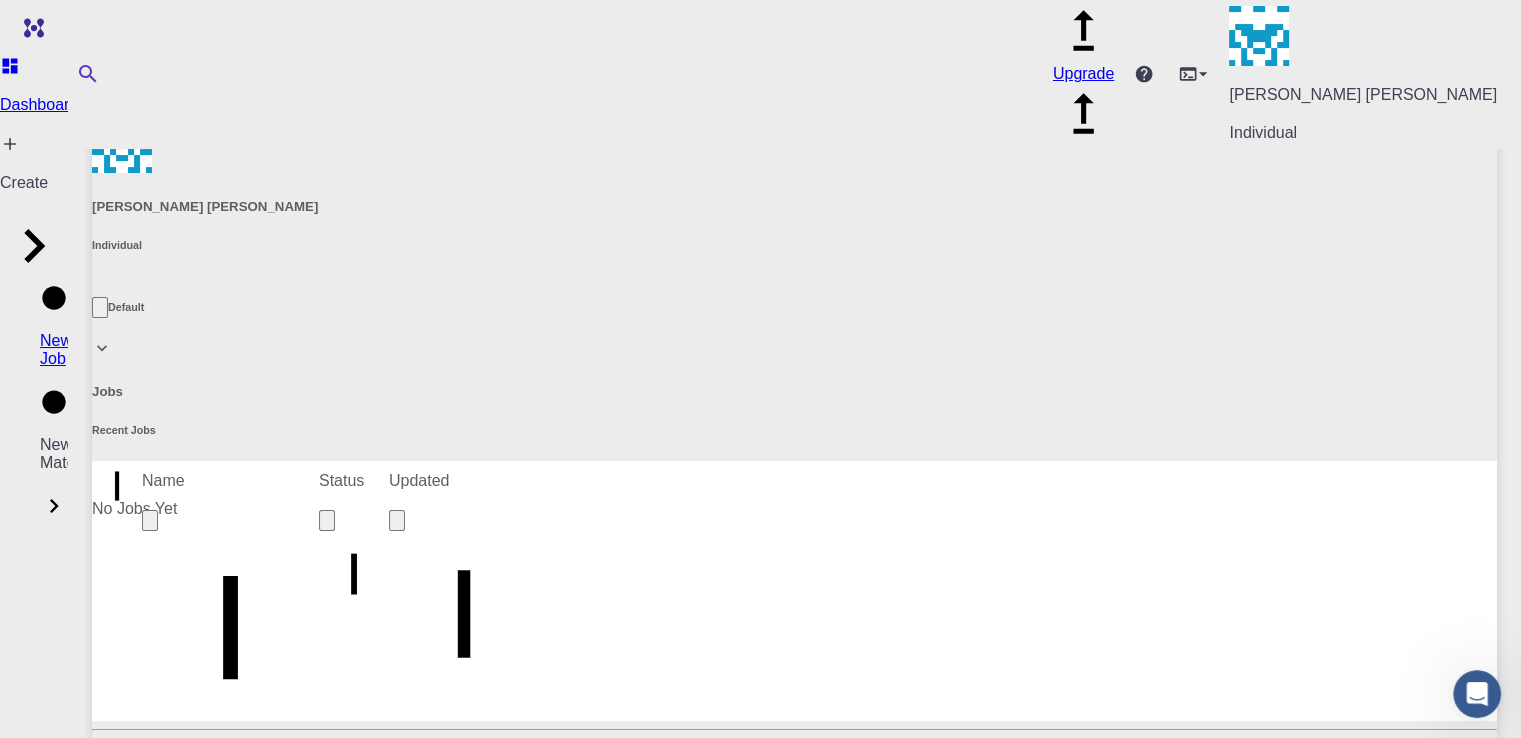 click on "Materials" at bounding box center (794, 1400) 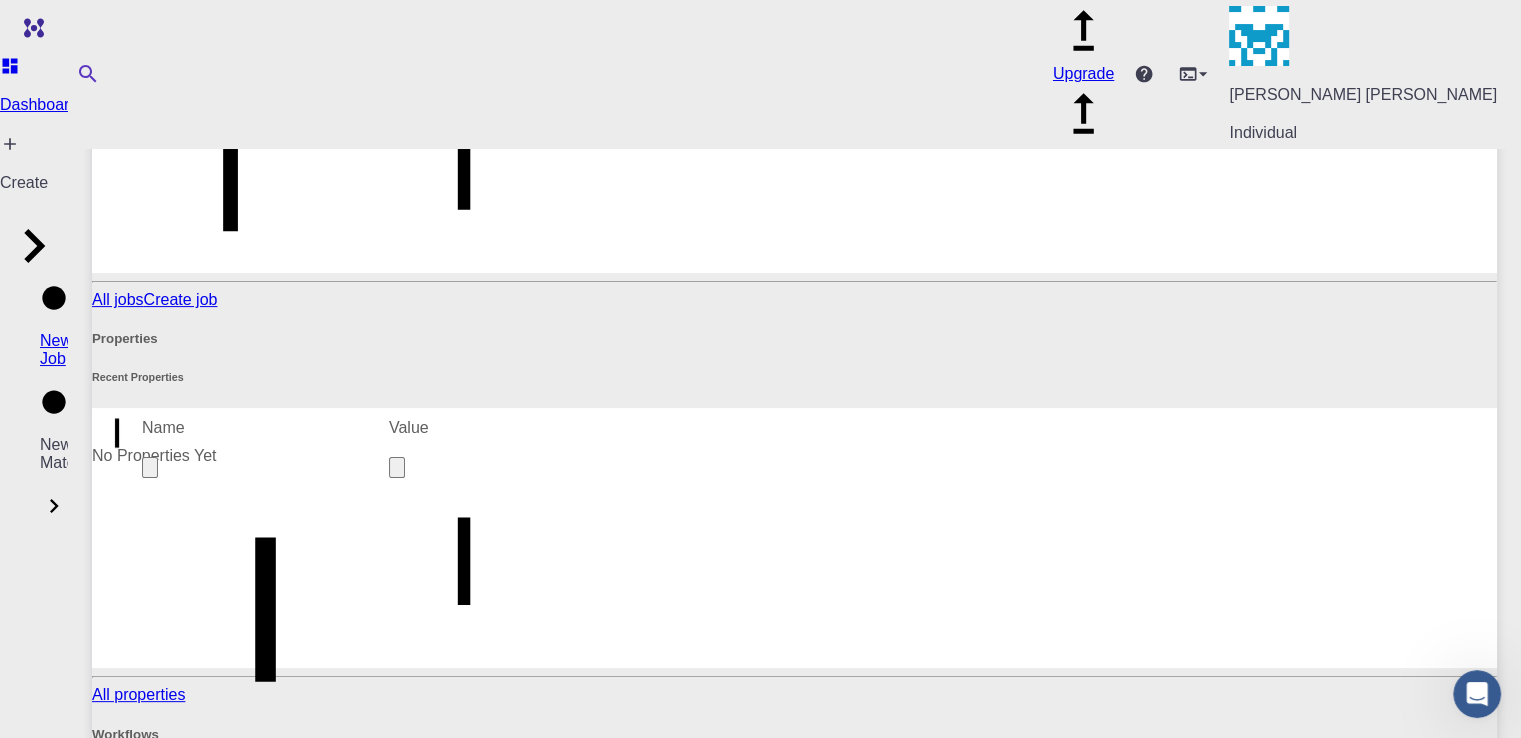 scroll, scrollTop: 495, scrollLeft: 0, axis: vertical 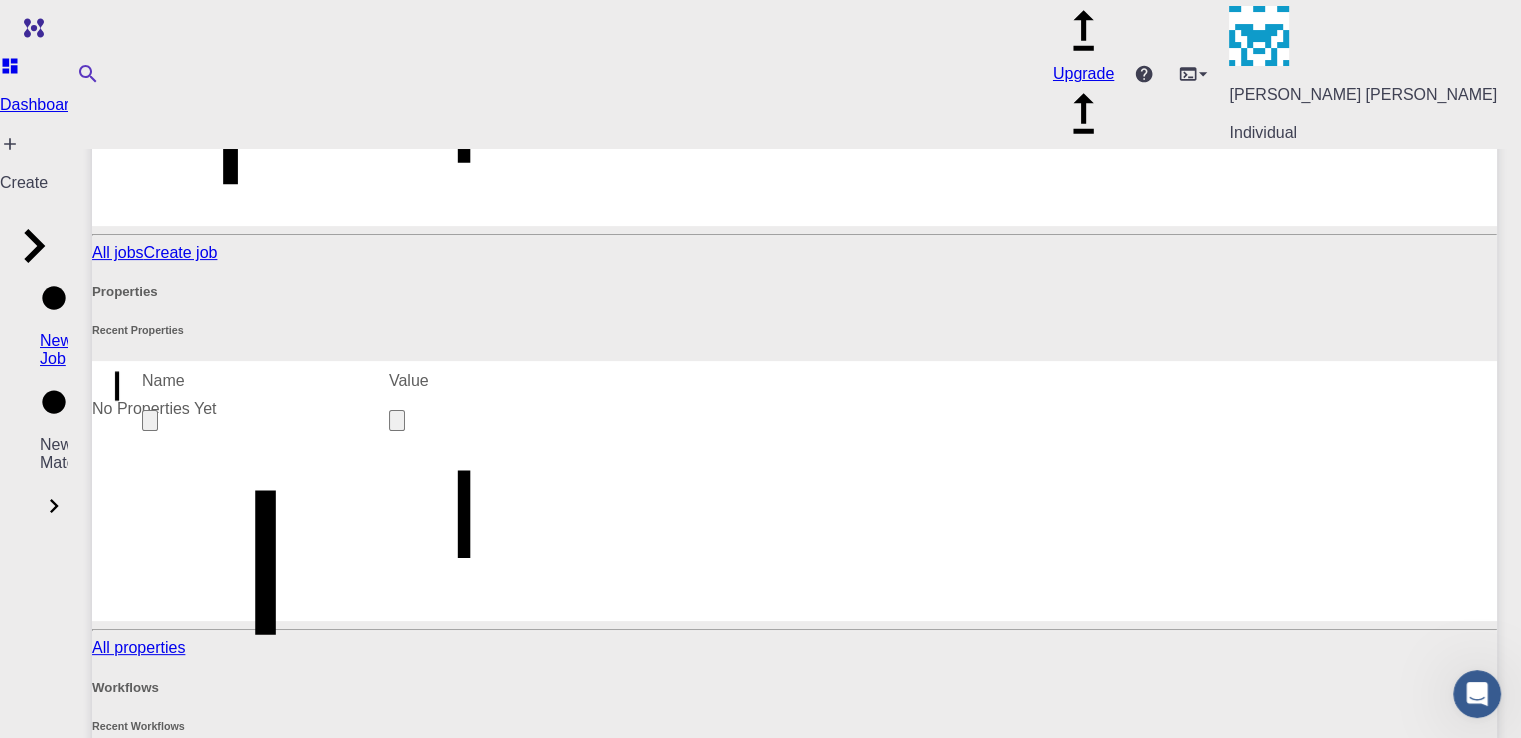 click on "All materials" at bounding box center (135, 1084) 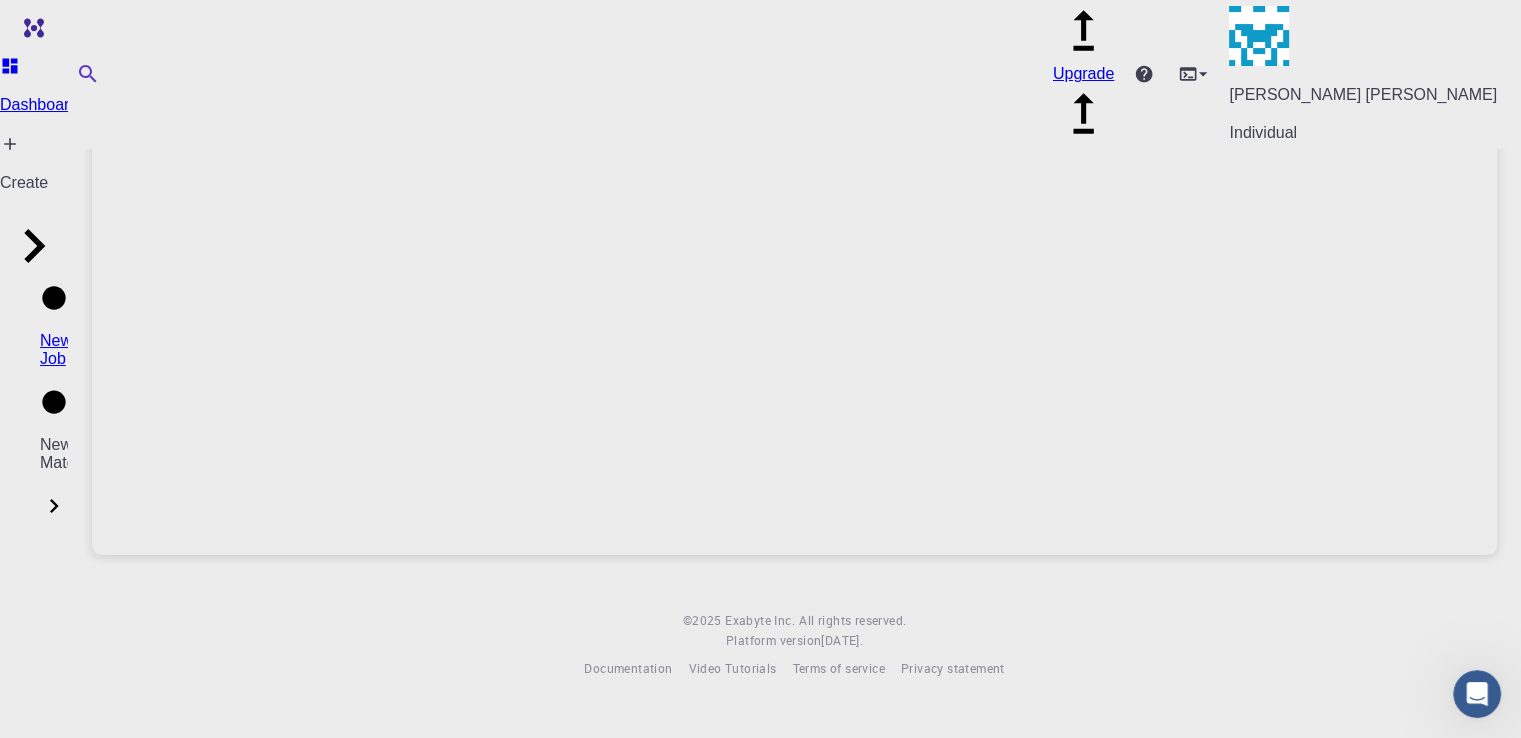 scroll, scrollTop: 0, scrollLeft: 0, axis: both 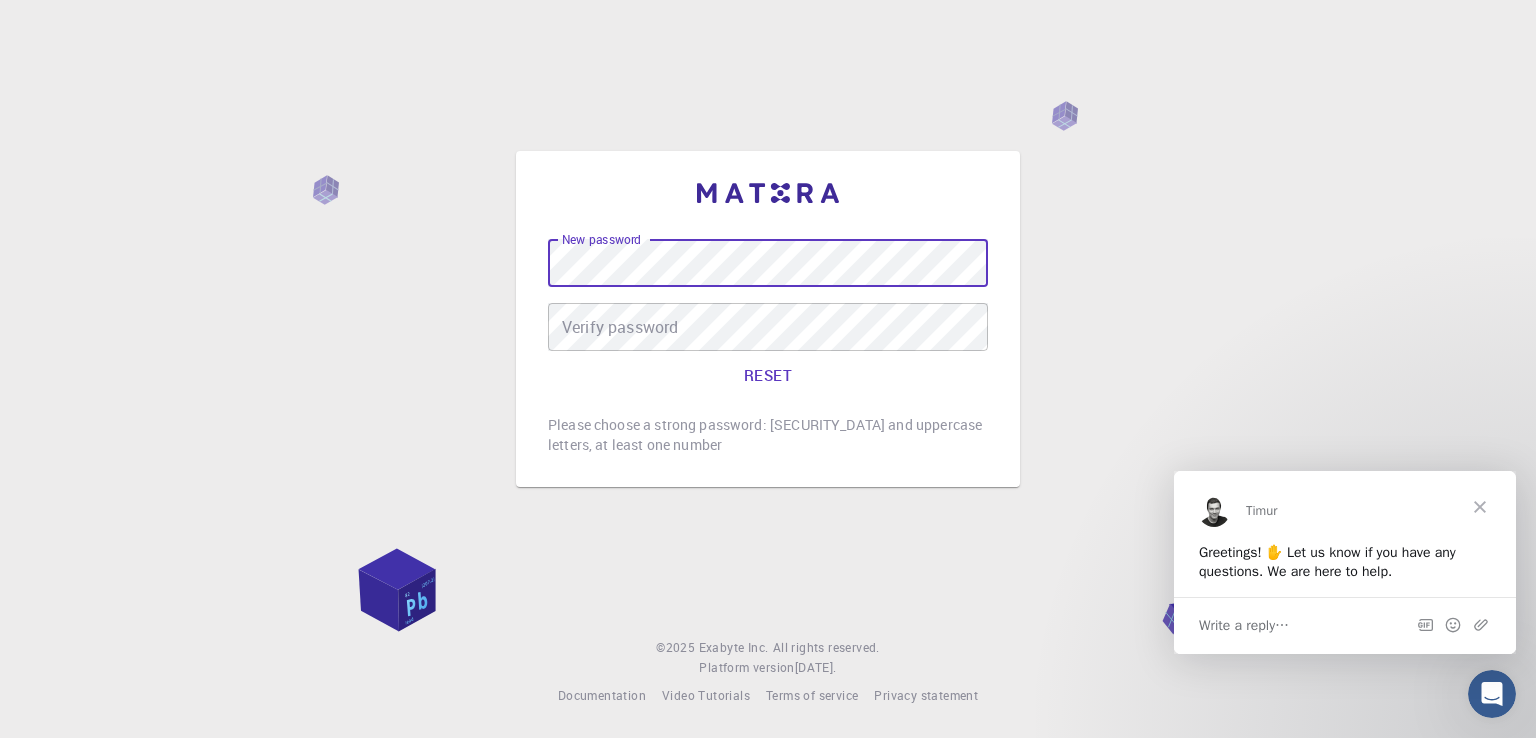 click on "Verify password Verify password" at bounding box center (768, 327) 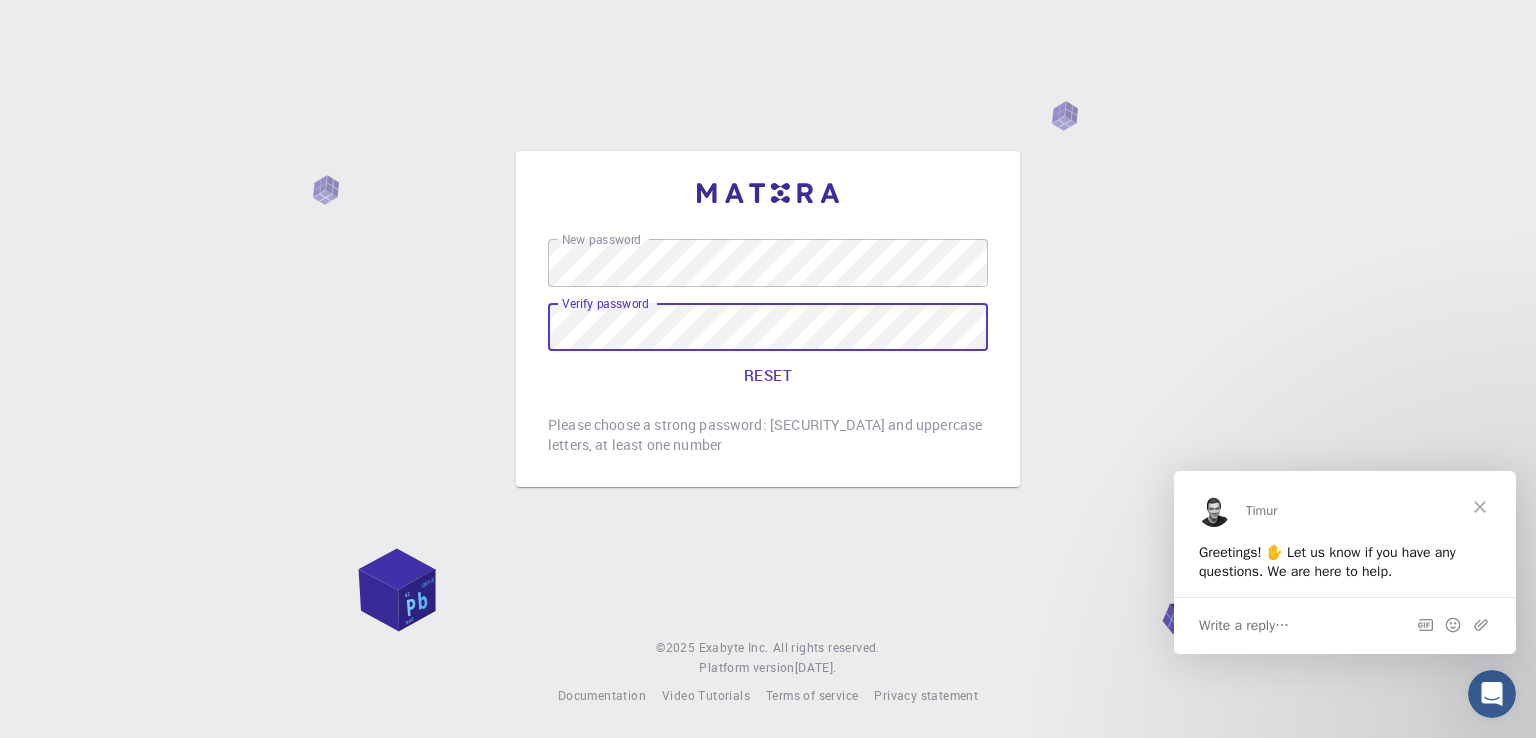 click on "RESET" 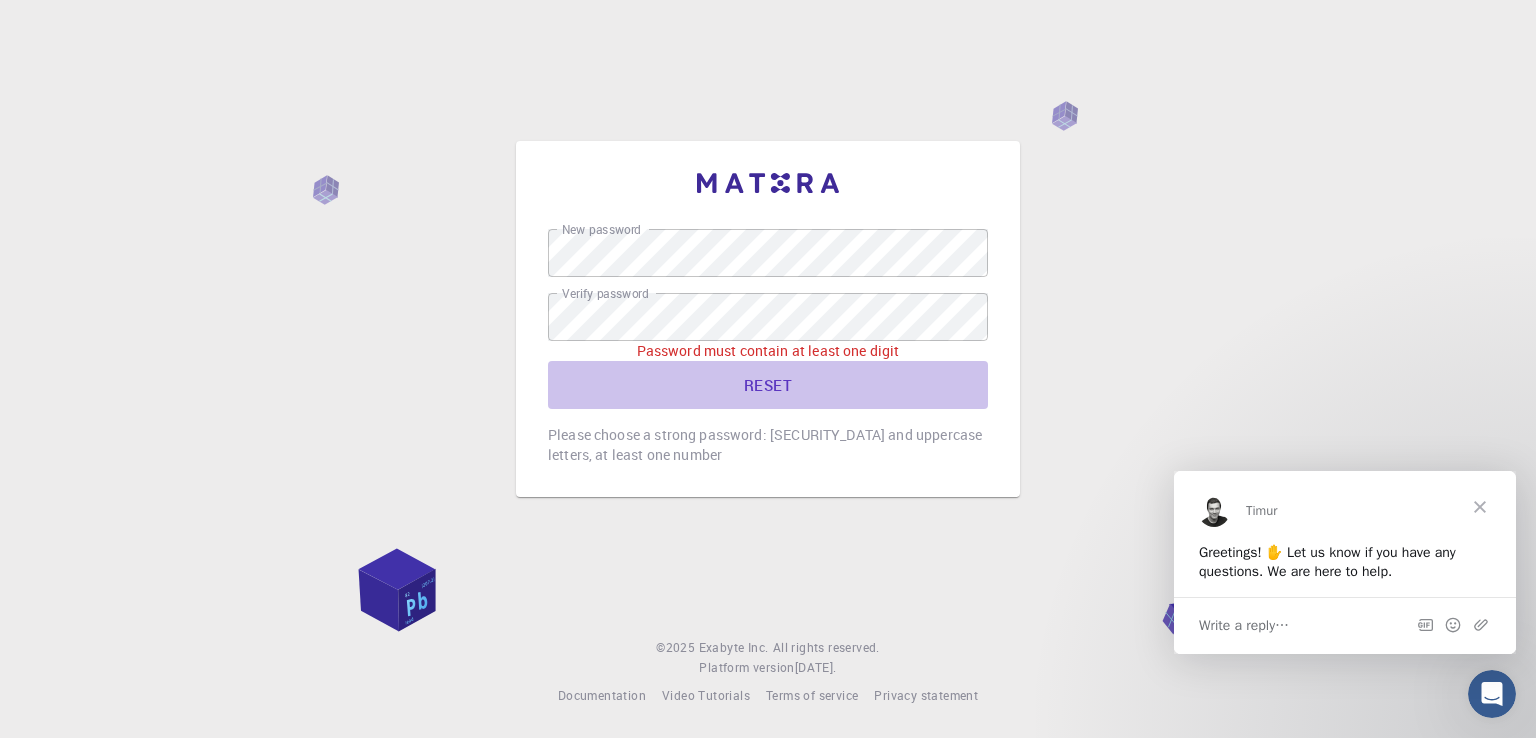 click on "RESET" at bounding box center (768, 385) 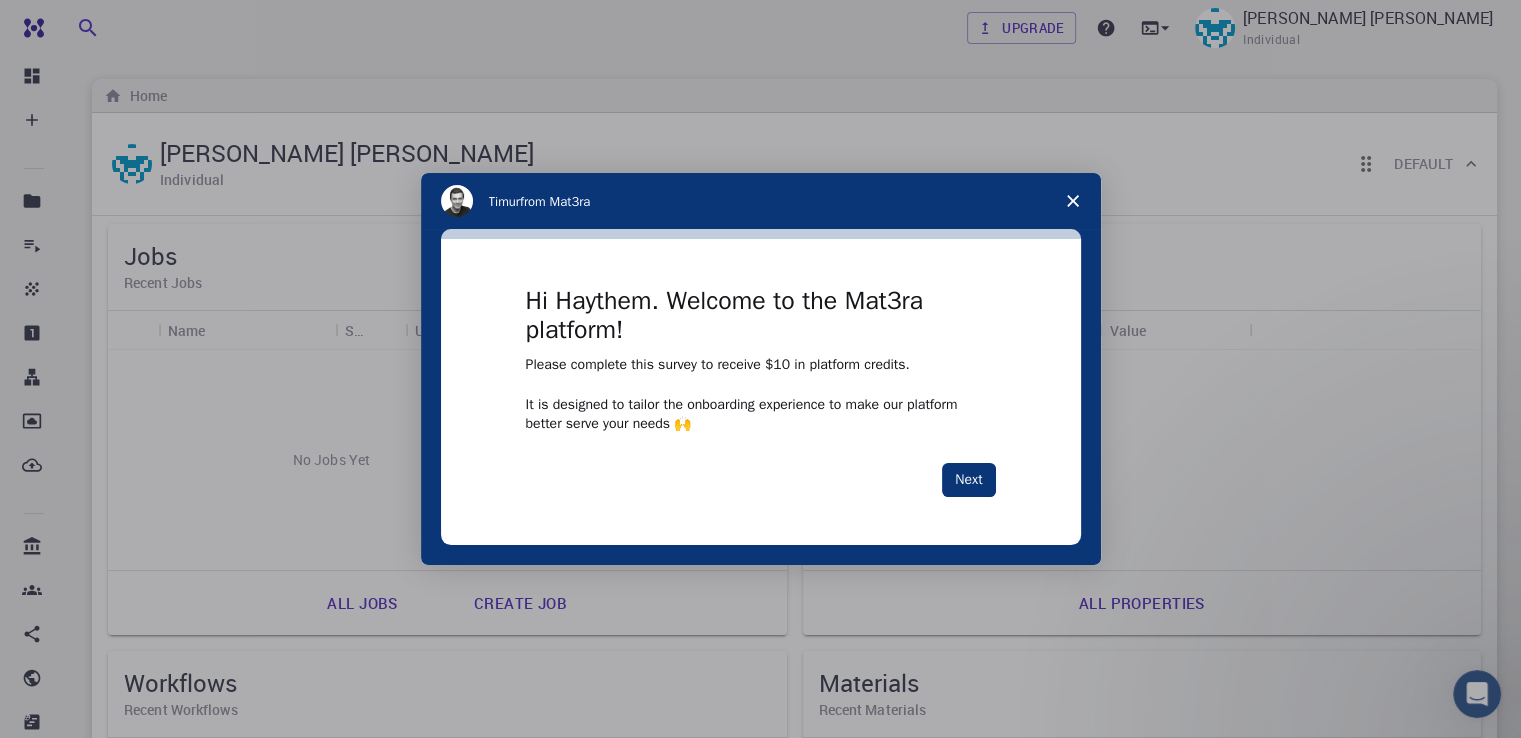 scroll, scrollTop: 0, scrollLeft: 0, axis: both 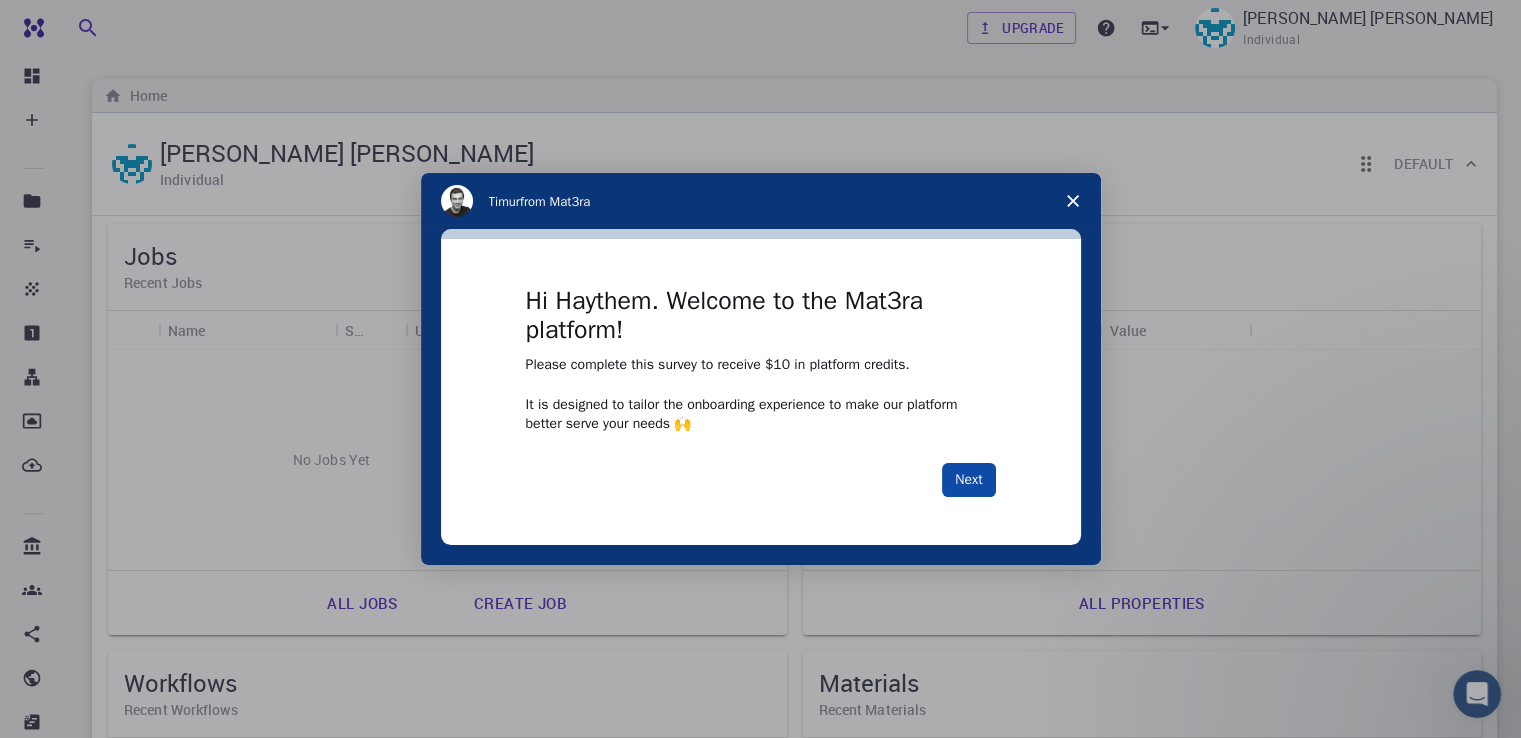 click on "Next" at bounding box center (968, 480) 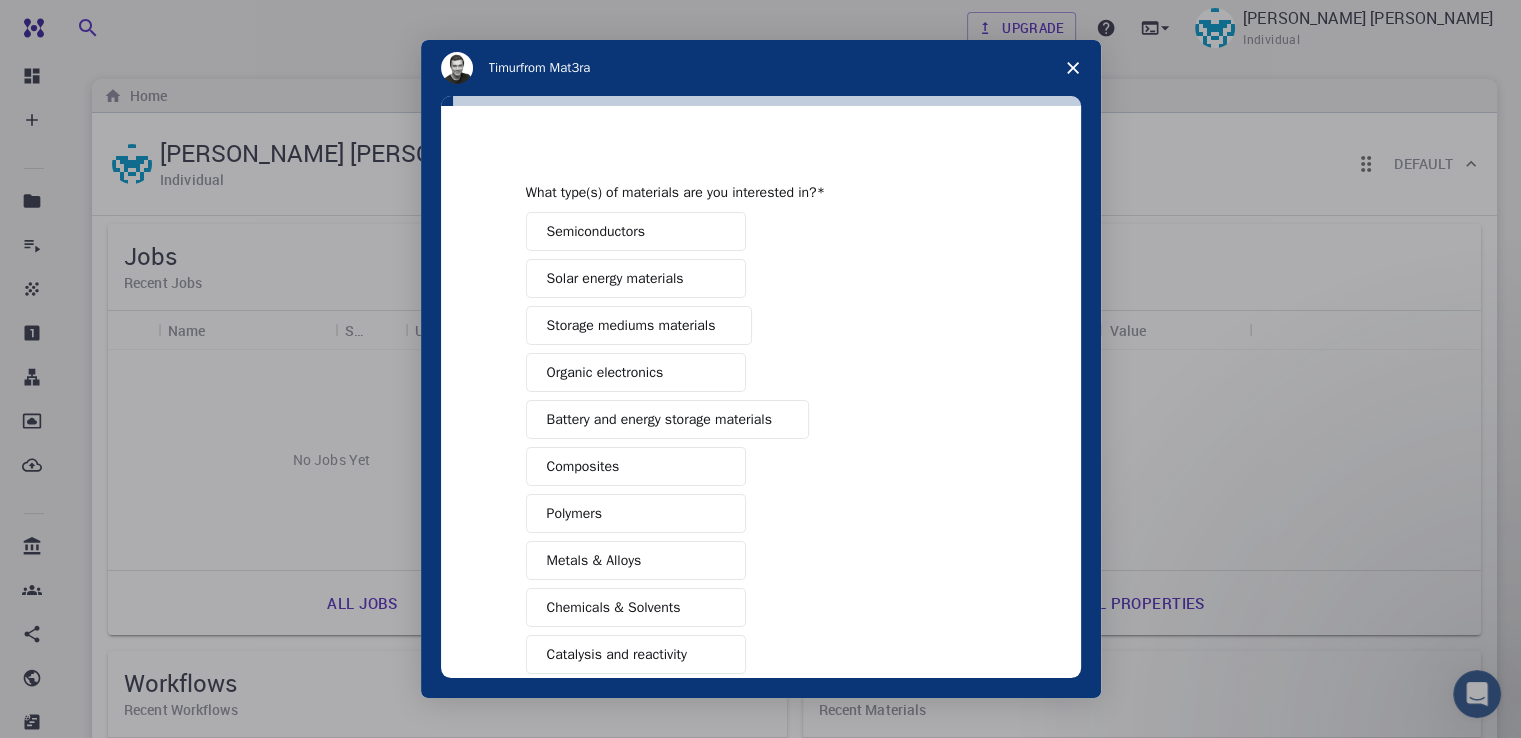 scroll, scrollTop: 12, scrollLeft: 0, axis: vertical 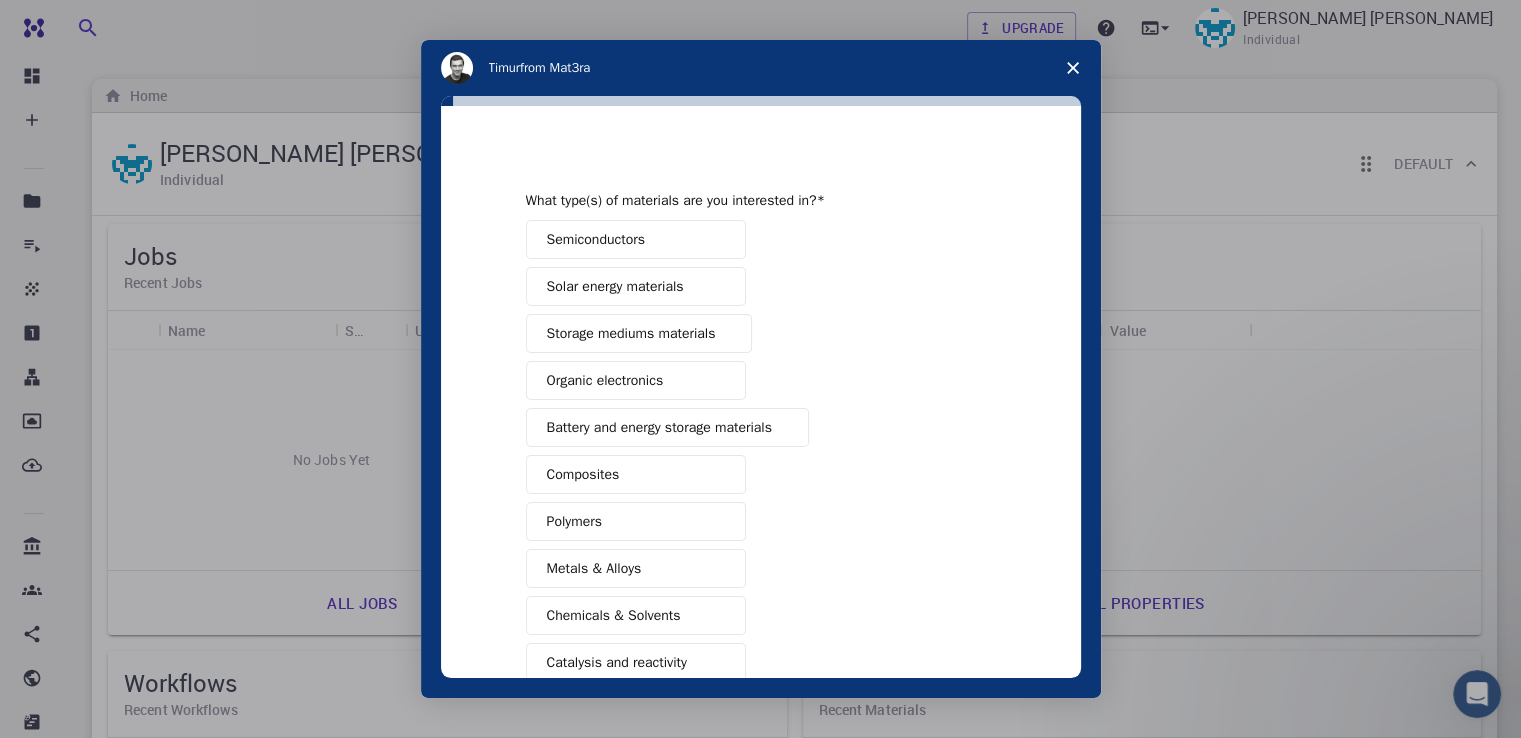 click on "Semiconductors" at bounding box center [596, 239] 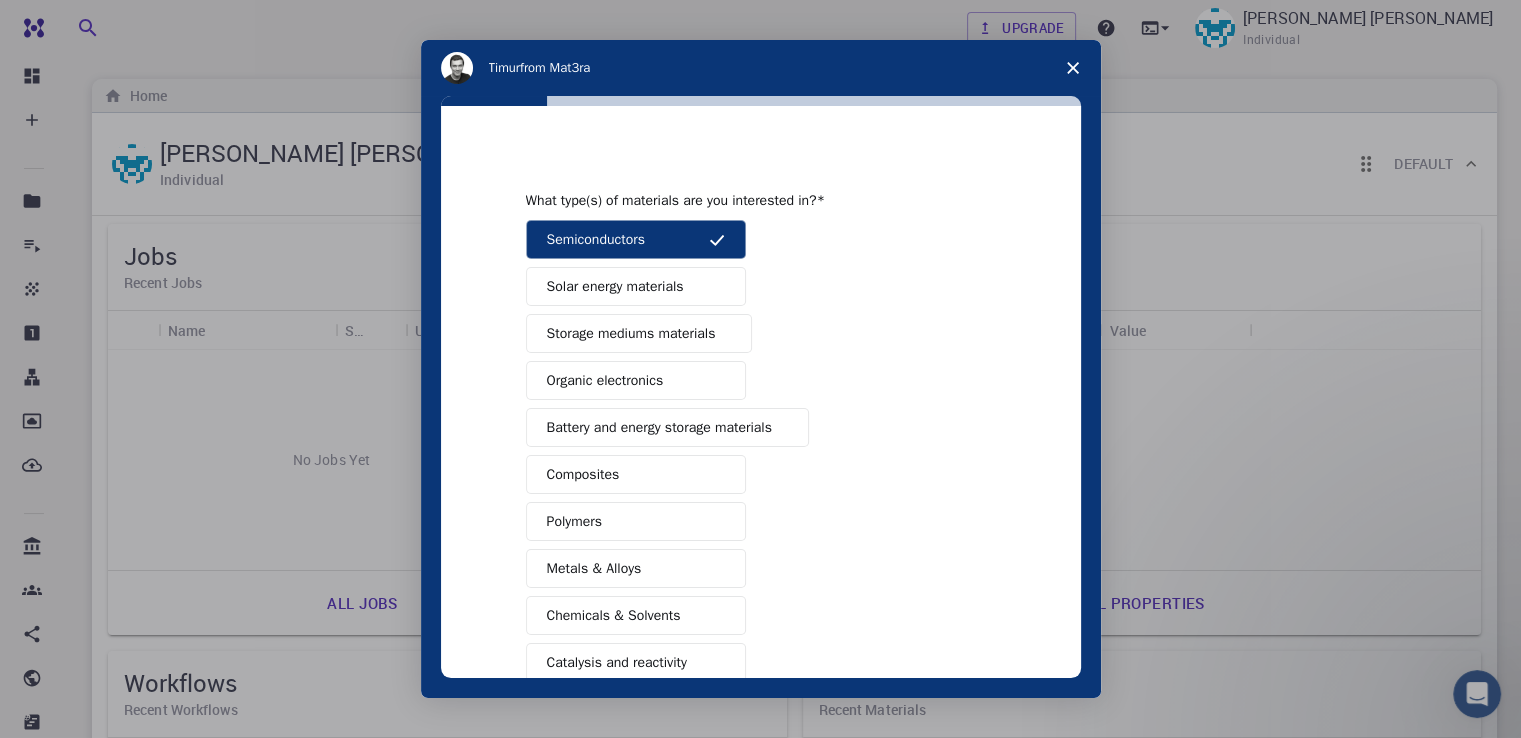 click on "Metals & Alloys" at bounding box center (594, 568) 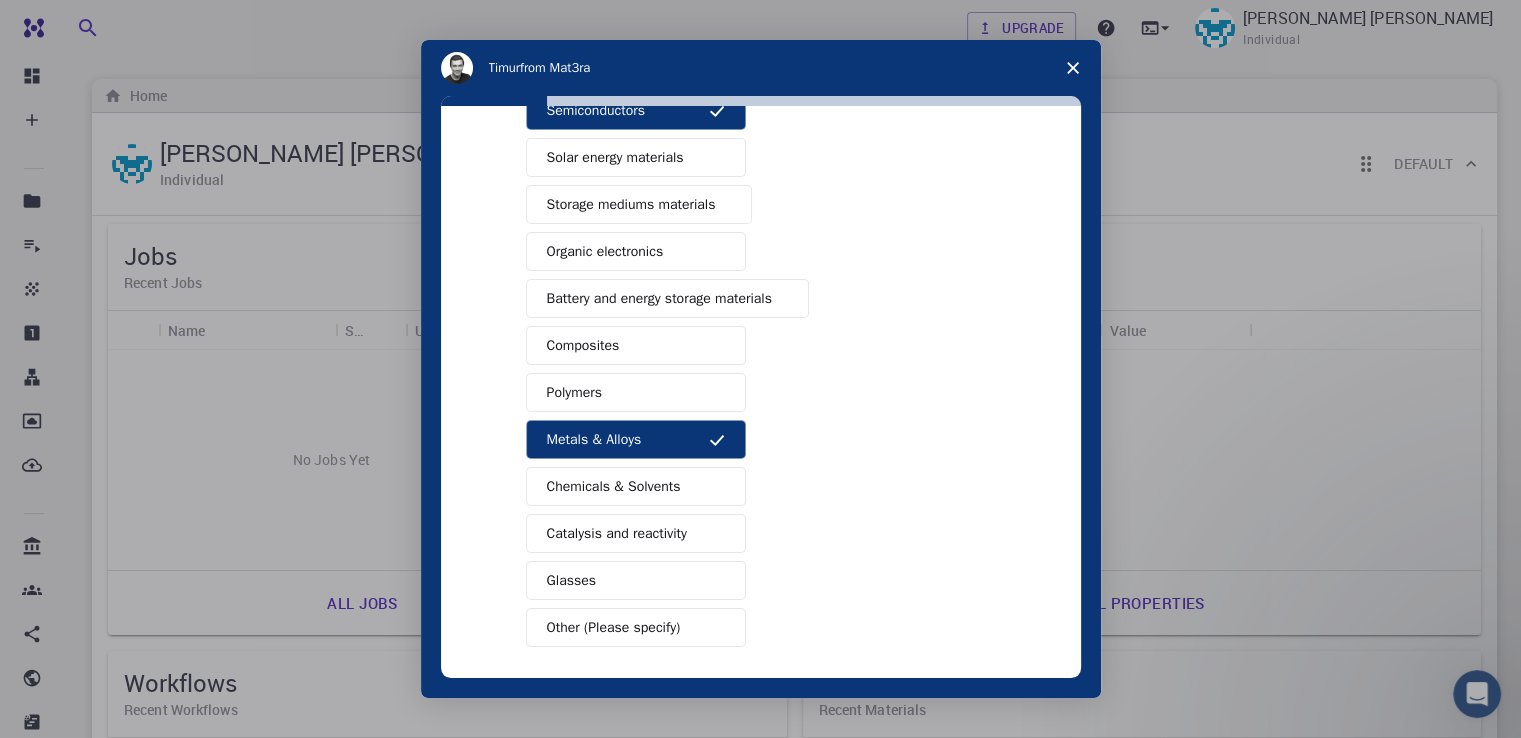 scroll, scrollTop: 144, scrollLeft: 0, axis: vertical 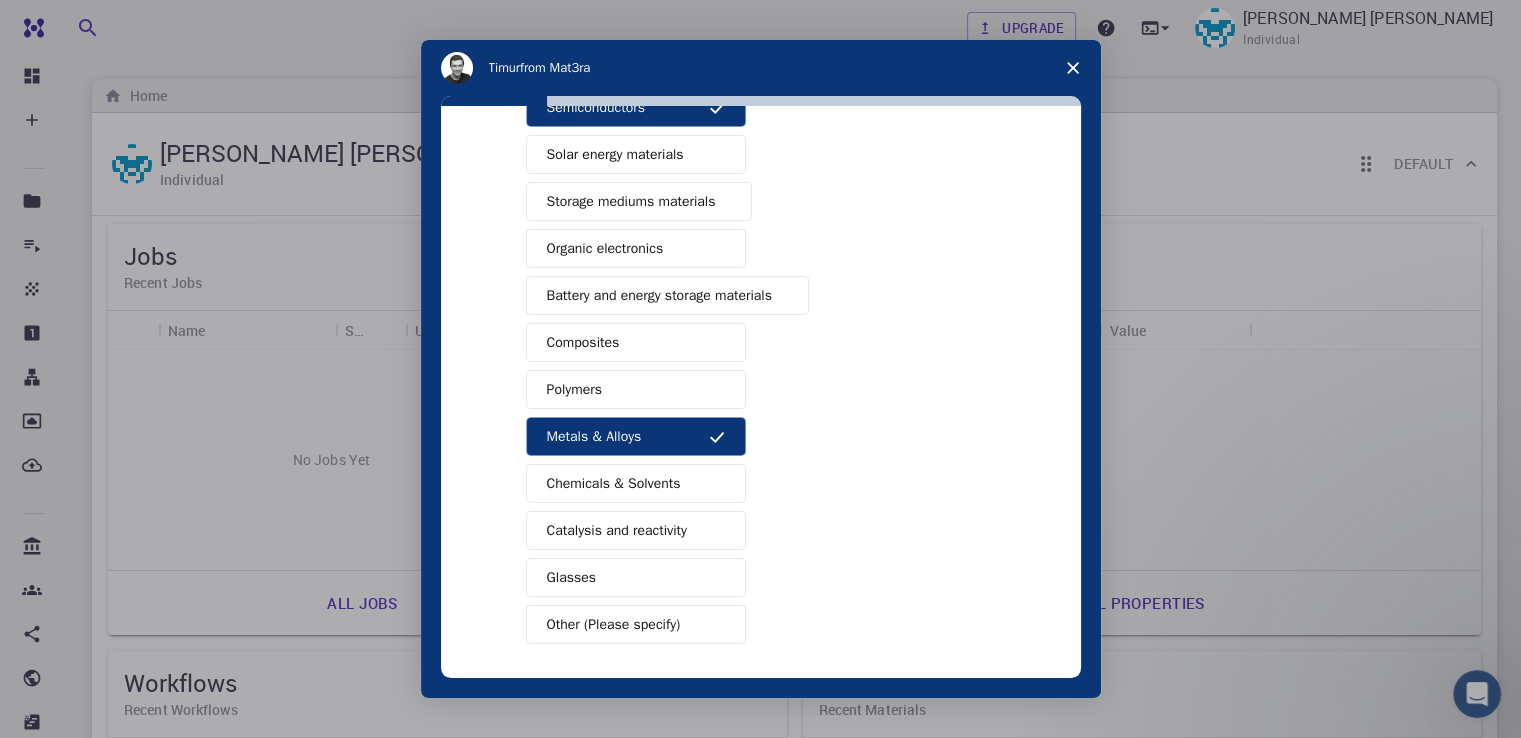 click on "Catalysis and reactivity" at bounding box center (636, 530) 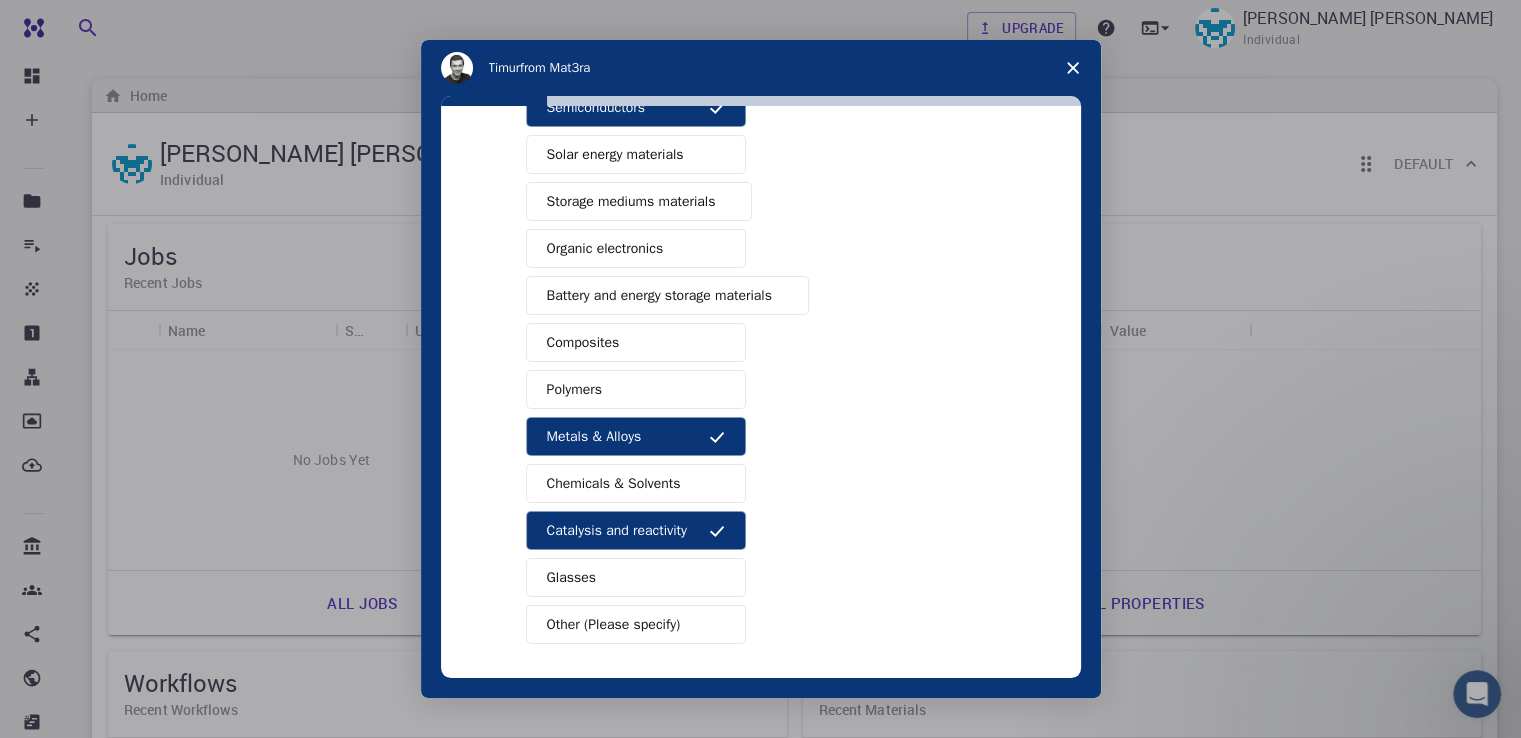 click on "Metals & Alloys" at bounding box center [594, 436] 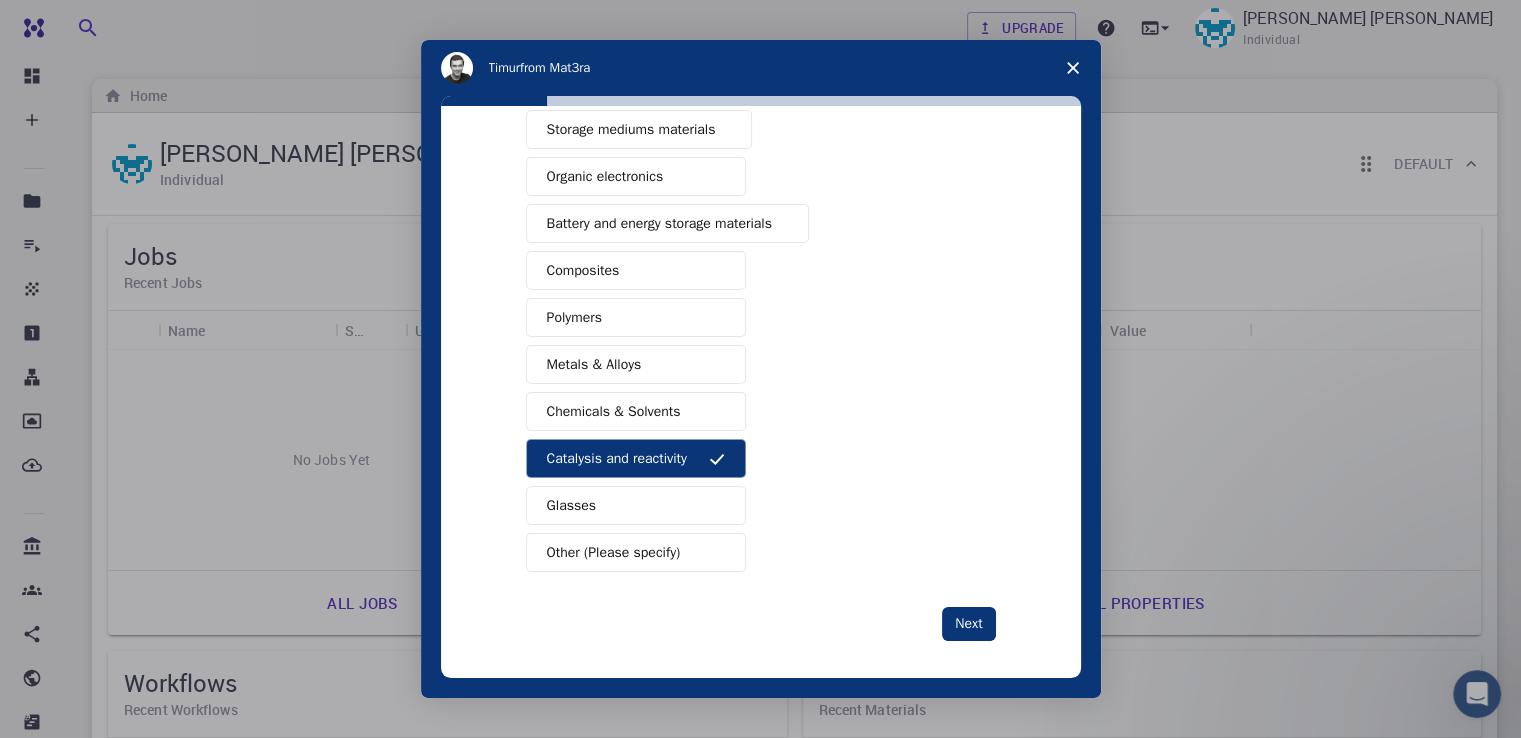 scroll, scrollTop: 219, scrollLeft: 0, axis: vertical 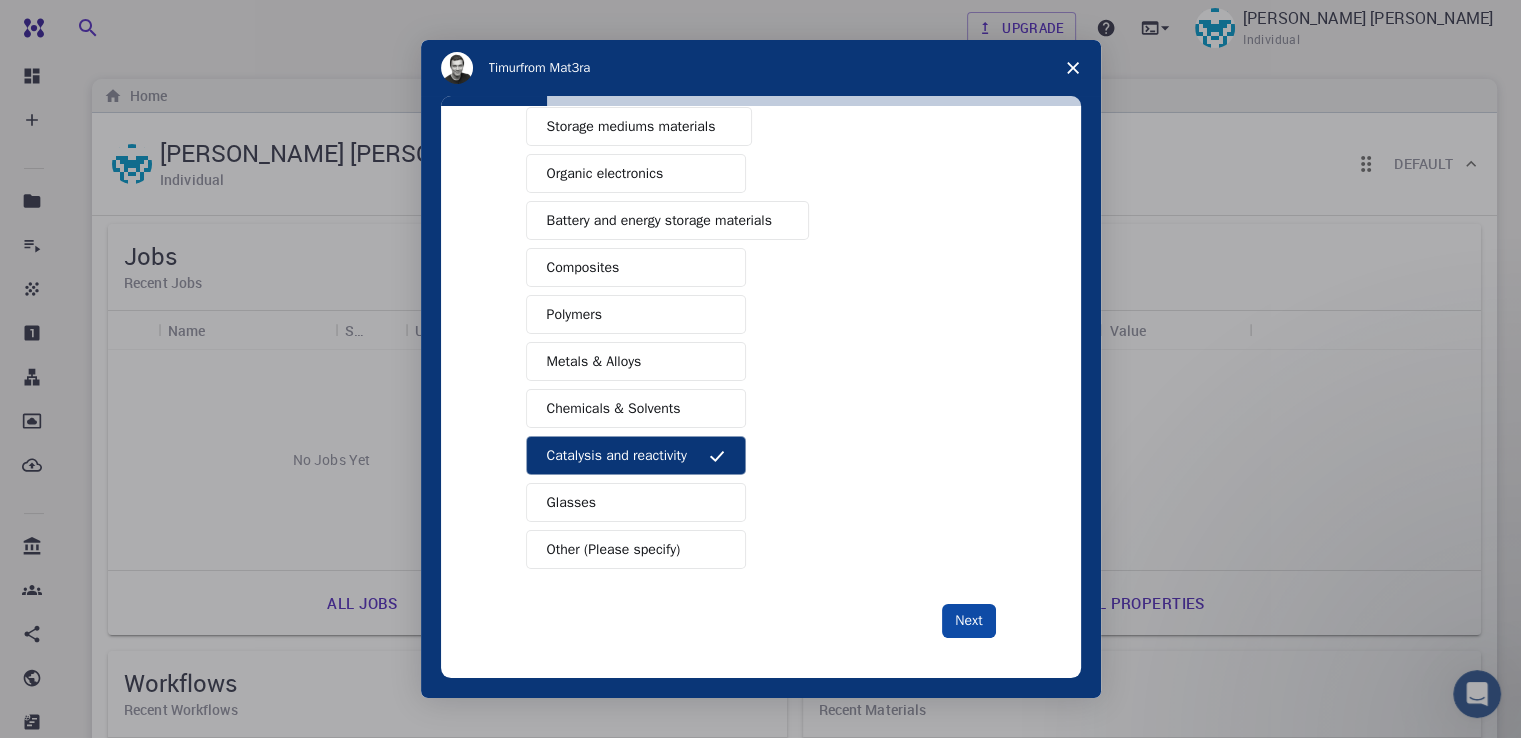 click on "Next" at bounding box center (968, 621) 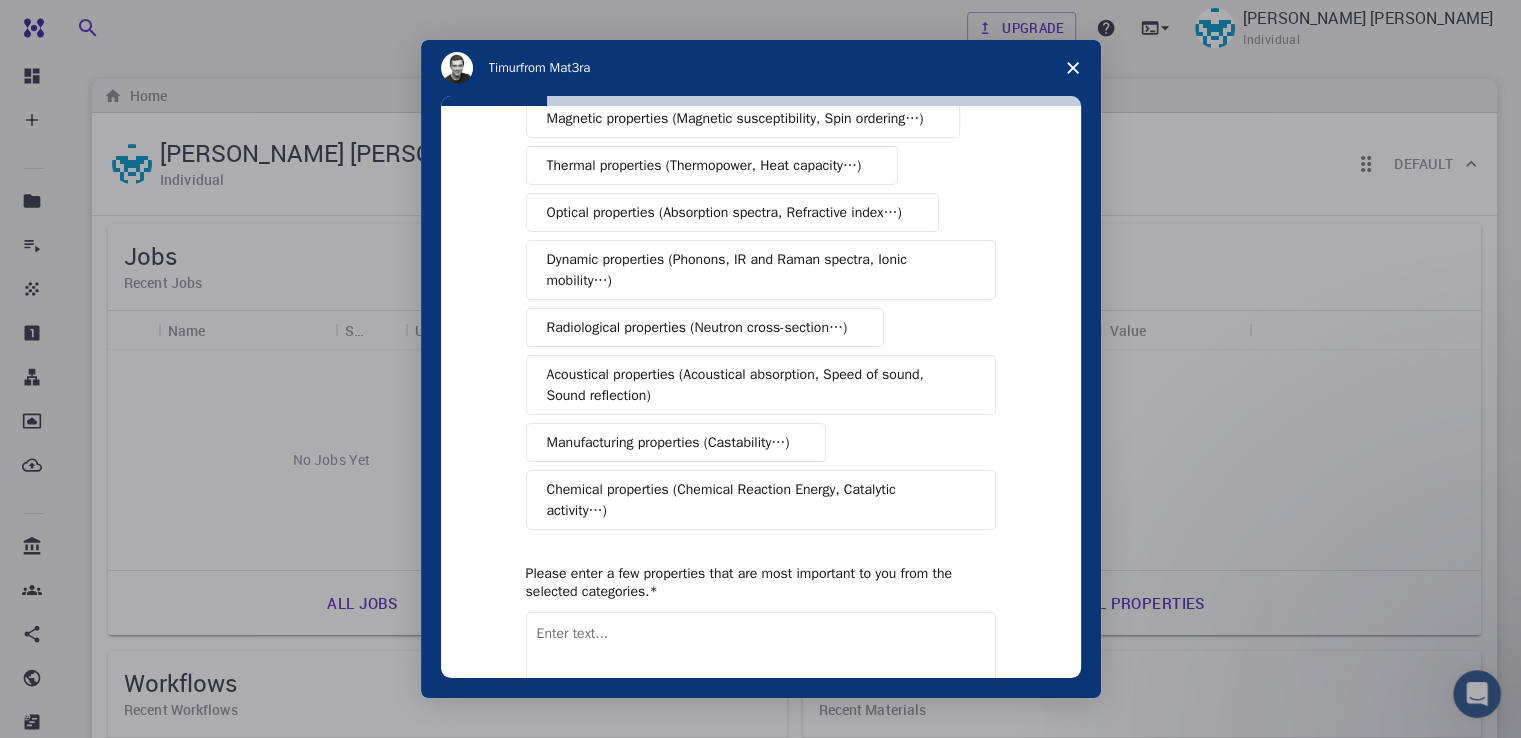 scroll, scrollTop: 0, scrollLeft: 0, axis: both 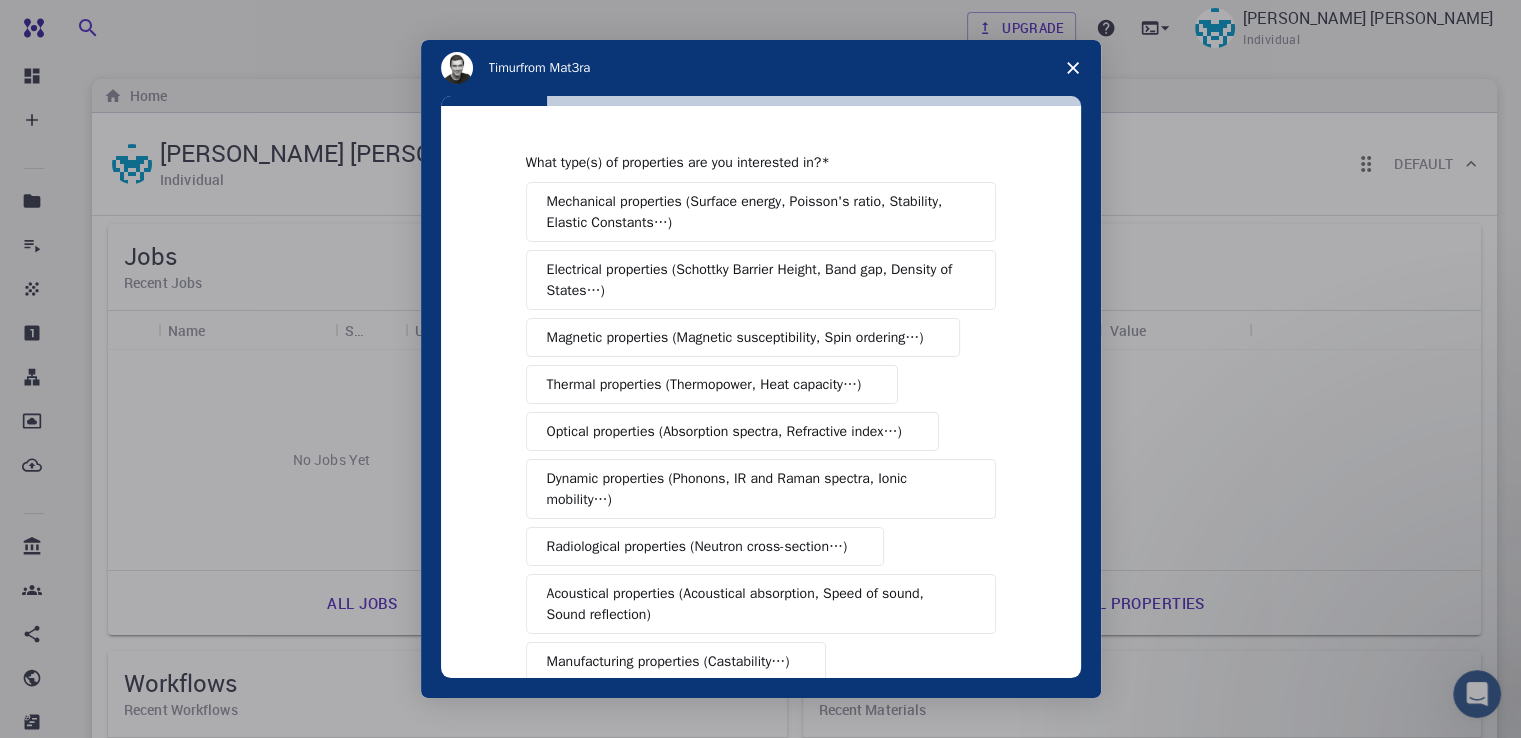 click on "Electrical properties (Schottky Barrier Height, Band gap, Density of States…)" at bounding box center (754, 280) 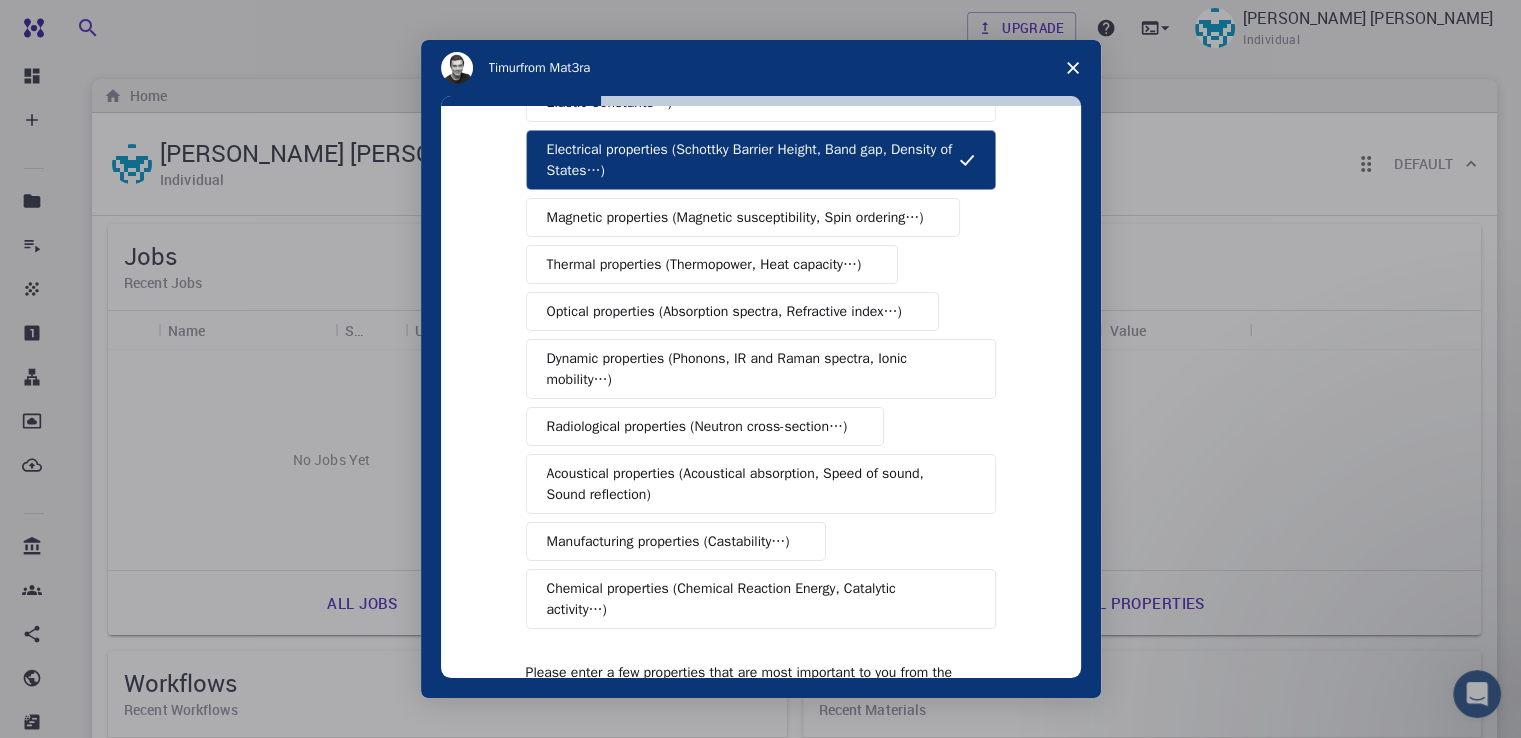 scroll, scrollTop: 128, scrollLeft: 0, axis: vertical 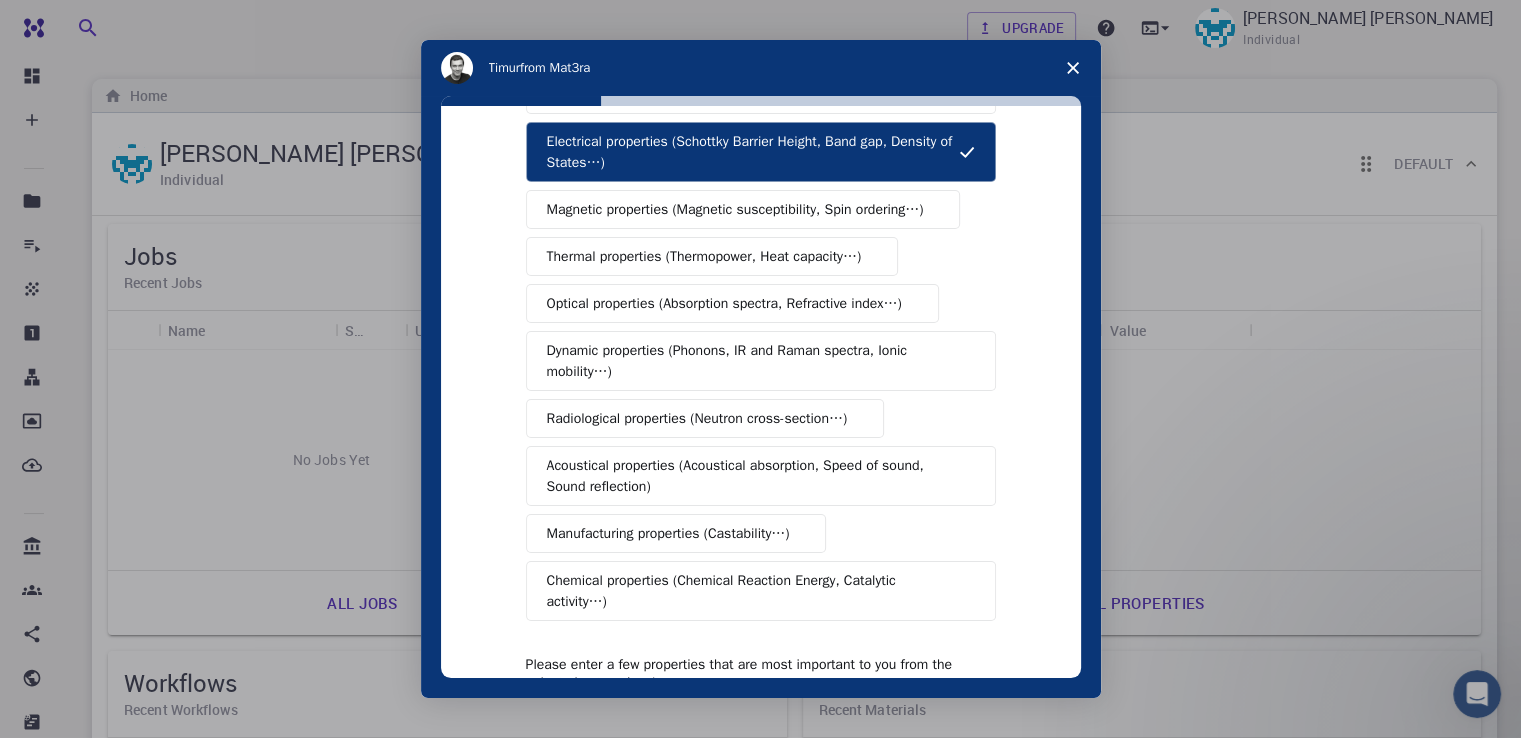 click on "Magnetic properties (Magnetic susceptibility, Spin ordering…)" at bounding box center (735, 209) 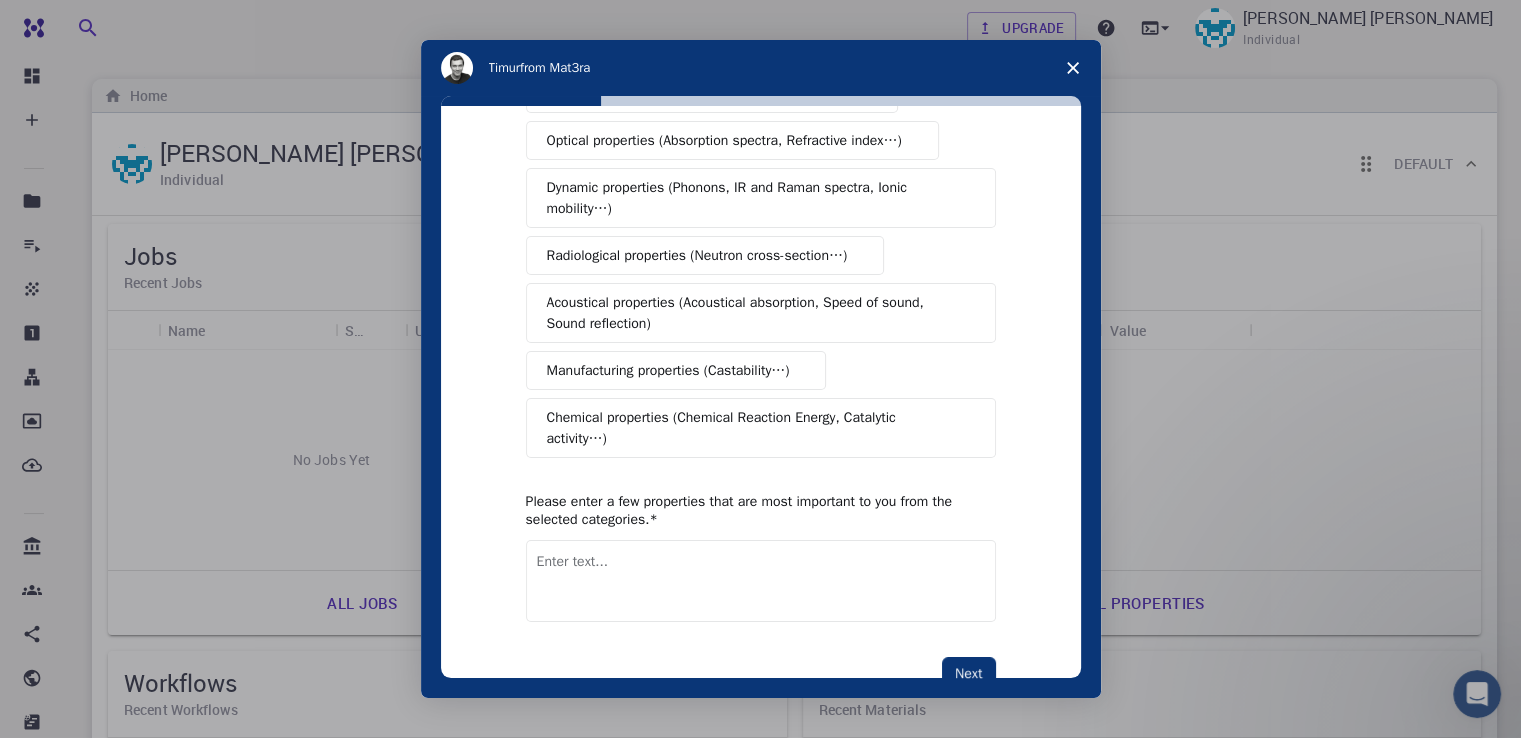 scroll, scrollTop: 275, scrollLeft: 0, axis: vertical 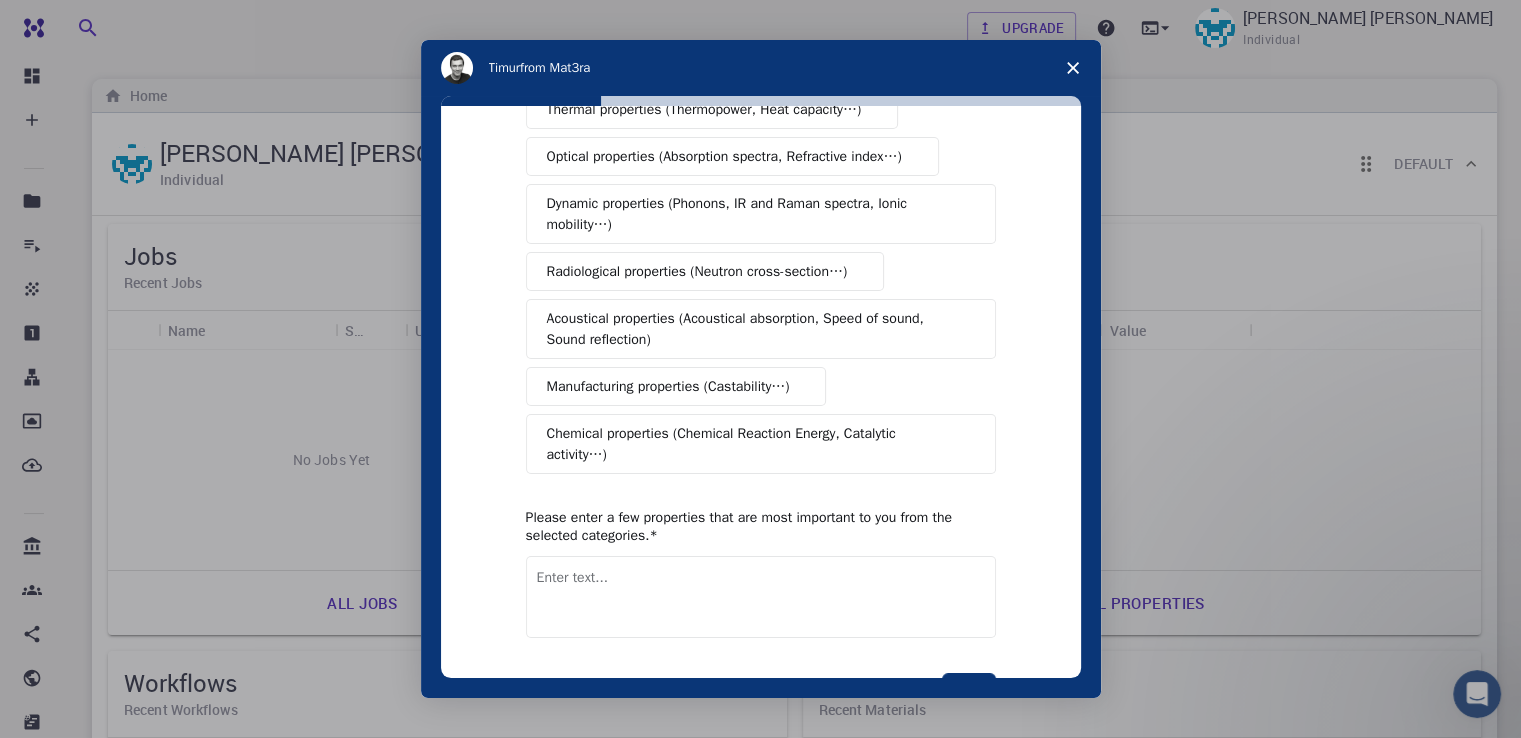 click on "Chemical properties (Chemical Reaction Energy, Catalytic activity…)" at bounding box center (753, 444) 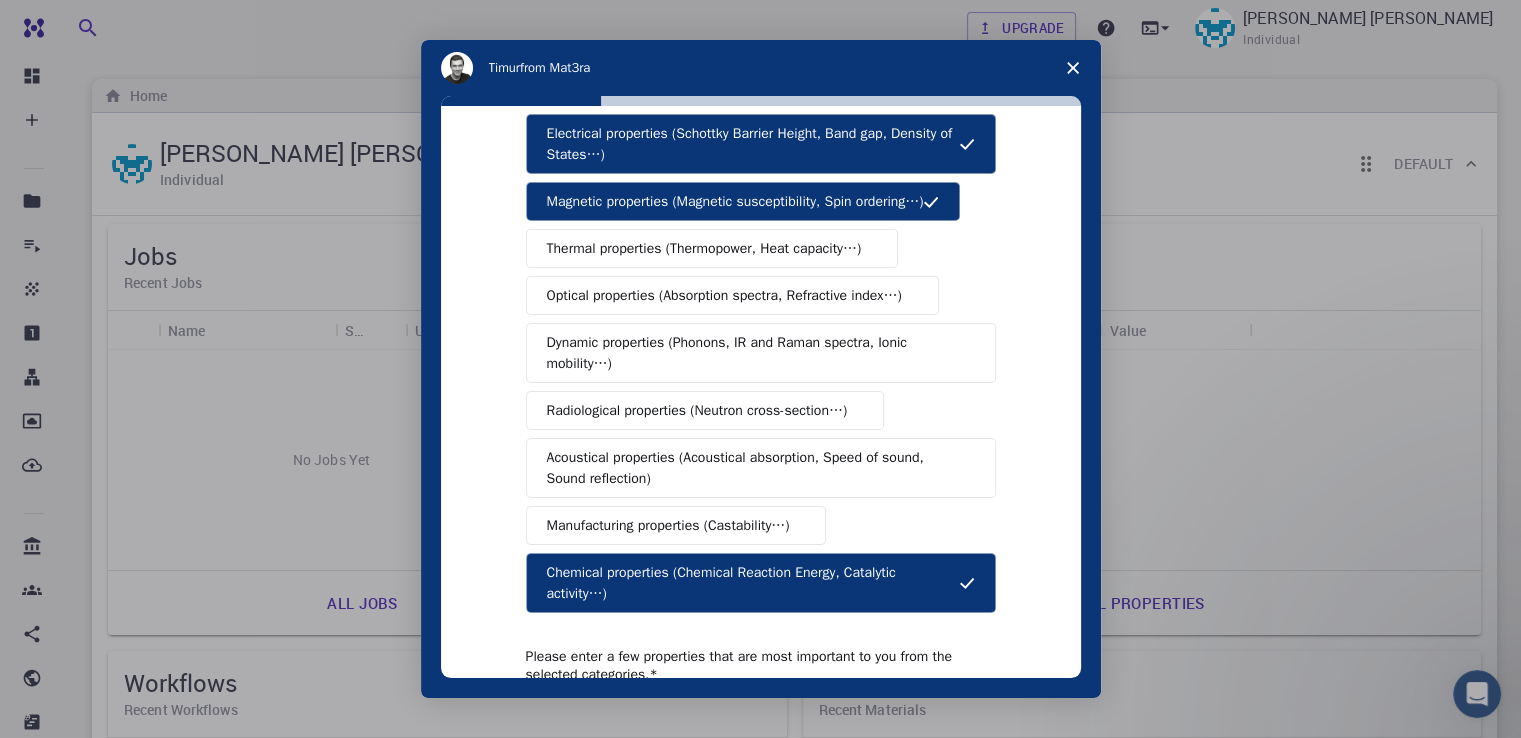 scroll, scrollTop: 130, scrollLeft: 0, axis: vertical 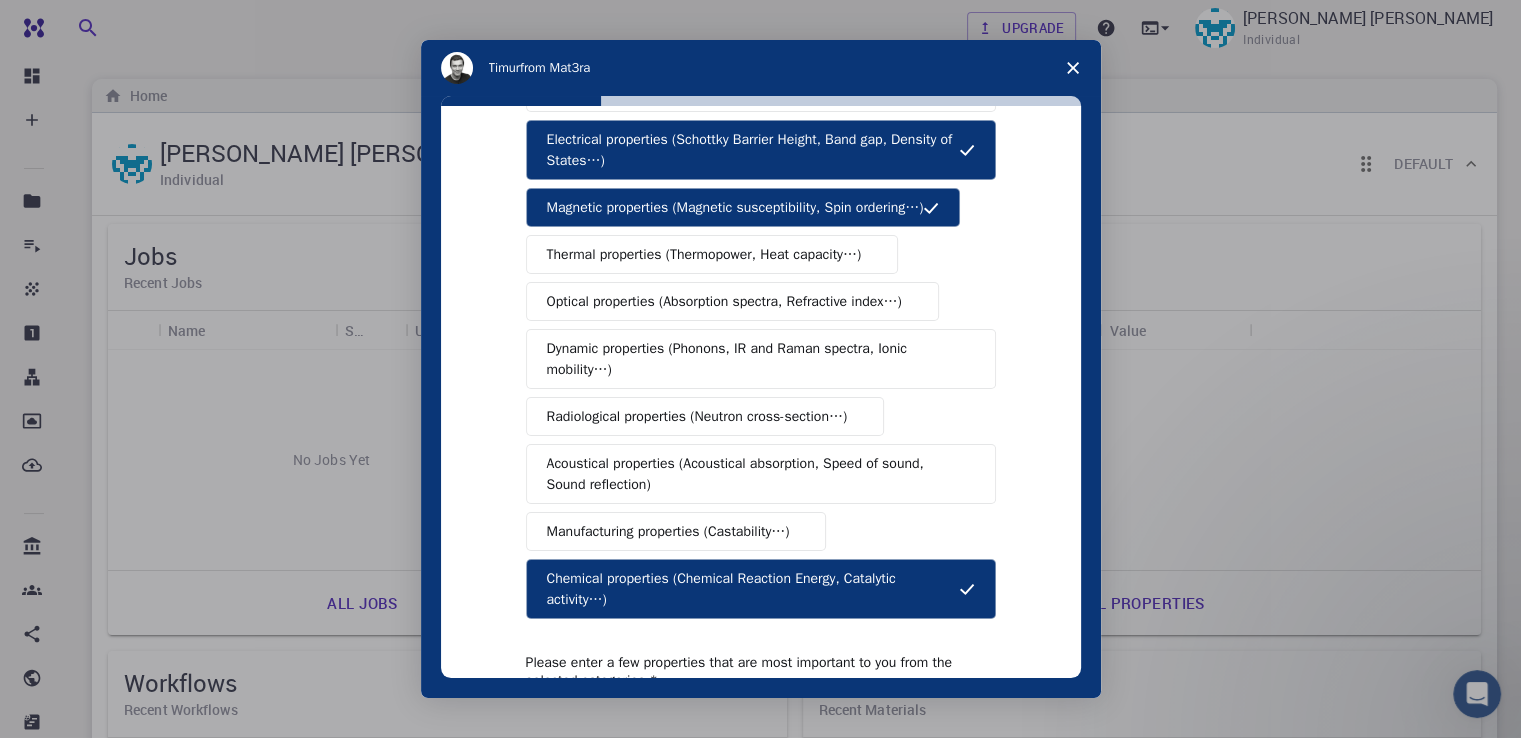 click on "Magnetic properties (Magnetic susceptibility, Spin ordering…)" at bounding box center (735, 207) 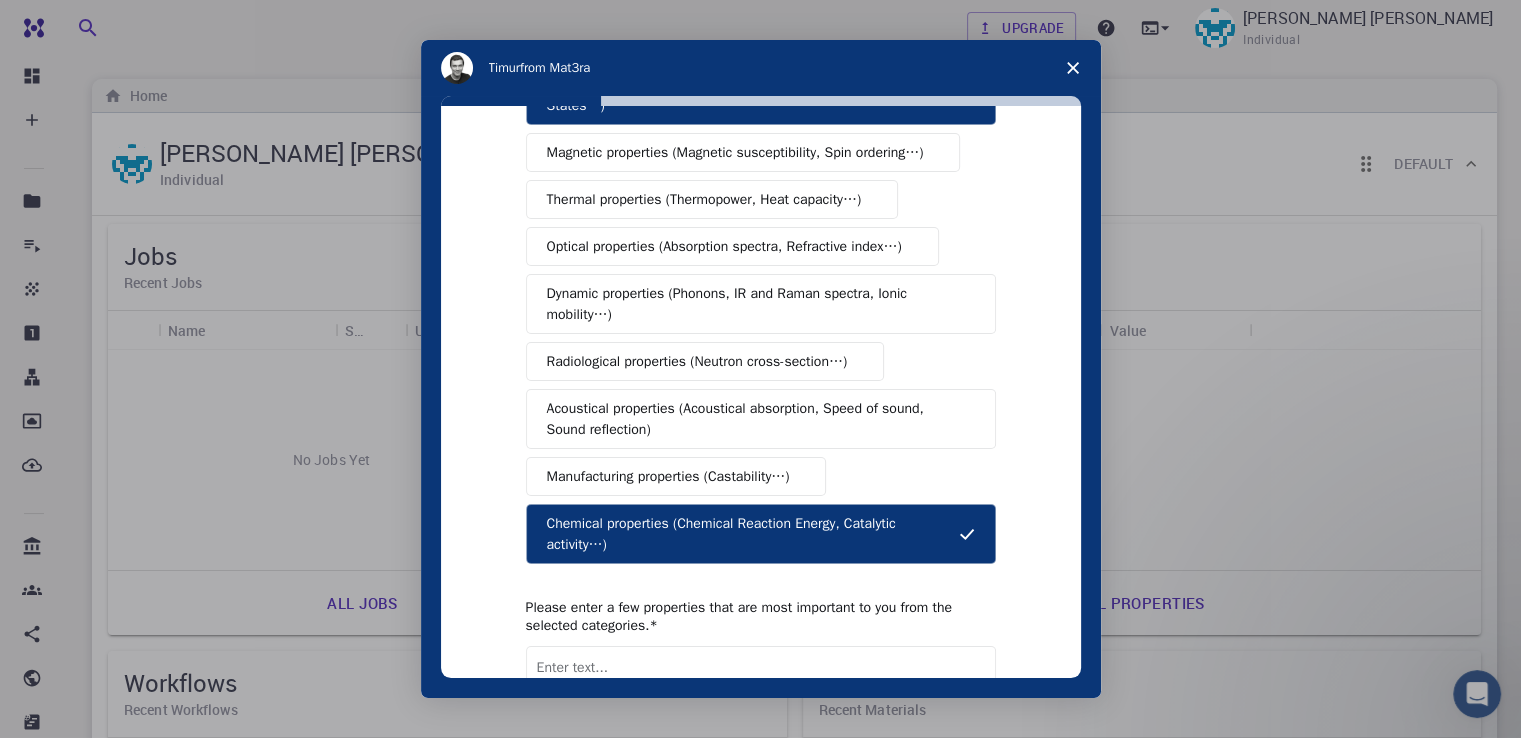 scroll, scrollTop: 326, scrollLeft: 0, axis: vertical 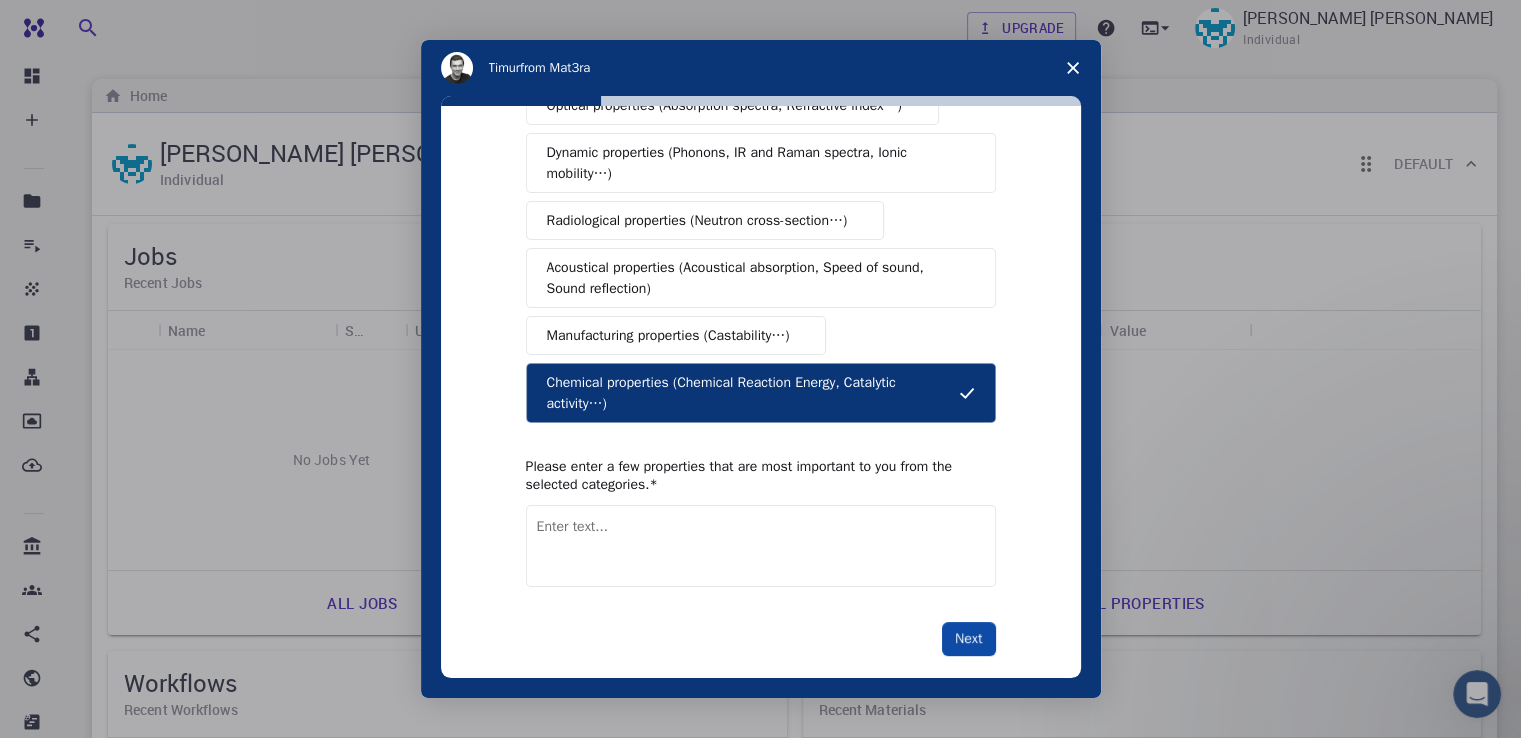 click on "Next" at bounding box center [968, 639] 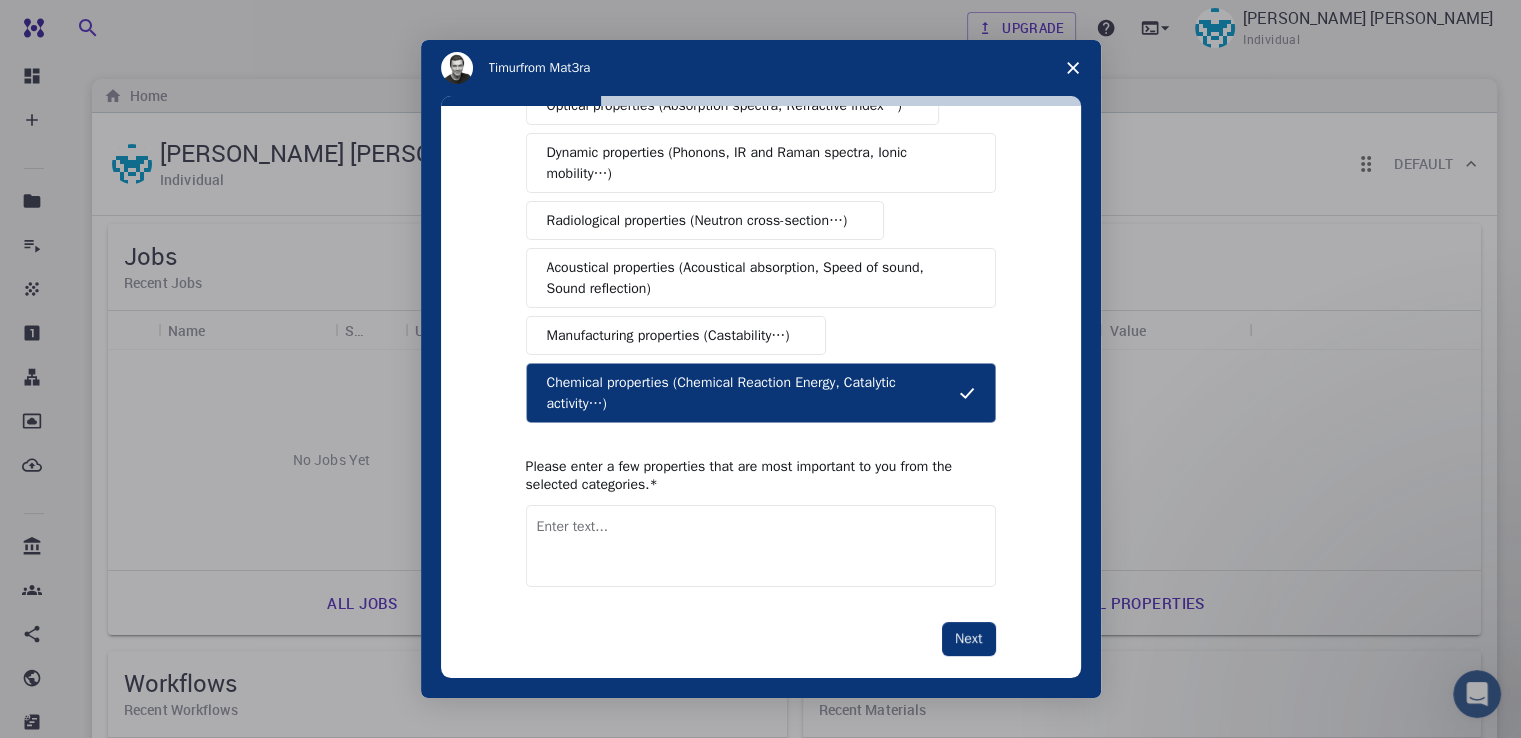 click at bounding box center [761, 546] 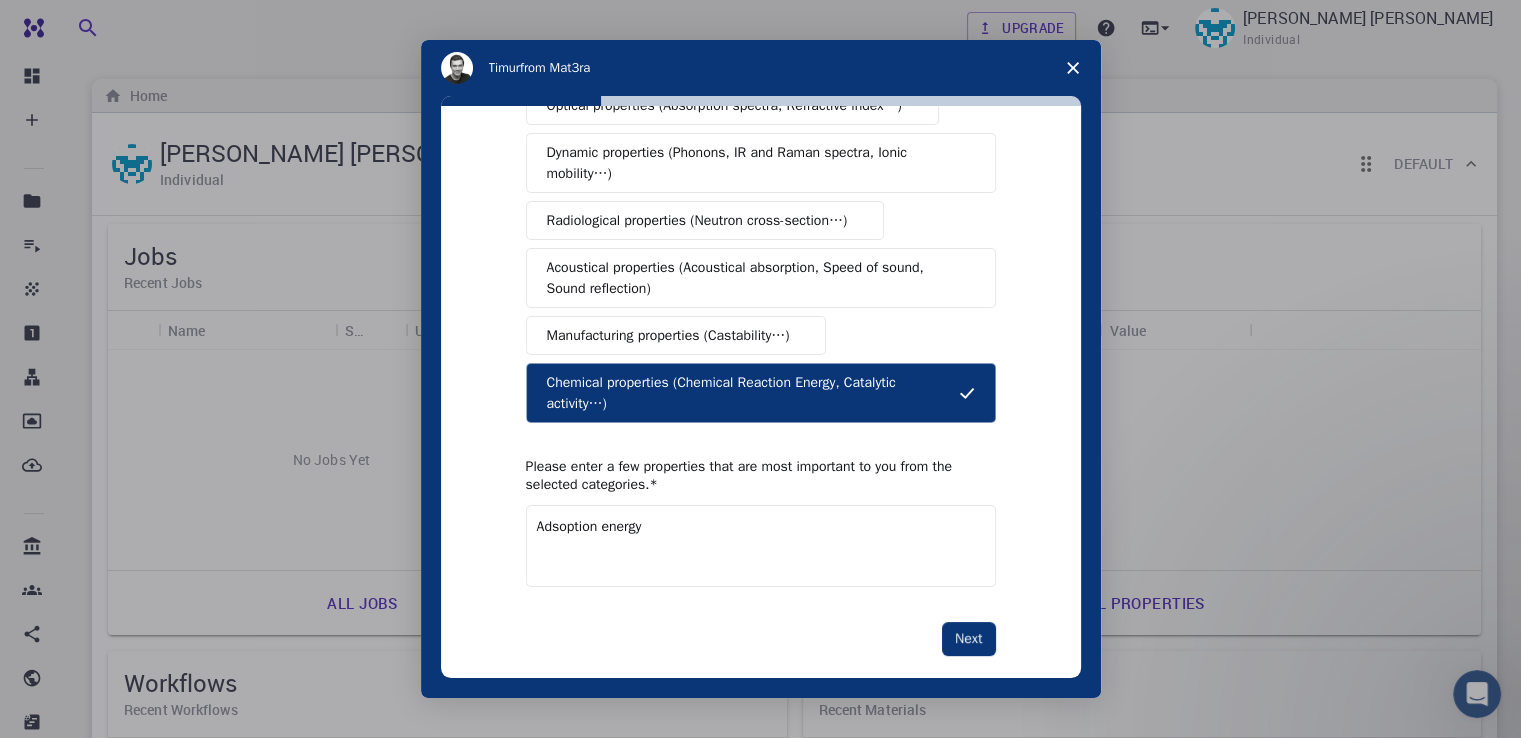 click on "Adsoption energy" at bounding box center (761, 546) 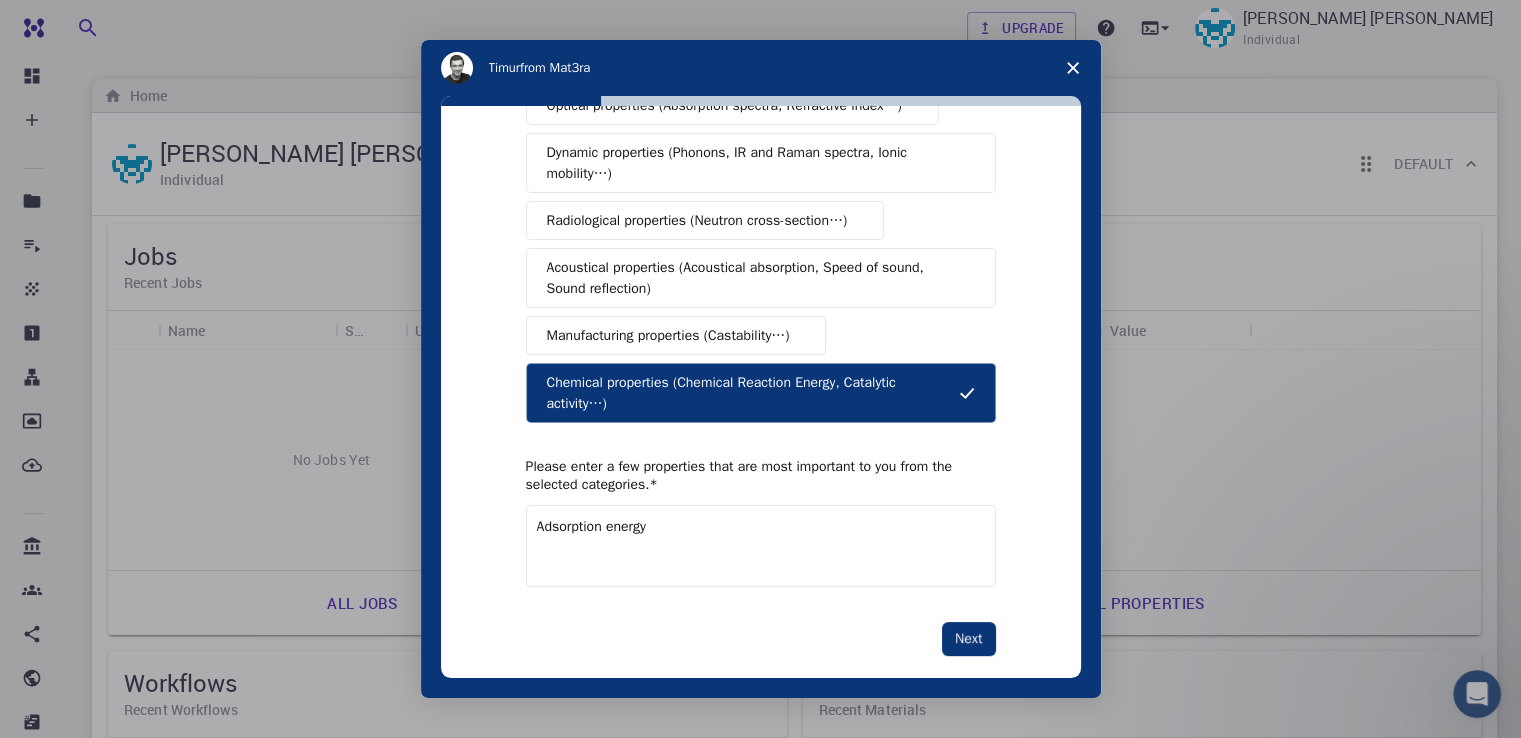 click on "Adsorption energy" at bounding box center (761, 546) 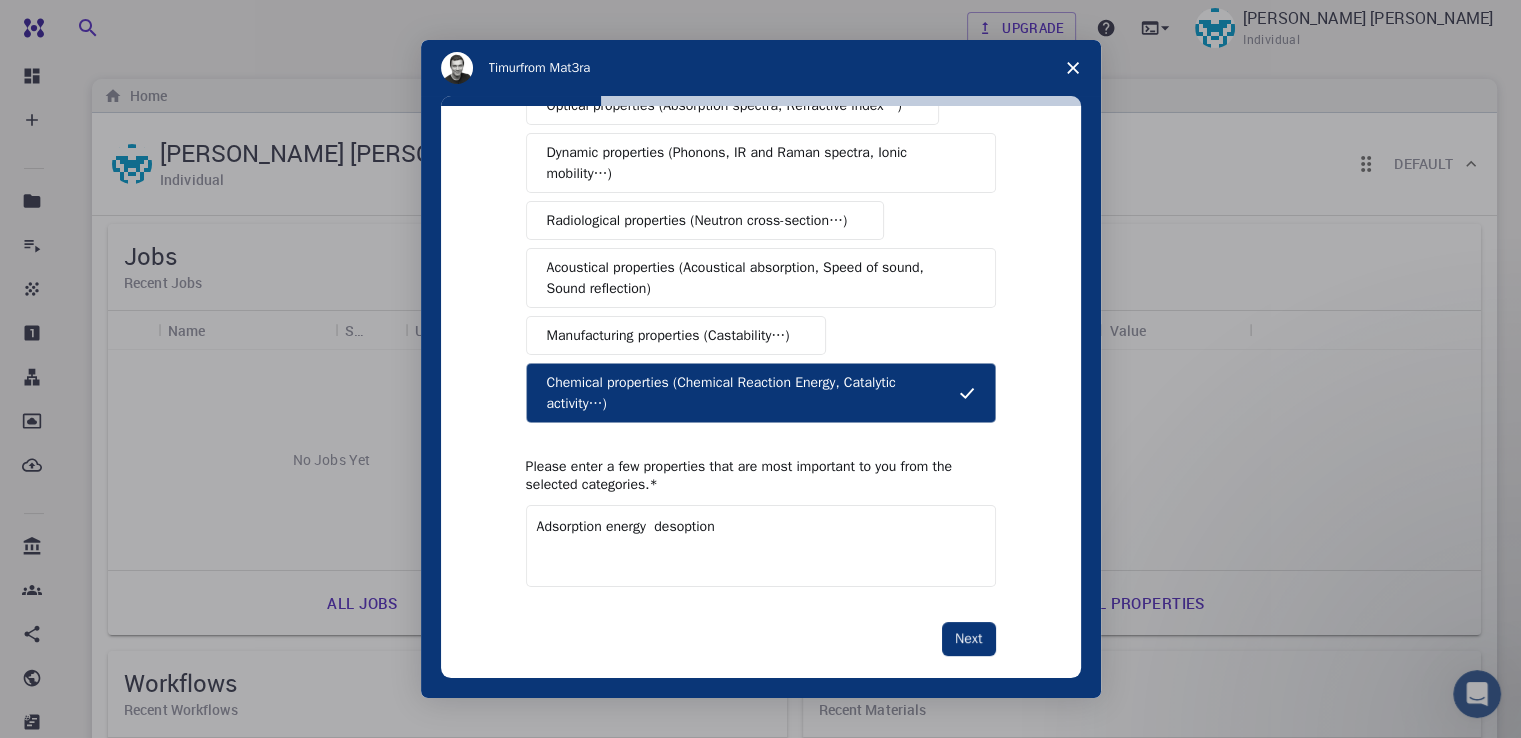 click on "Adsorption energy  desoption" at bounding box center (761, 546) 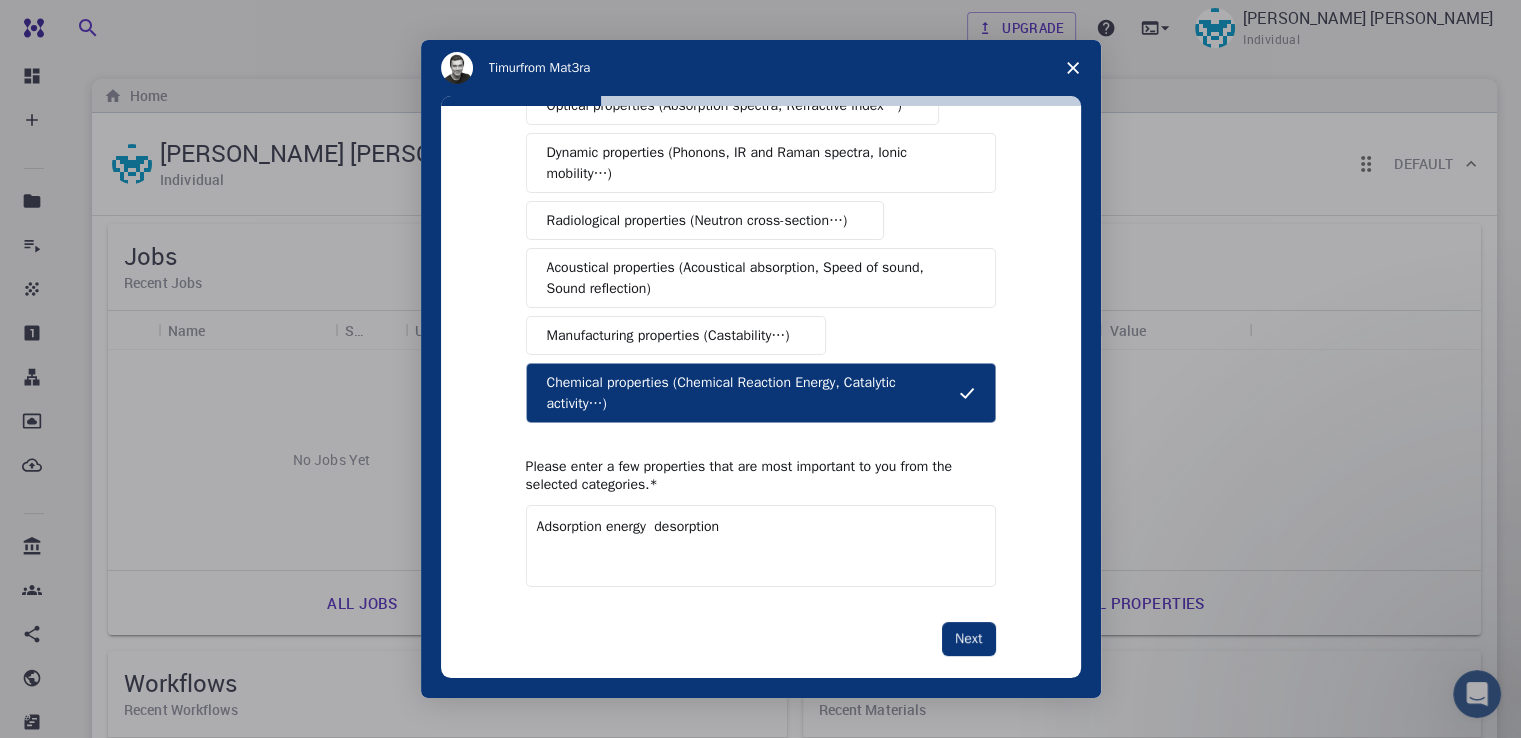 click on "Adsorption energy  desorption" at bounding box center [761, 546] 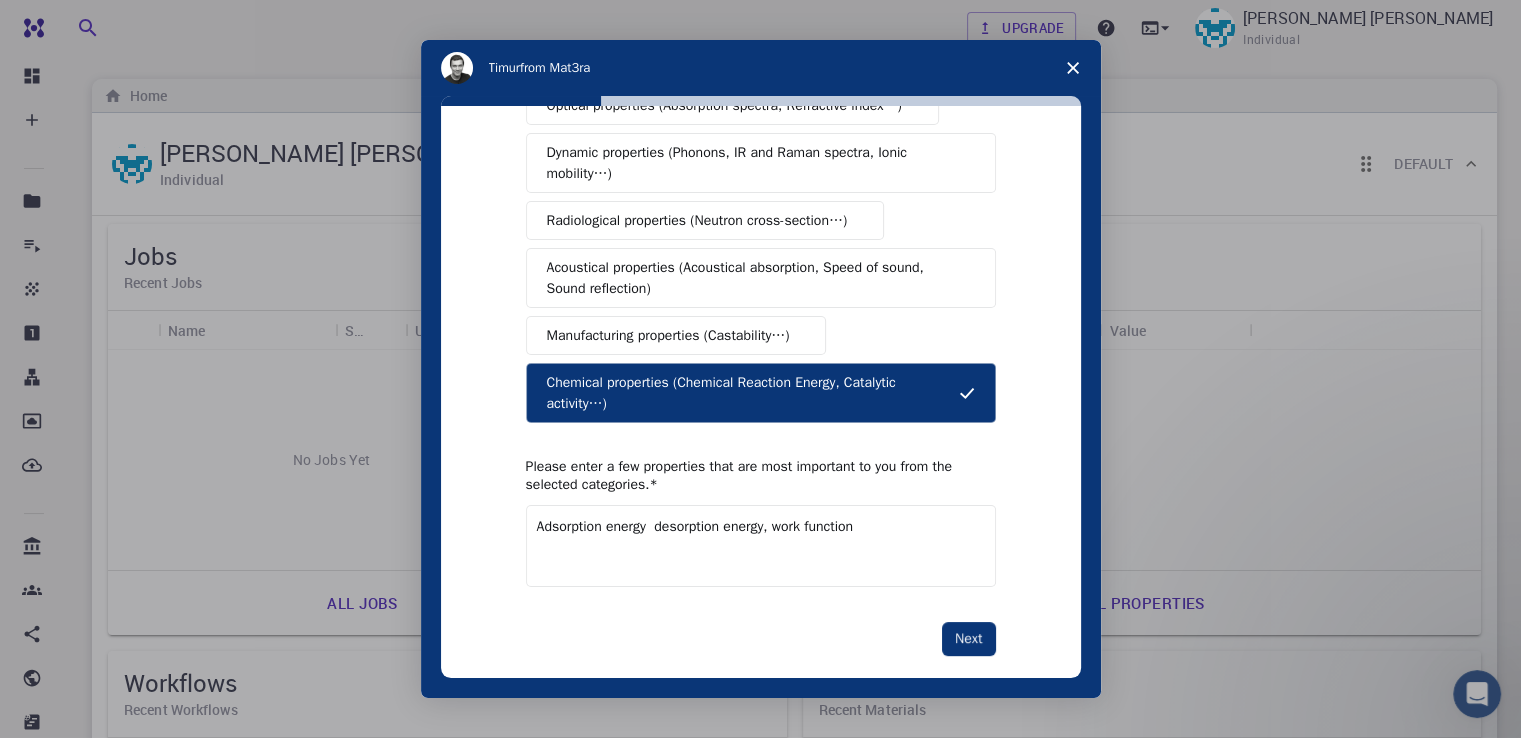 click on "Adsorption energy  desorption energy, work function" at bounding box center (761, 546) 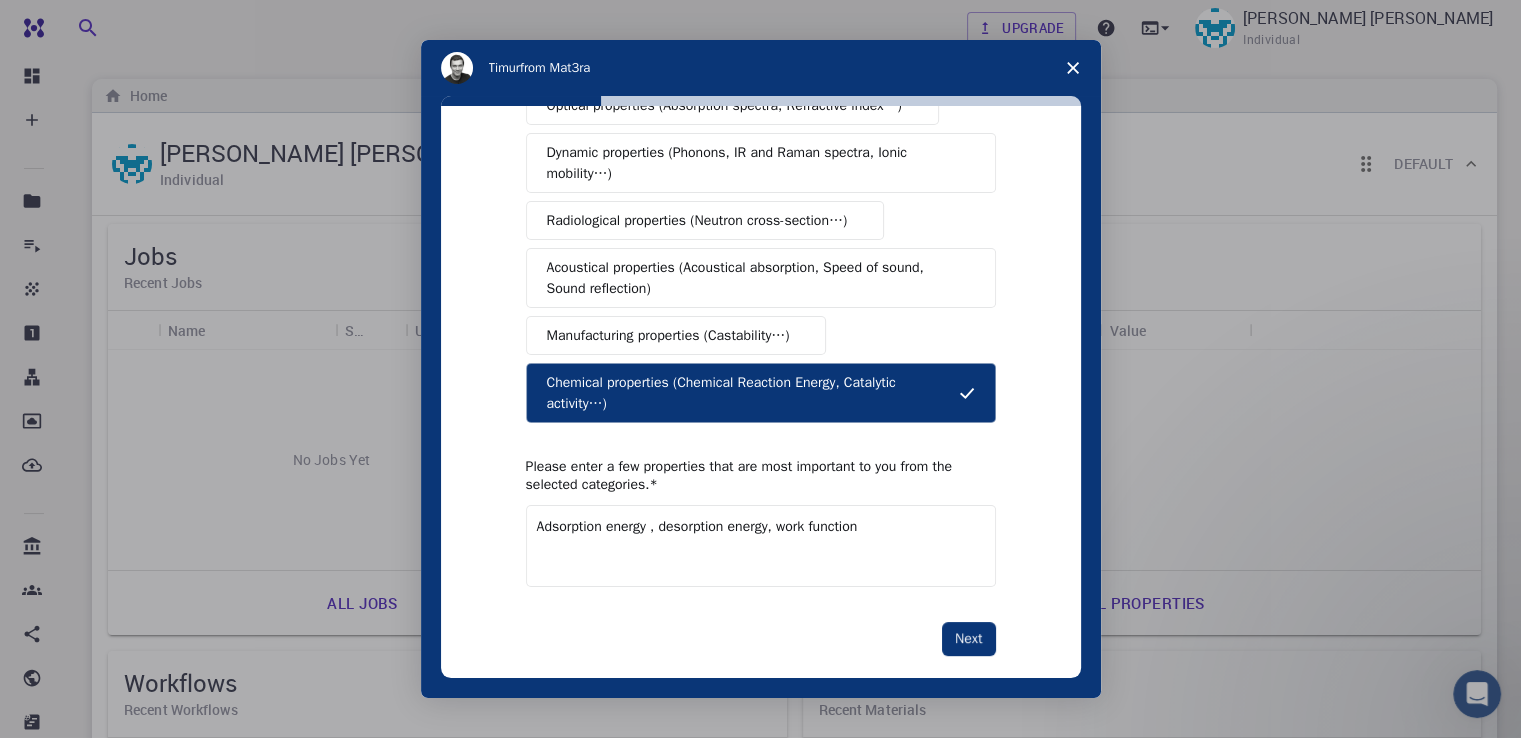 click on "Adsorption energy , desorption energy, work function" at bounding box center (761, 546) 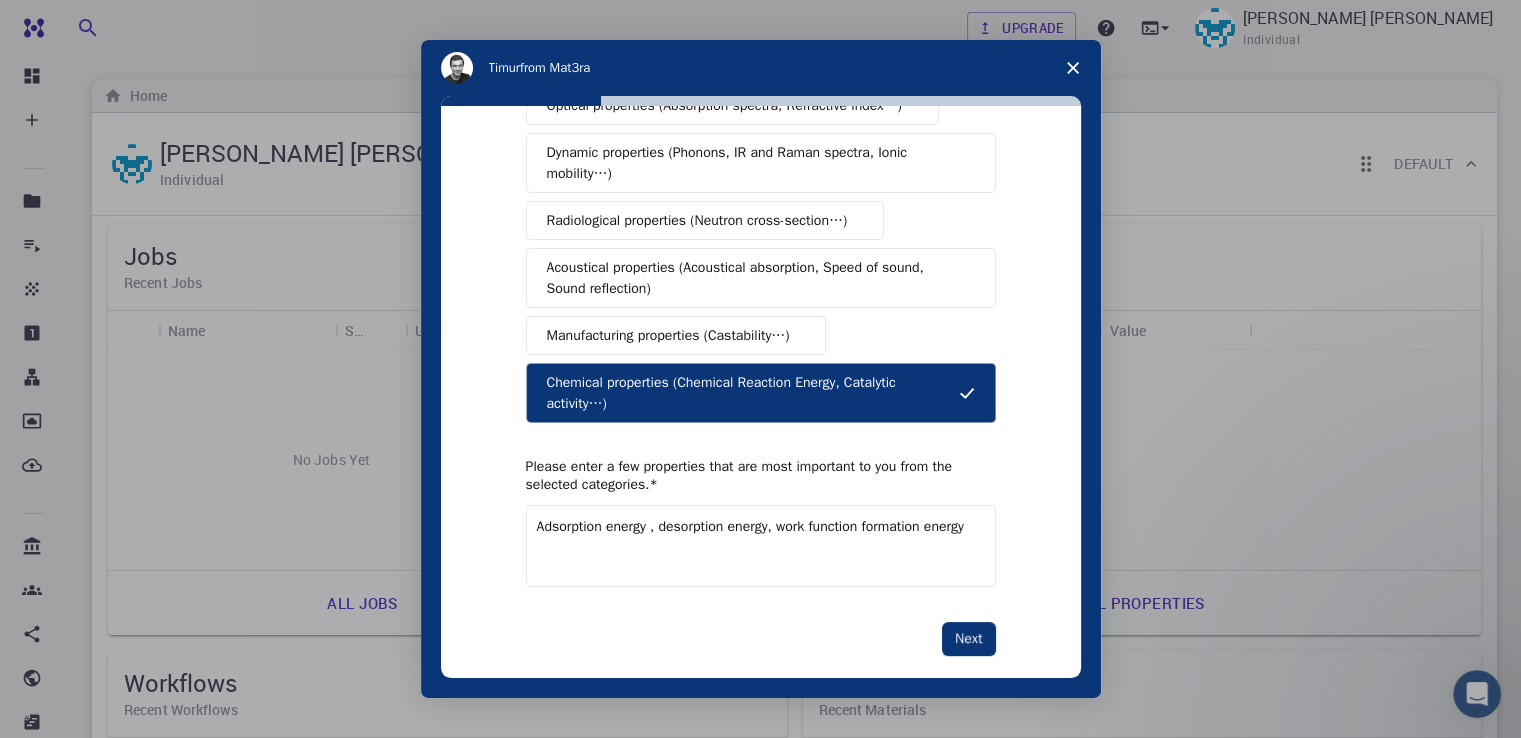 click on "Adsorption energy , desorption energy, work function formation energy" at bounding box center [761, 546] 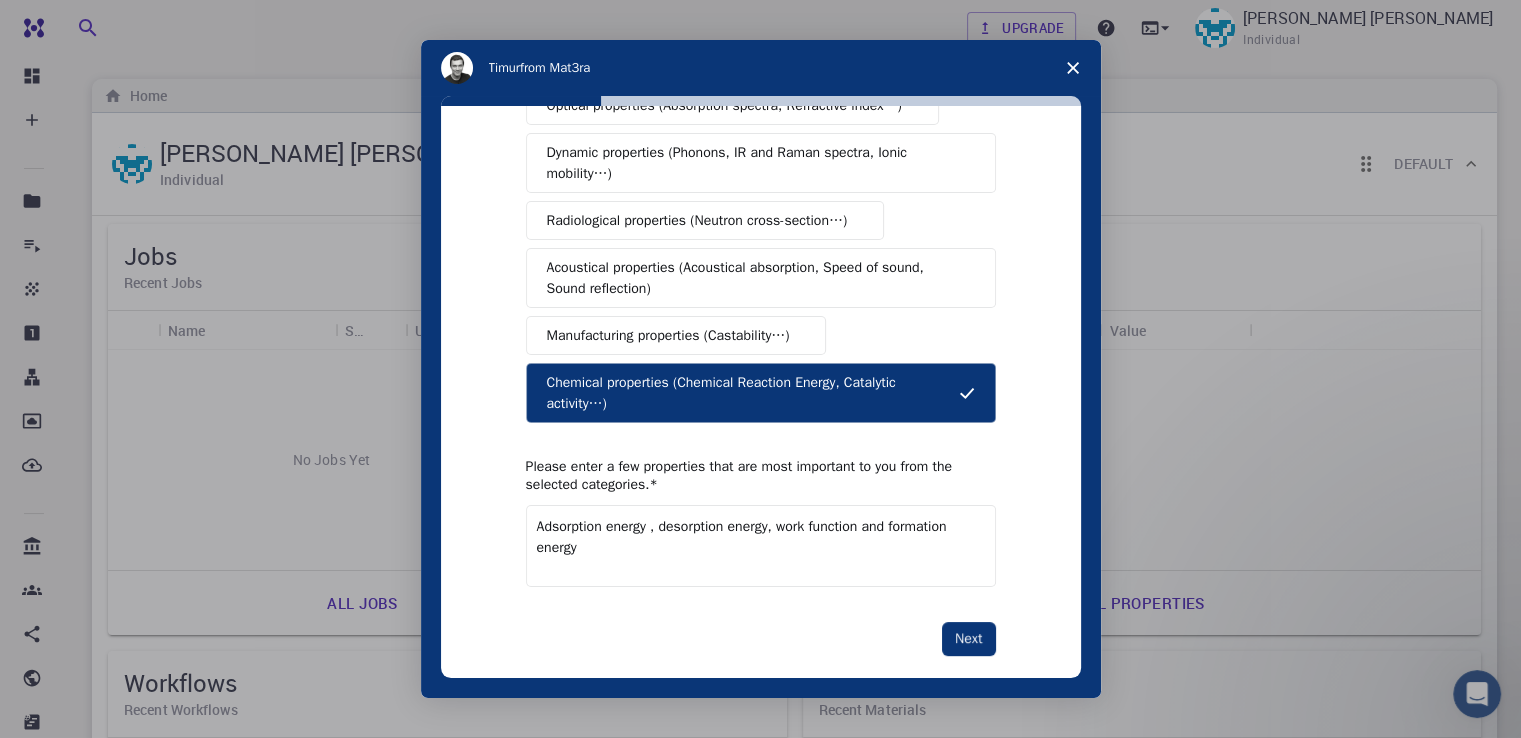 click on "Adsorption energy , desorption energy, work function and formation energy" at bounding box center (761, 546) 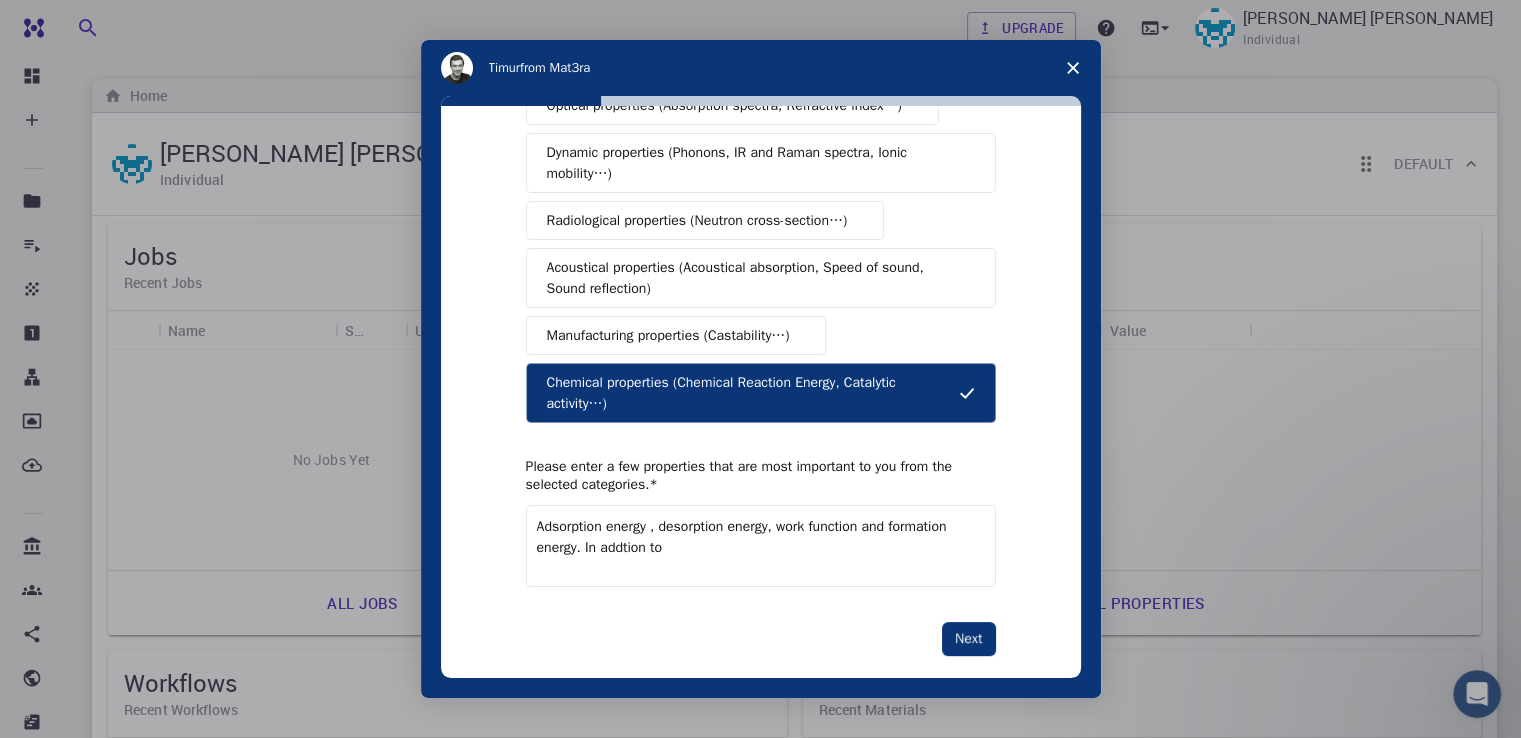 click on "Adsorption energy , desorption energy, work function and formation energy. In addtion to" at bounding box center (761, 546) 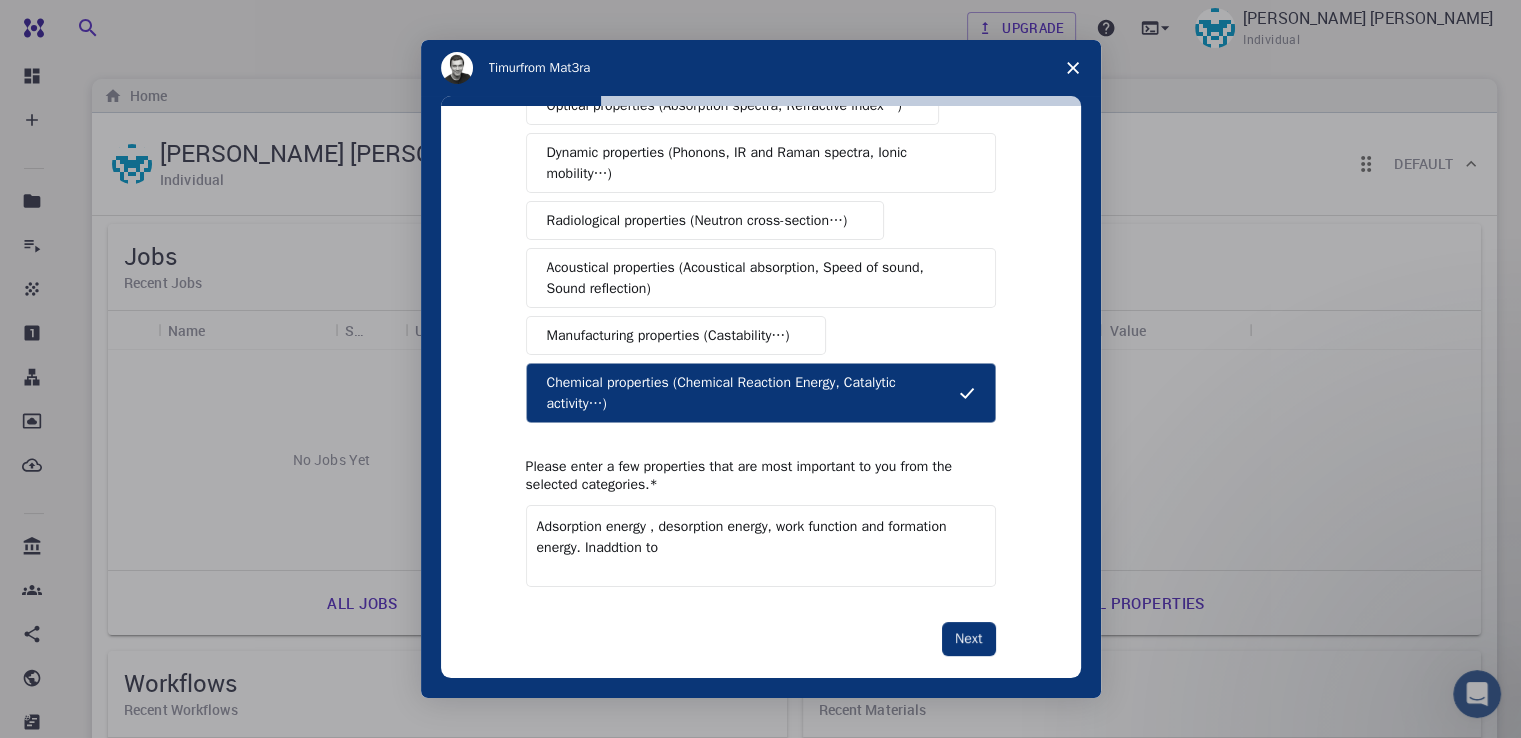 click on "Adsorption energy , desorption energy, work function and formation energy. Inaddtion to" at bounding box center [761, 546] 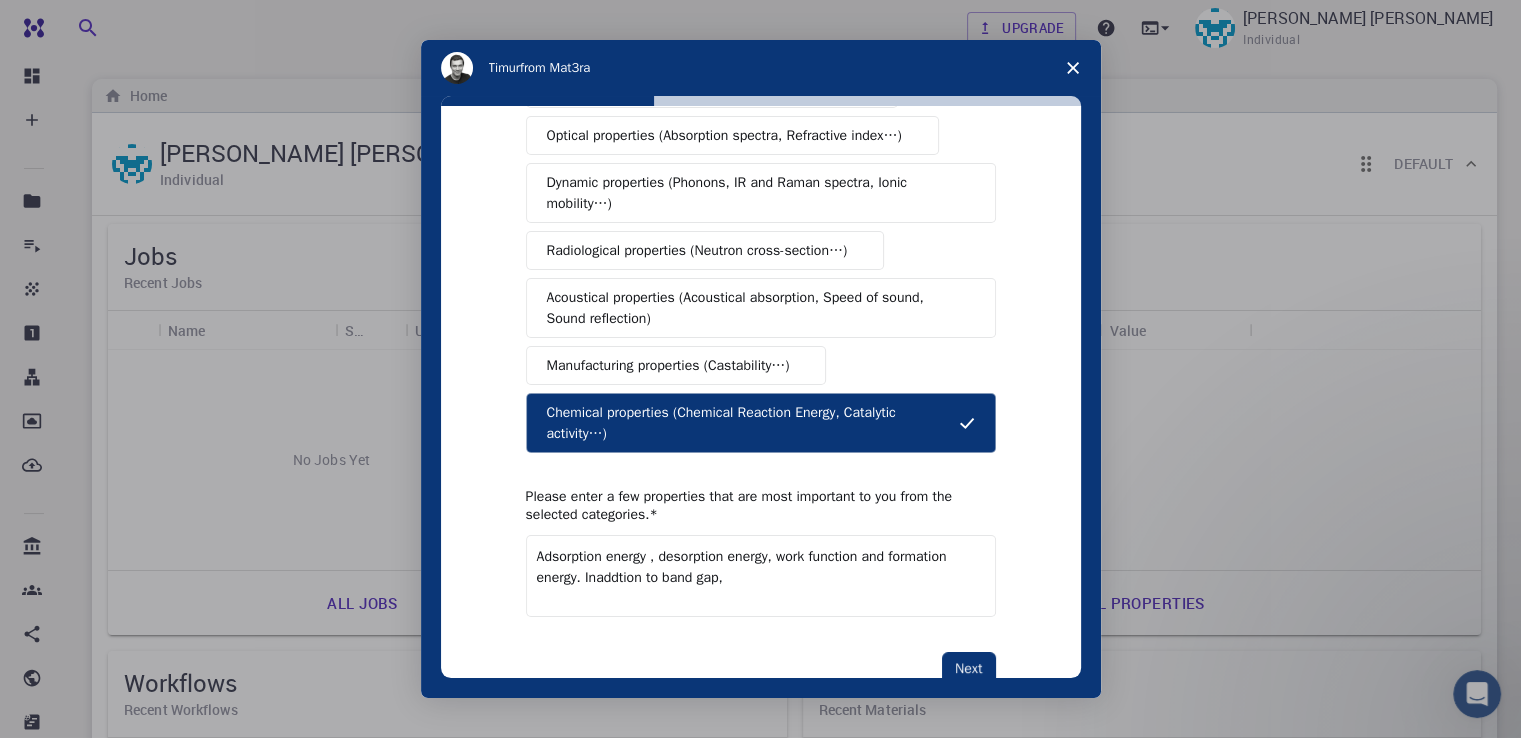 scroll, scrollTop: 326, scrollLeft: 0, axis: vertical 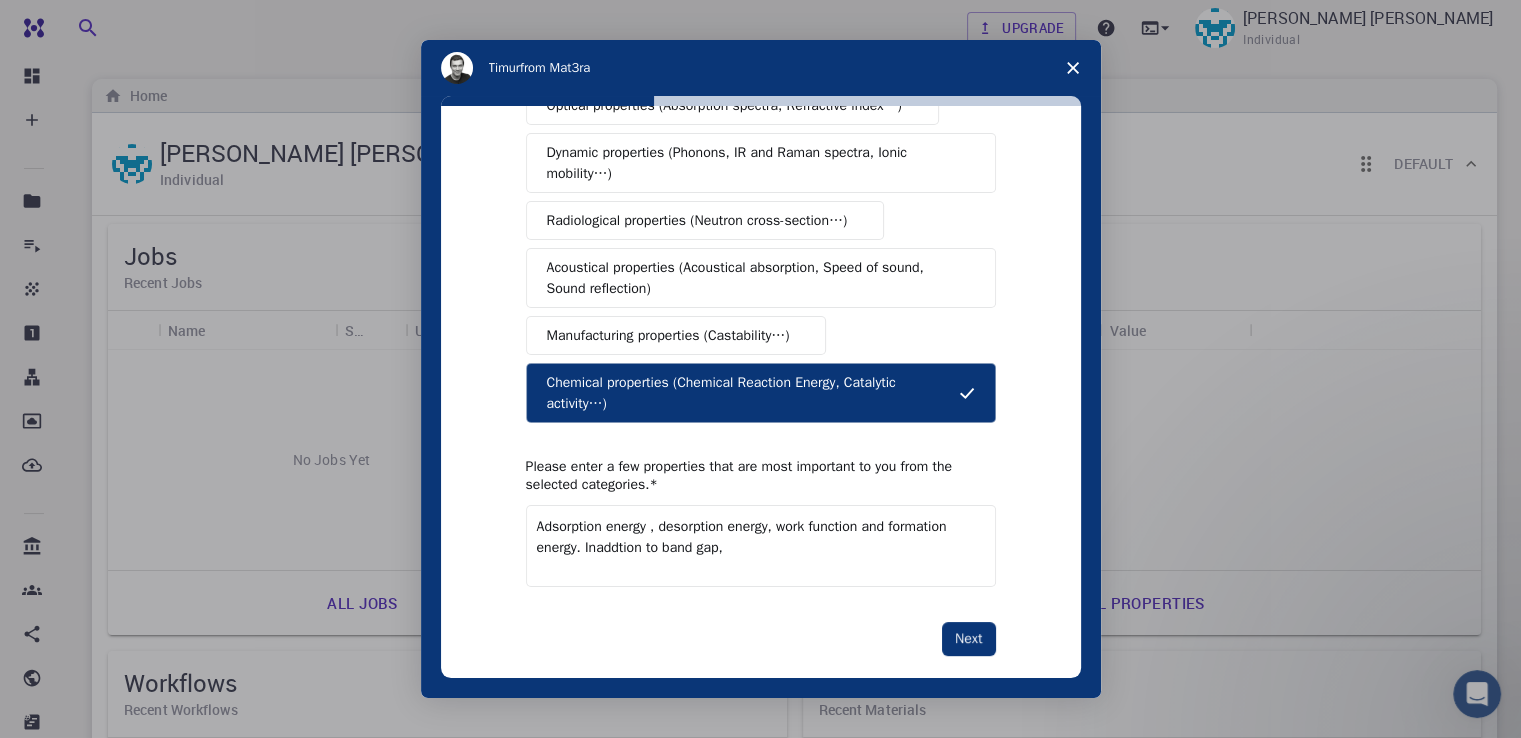 click on "Adsorption energy , desorption energy, work function and formation energy. Inaddtion to band gap," at bounding box center (761, 546) 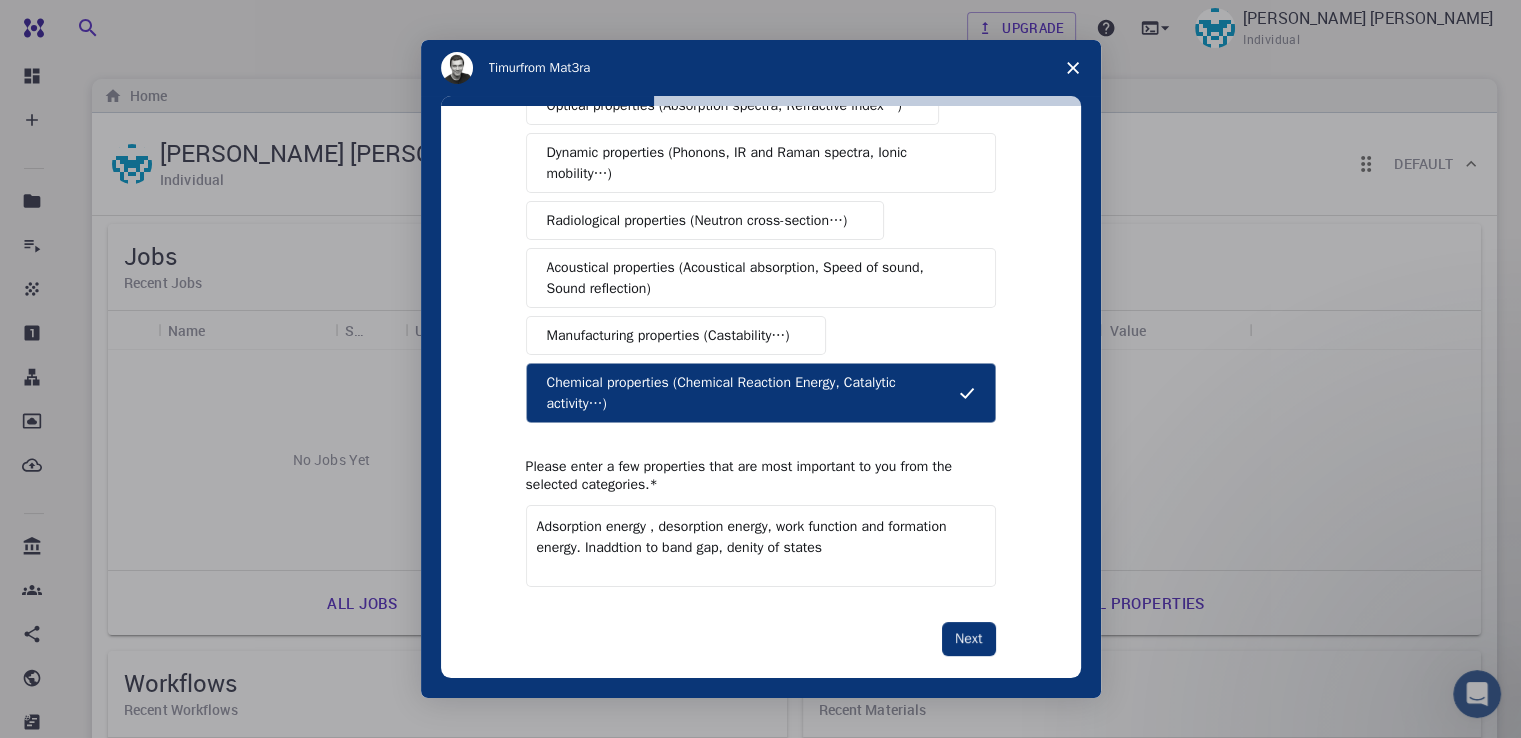 click on "Adsorption energy , desorption energy, work function and formation energy. Inaddtion to band gap, denity of states" at bounding box center (761, 546) 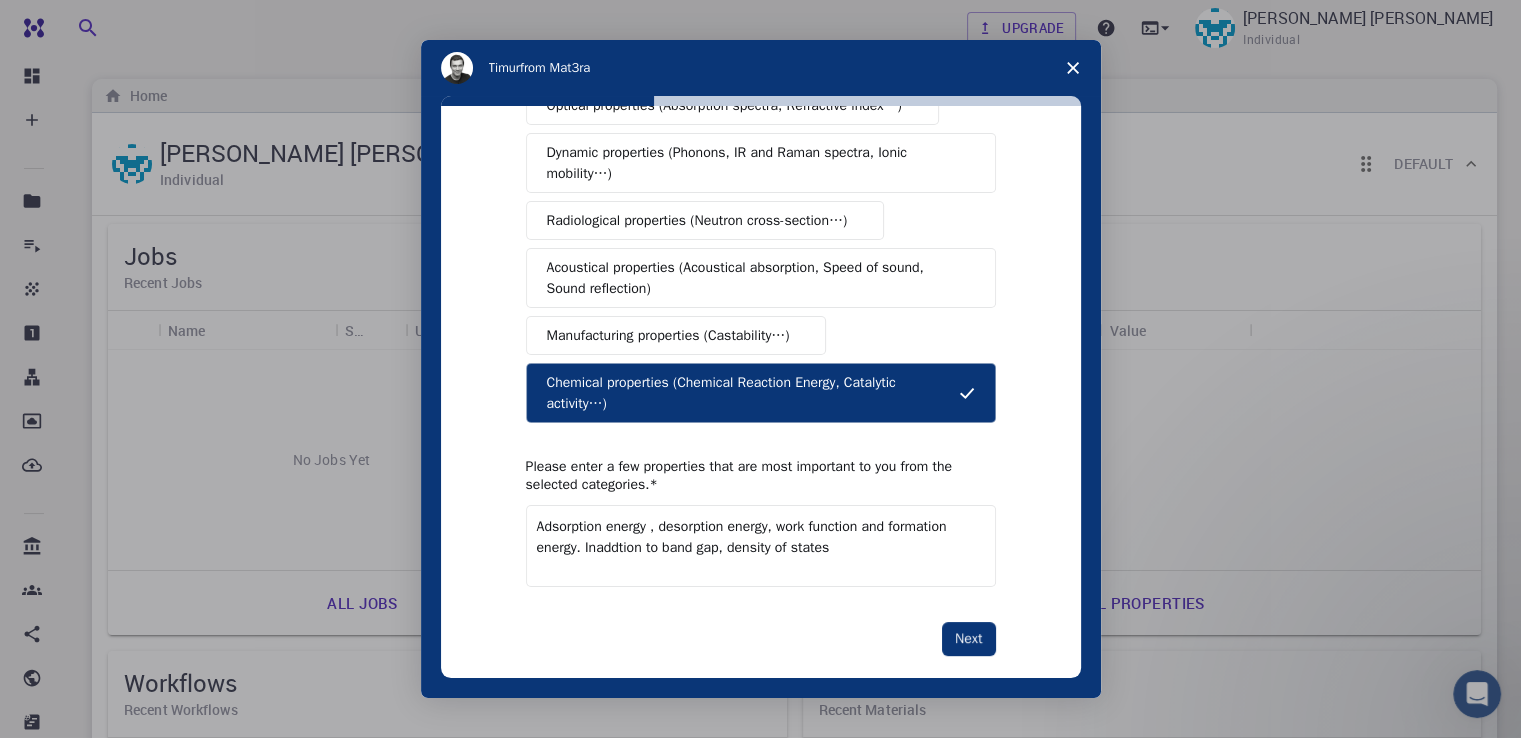 click on "Adsorption energy , desorption energy, work function and formation energy. Inaddtion to band gap, density of states" at bounding box center (761, 546) 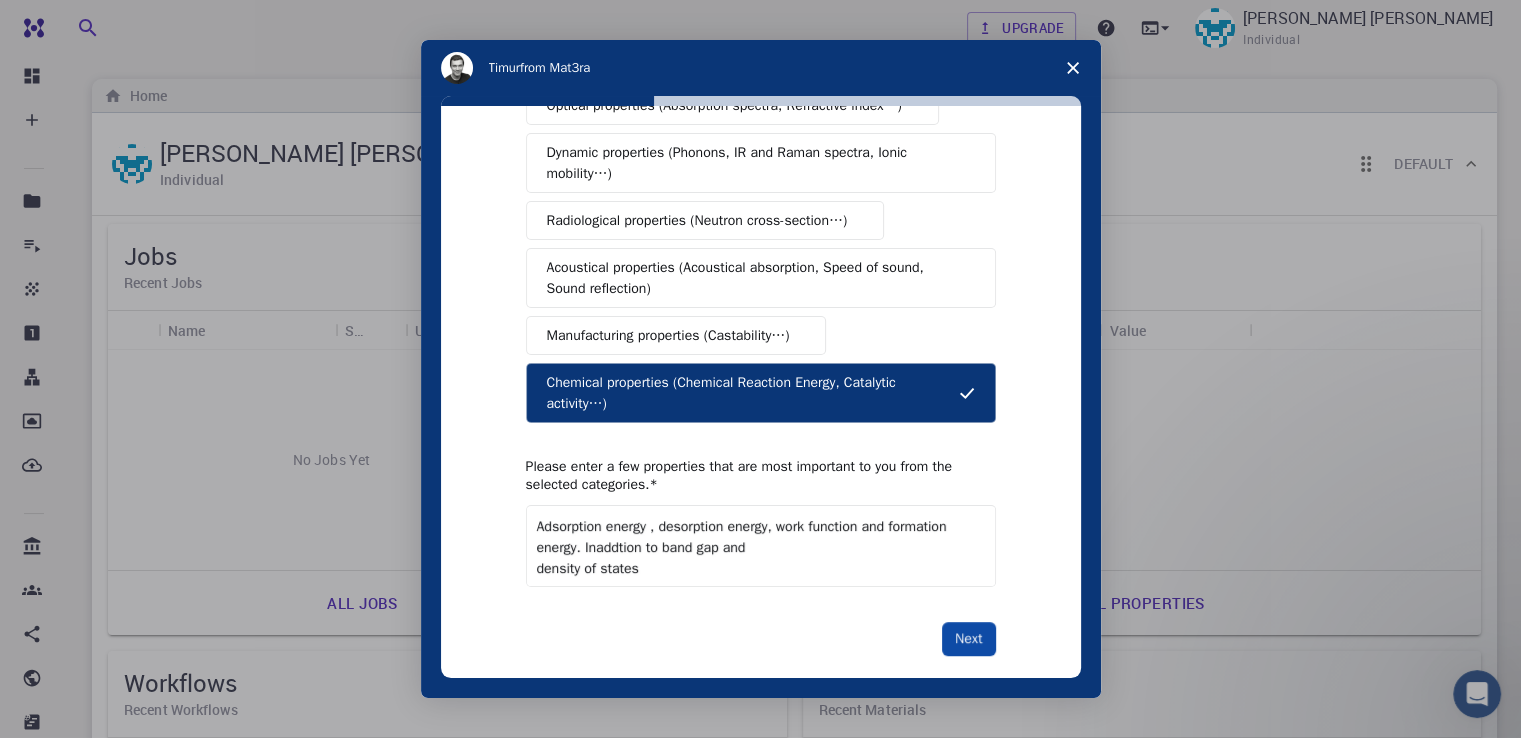 type on "Adsorption energy , desorption energy, work function and formation energy. Inaddtion to band gap and
density of states" 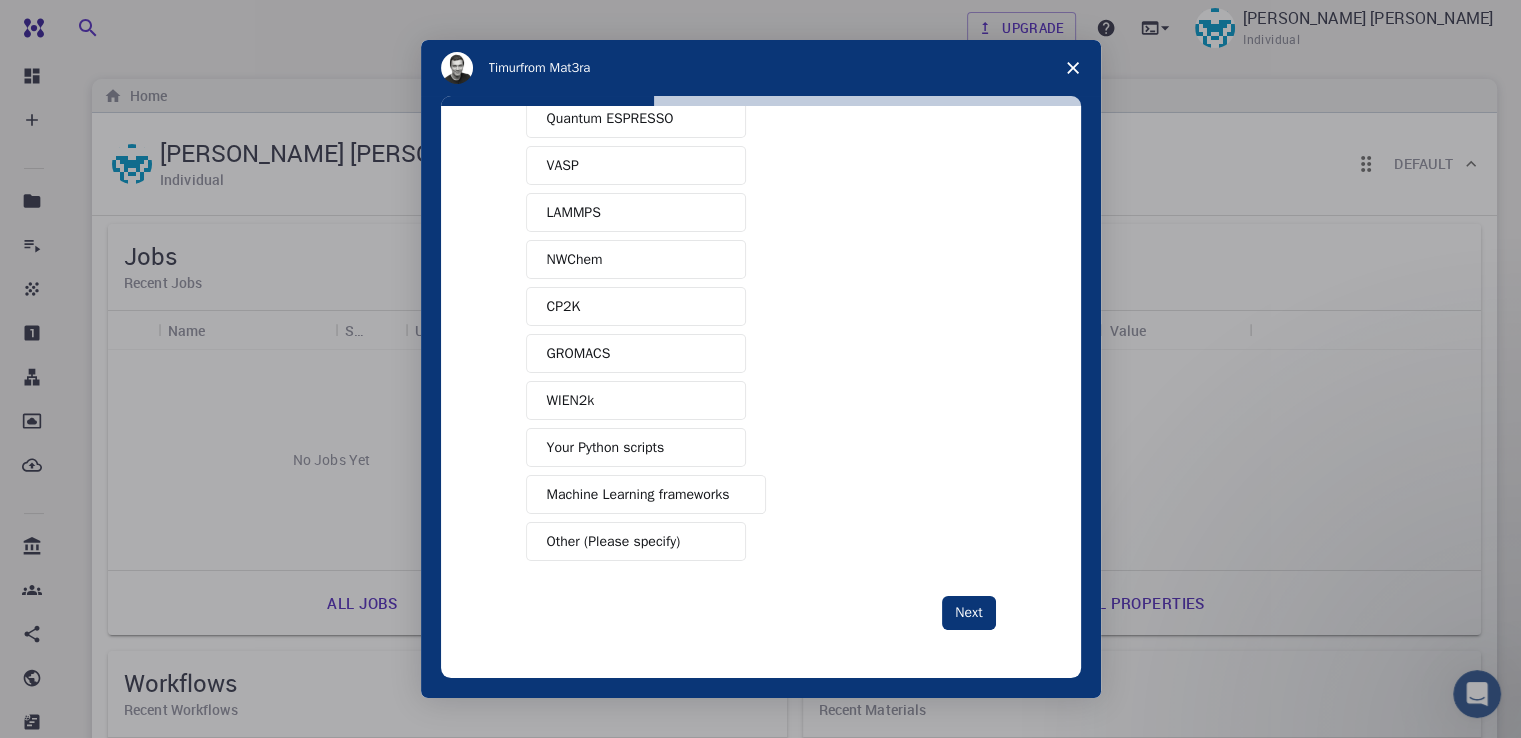 scroll, scrollTop: 0, scrollLeft: 0, axis: both 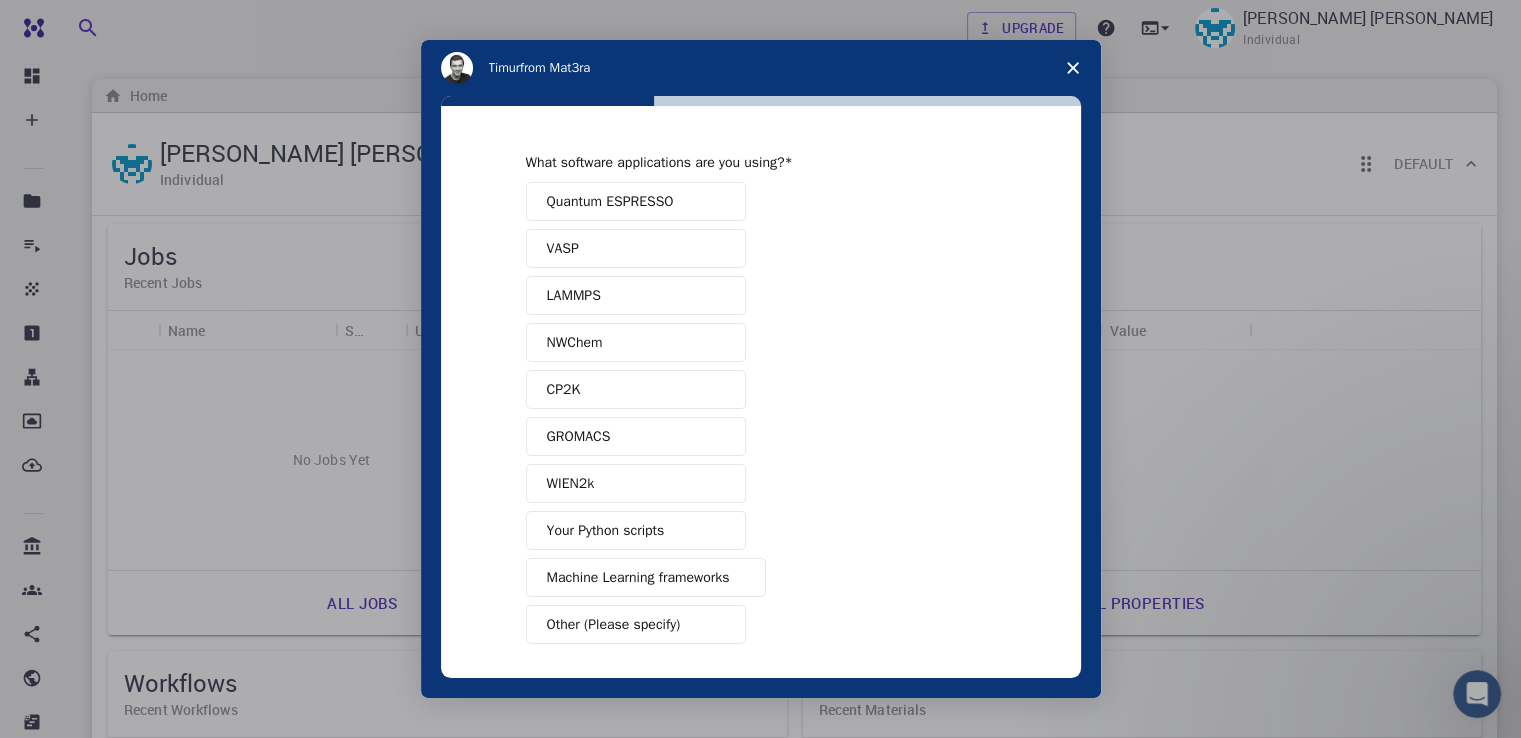 click on "Quantum ESPRESSO" at bounding box center (636, 201) 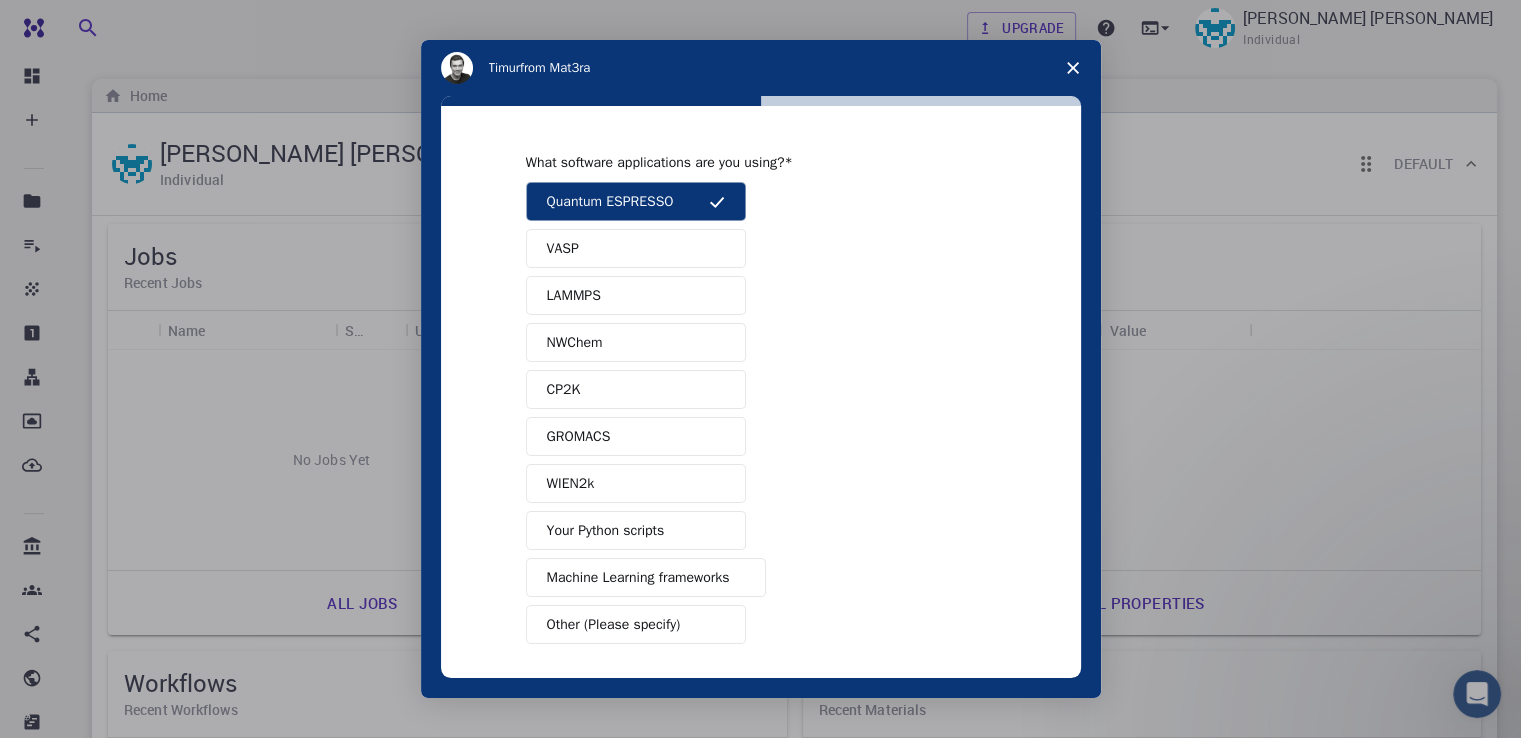 click on "VASP" at bounding box center [636, 248] 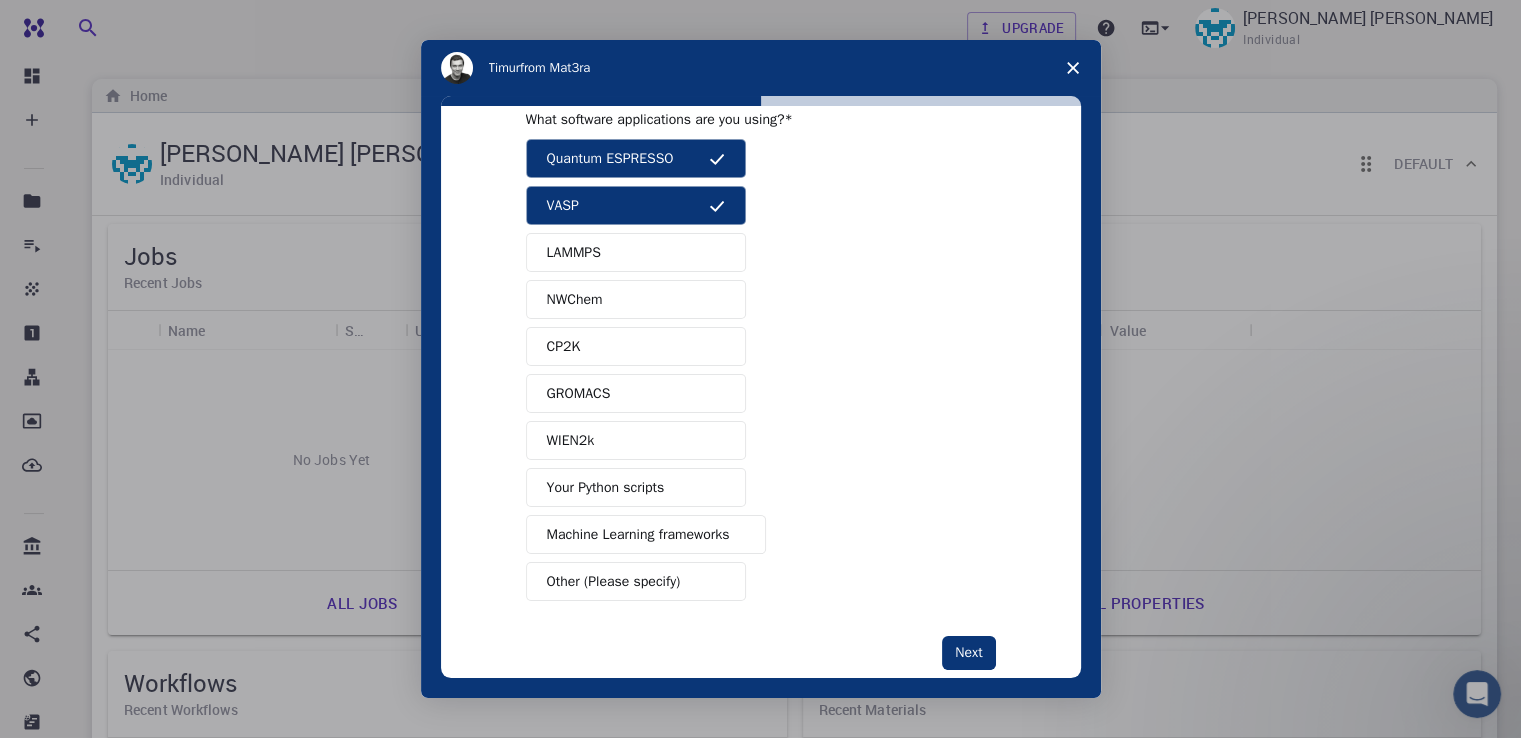 scroll, scrollTop: 79, scrollLeft: 0, axis: vertical 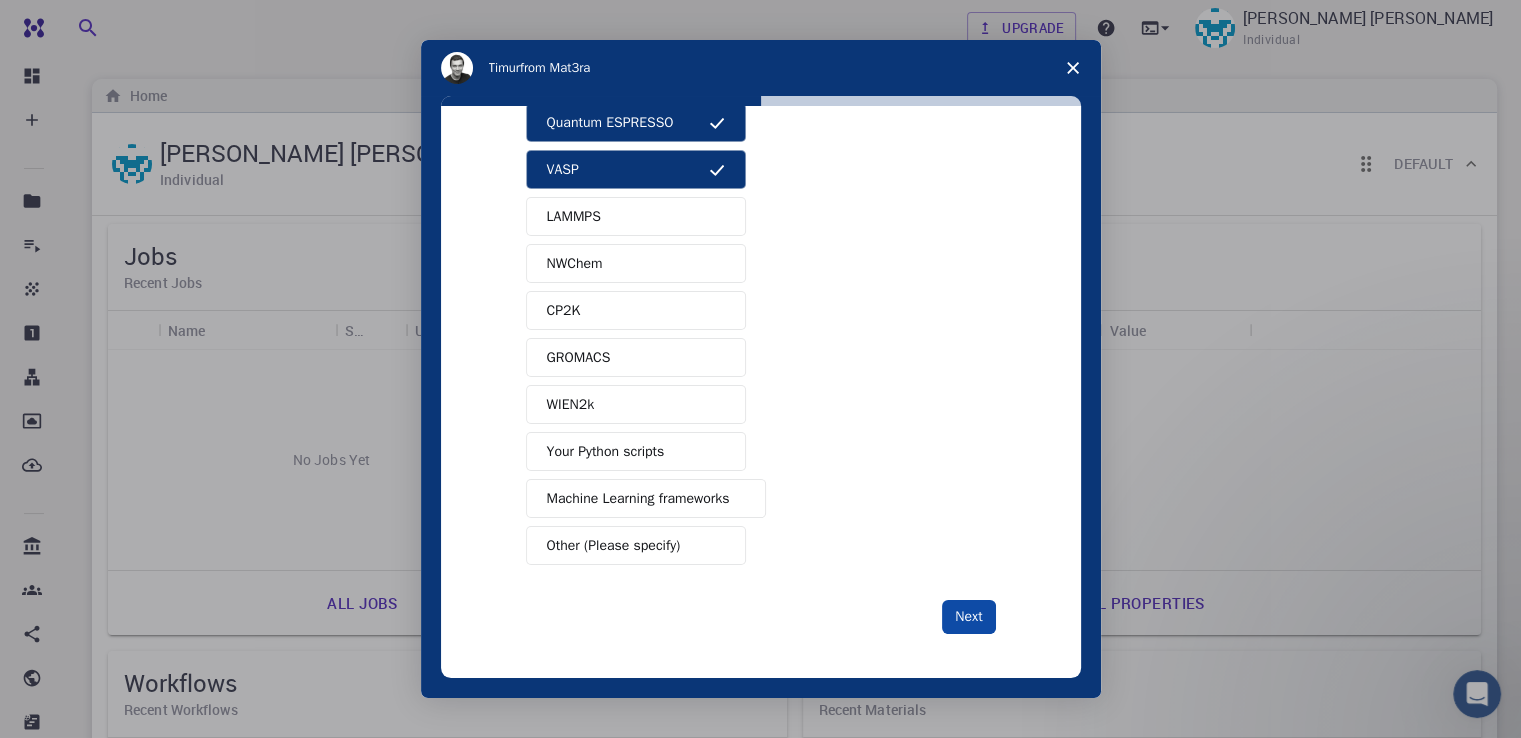 click on "Next" at bounding box center (968, 617) 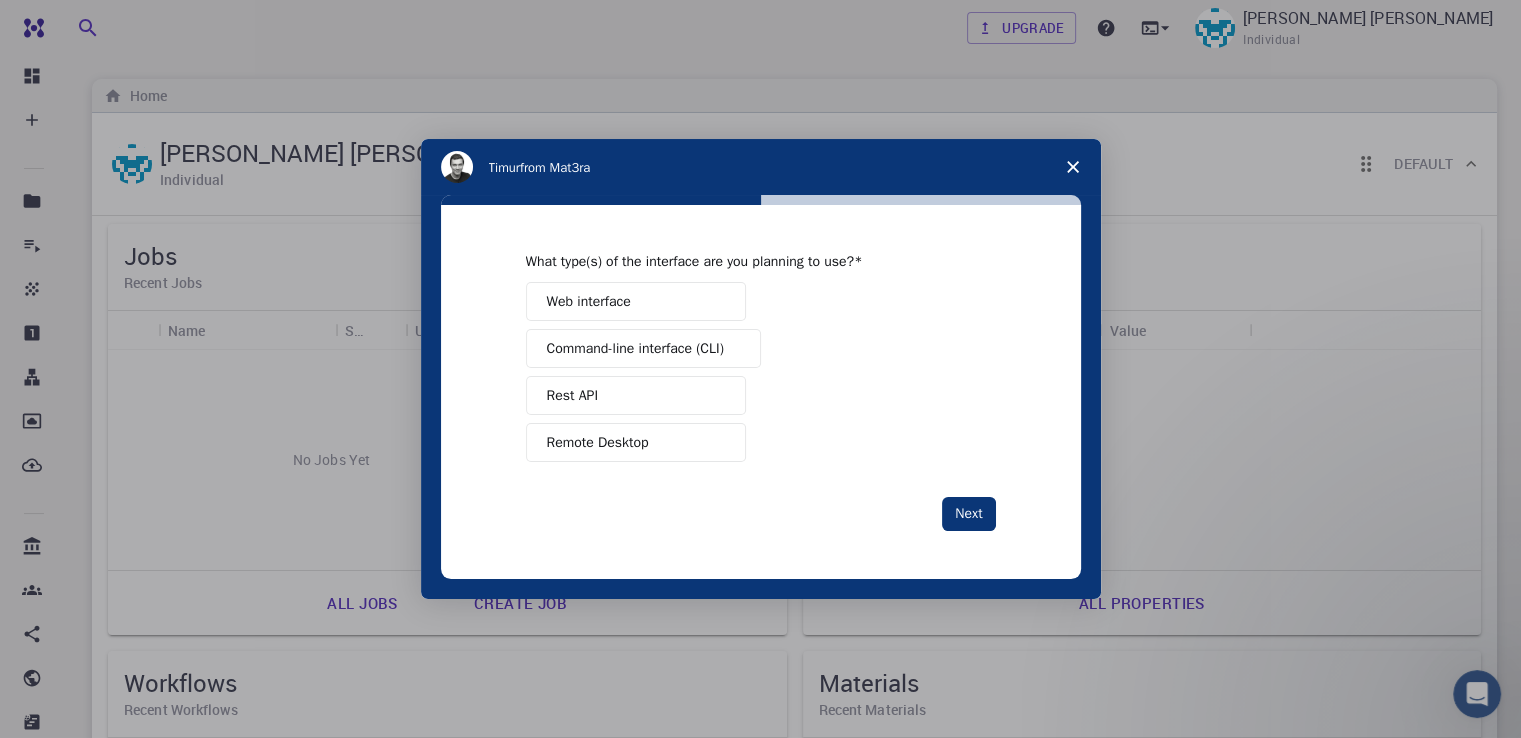 click on "Command-line interface (CLI)" at bounding box center [635, 348] 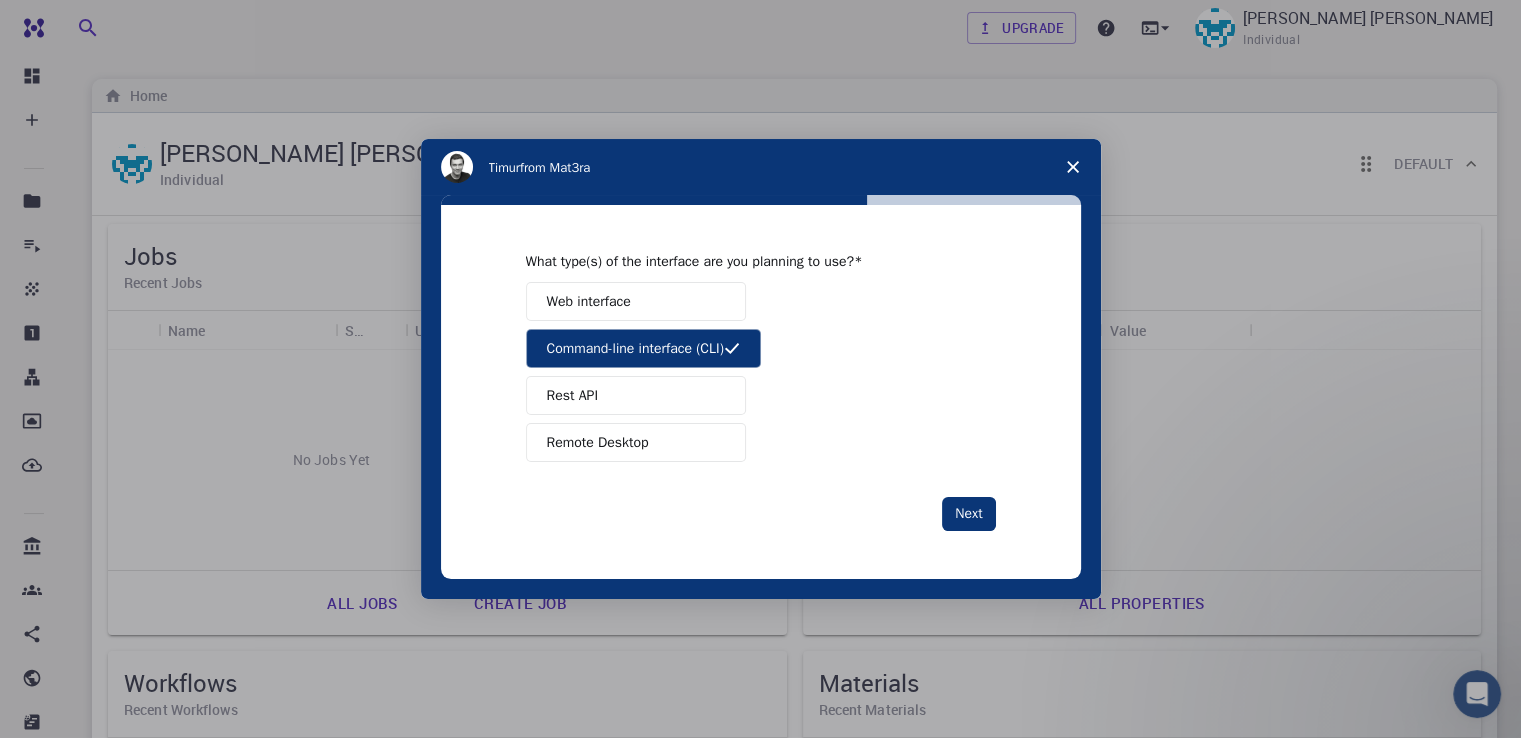 click on "Remote Desktop" at bounding box center (636, 442) 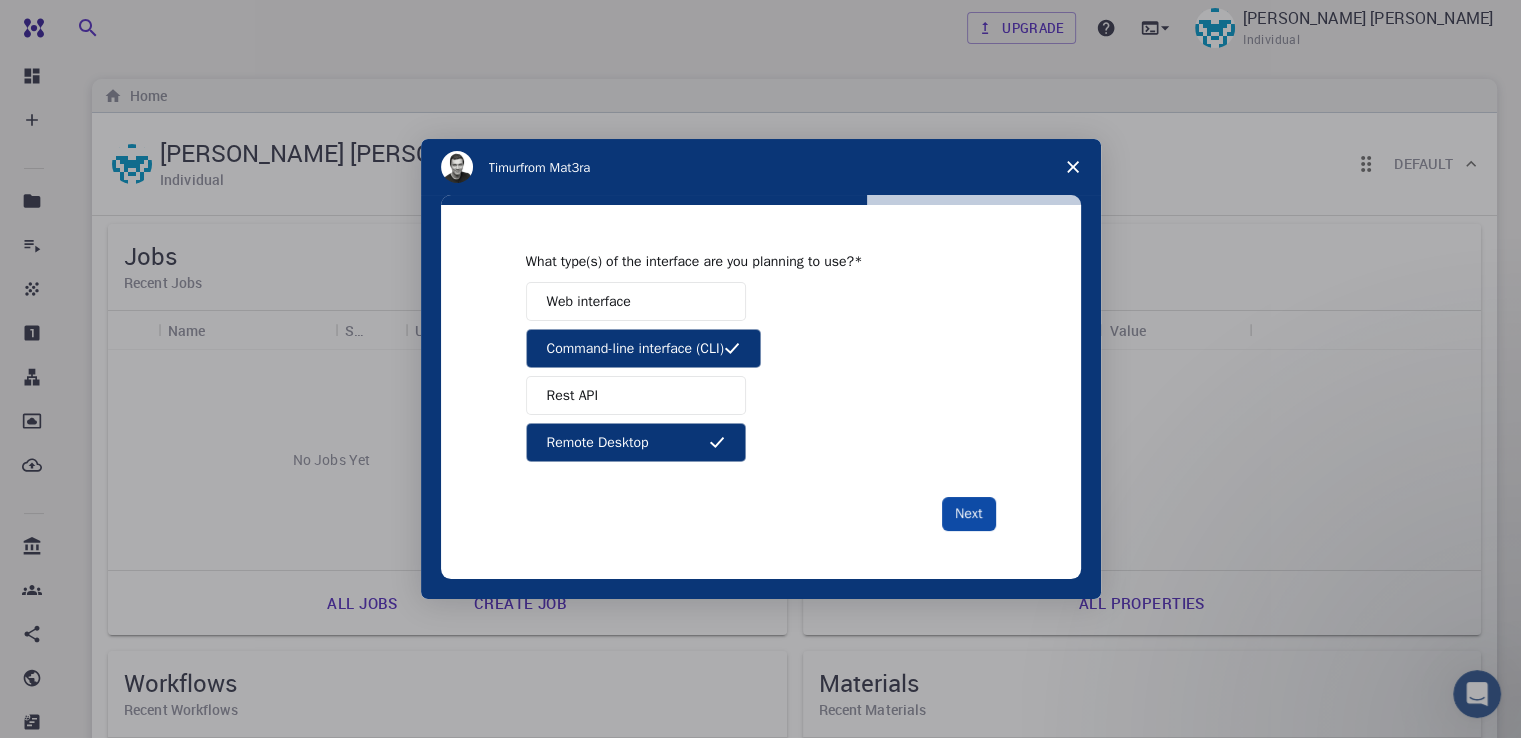 click on "Next" at bounding box center [968, 514] 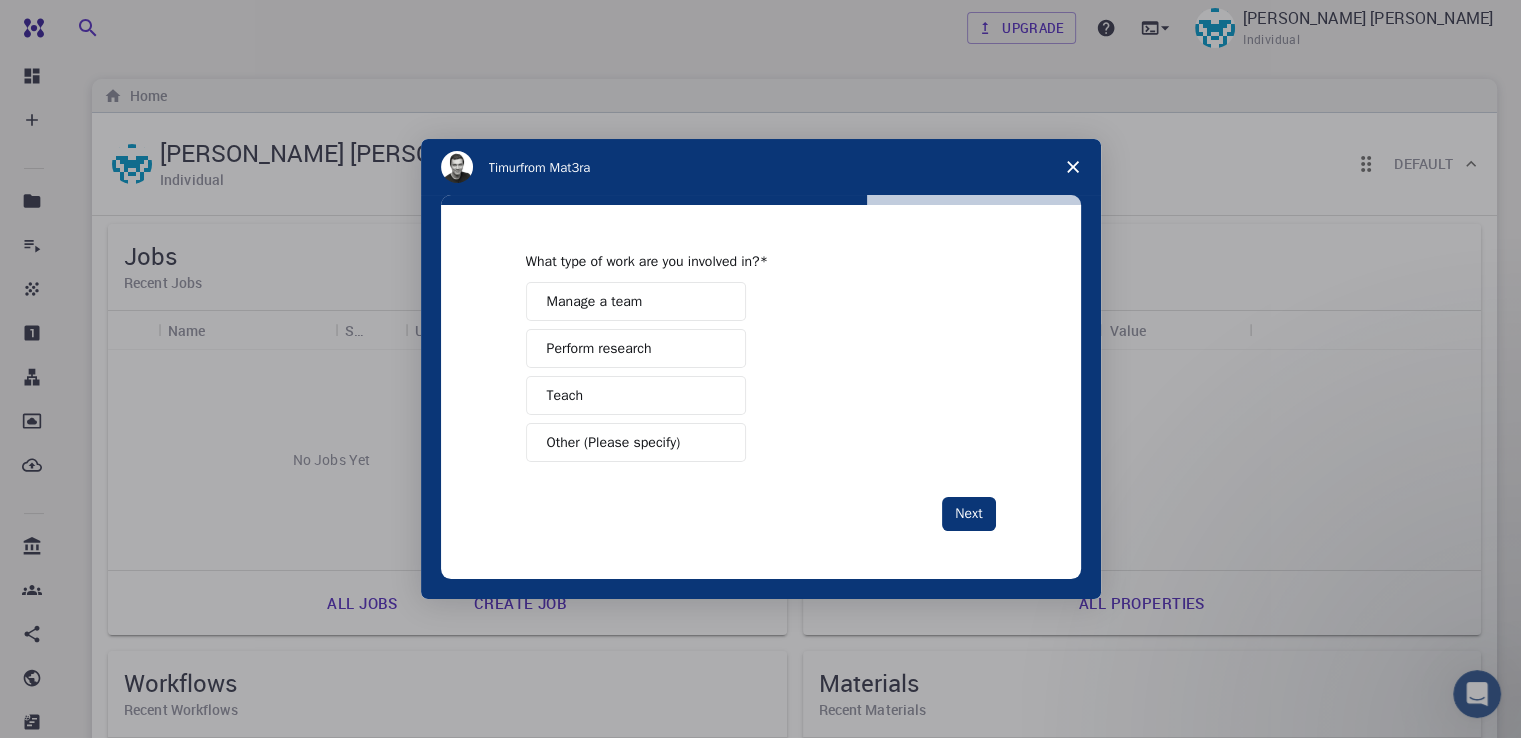 click on "Perform research" at bounding box center [599, 348] 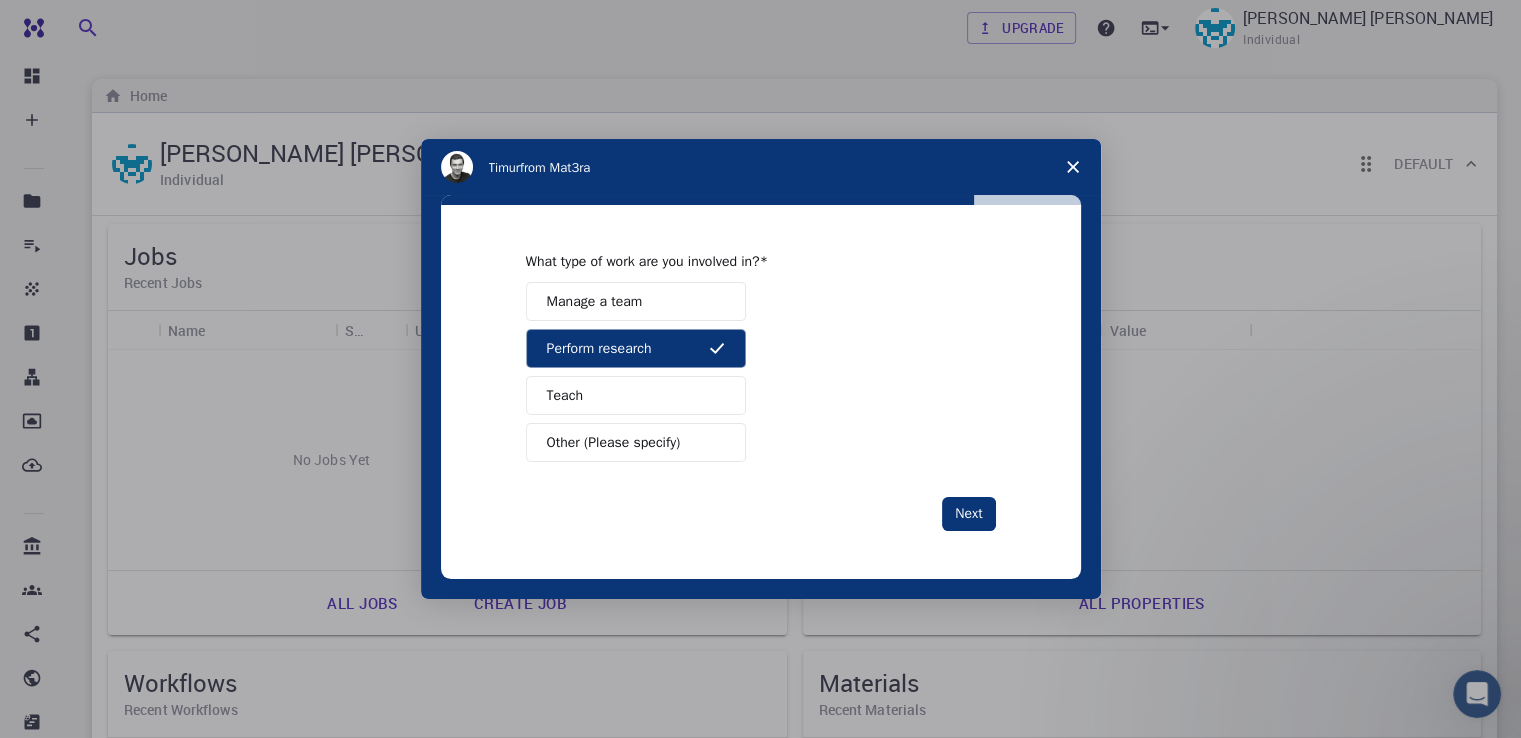 click on "Next" at bounding box center (761, 514) 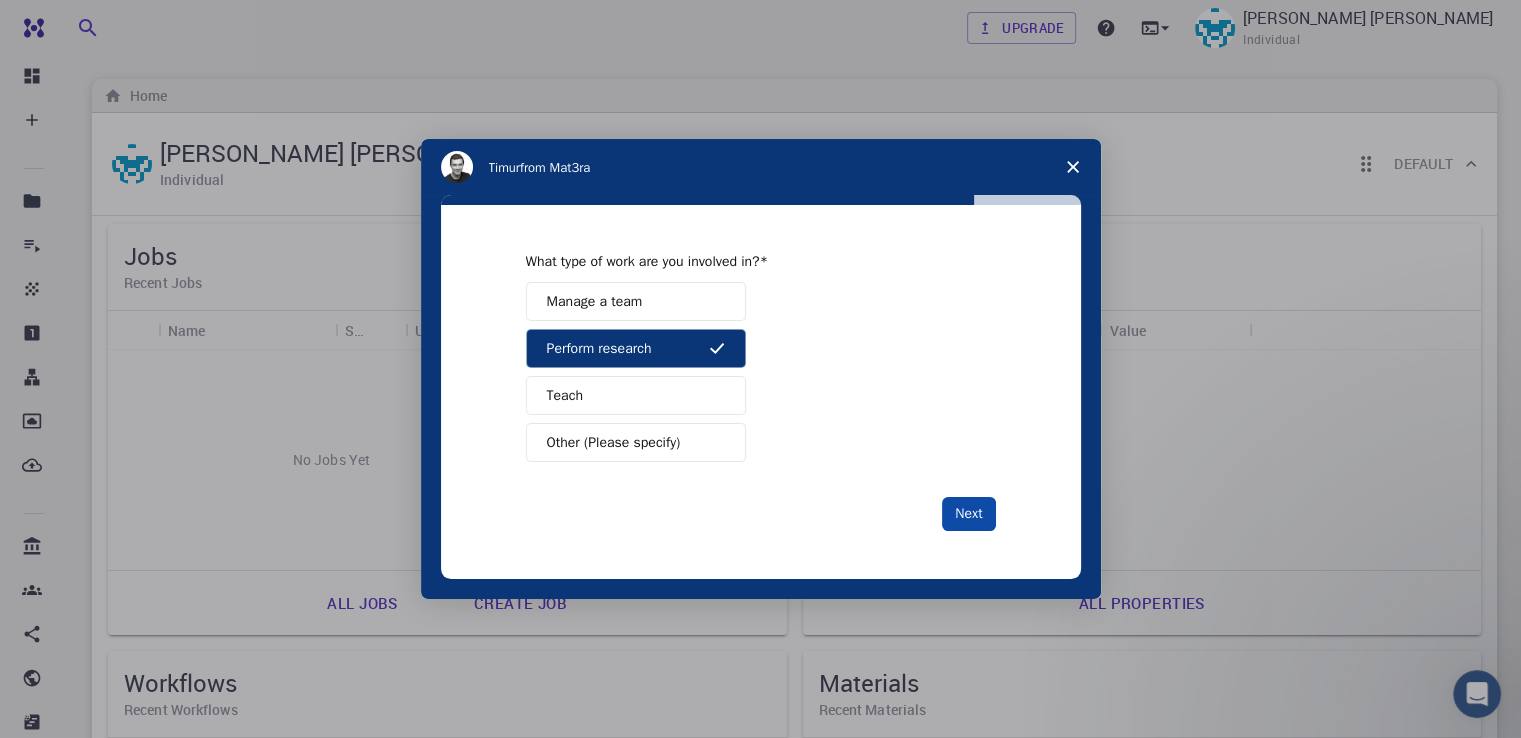click on "Next" at bounding box center [968, 514] 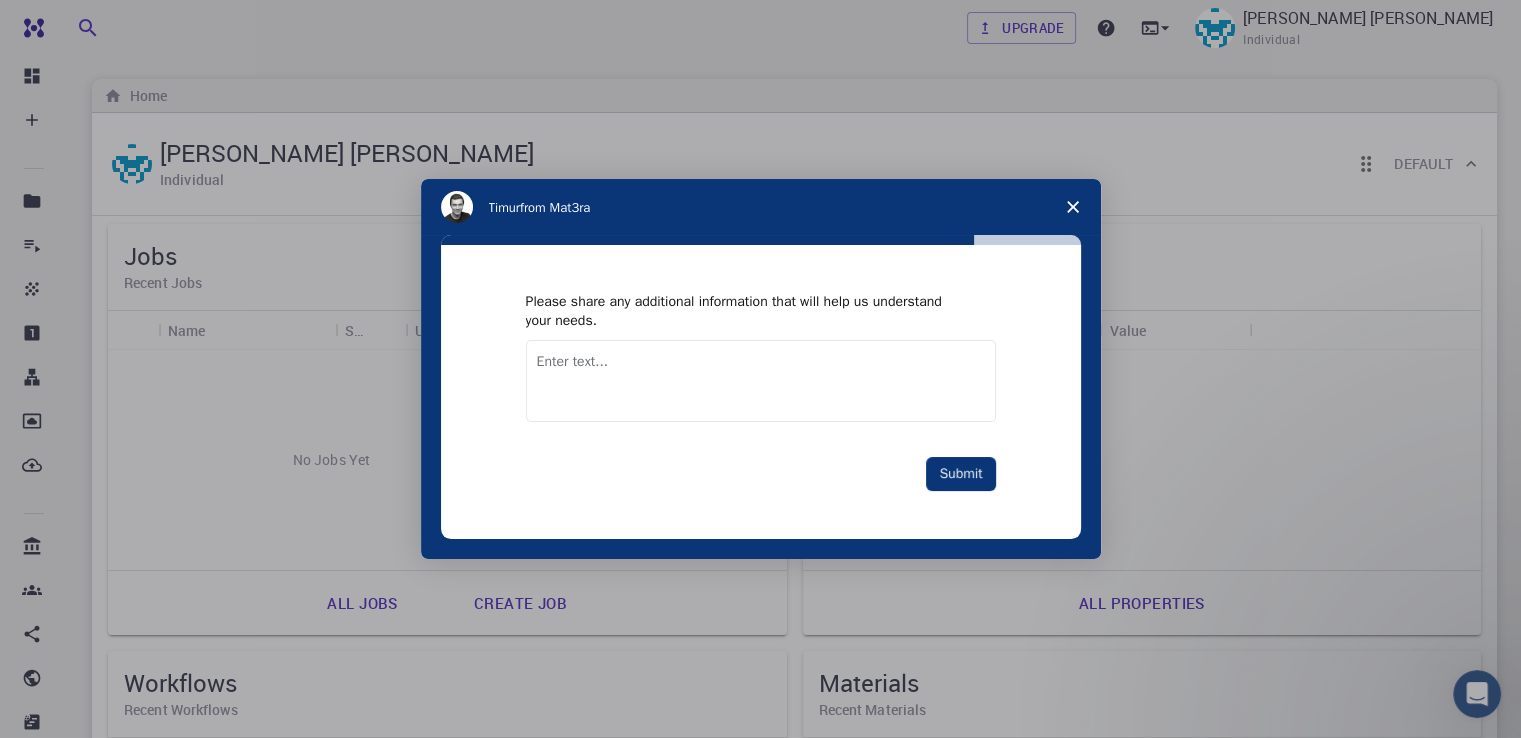 click at bounding box center [761, 381] 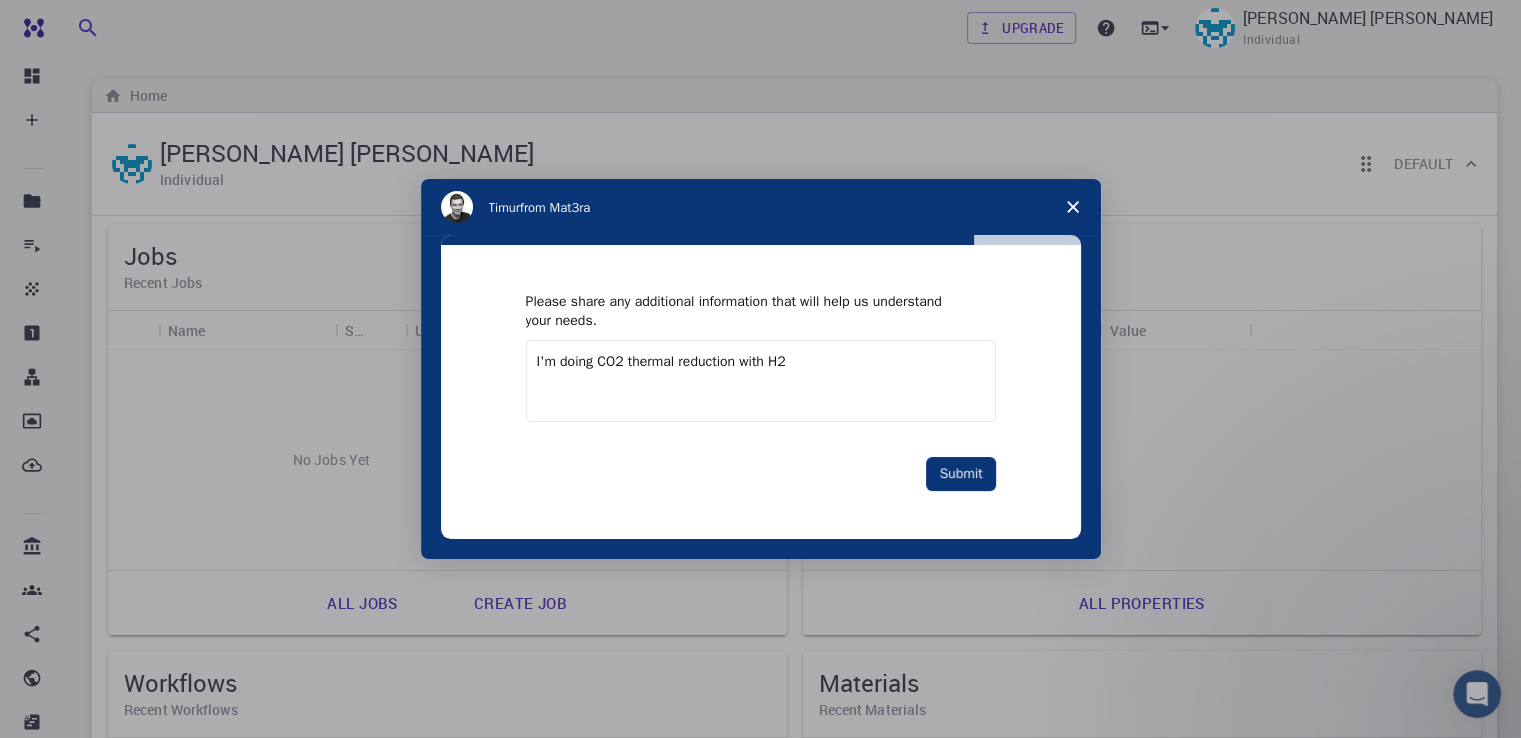 click on "I'm doing CO2 thermal reduction with H2" at bounding box center (761, 381) 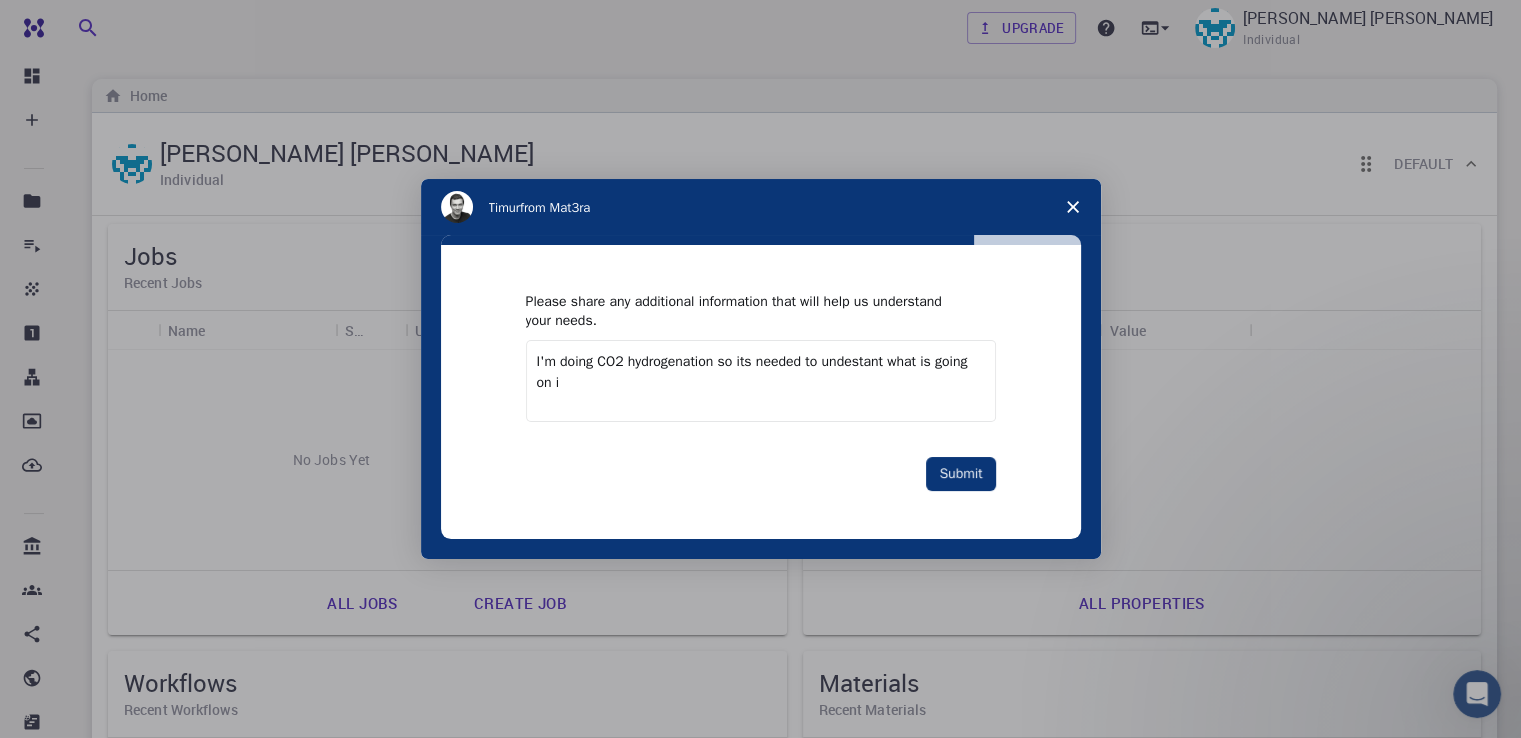 click on "I'm doing CO2 hydrogenation so its needed to undestant what is going on i" at bounding box center [761, 381] 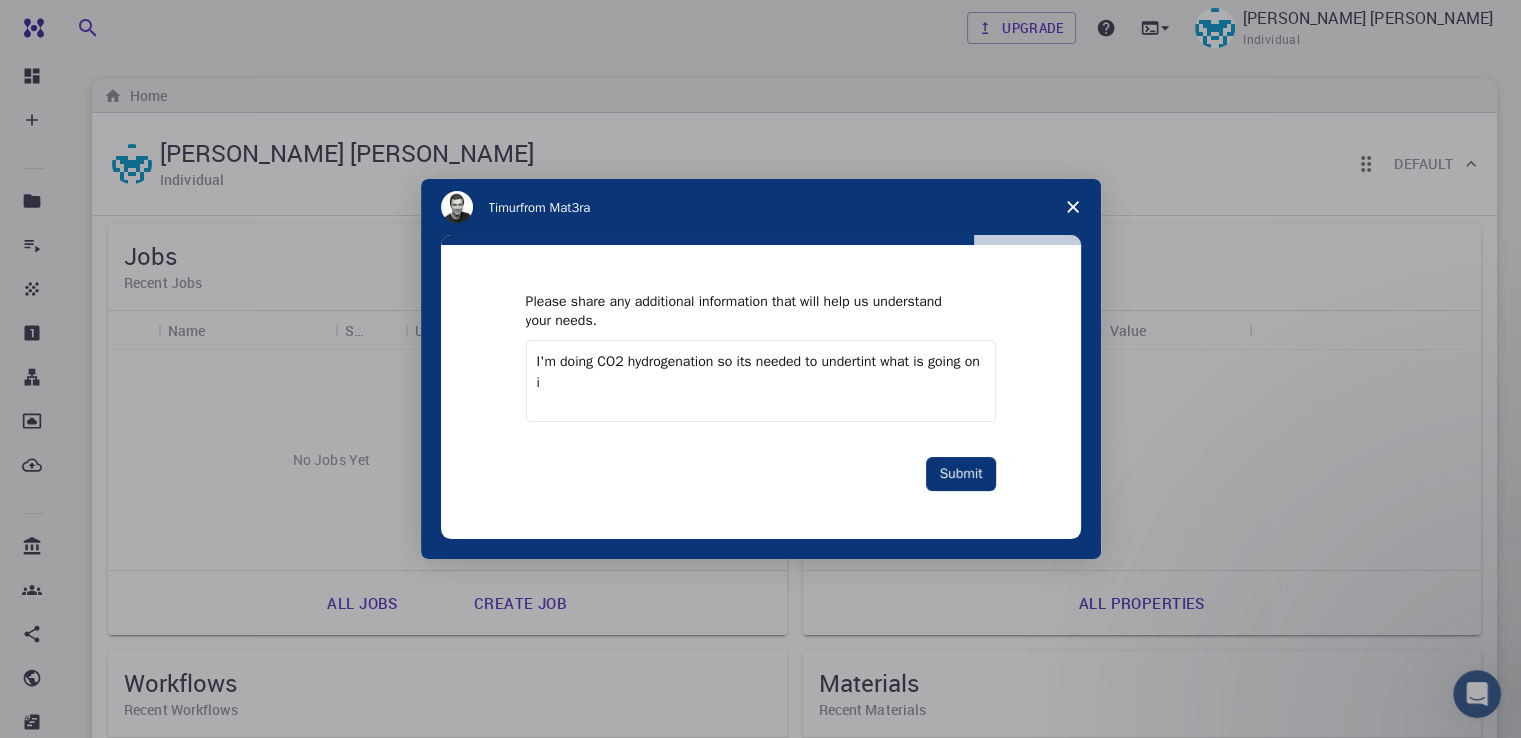 click on "I'm doing CO2 hydrogenation so its needed to undertint what is going on i" at bounding box center (761, 381) 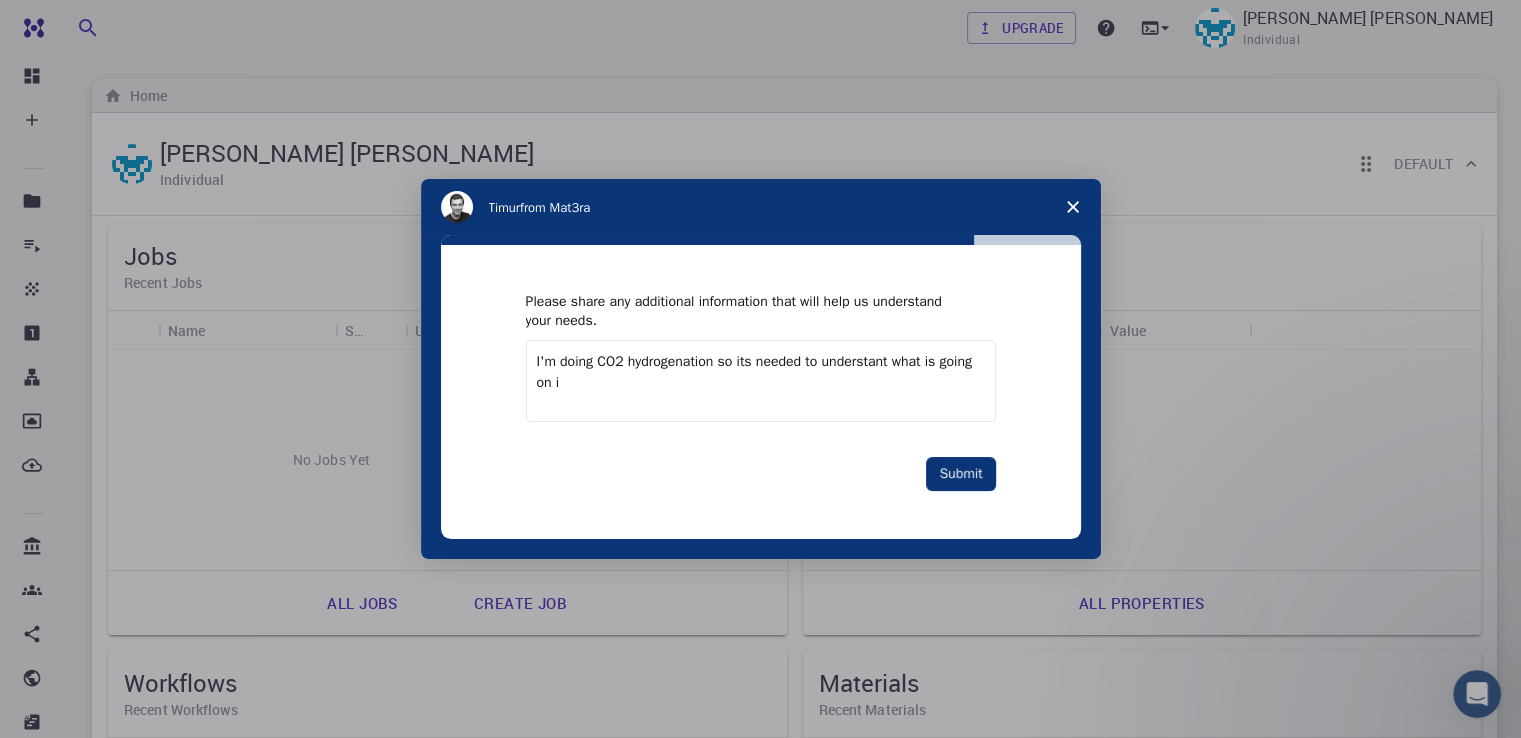 click on "I'm doing CO2 hydrogenation so its needed to understant what is going on i" at bounding box center [761, 381] 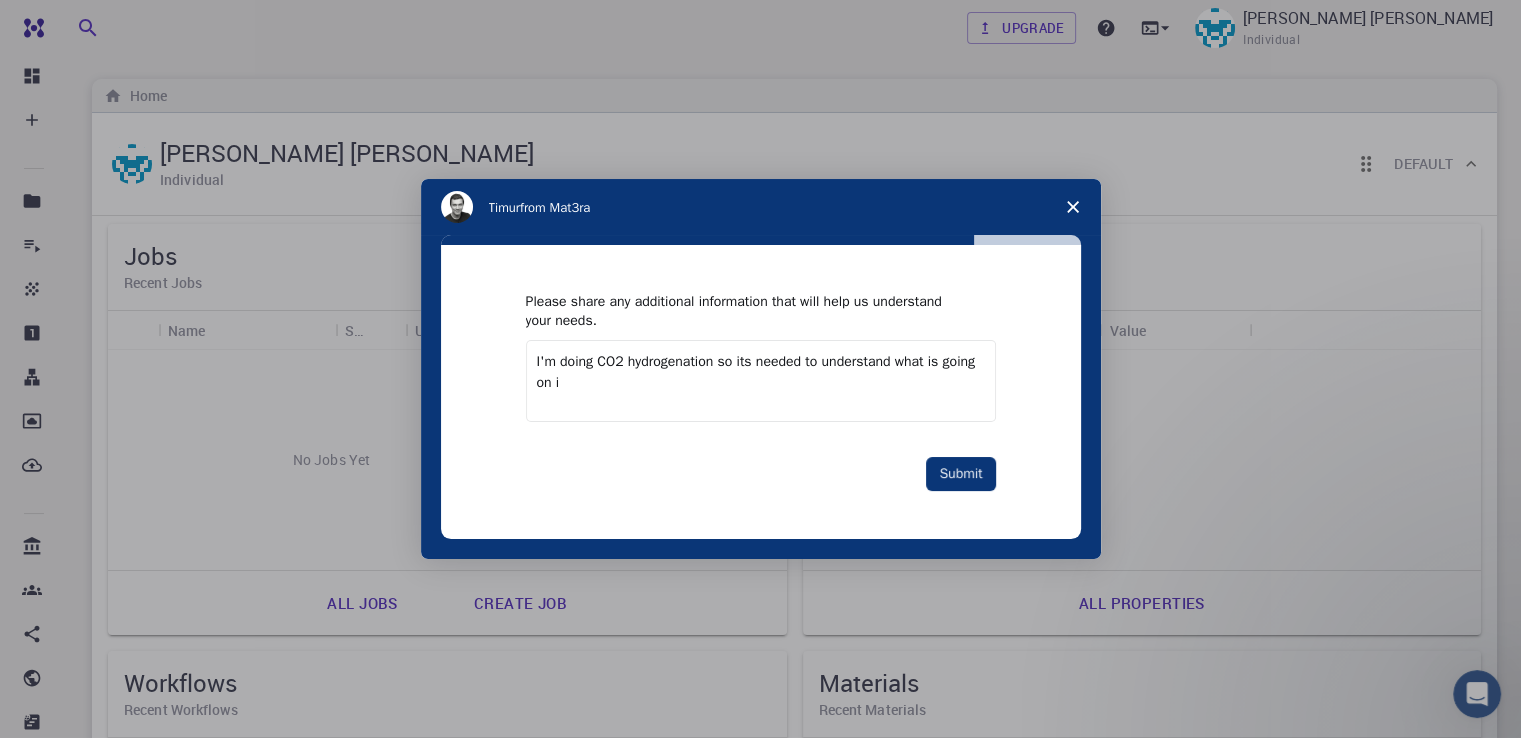 click on "I'm doing CO2 hydrogenation so its needed to understand what is going on i" at bounding box center [761, 381] 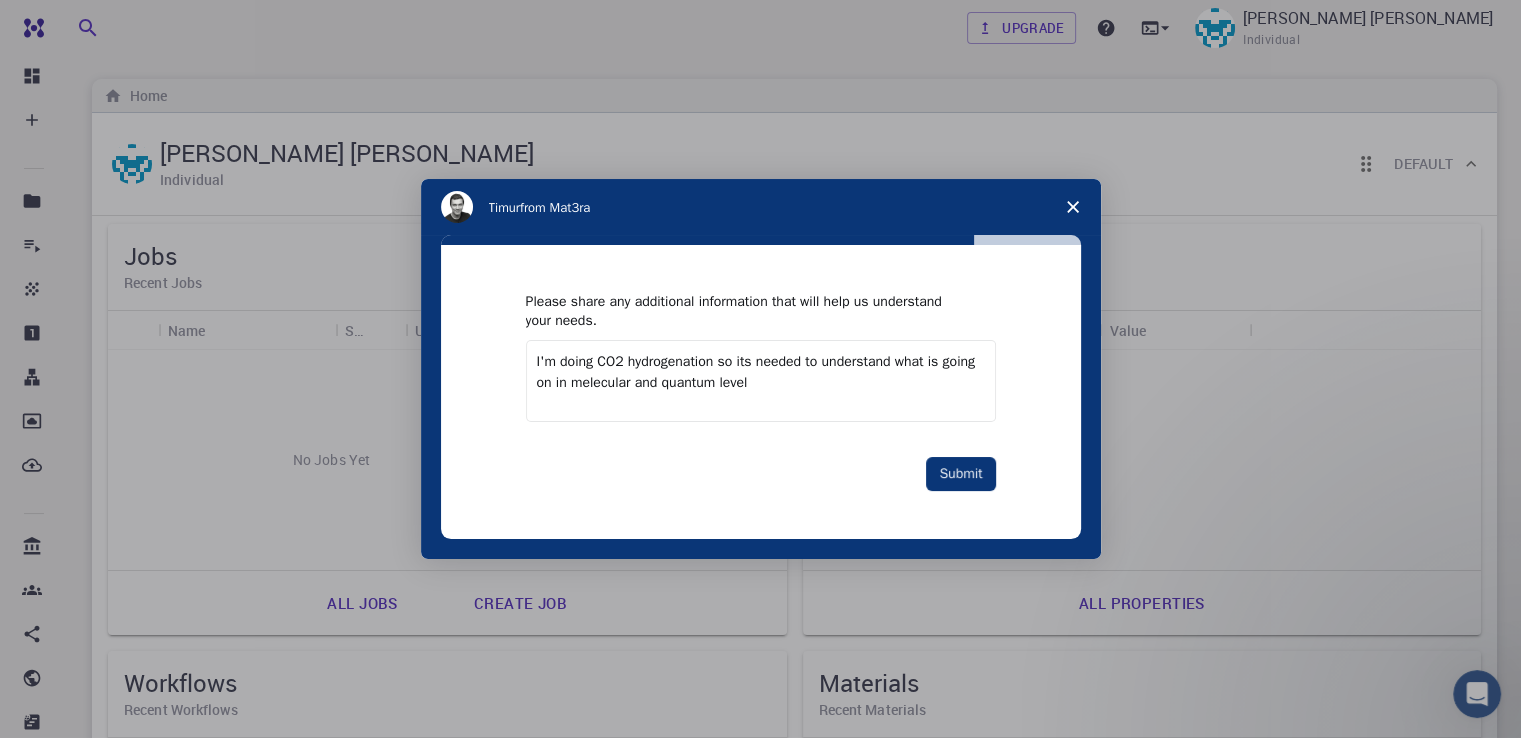 click on "I'm doing CO2 hydrogenation so its needed to understand what is going on in melecular and quantum level" at bounding box center (761, 381) 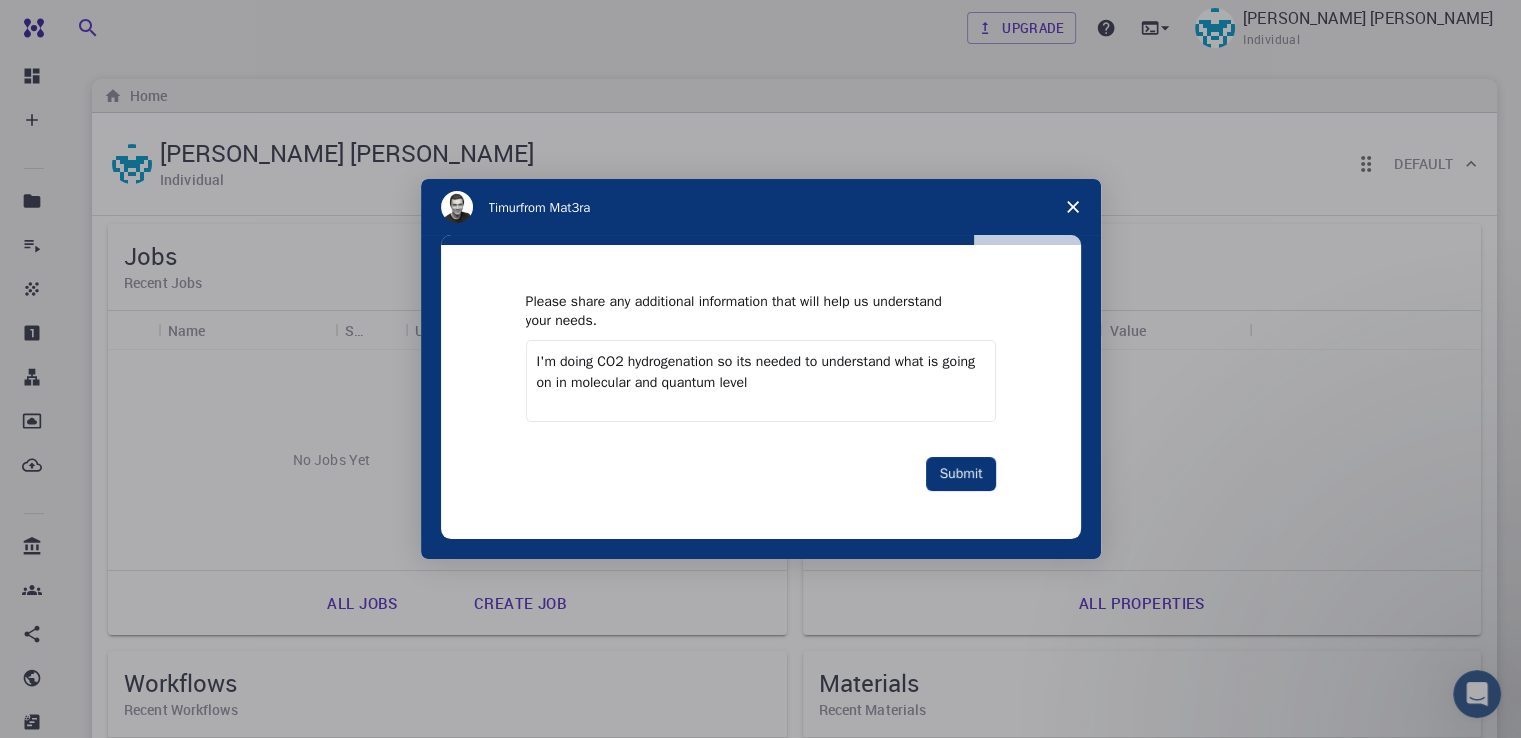 click on "I'm doing CO2 hydrogenation so its needed to understand what is going on in molecular and quantum level" at bounding box center (761, 381) 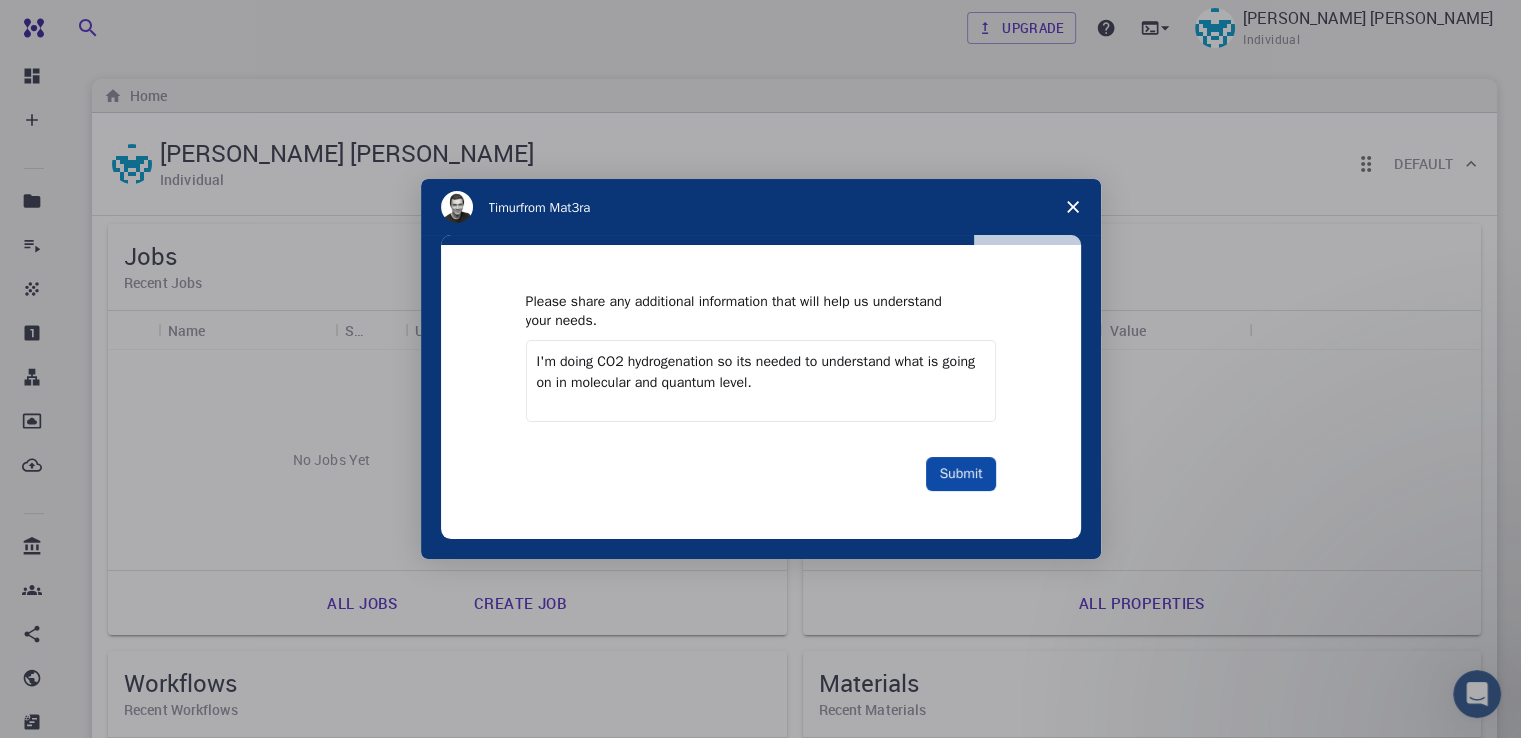 type on "I'm doing CO2 hydrogenation so its needed to understand what is going on in molecular and quantum level." 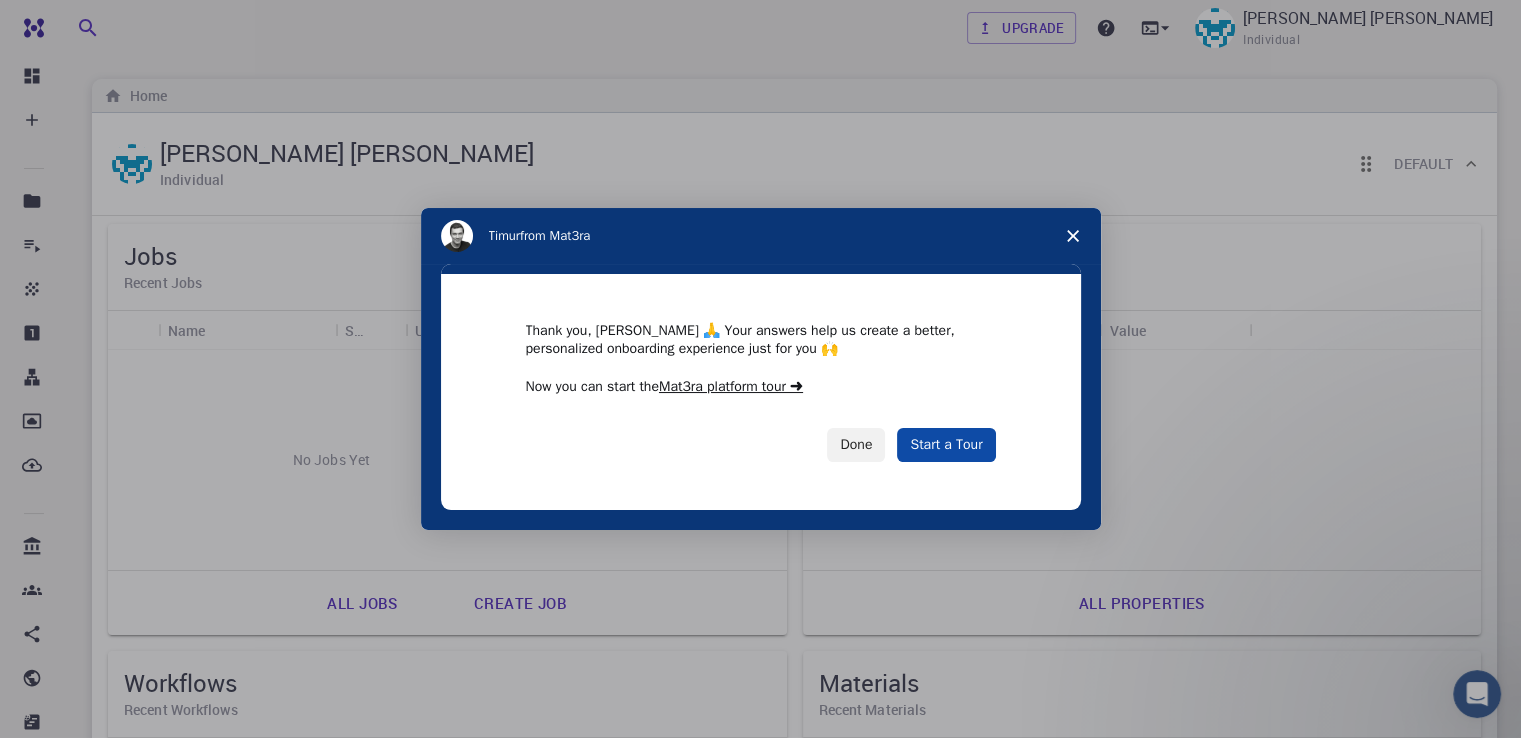 click on "Start a Tour" at bounding box center (946, 445) 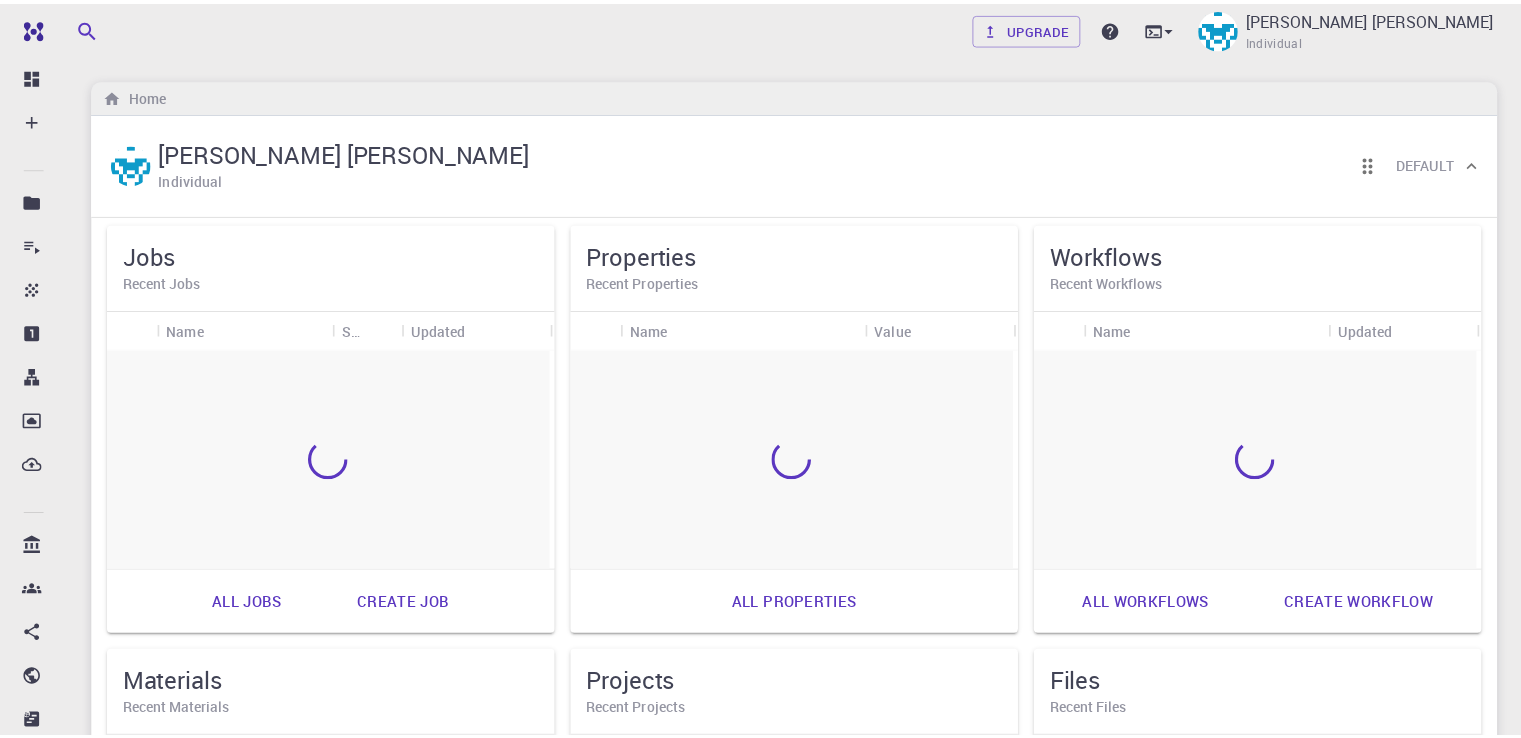 scroll, scrollTop: 0, scrollLeft: 0, axis: both 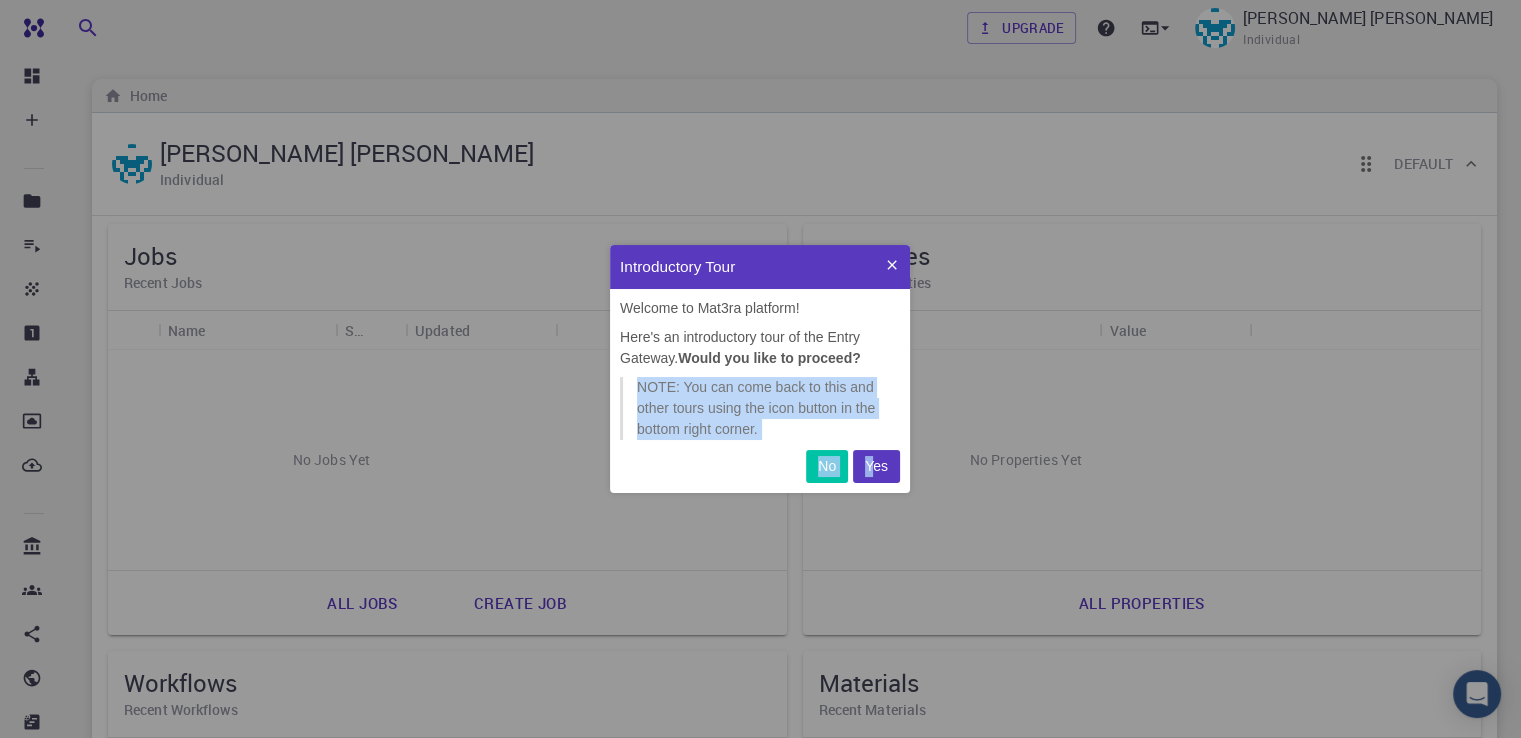 drag, startPoint x: 860, startPoint y: 349, endPoint x: 871, endPoint y: 464, distance: 115.52489 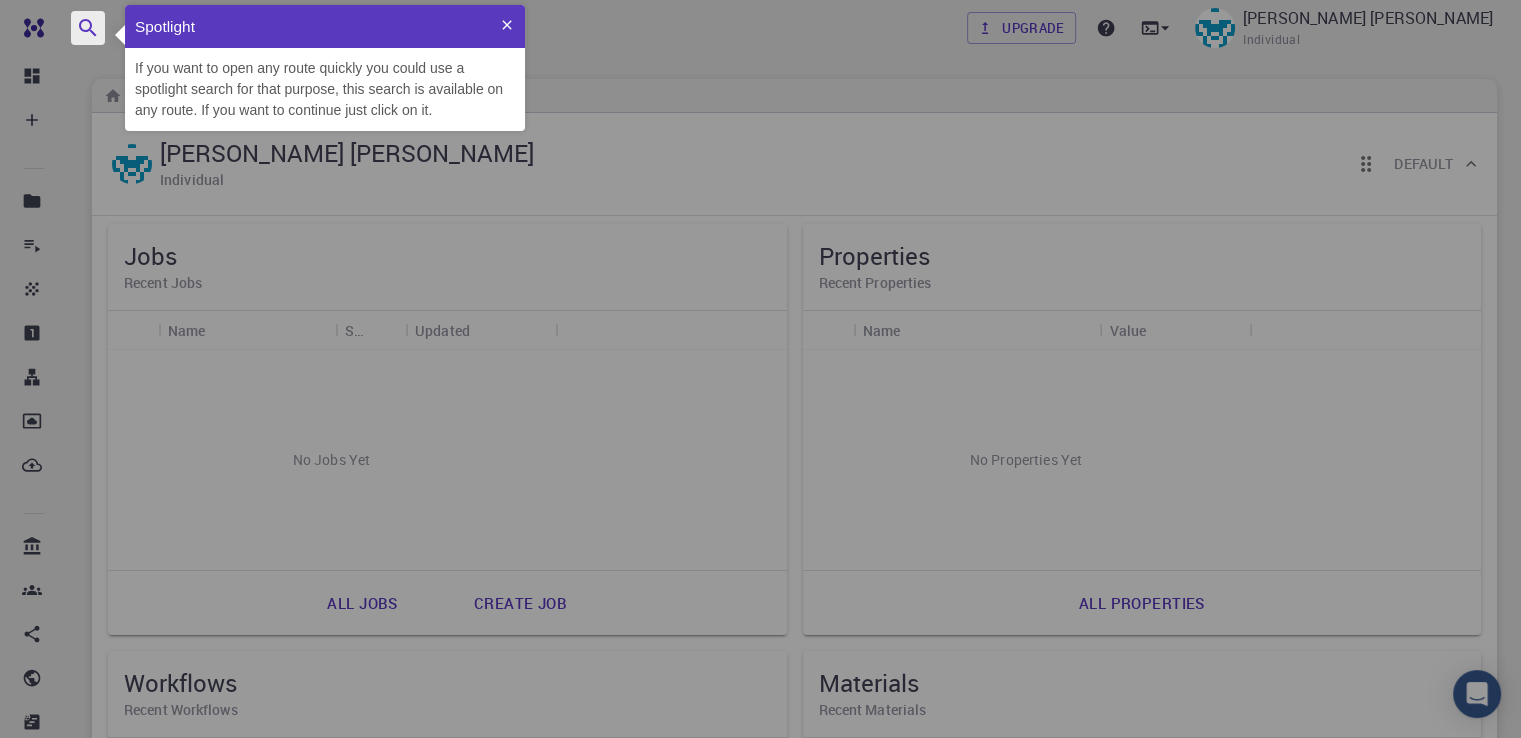 scroll, scrollTop: 0, scrollLeft: 0, axis: both 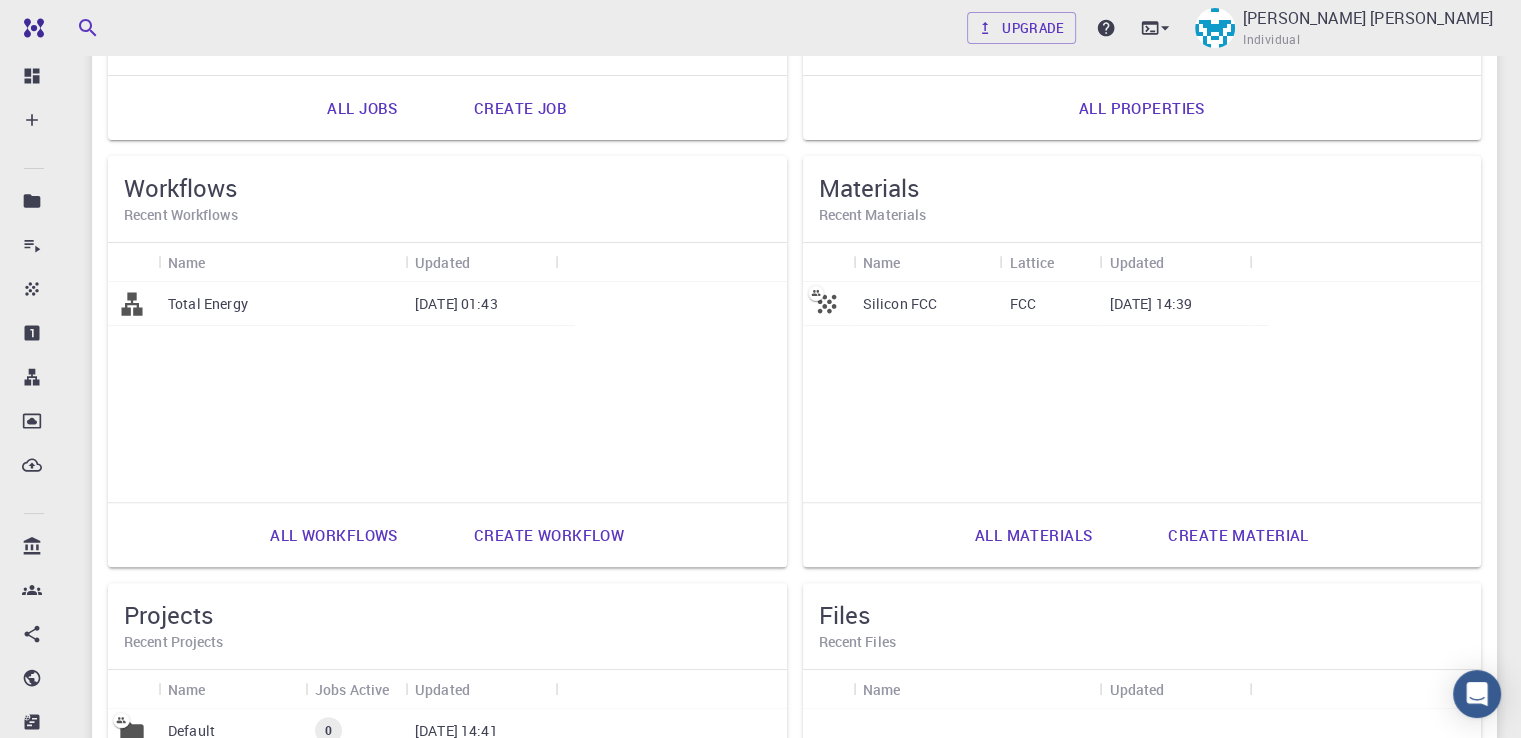 click on "All materials" at bounding box center [1034, 535] 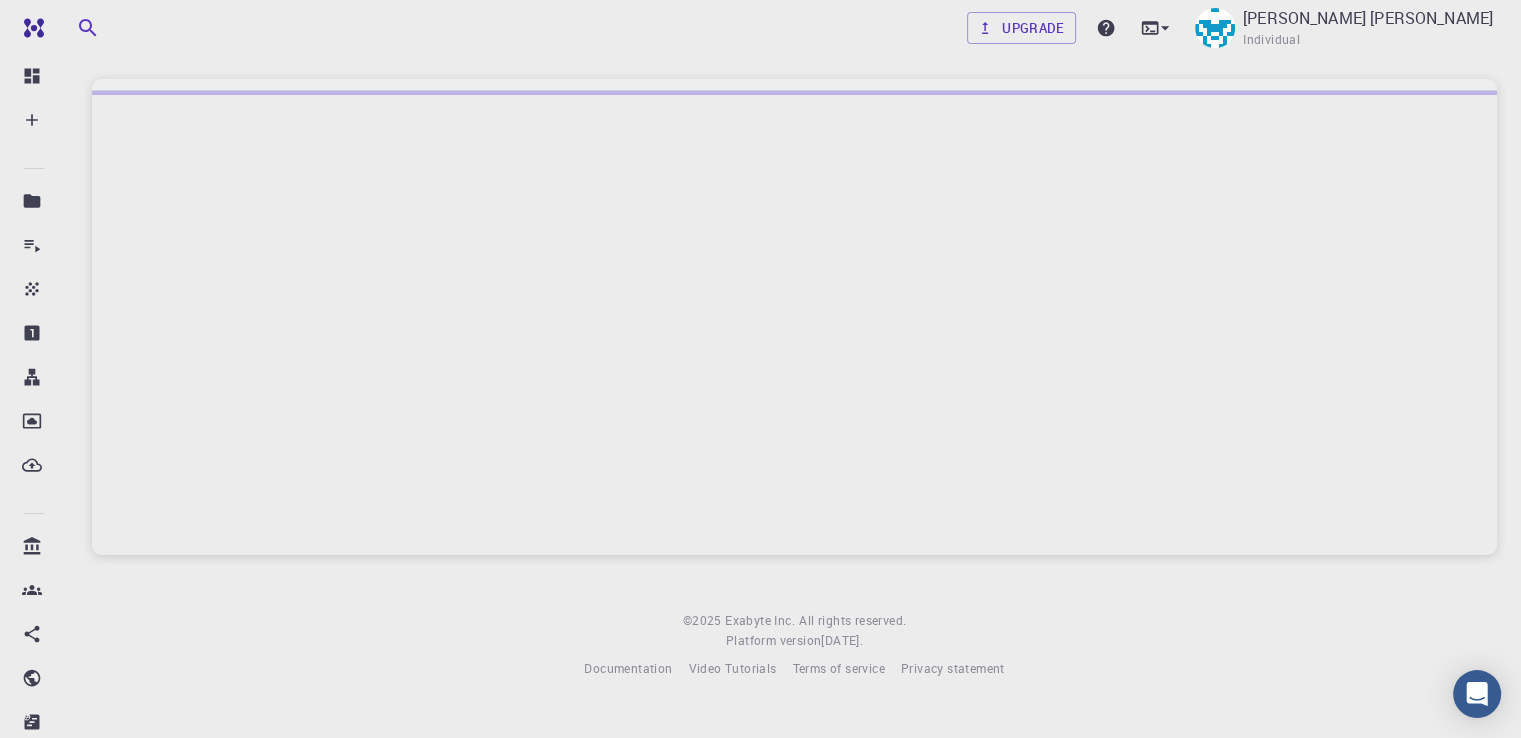 scroll, scrollTop: 0, scrollLeft: 0, axis: both 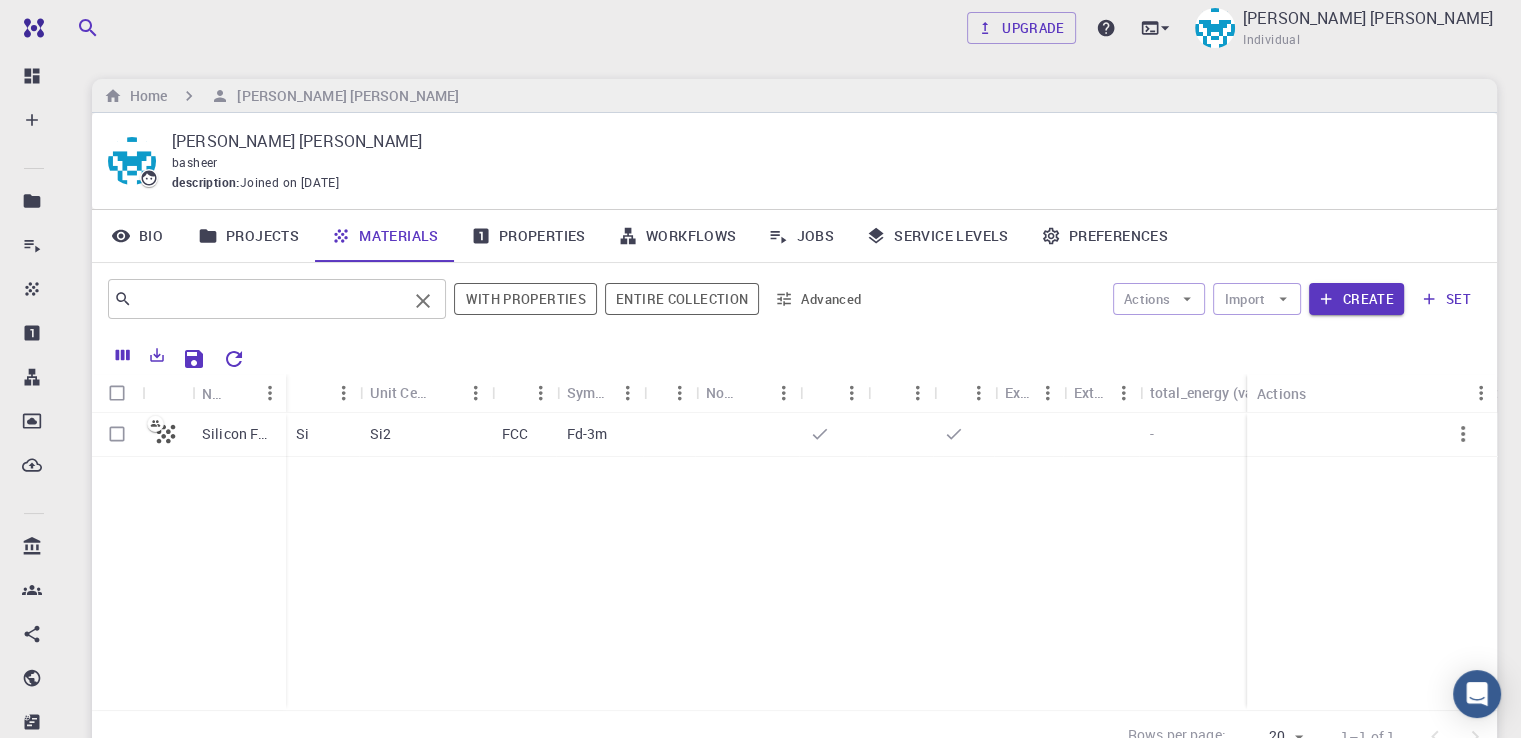 click at bounding box center [269, 299] 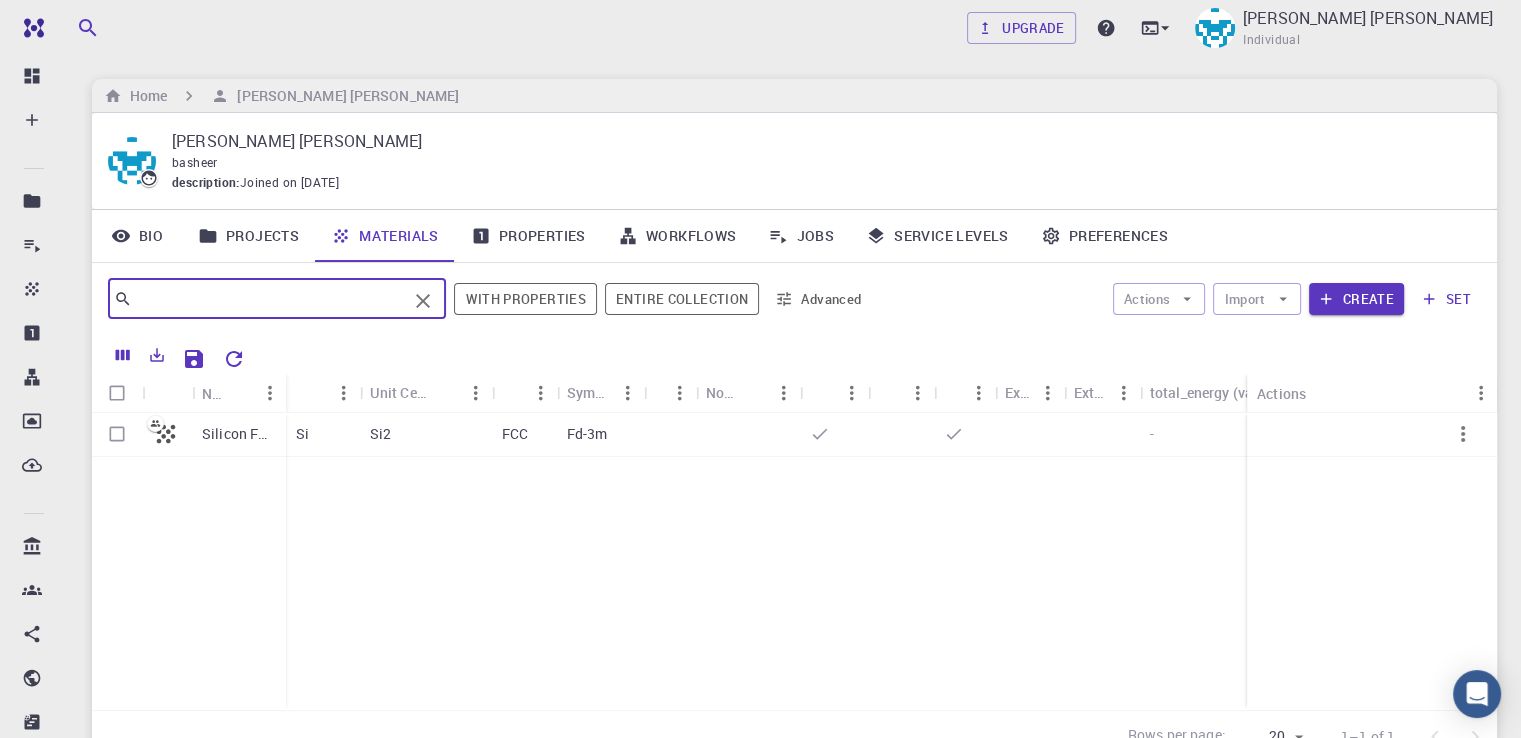 click at bounding box center (269, 299) 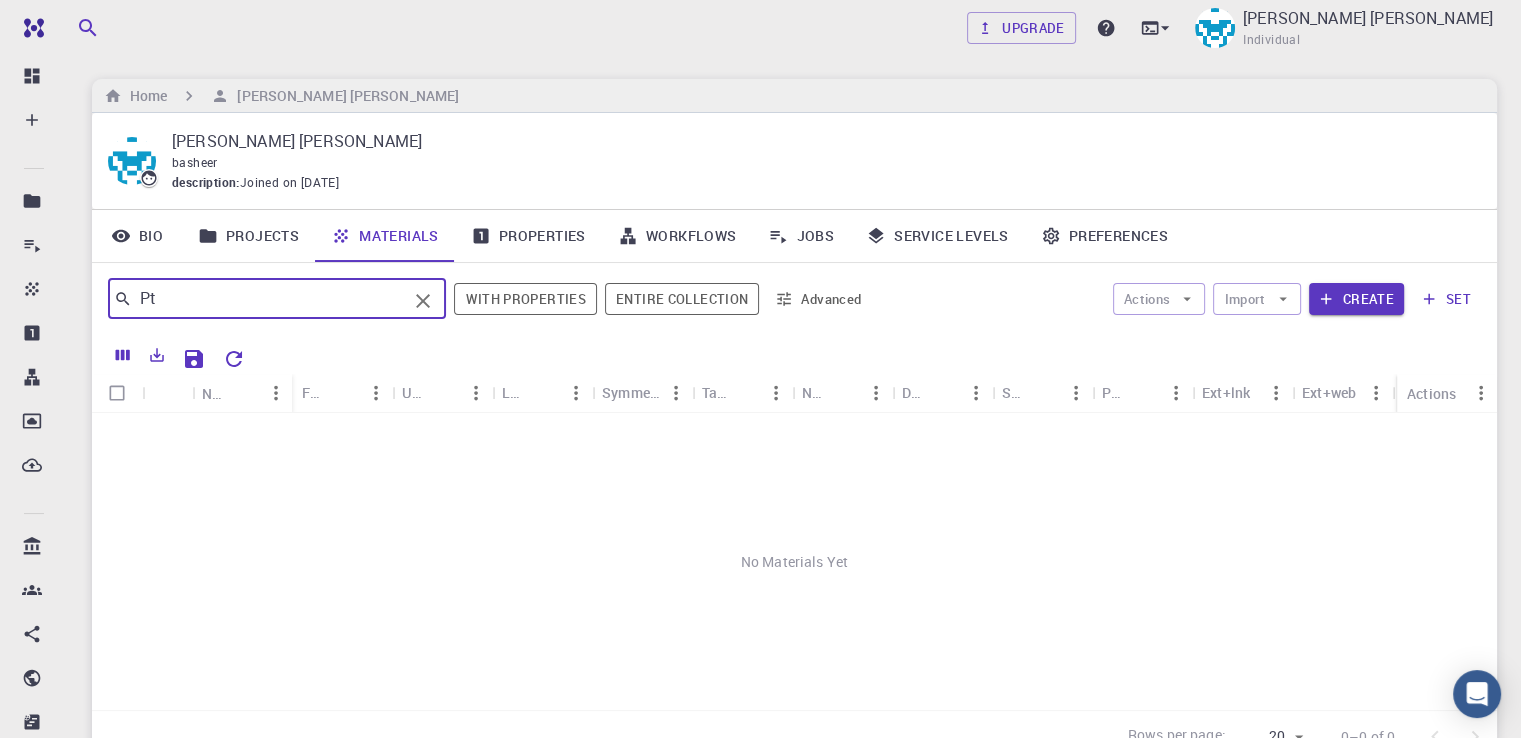 click on "Pt" at bounding box center (269, 299) 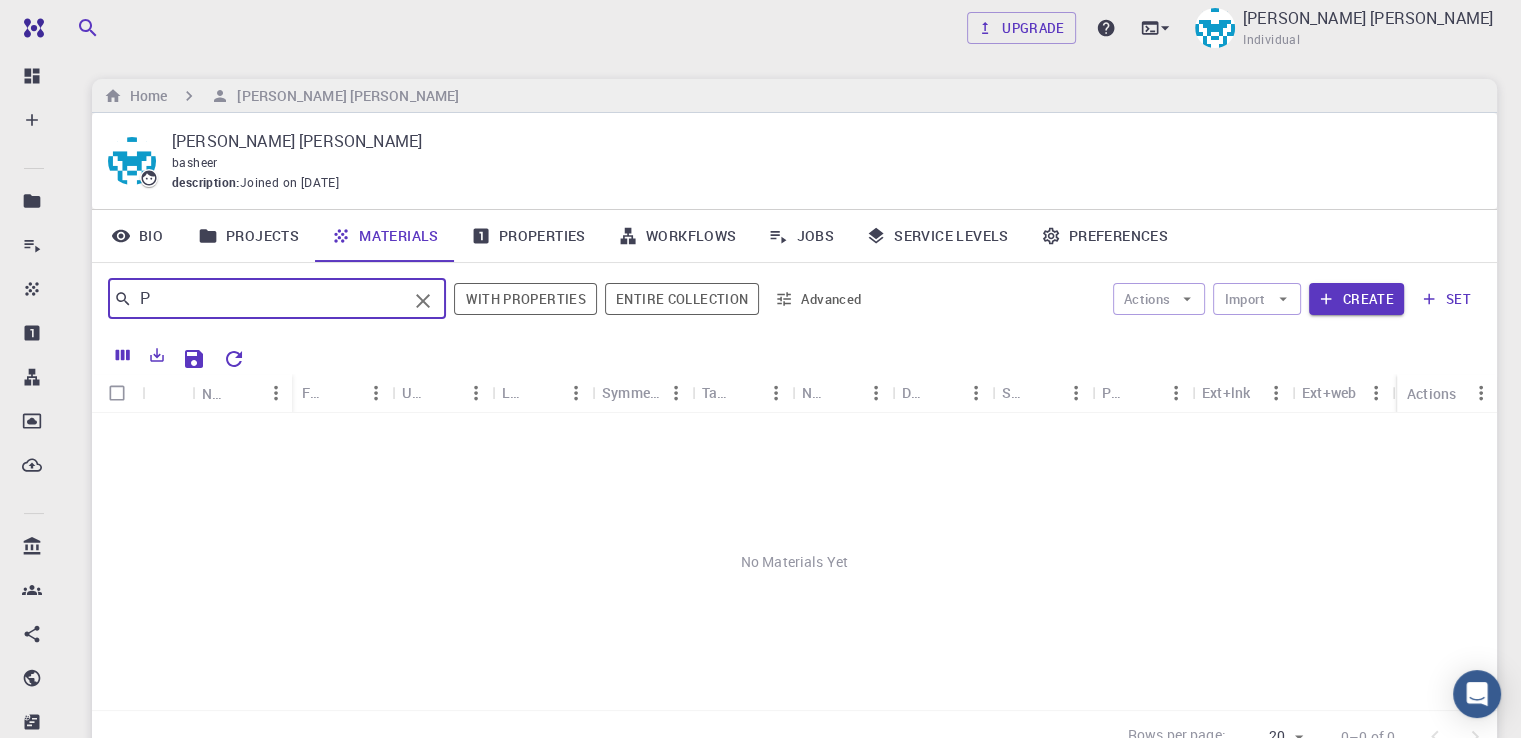 type 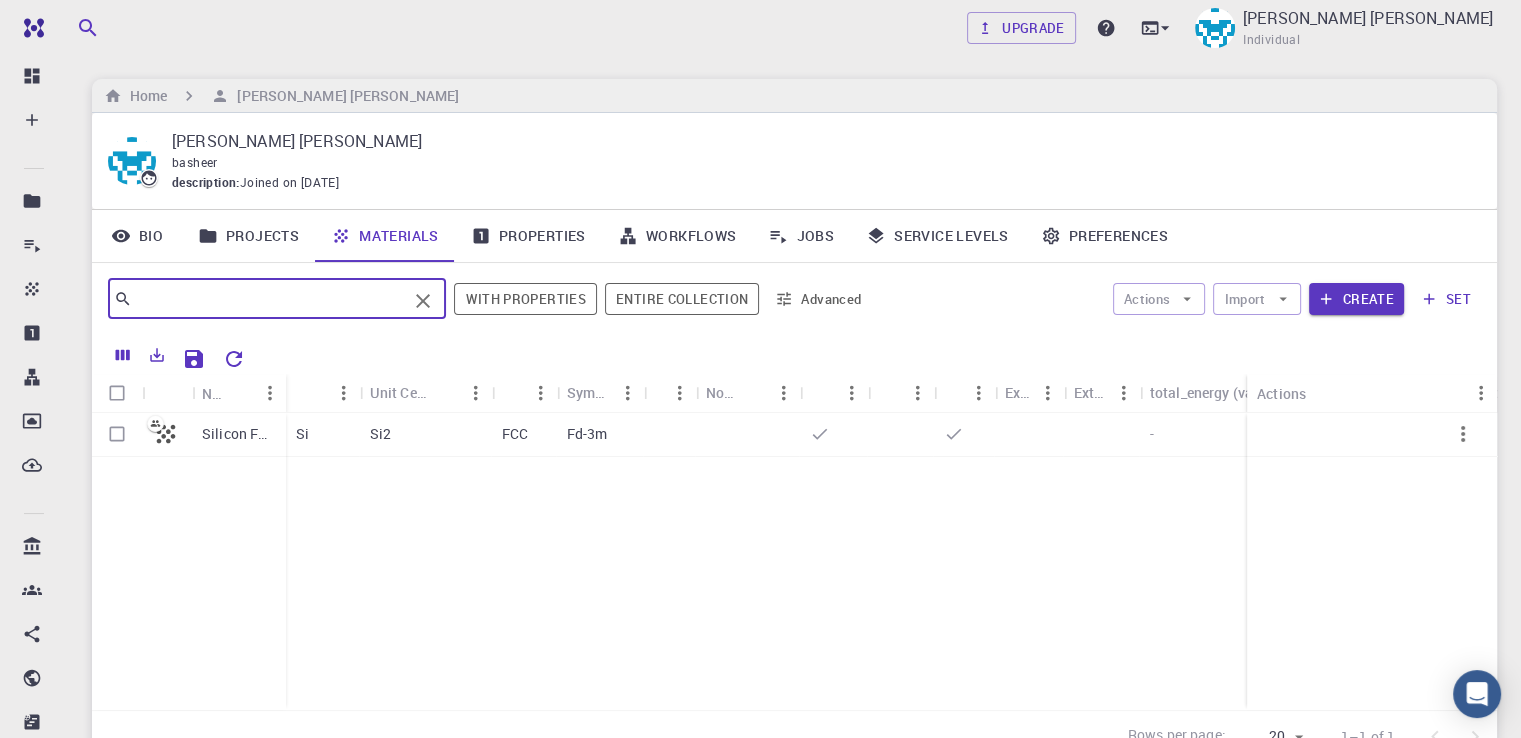 click on "Projects" at bounding box center [248, 236] 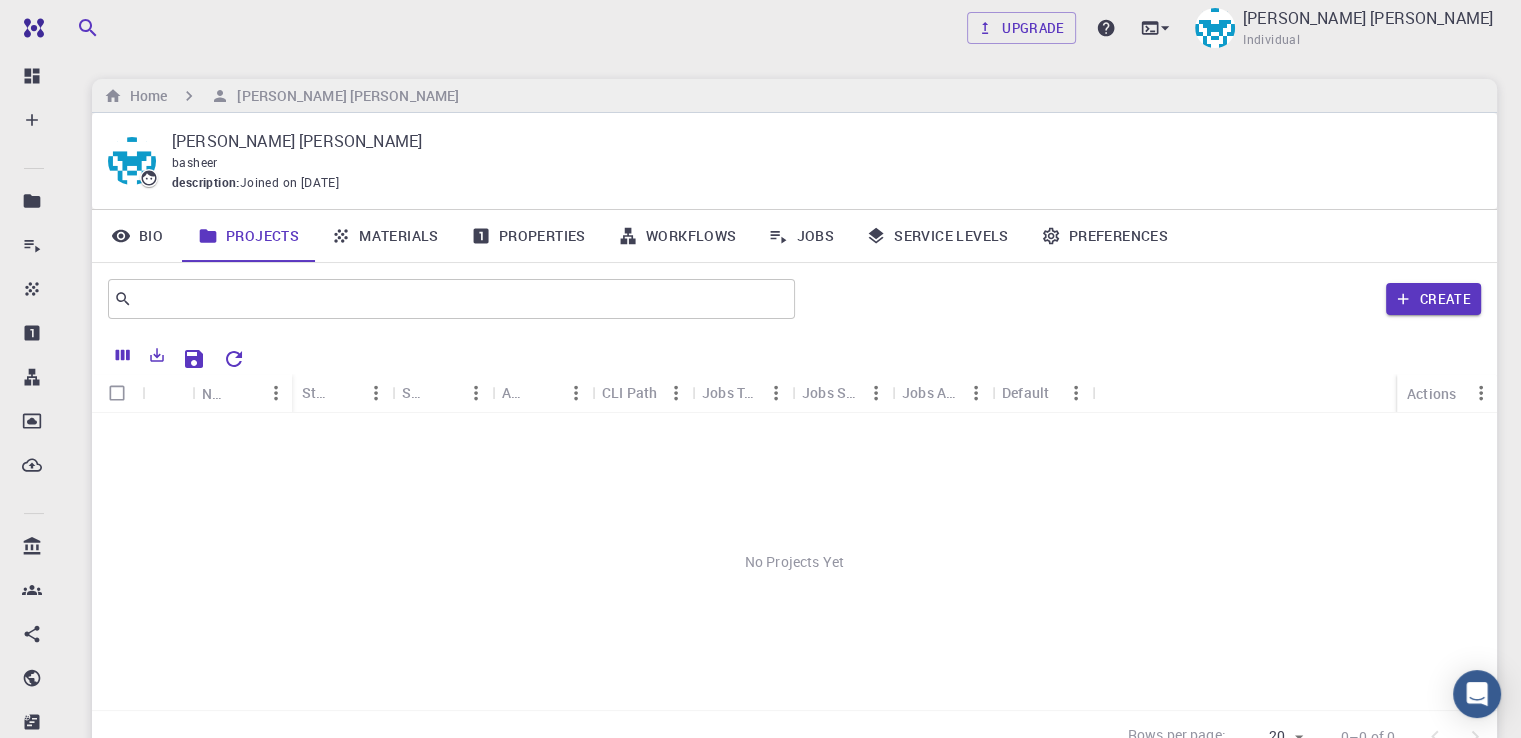 click on "Projects" at bounding box center (248, 236) 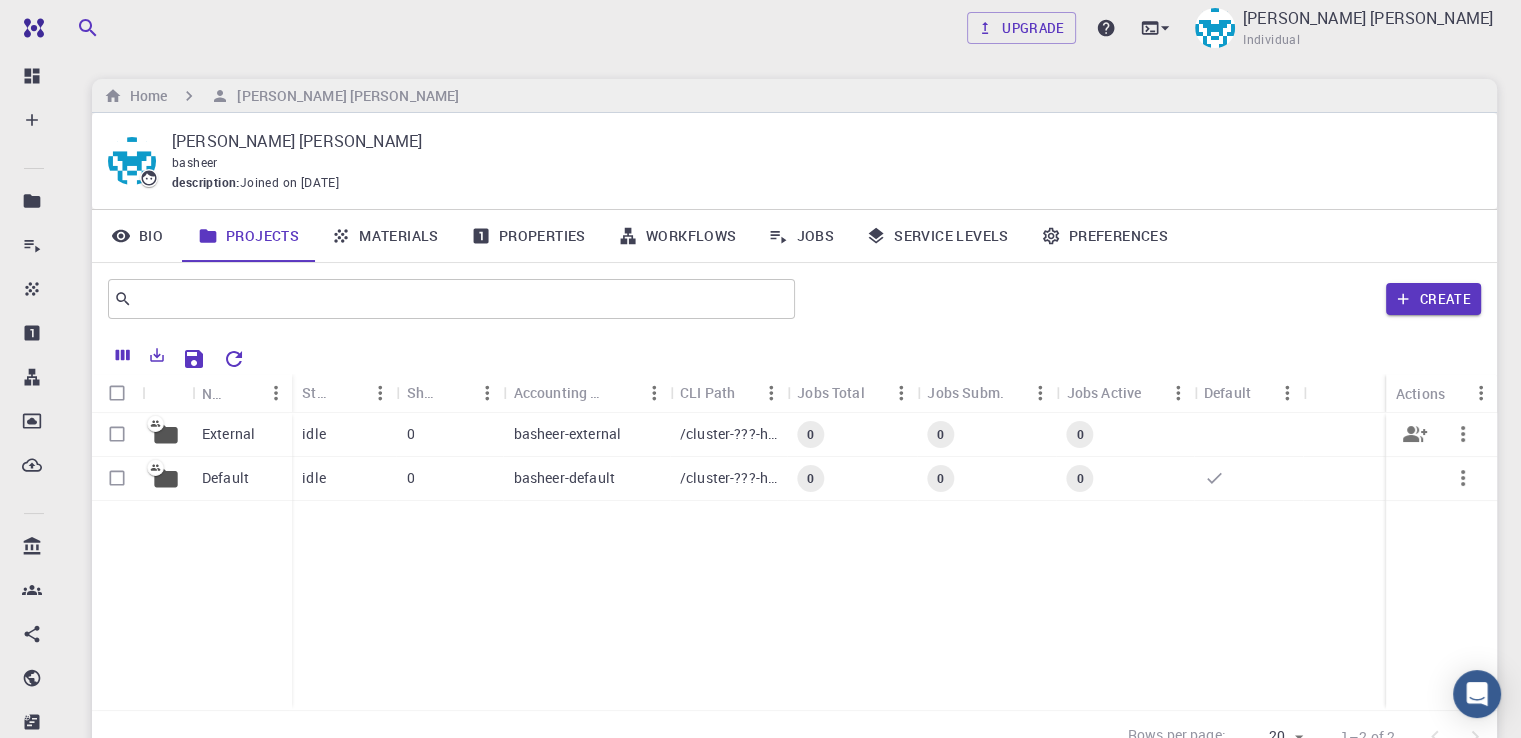 click on "basheer-external" at bounding box center [567, 434] 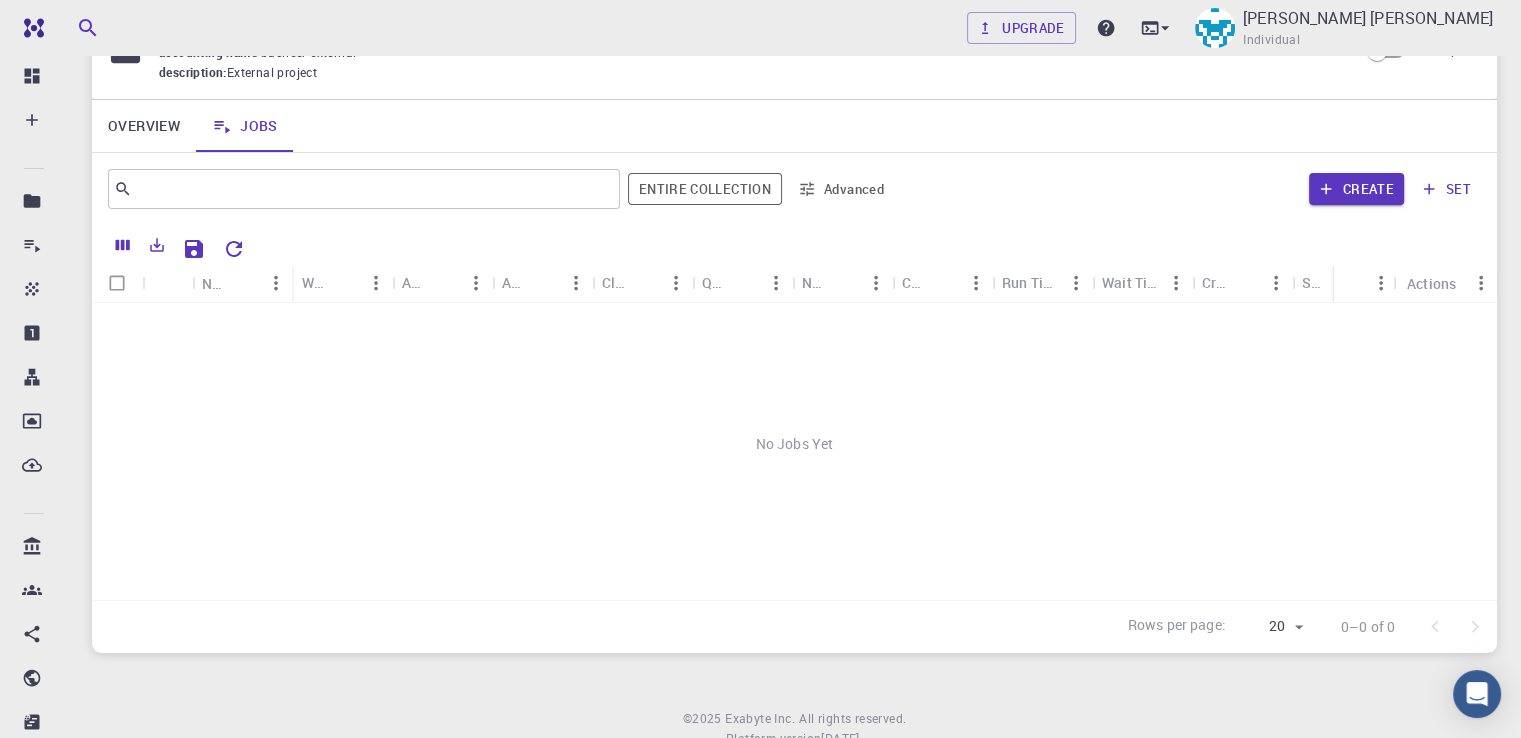 scroll, scrollTop: 104, scrollLeft: 0, axis: vertical 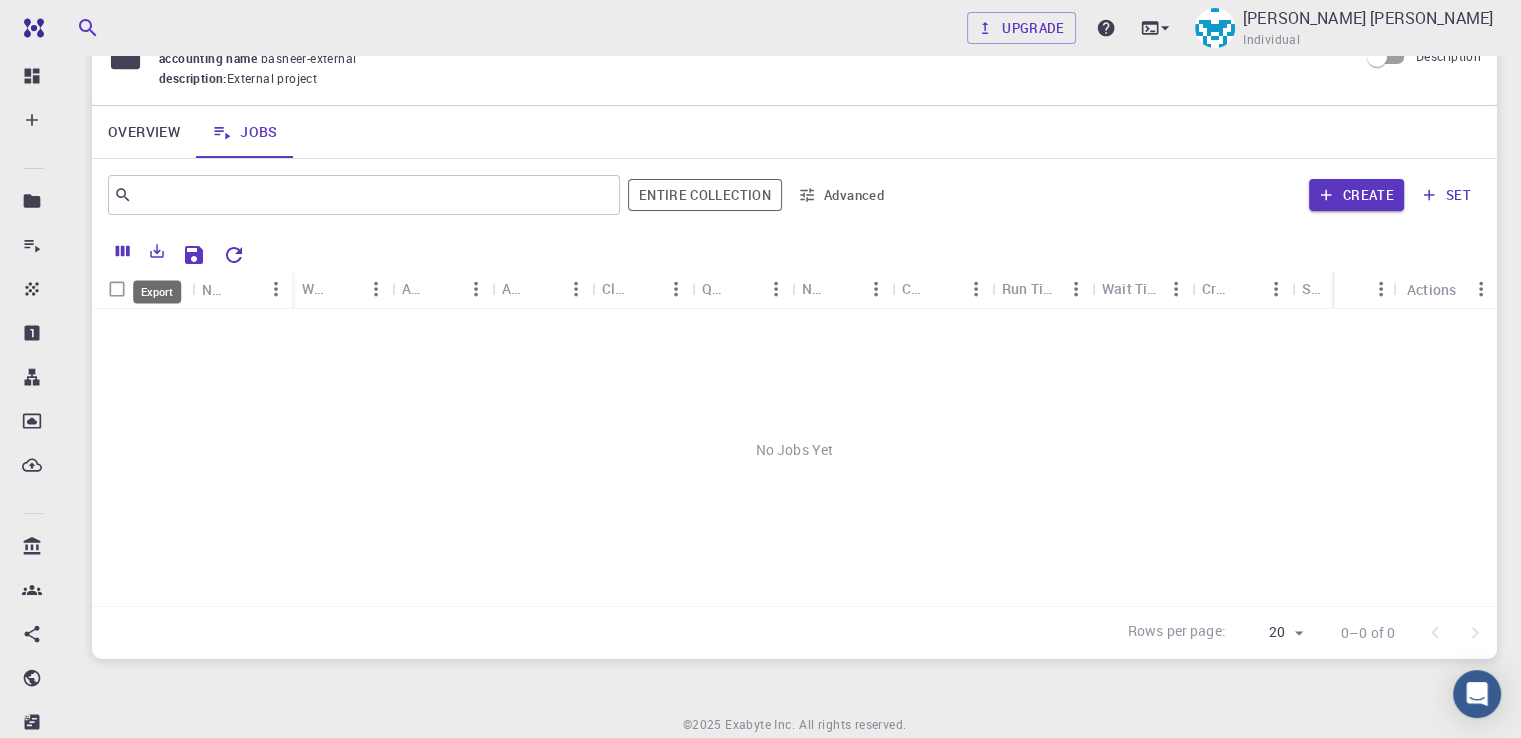 click 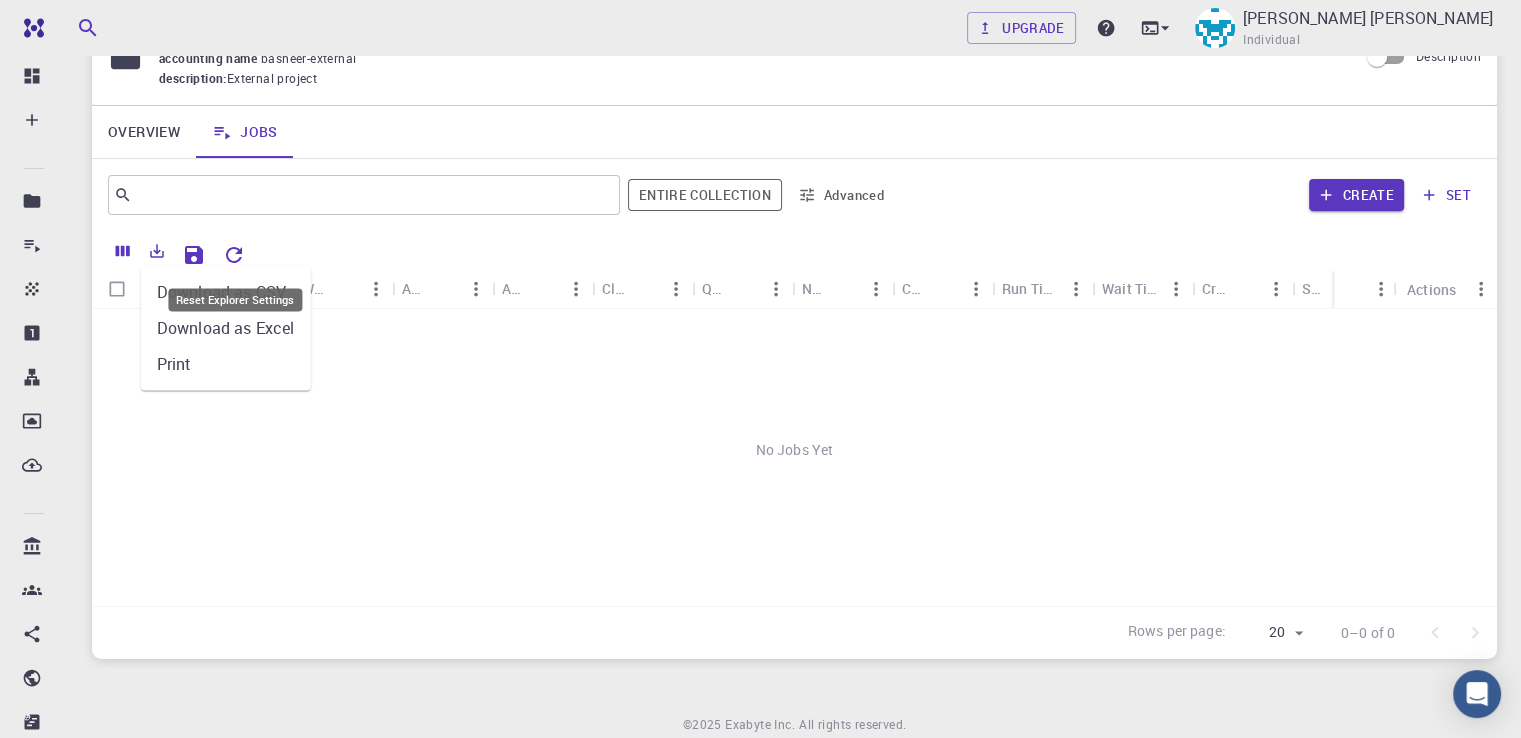 click at bounding box center (234, 255) 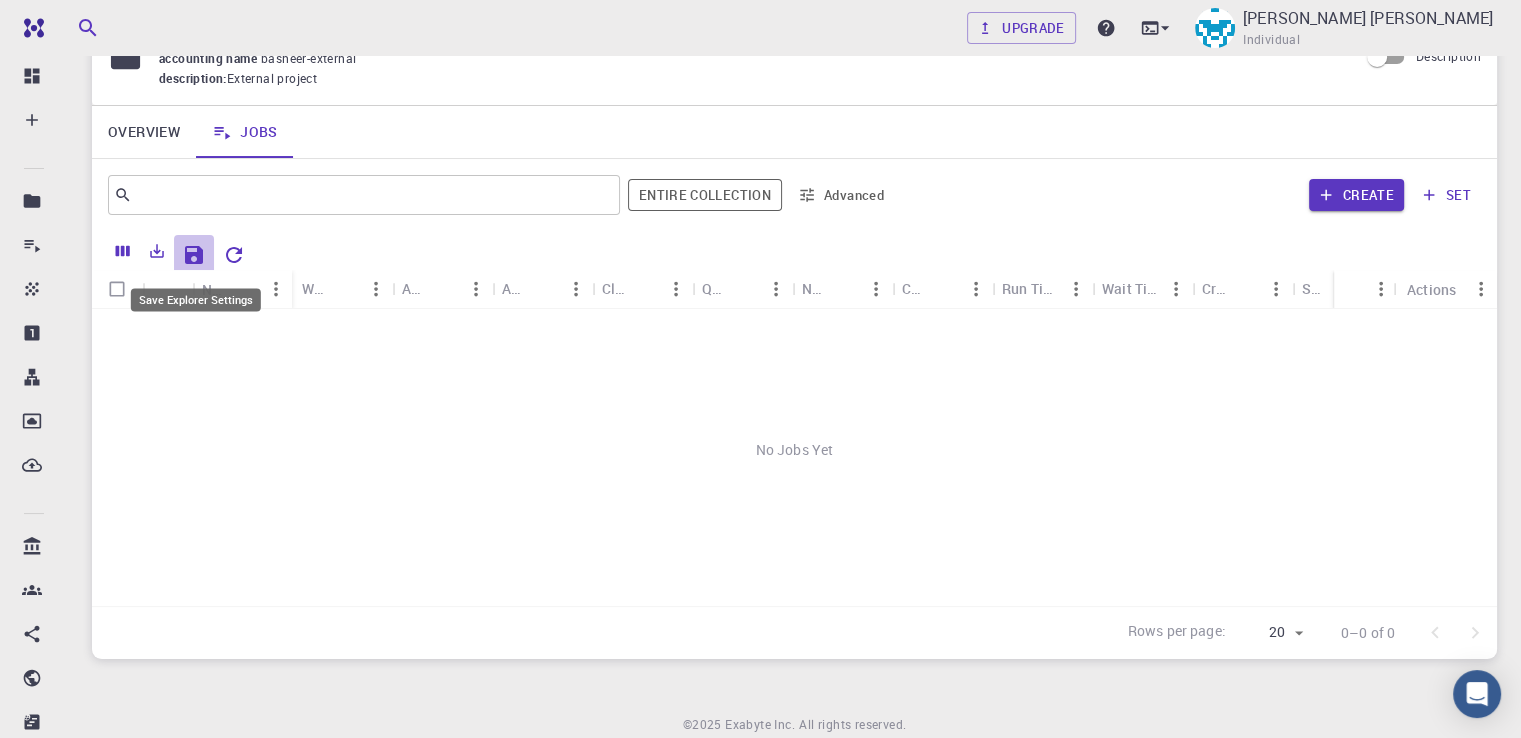 click 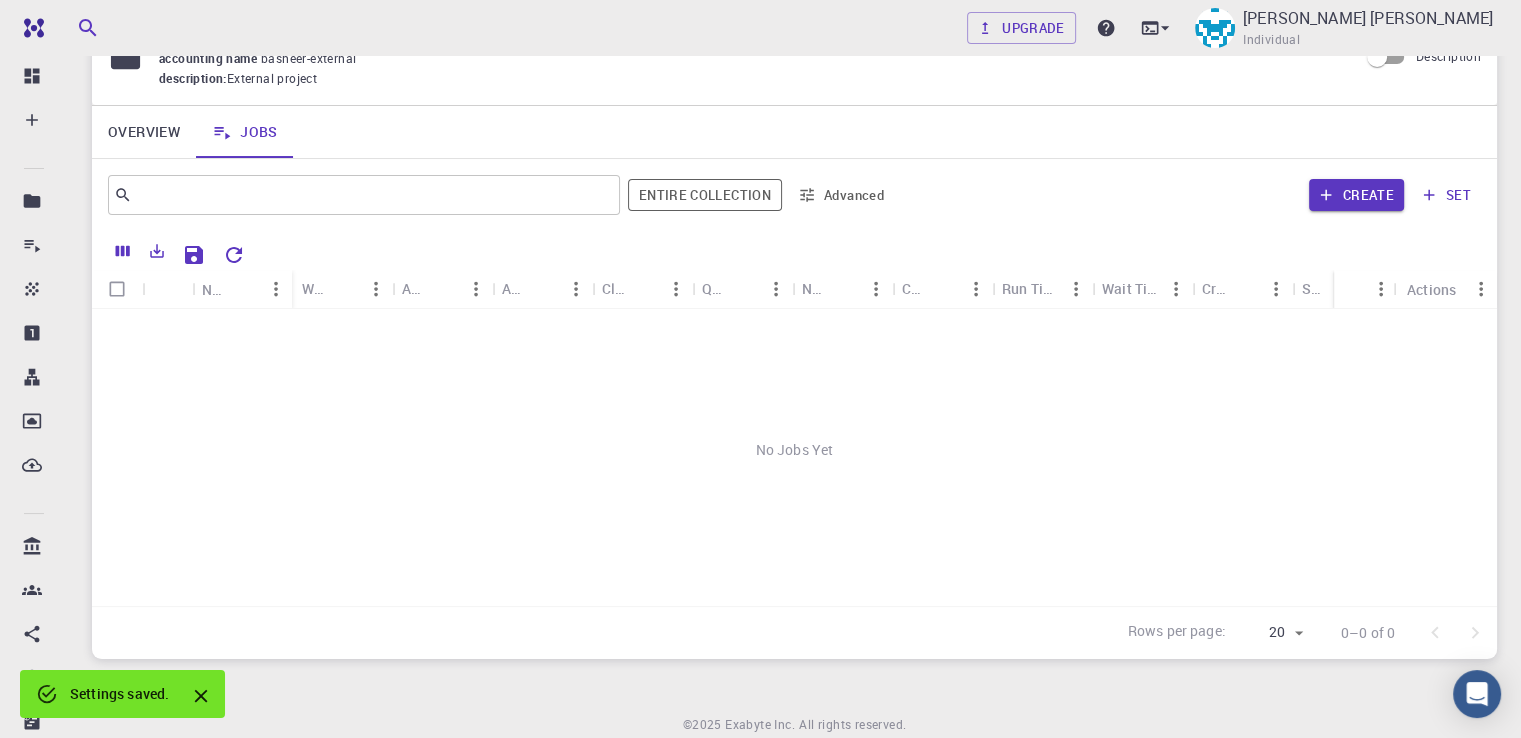 click 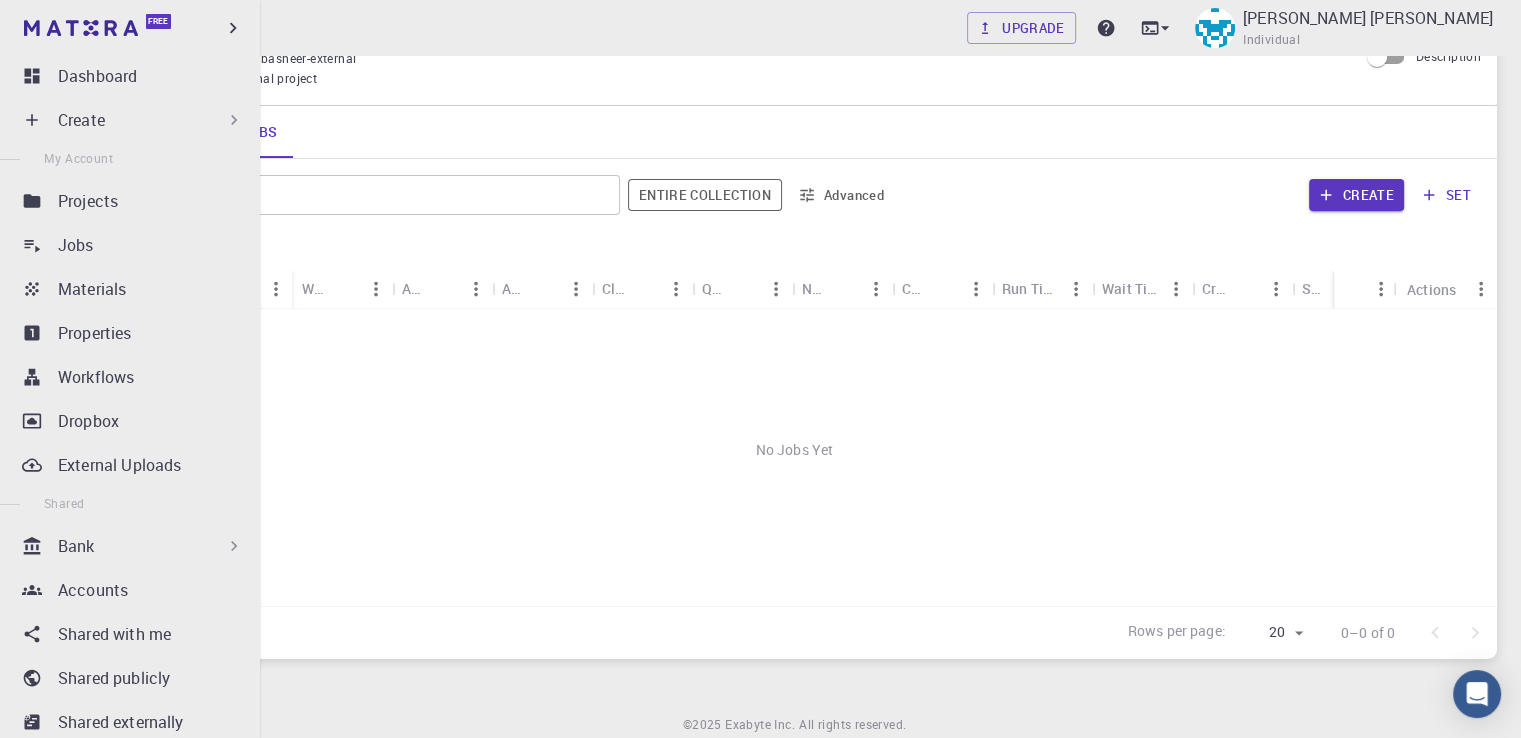 click on "Create" at bounding box center (81, 120) 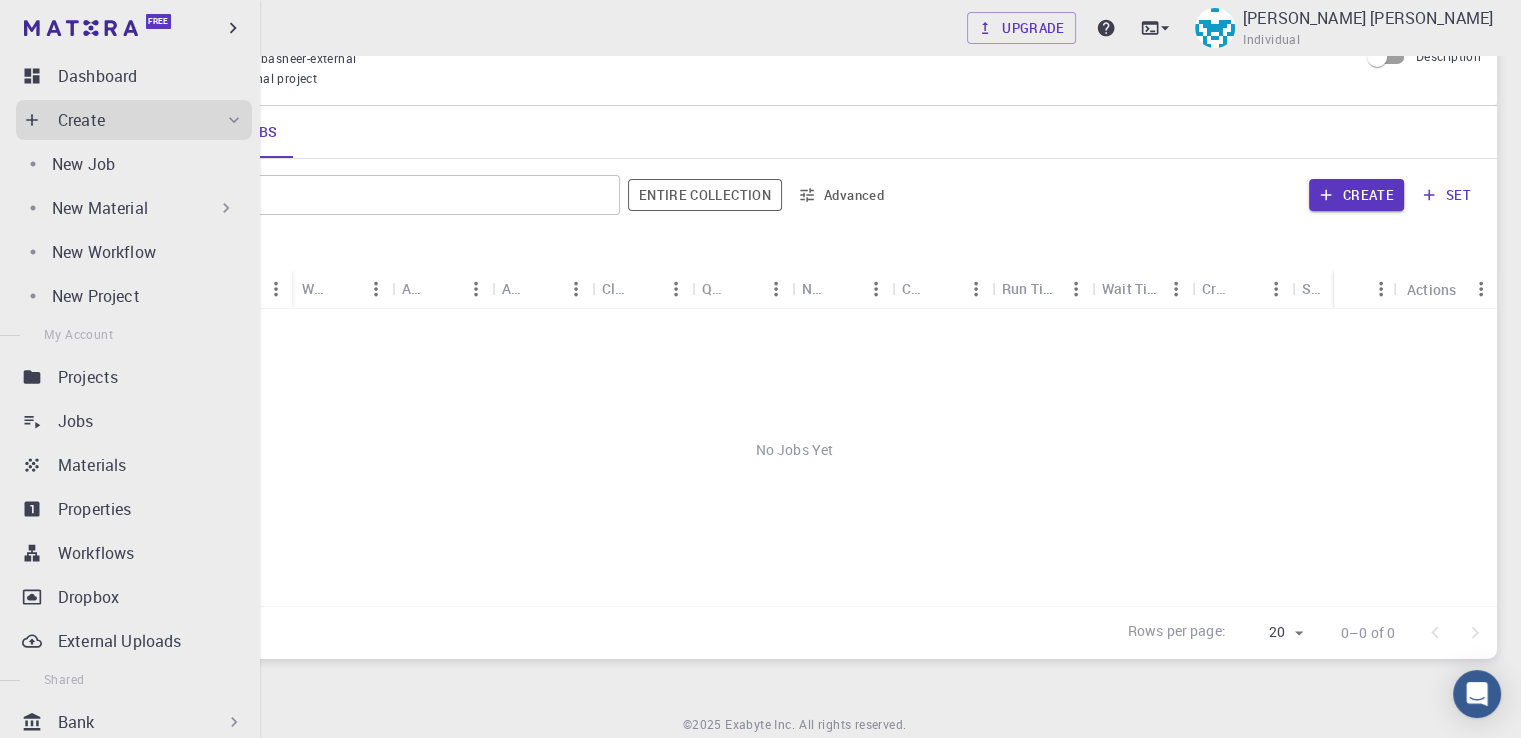 click on "New Material" at bounding box center (100, 208) 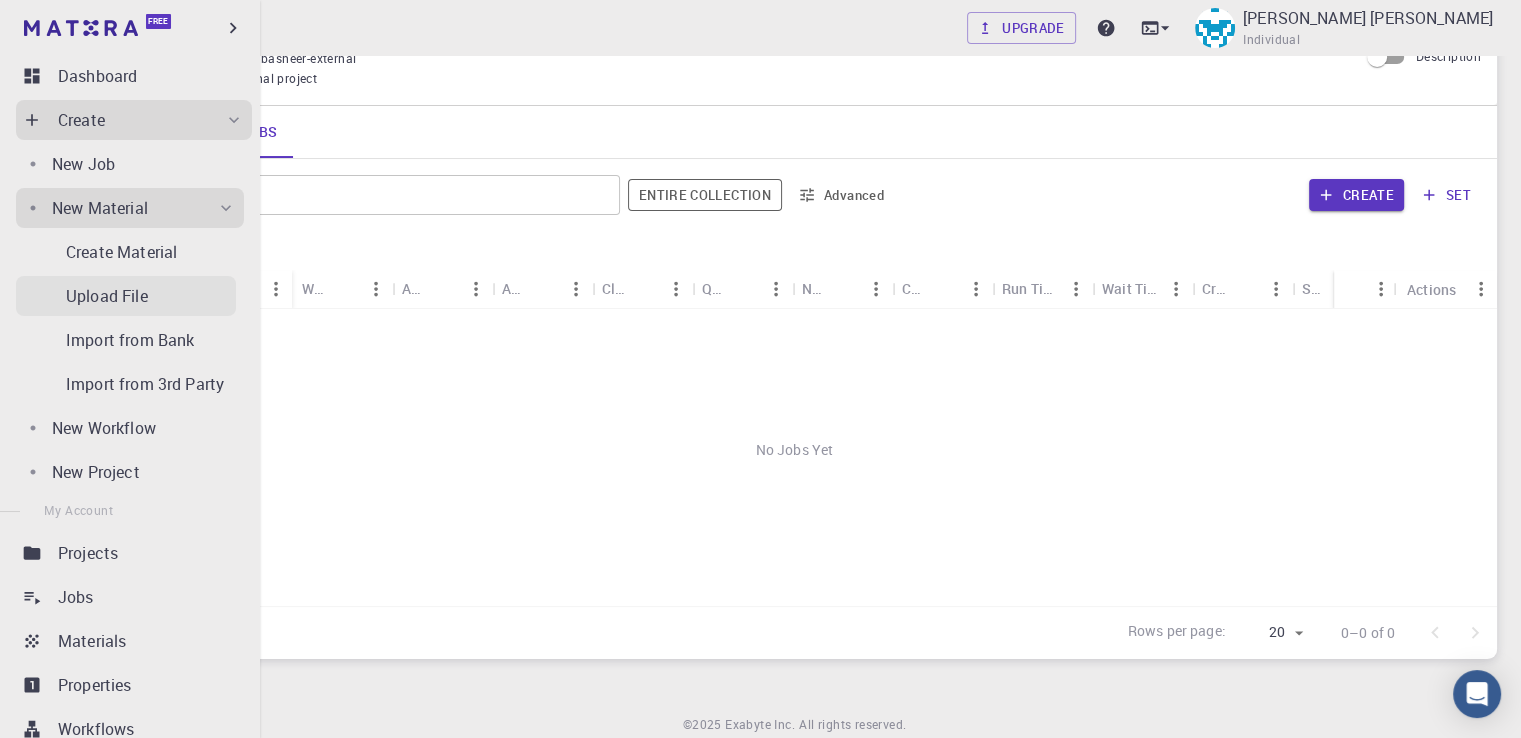 click on "Upload File" at bounding box center (107, 296) 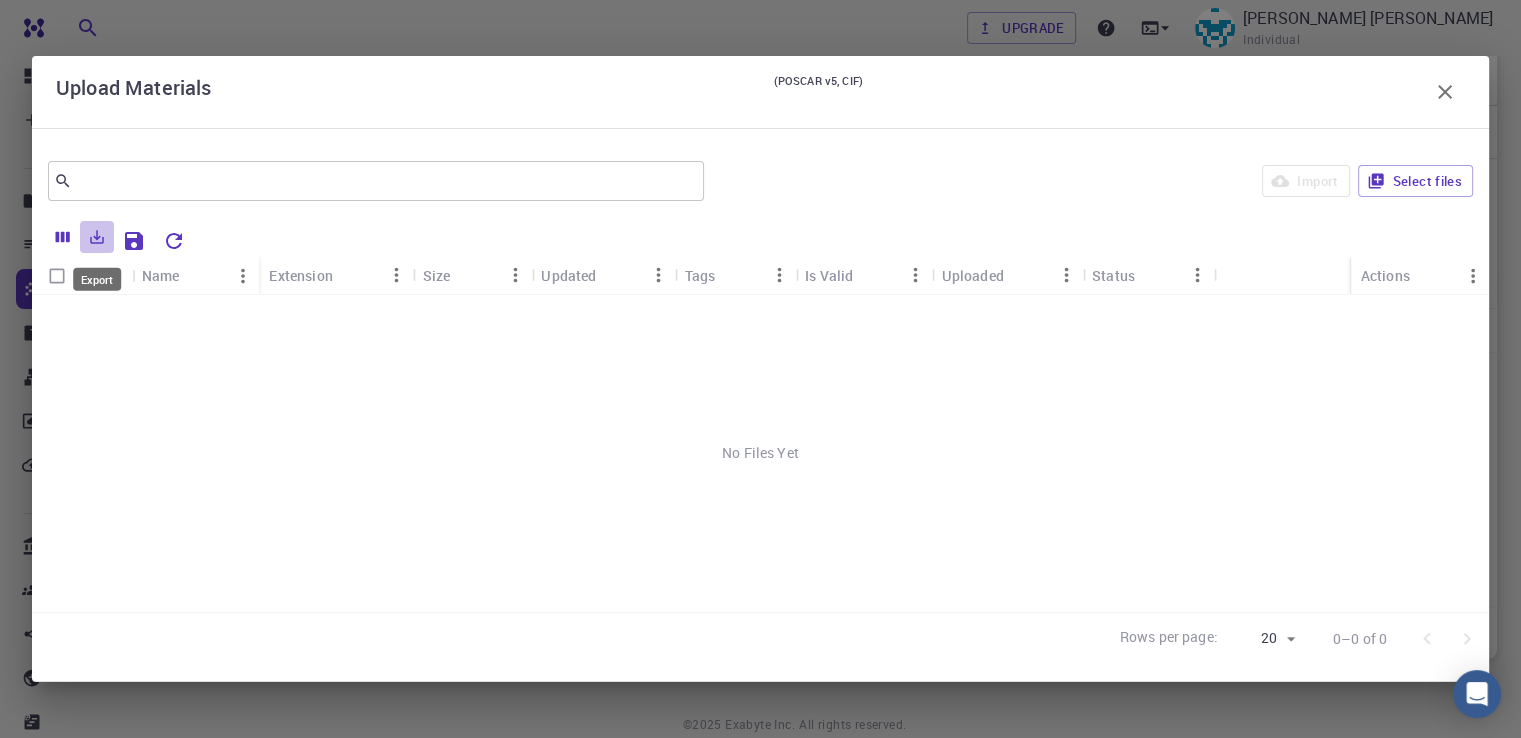 click 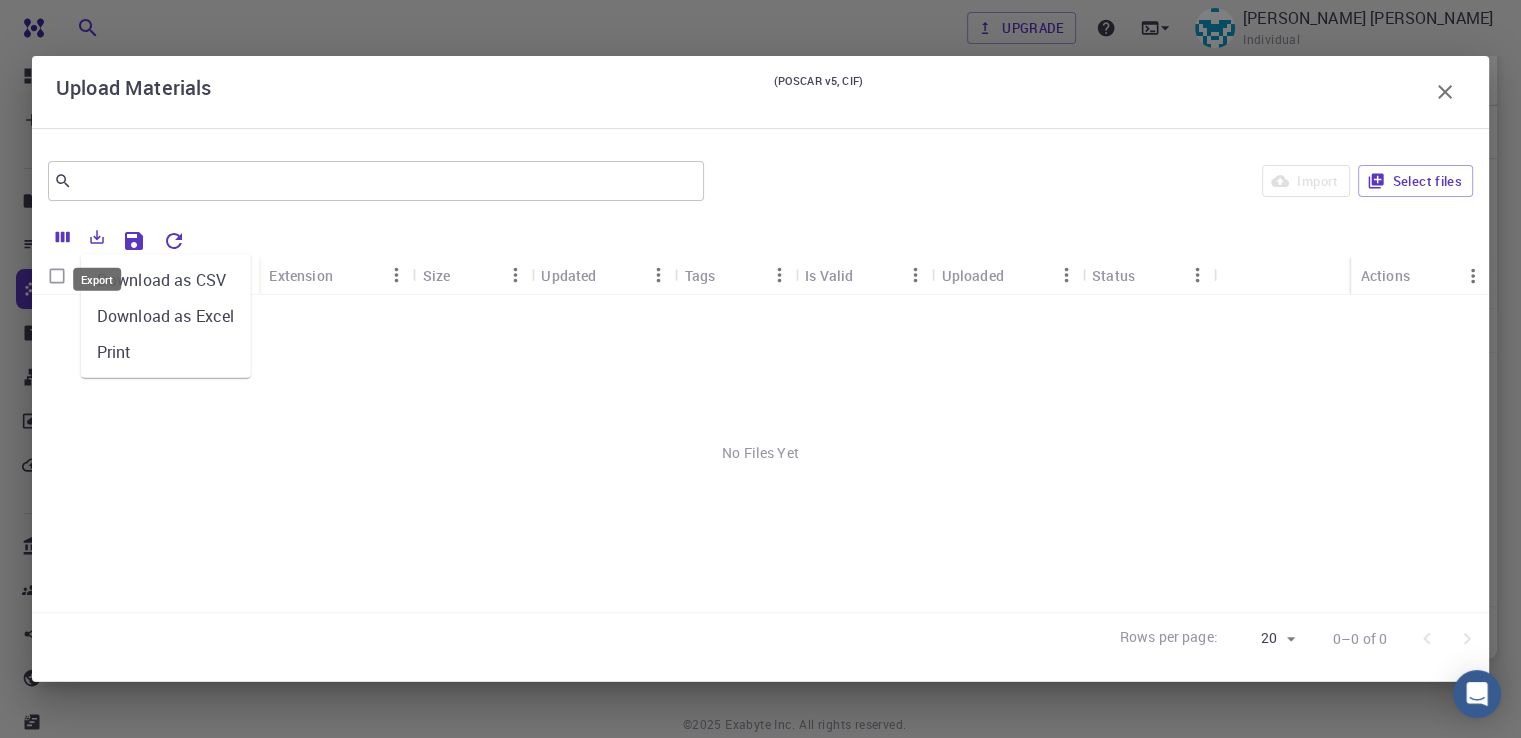 click 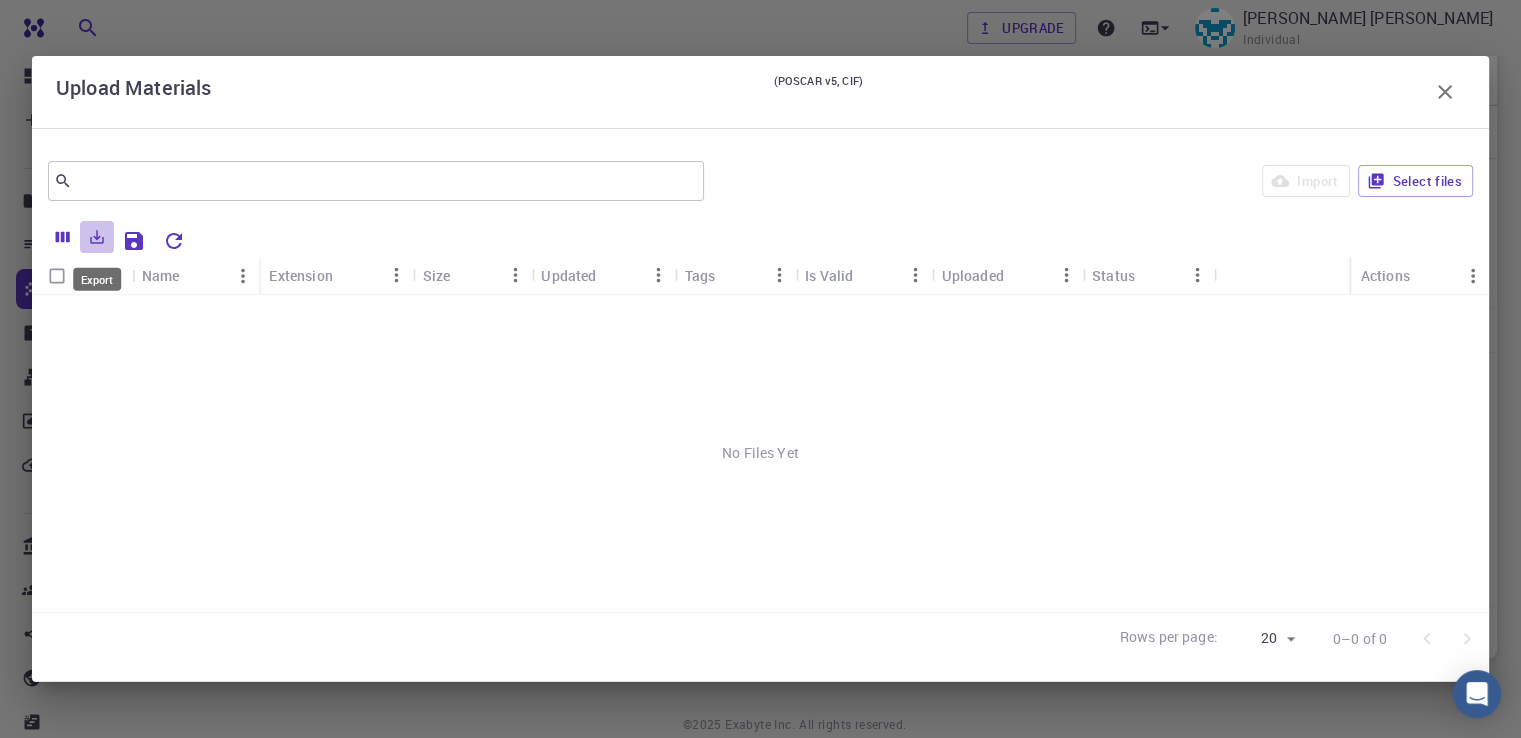 click 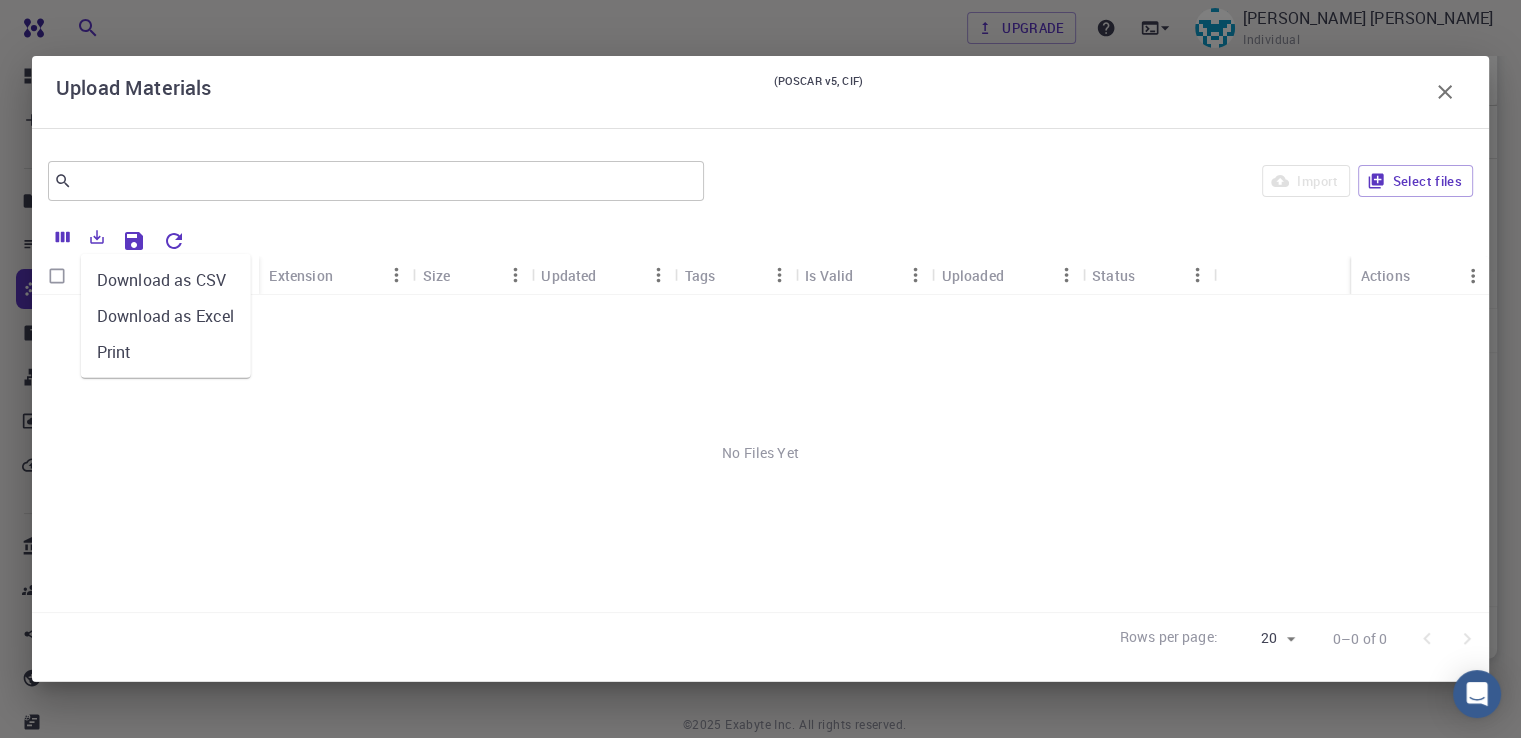 click on "No Files Yet" at bounding box center [760, 453] 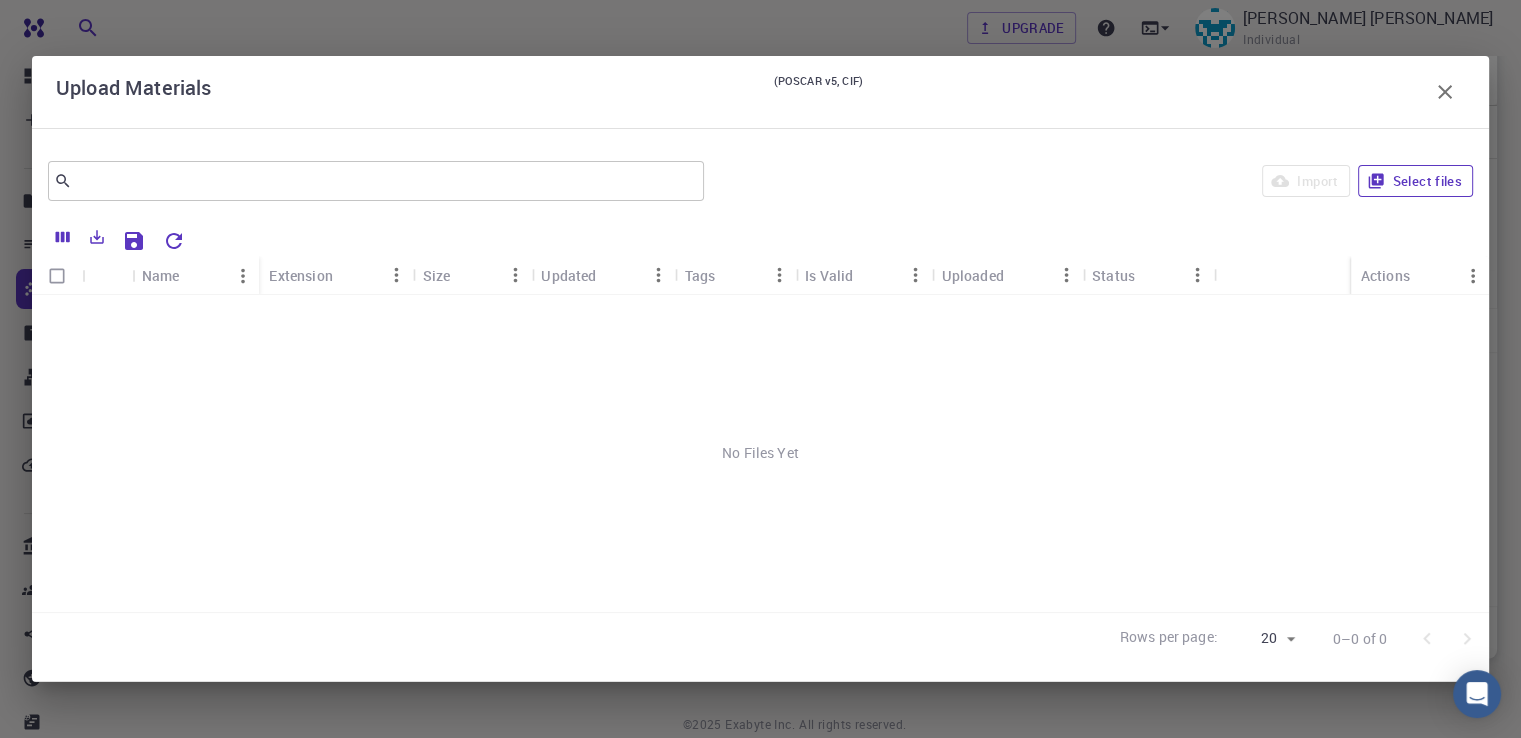 click 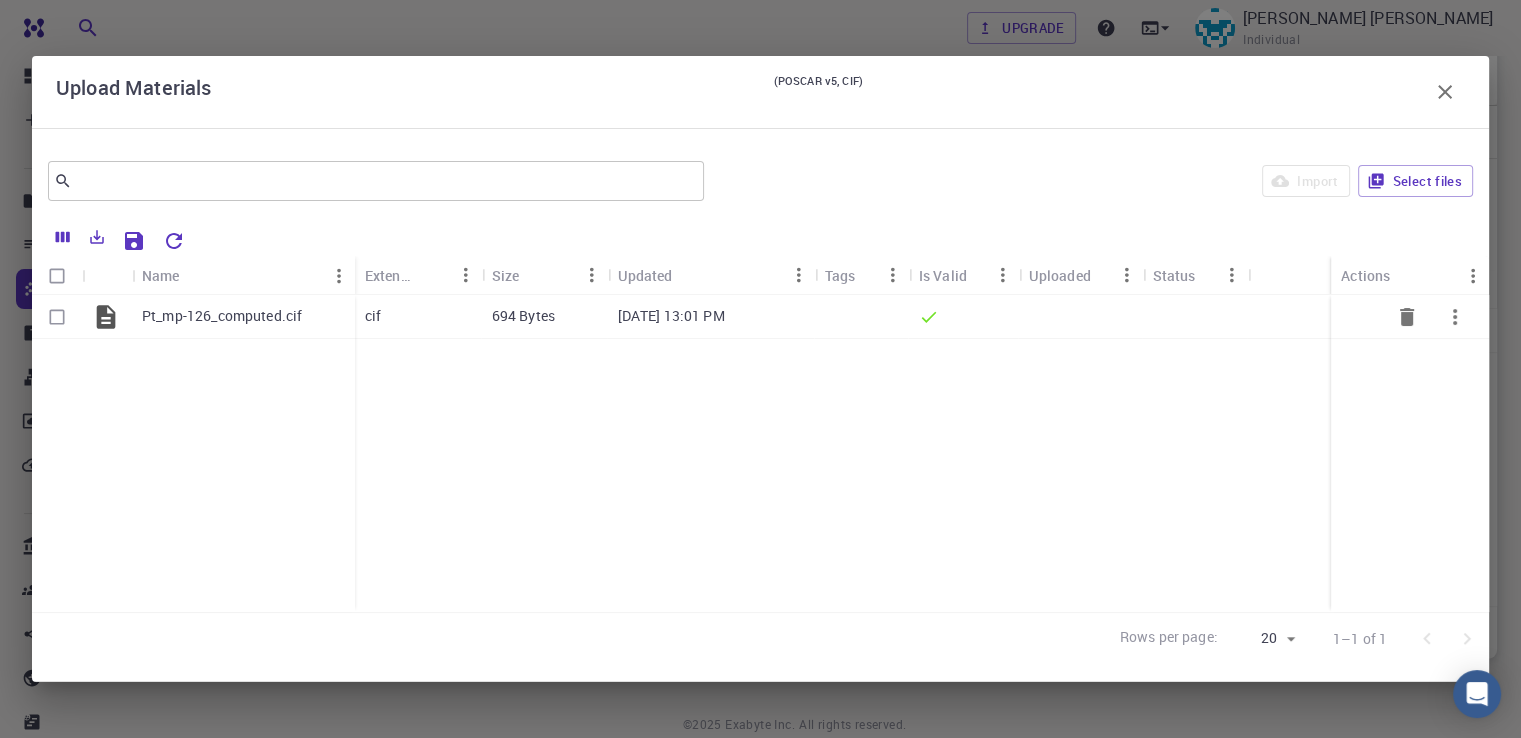 click on "Pt_mp-126_computed.cif" at bounding box center (222, 316) 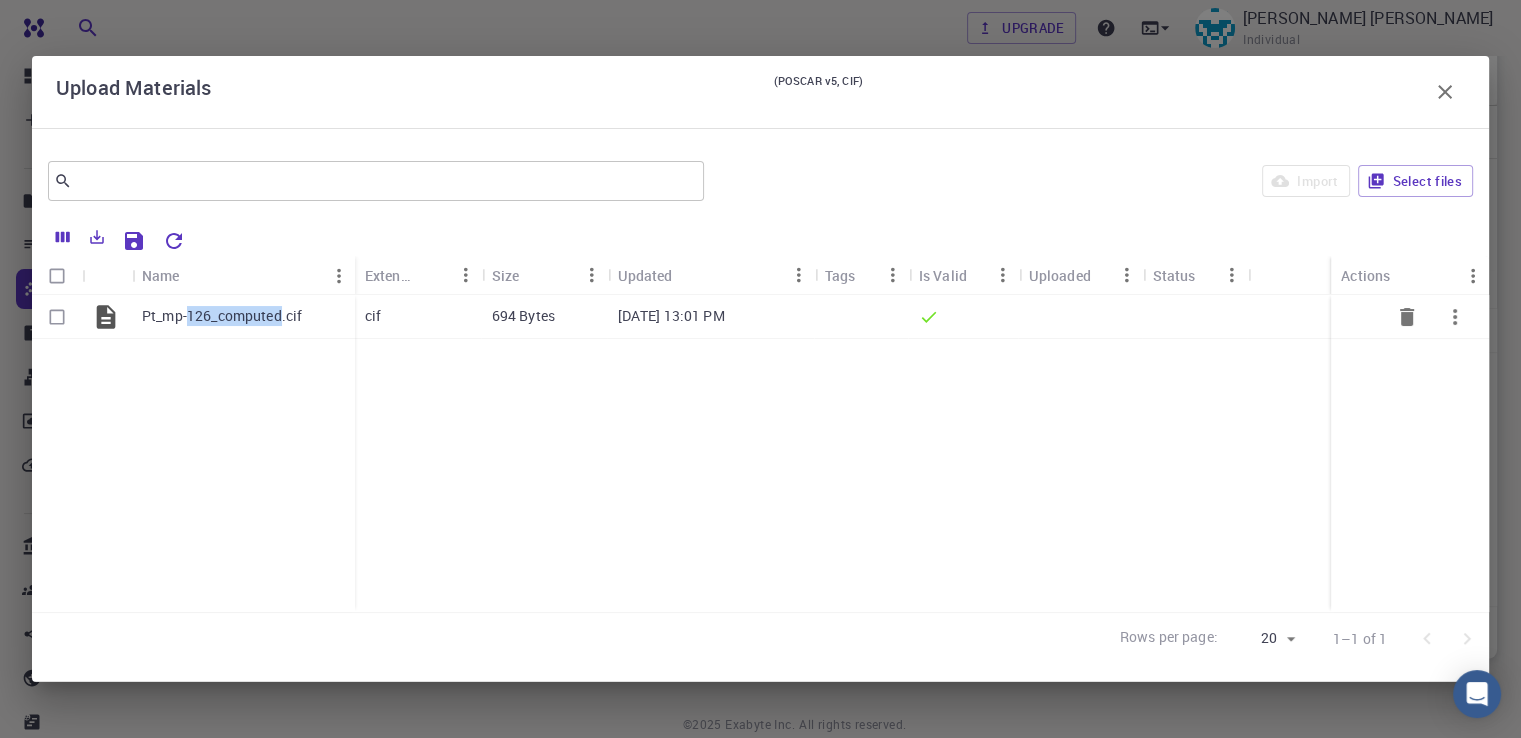click on "Pt_mp-126_computed.cif" at bounding box center [222, 316] 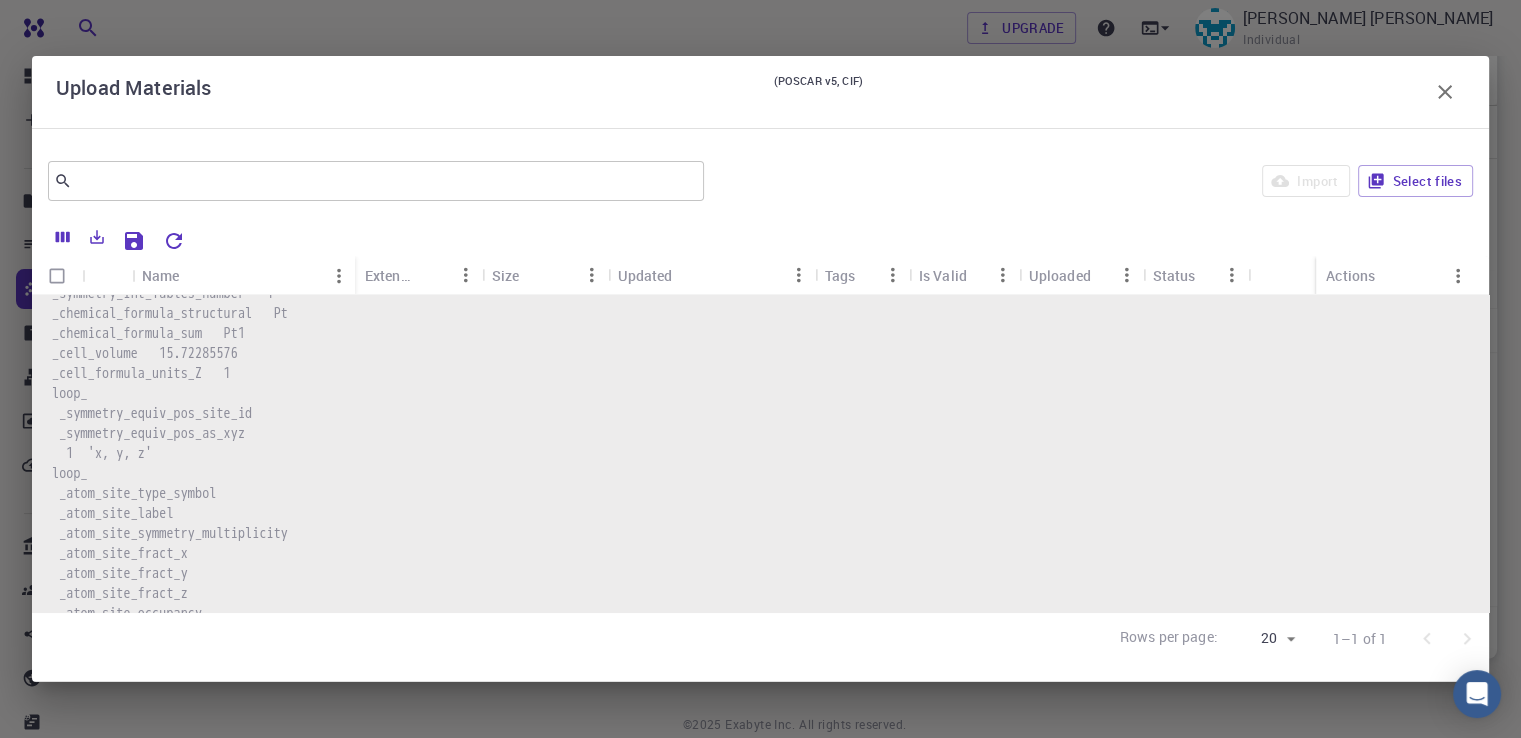 scroll, scrollTop: 335, scrollLeft: 0, axis: vertical 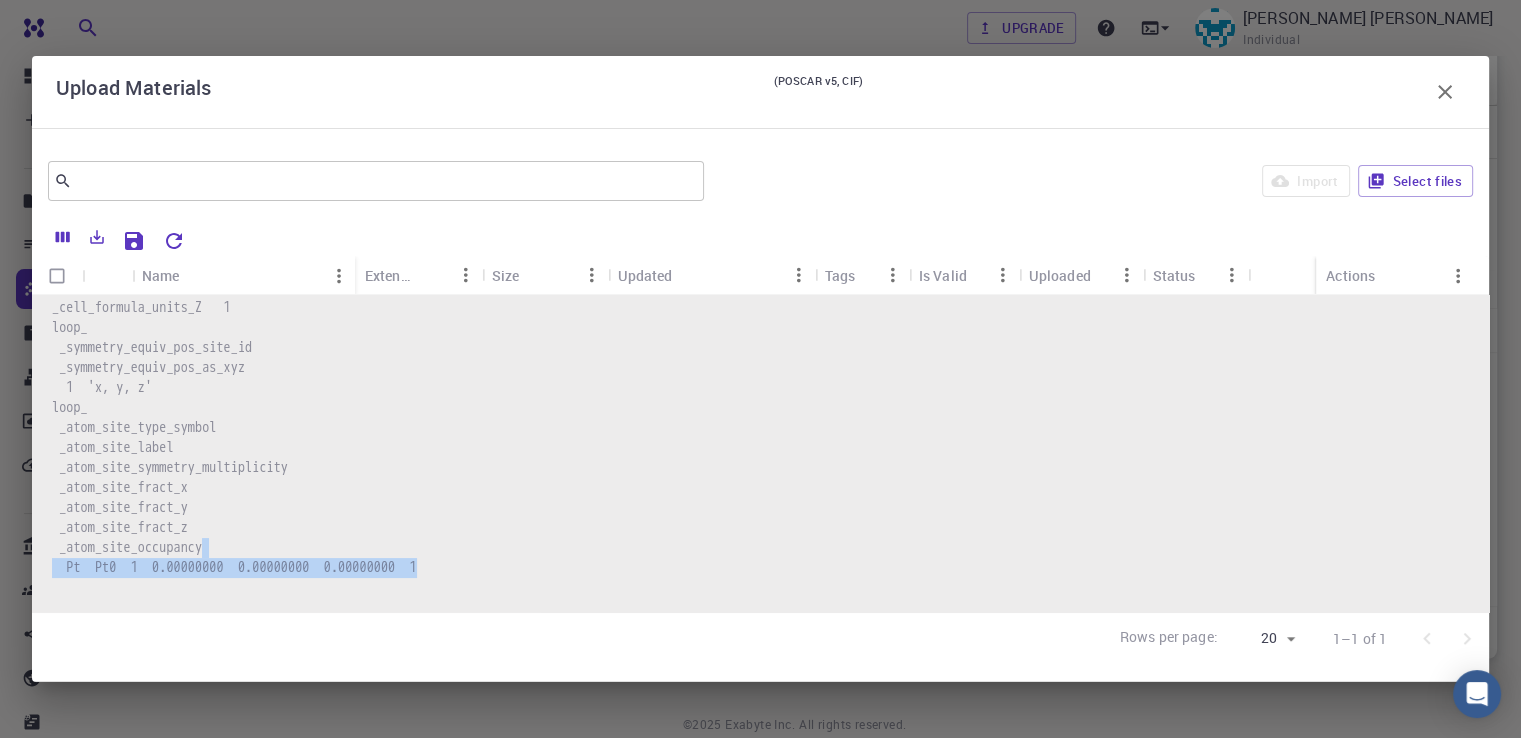 drag, startPoint x: 1444, startPoint y: 601, endPoint x: 1437, endPoint y: 557, distance: 44.553337 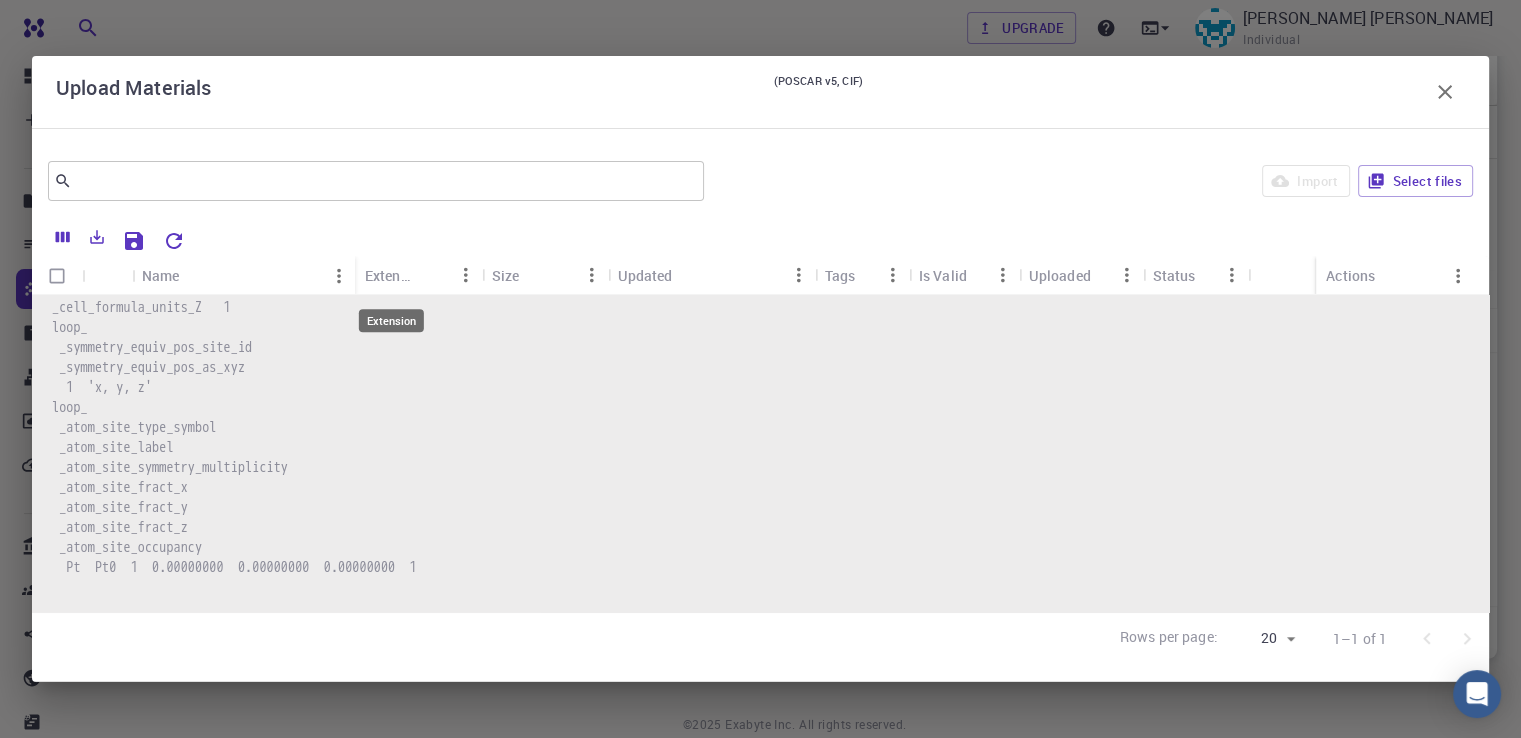 click on "Extension" at bounding box center [391, 275] 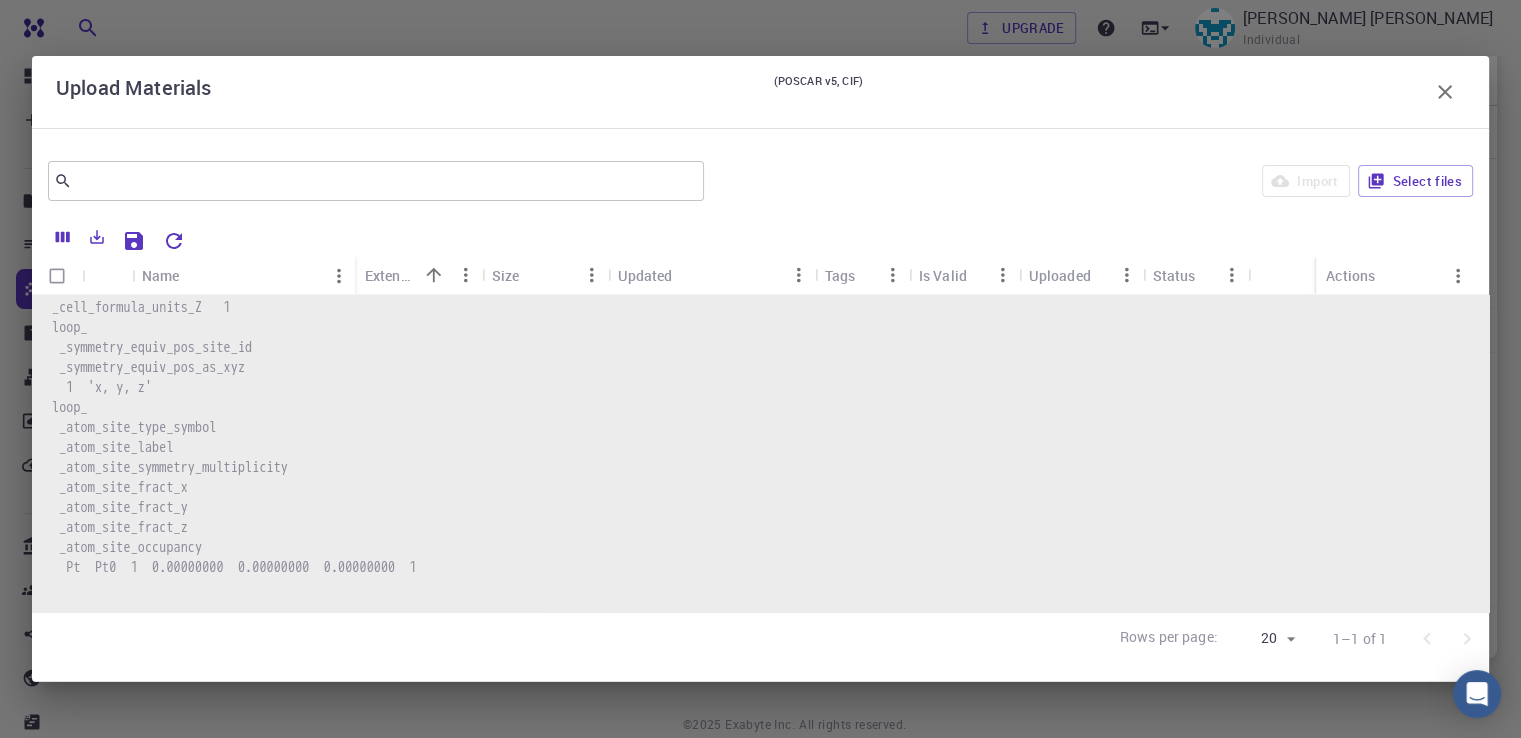 click on "Size" at bounding box center (506, 275) 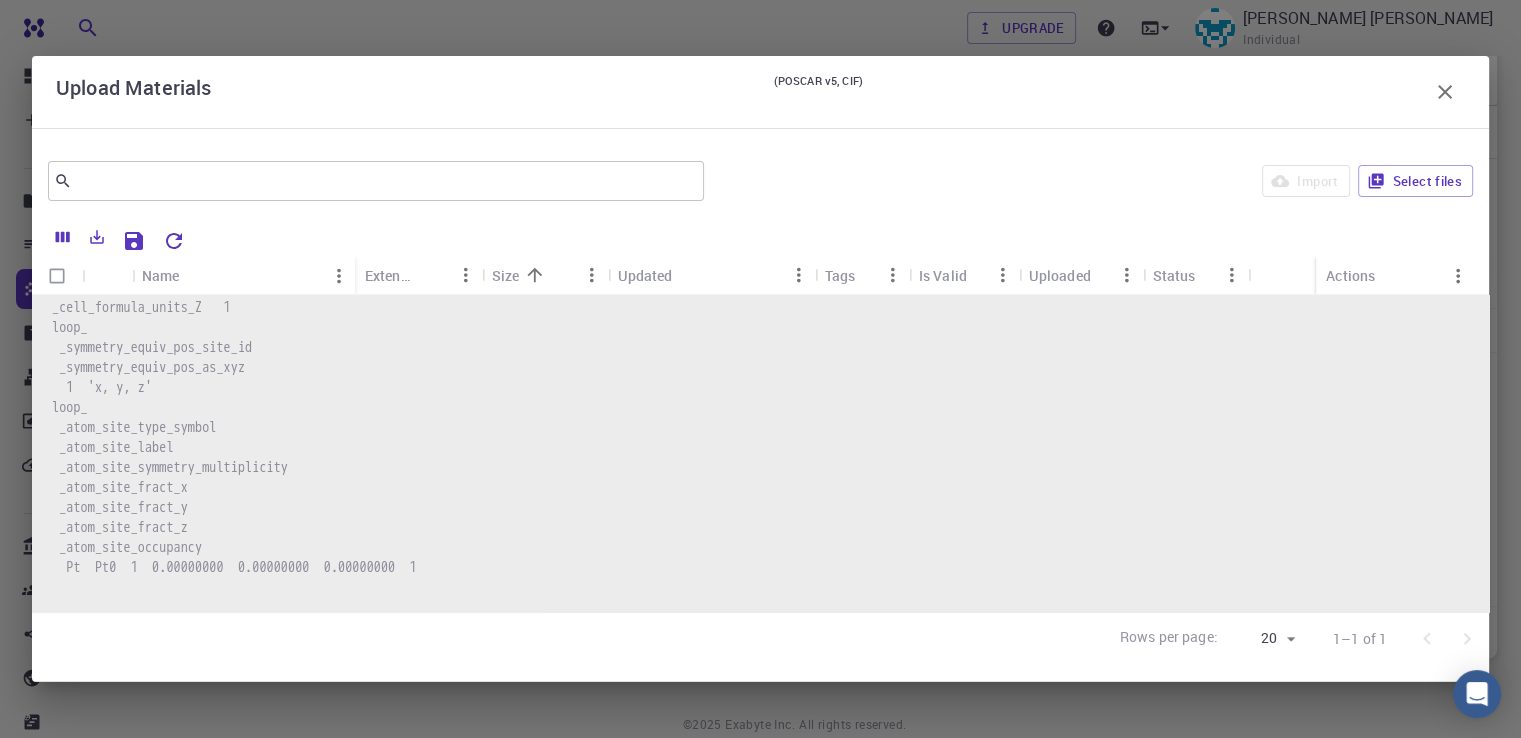click on "Size" at bounding box center (506, 275) 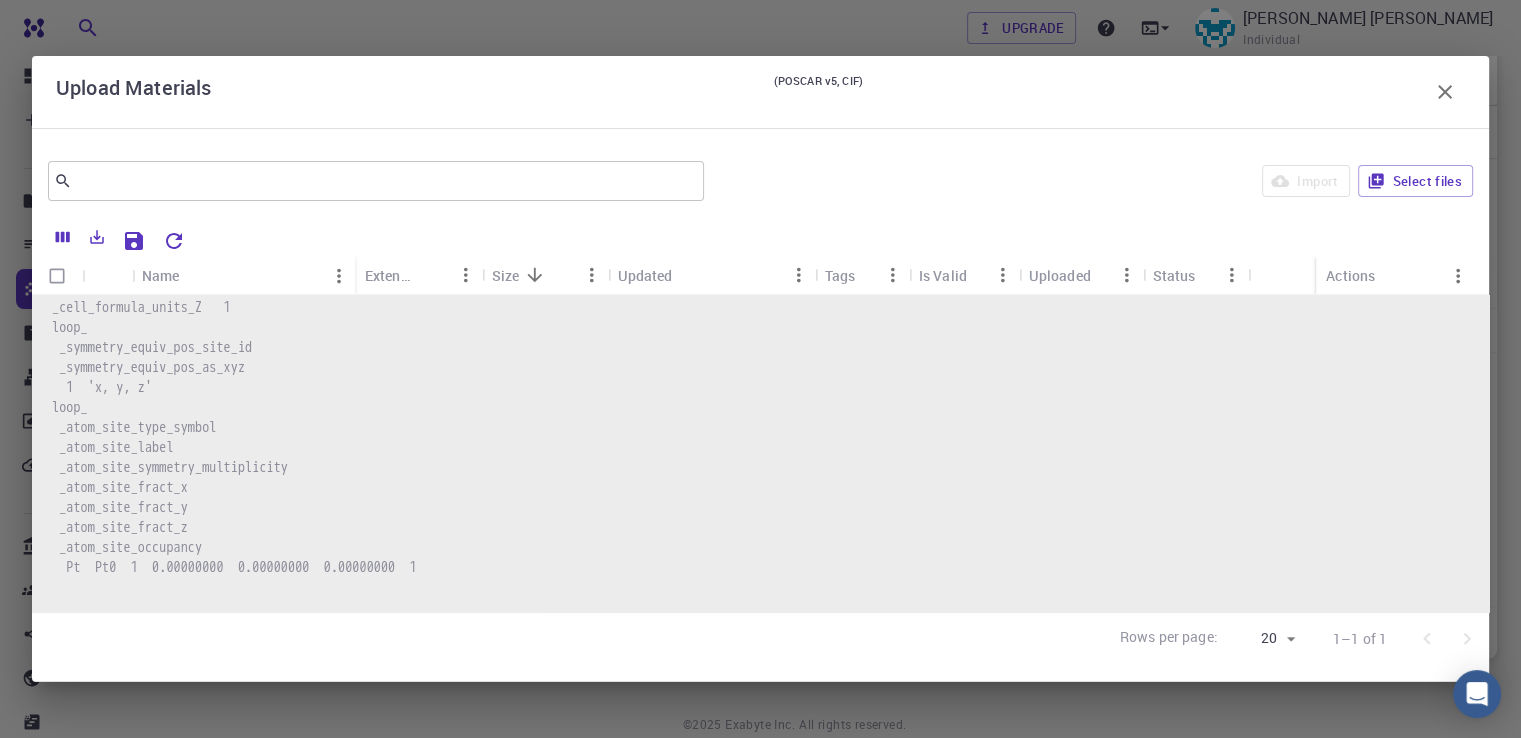 scroll, scrollTop: 335, scrollLeft: 0, axis: vertical 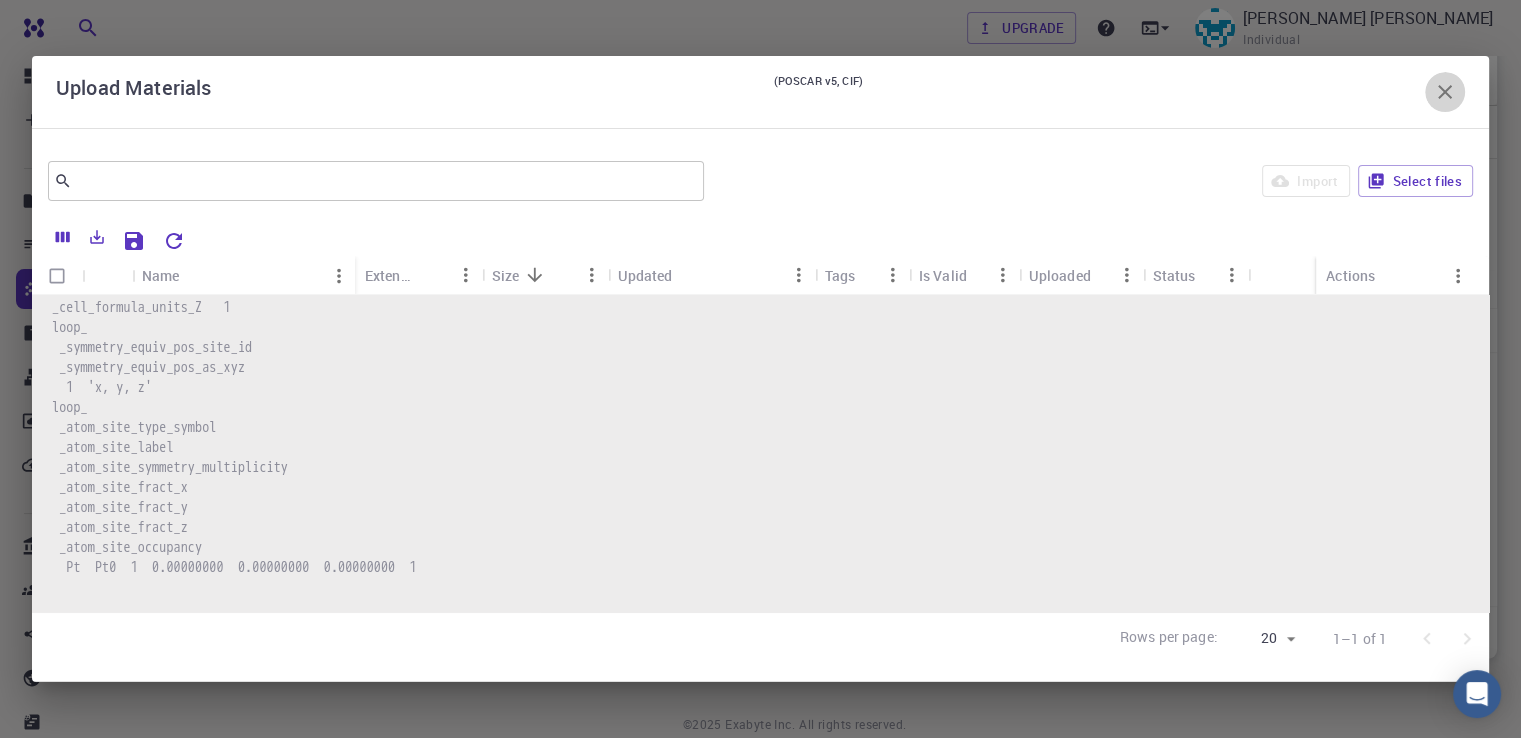 click at bounding box center (1445, 92) 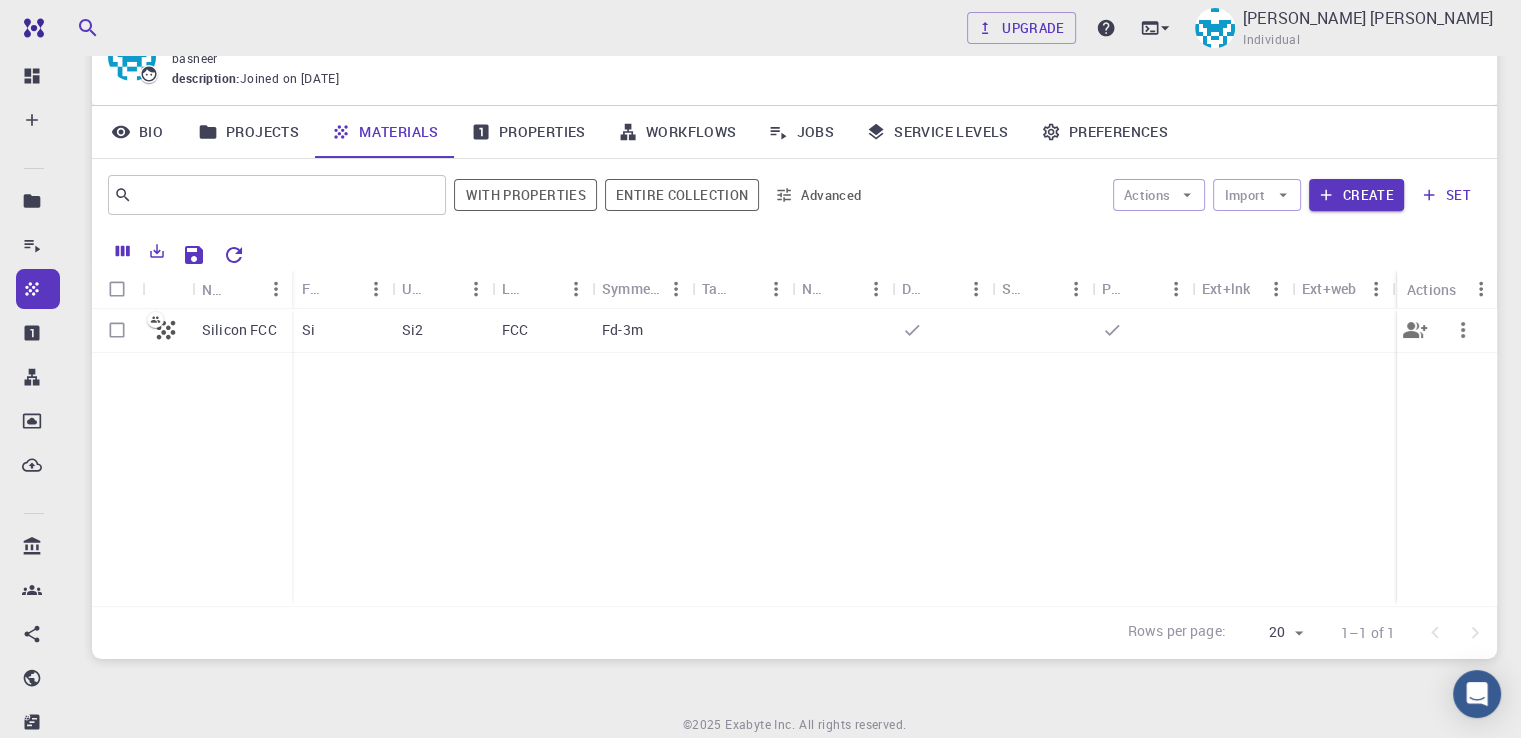 click on "Silicon FCC" at bounding box center (239, 330) 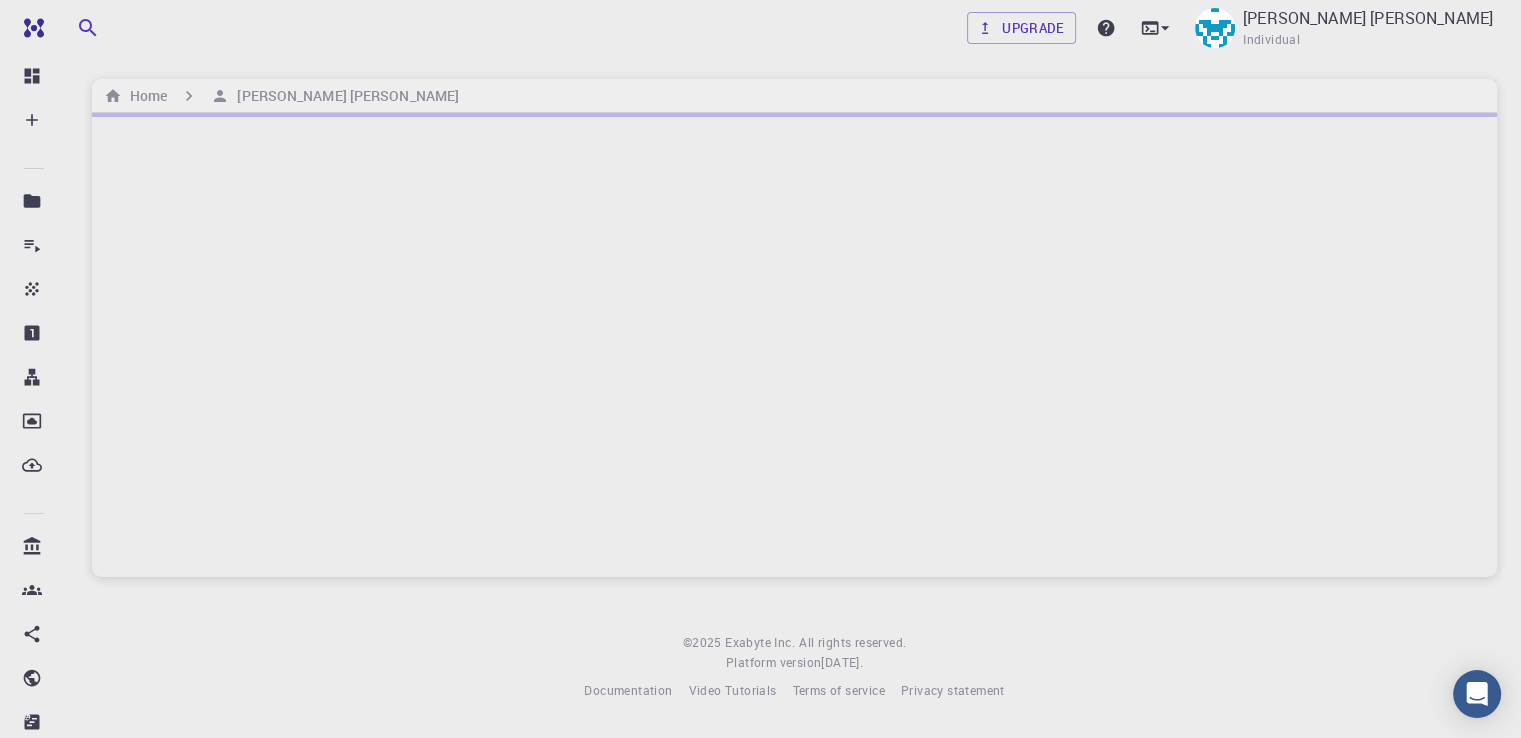 click at bounding box center [794, 345] 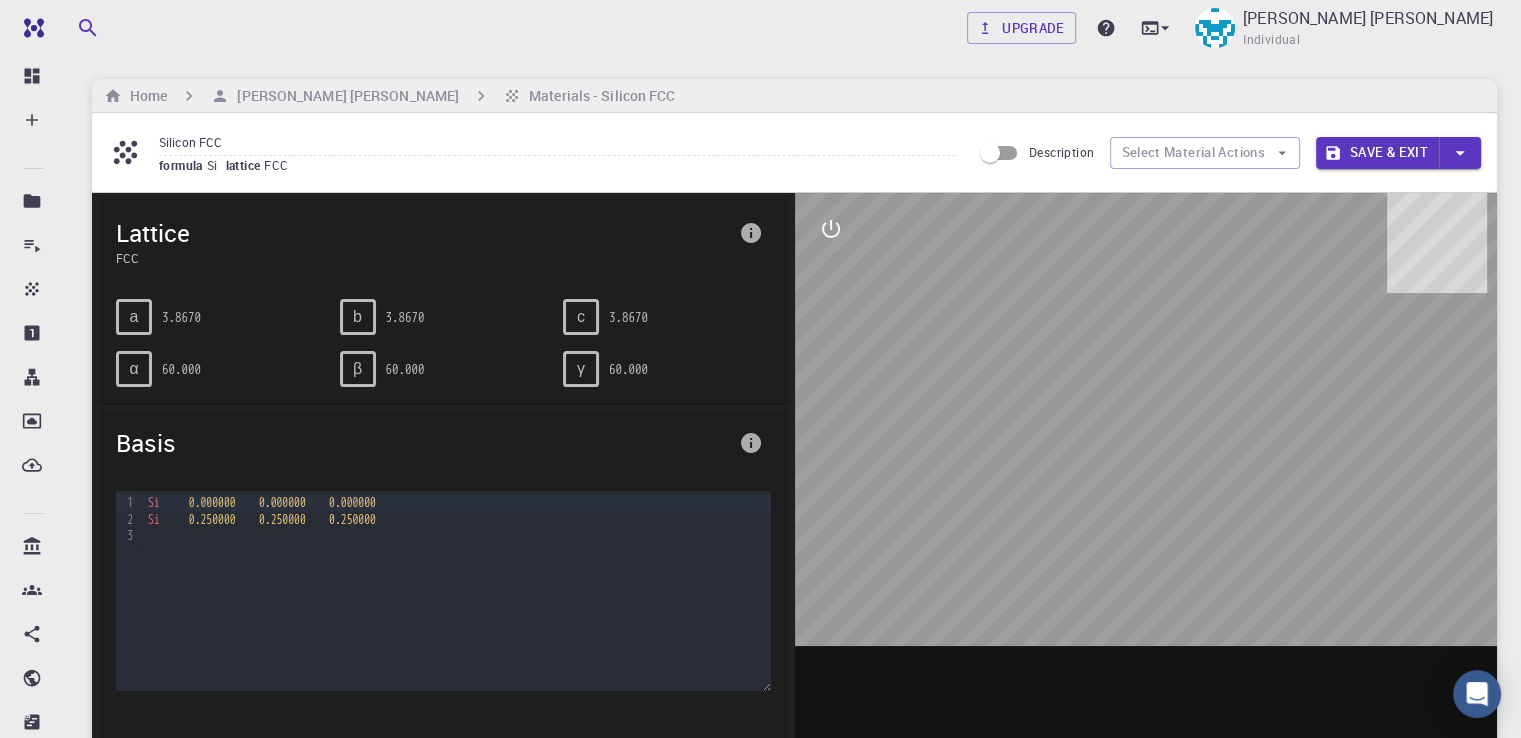 click on "Lattice" at bounding box center (423, 233) 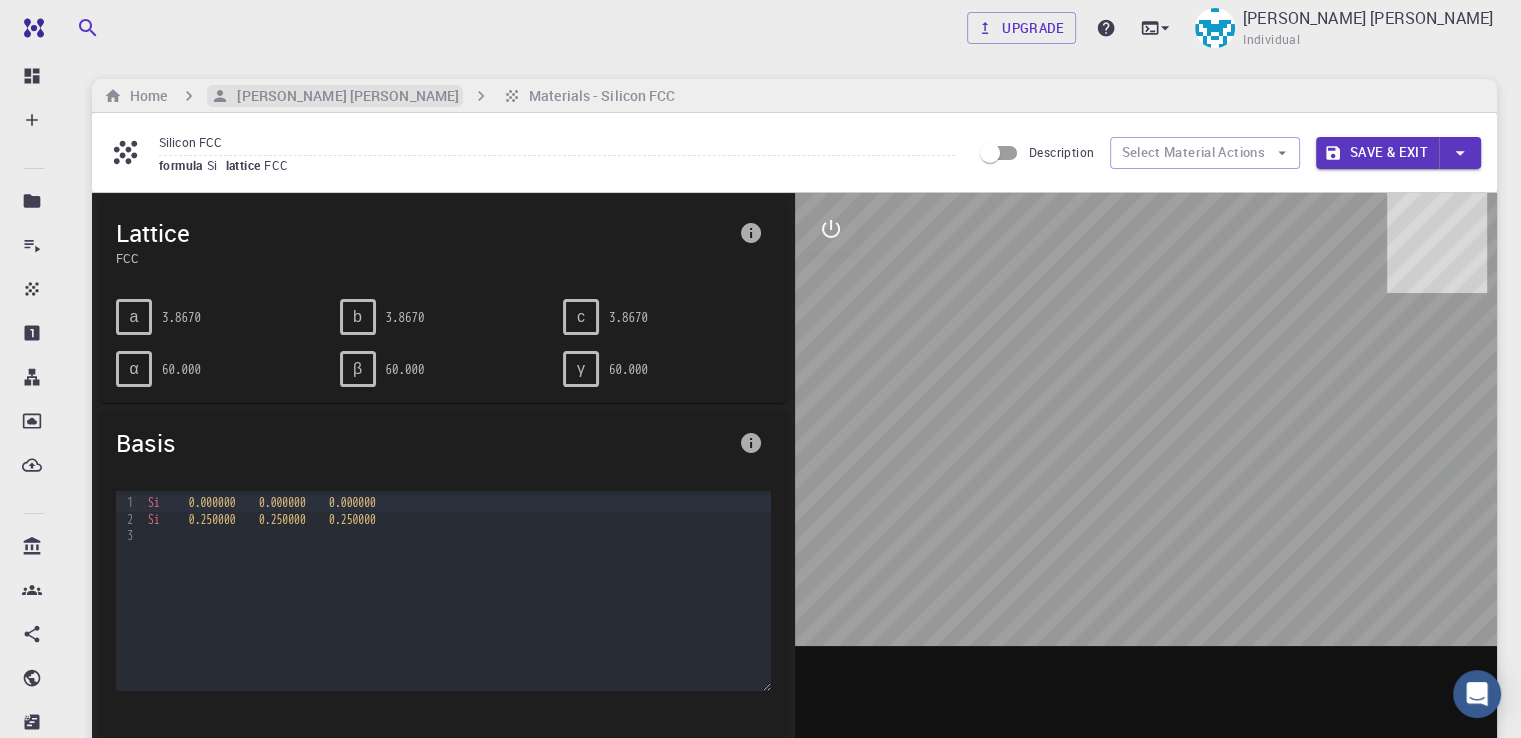 click on "[PERSON_NAME] [PERSON_NAME]" at bounding box center [344, 96] 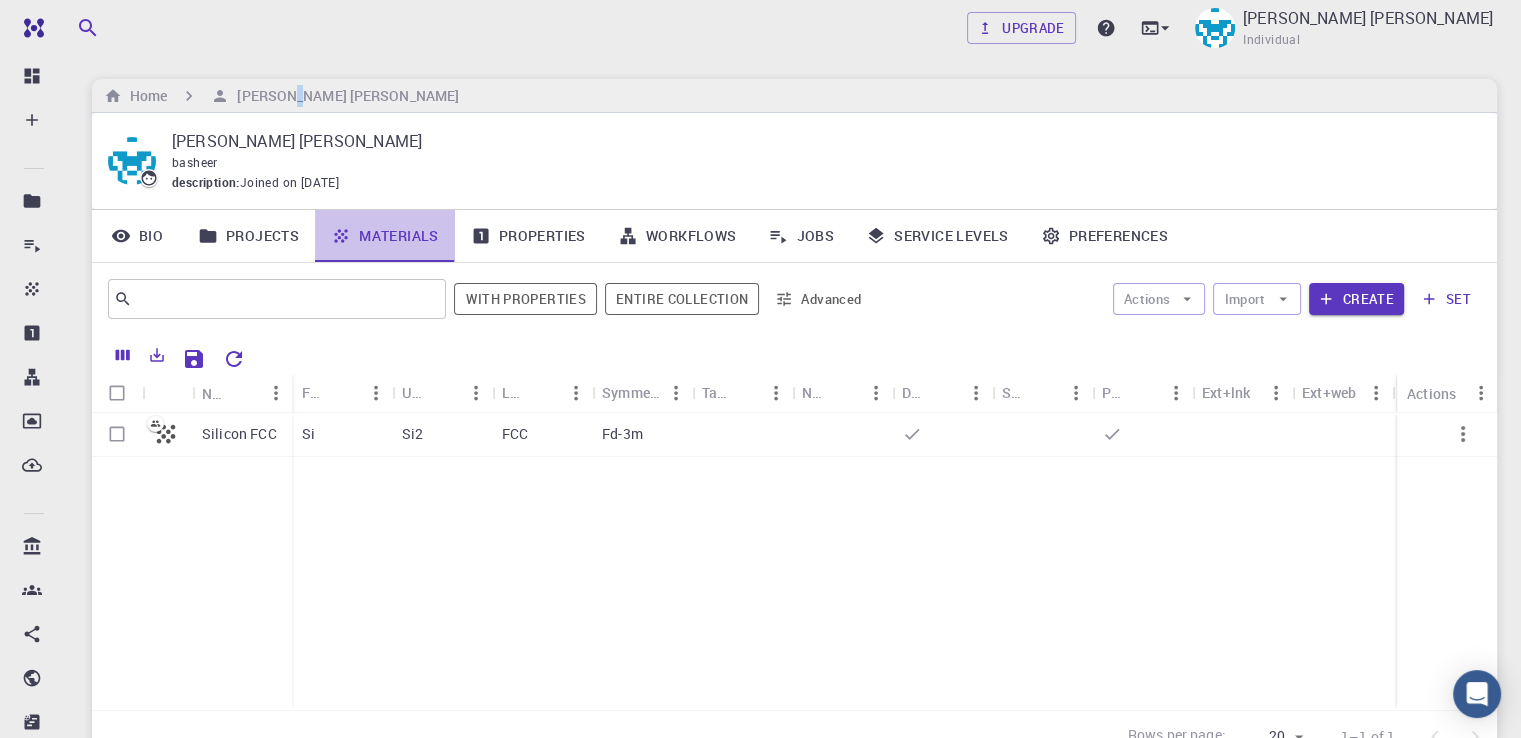 click on "Materials" at bounding box center [385, 236] 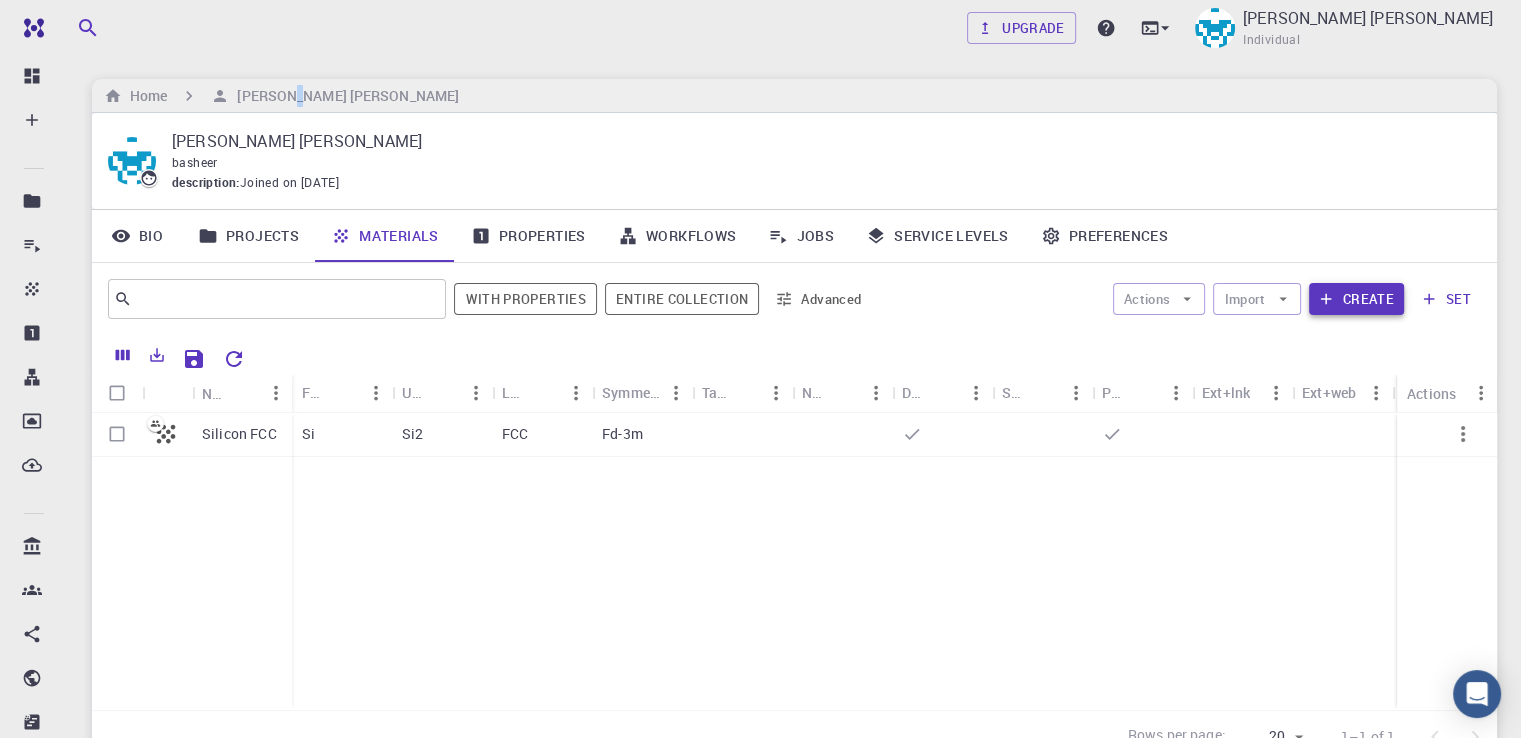 click on "Create" at bounding box center (1356, 299) 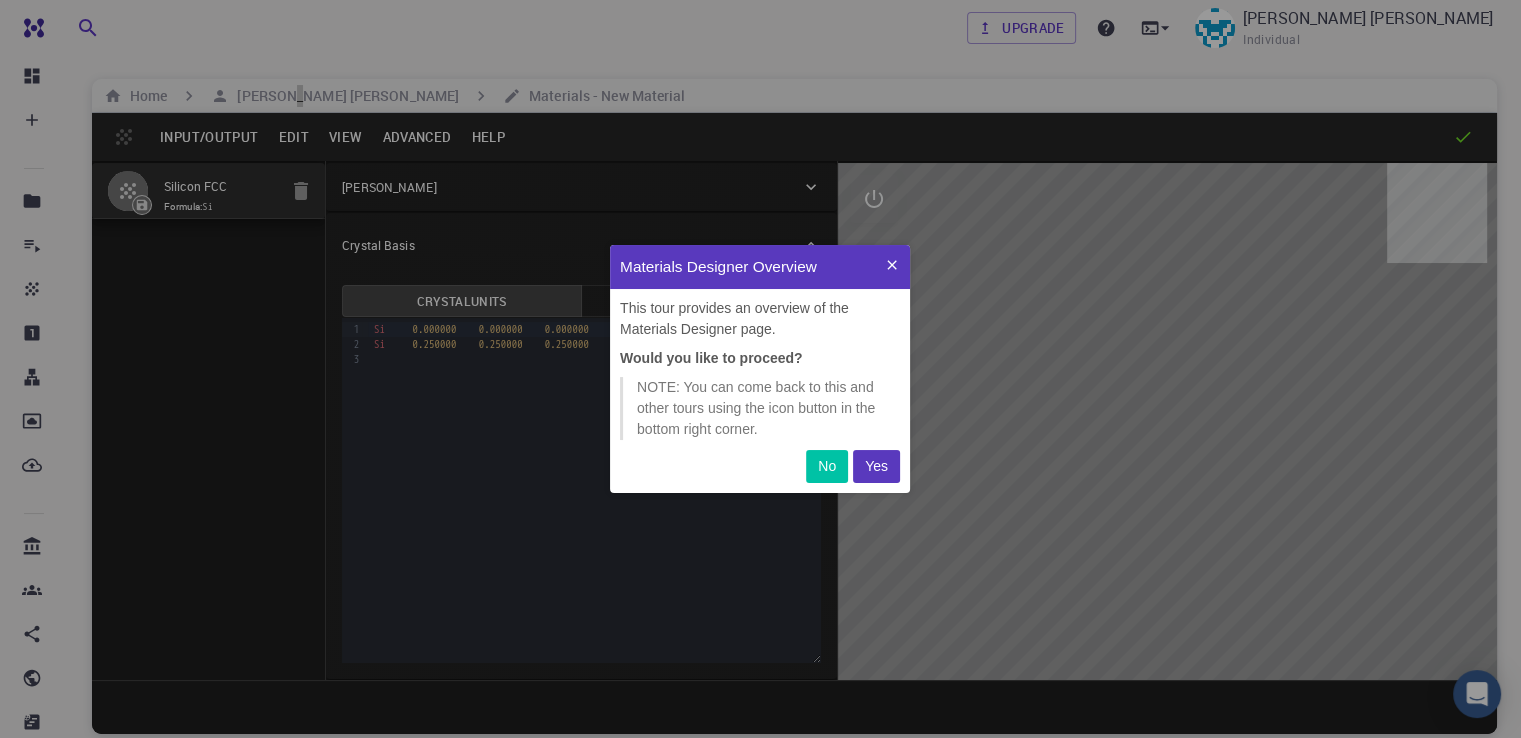 scroll, scrollTop: 0, scrollLeft: 0, axis: both 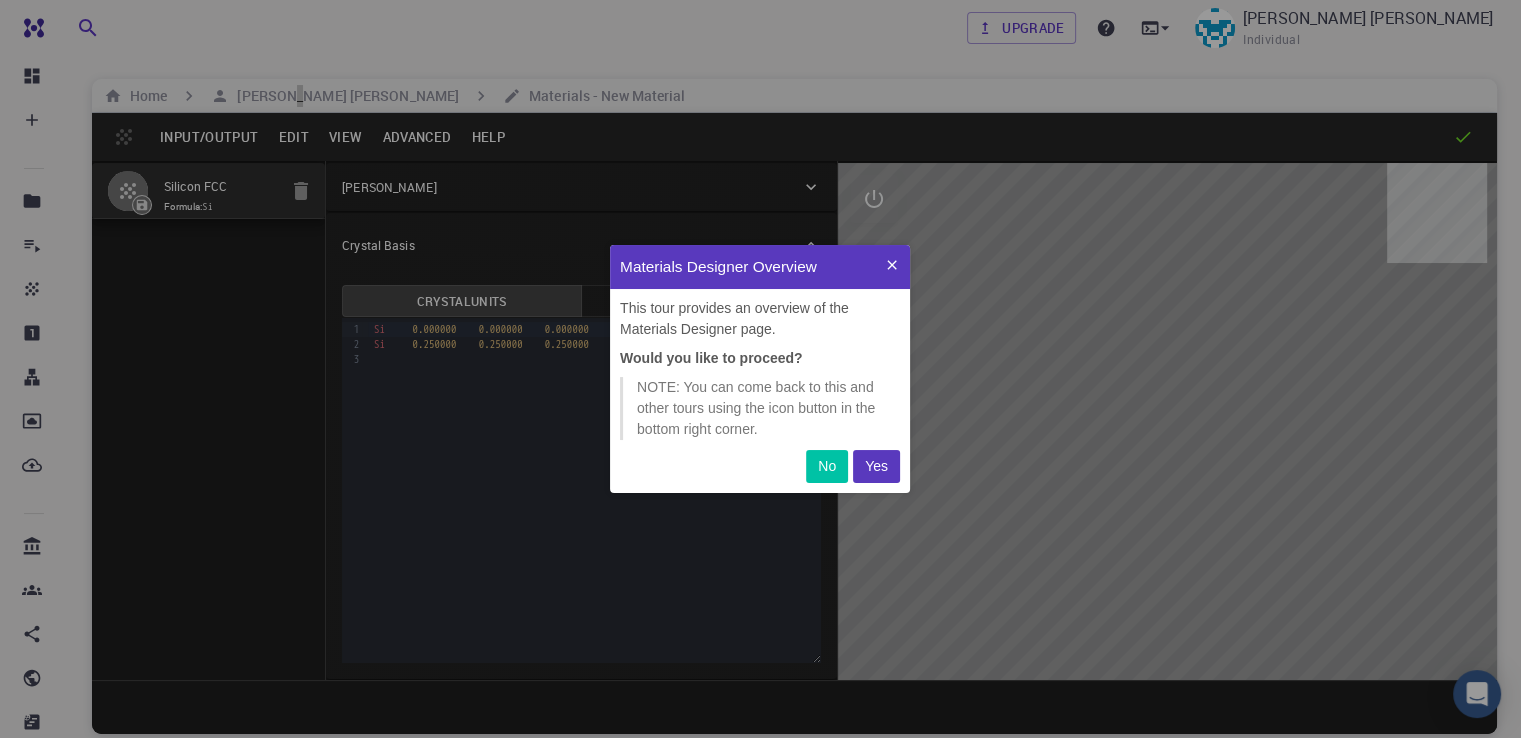 click on "Yes" at bounding box center (876, 466) 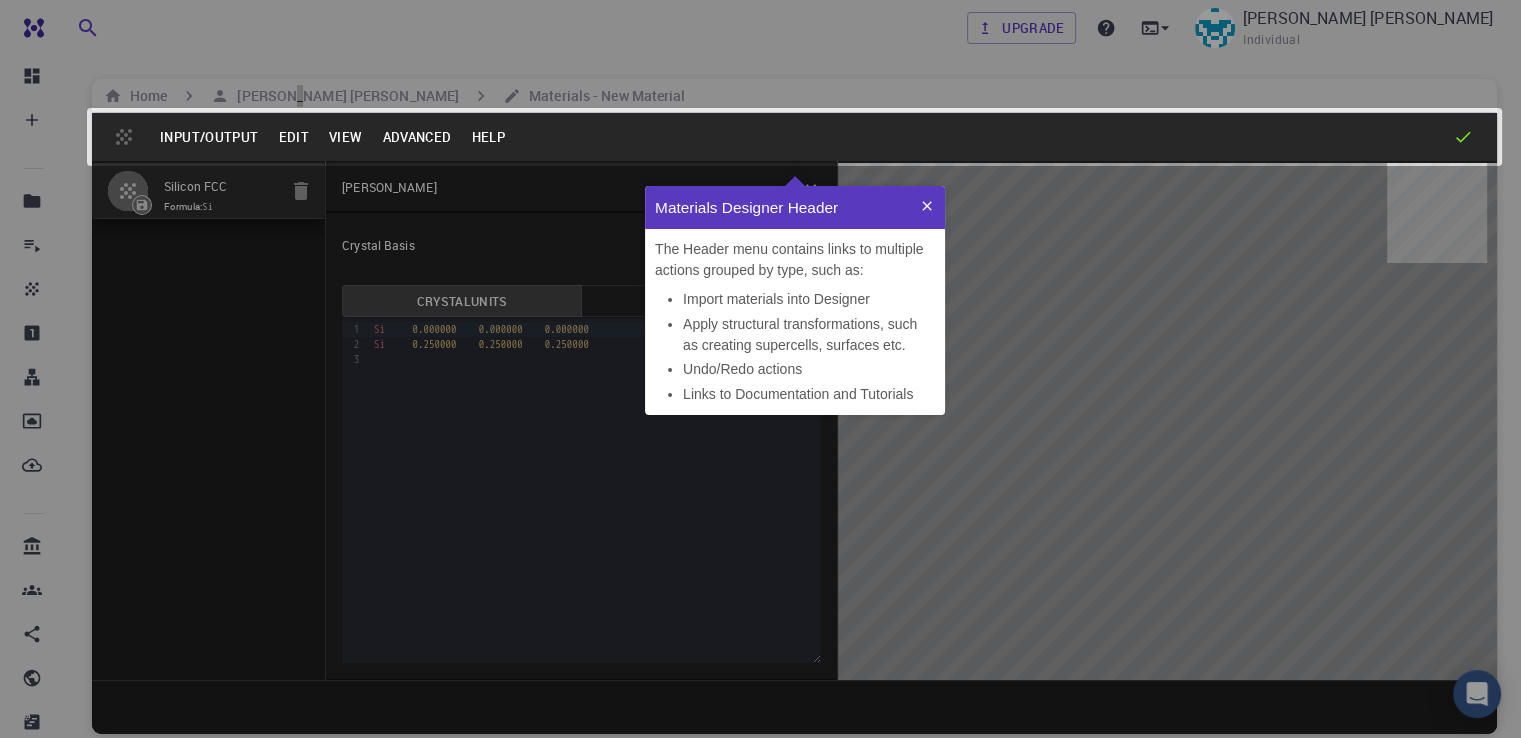 scroll, scrollTop: 0, scrollLeft: 0, axis: both 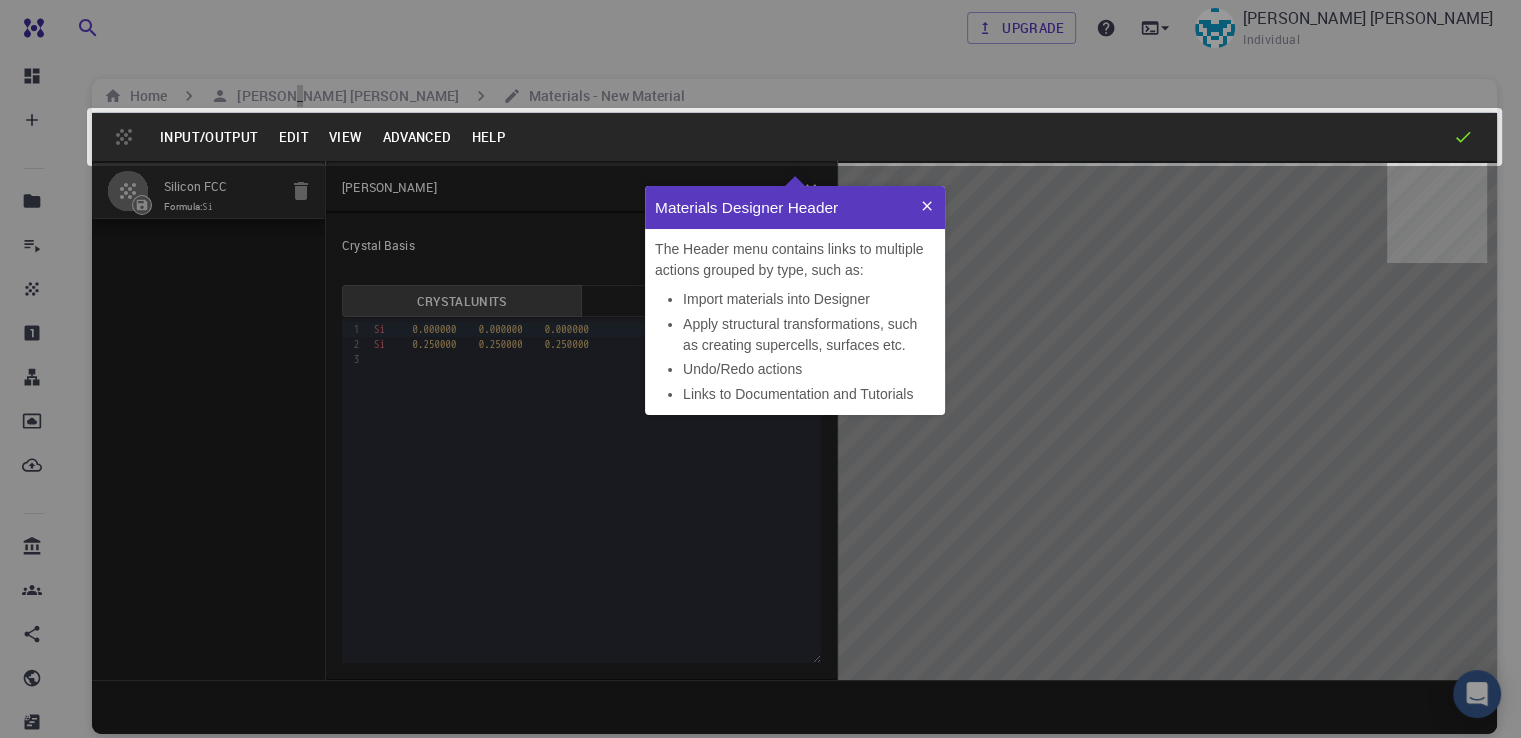click 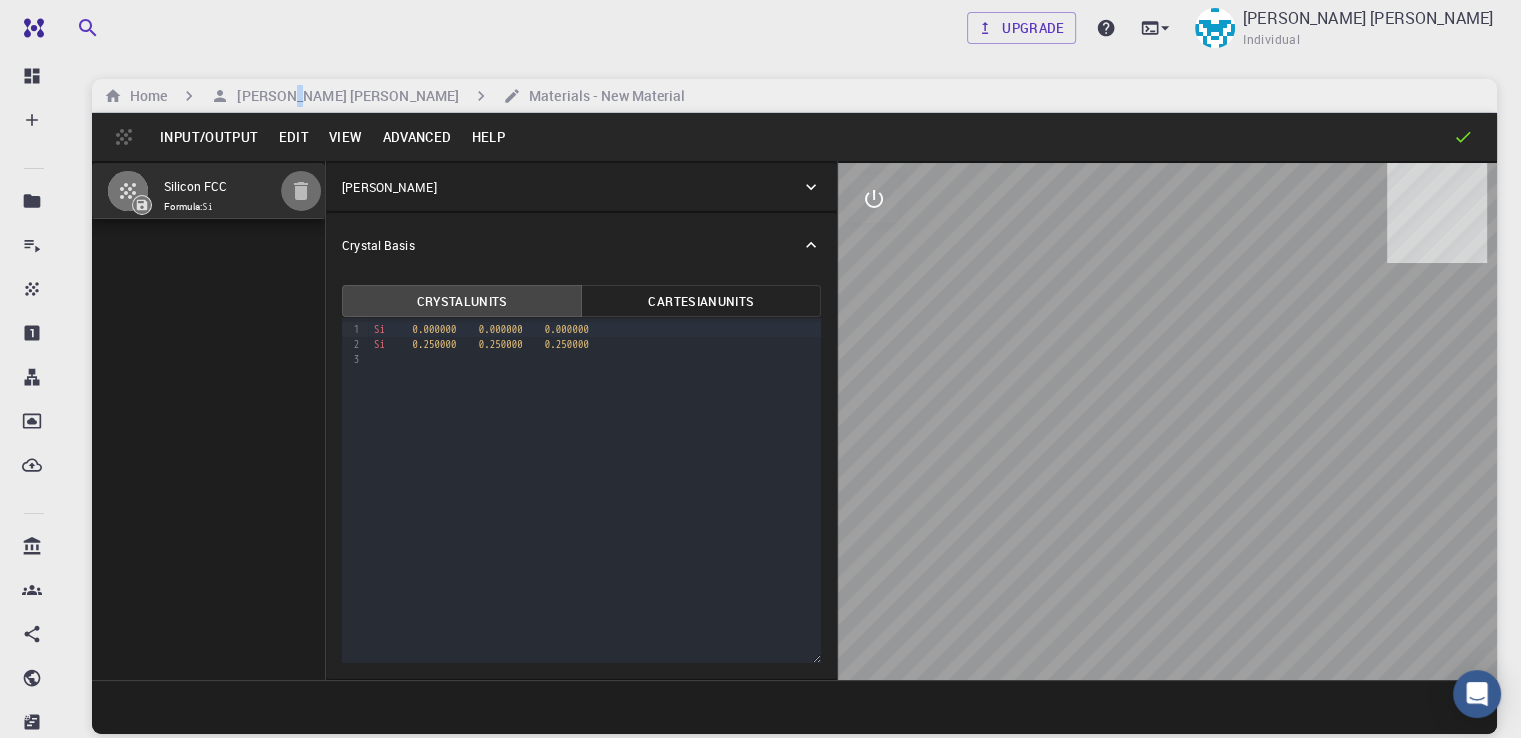 click 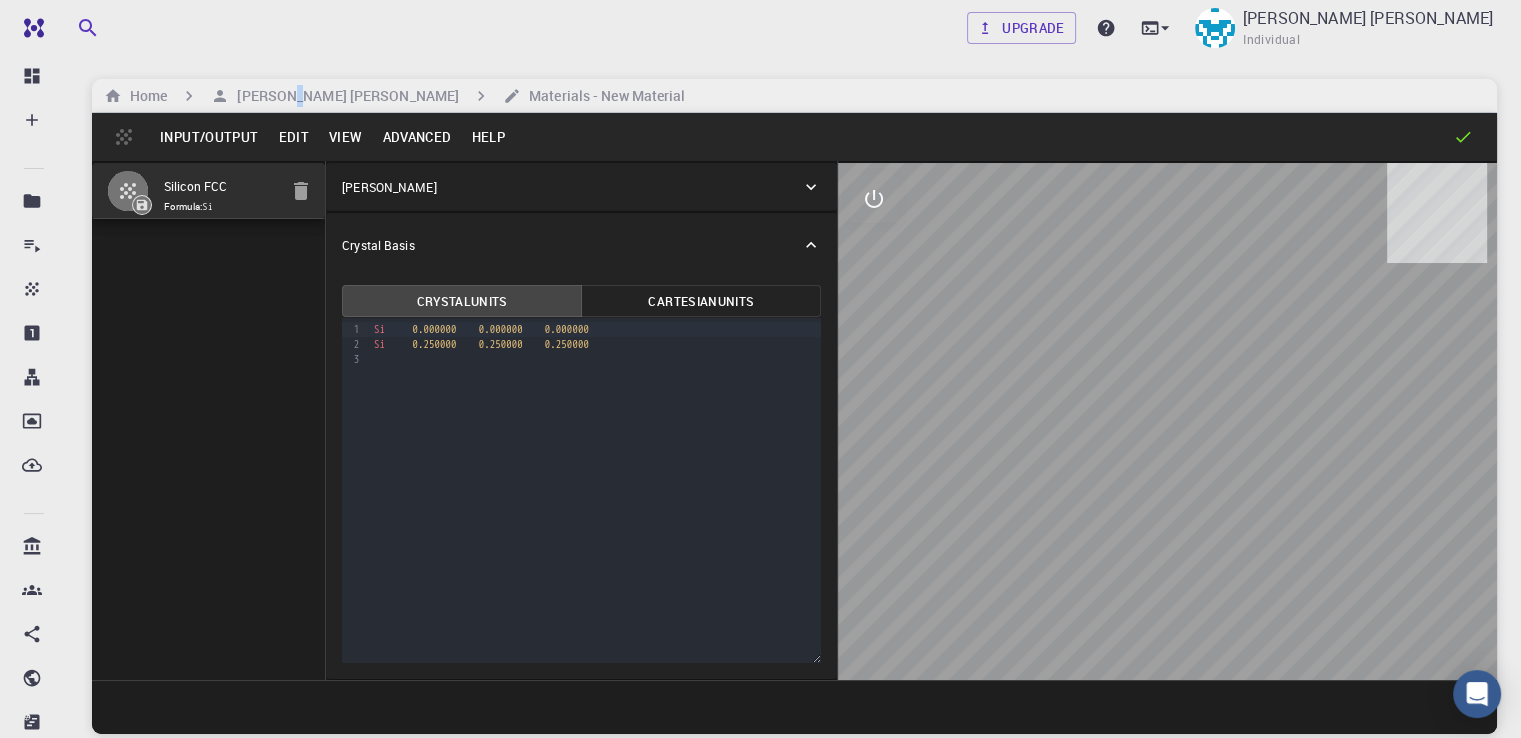 click at bounding box center [301, 191] 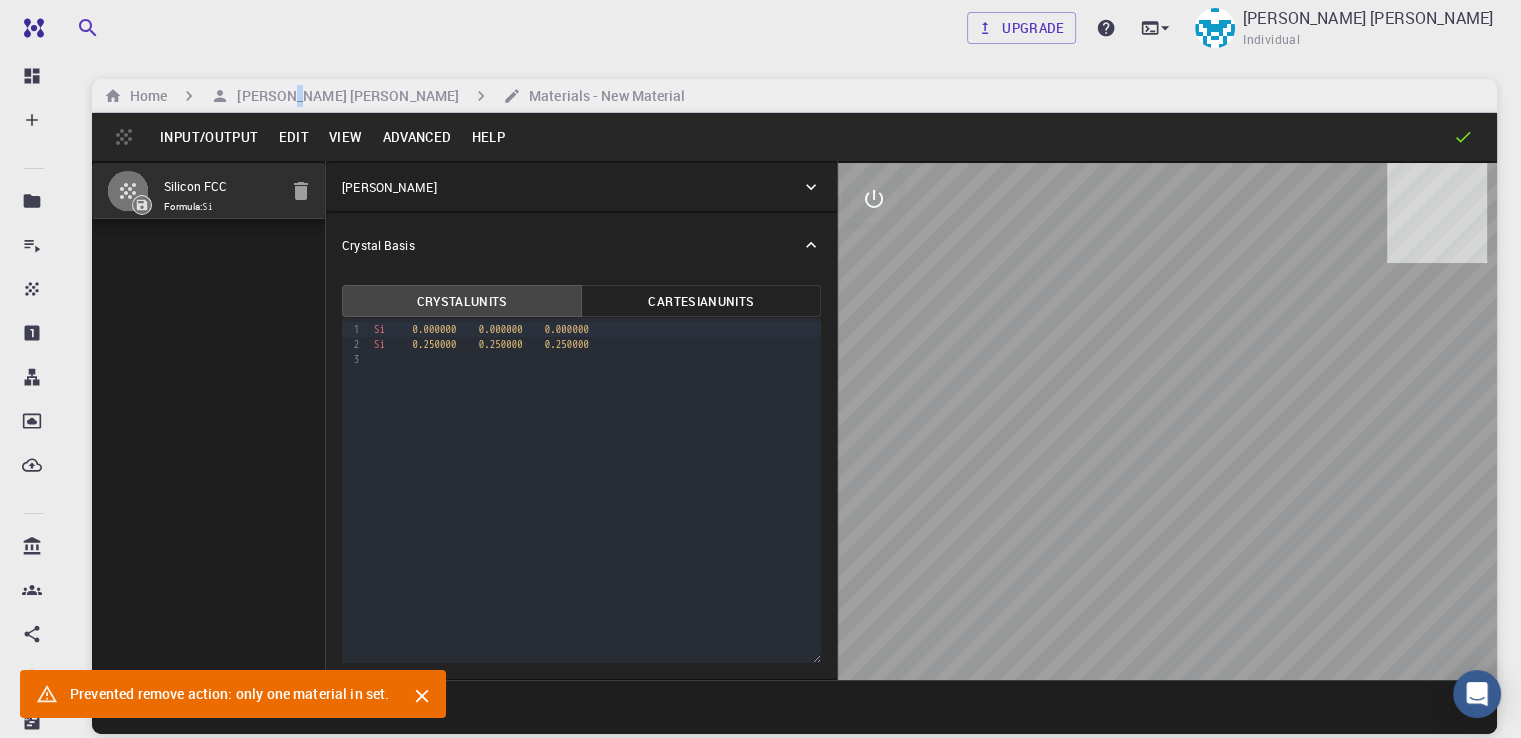 click on "Input/Output" at bounding box center [209, 137] 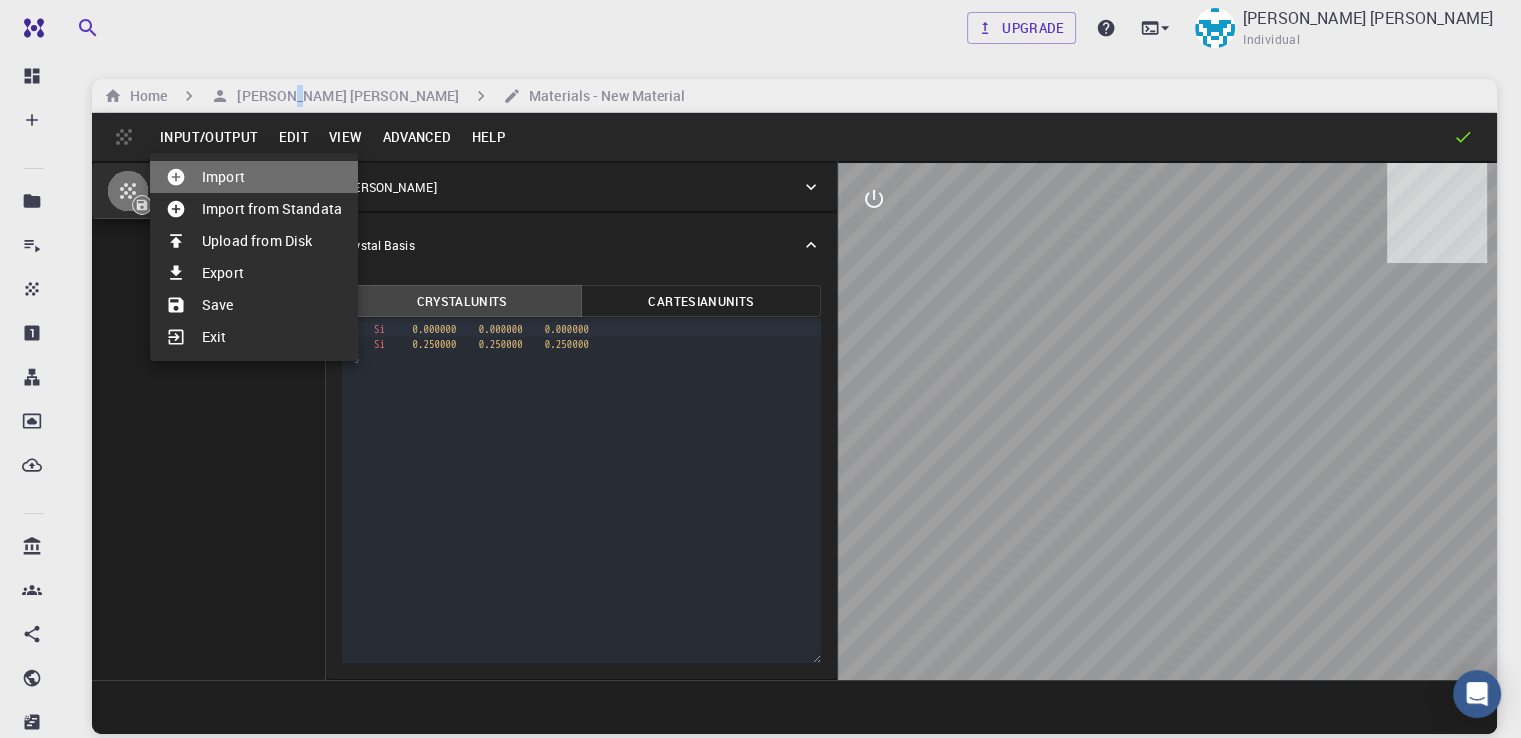click on "Import" at bounding box center [254, 177] 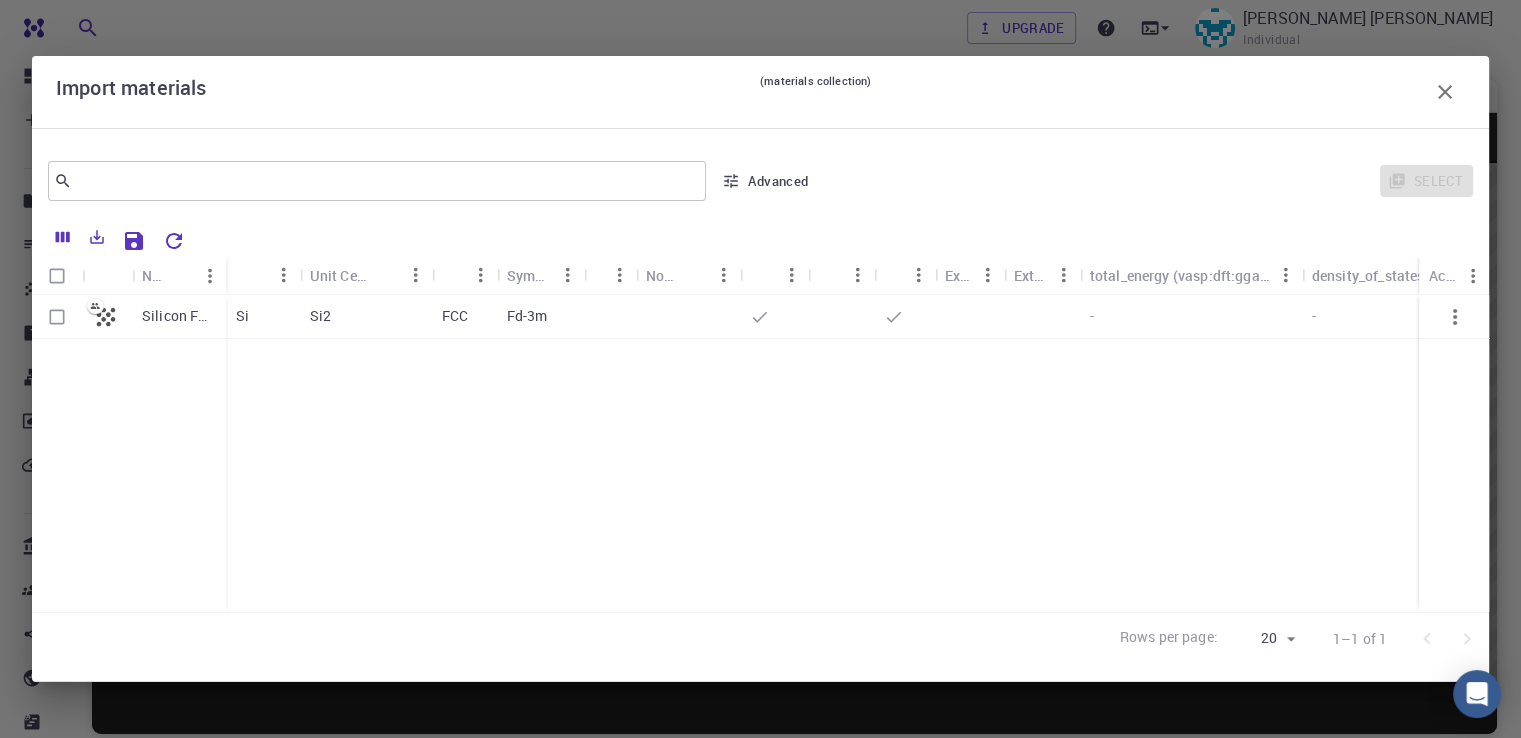 click on "Silicon FCC" at bounding box center [179, 316] 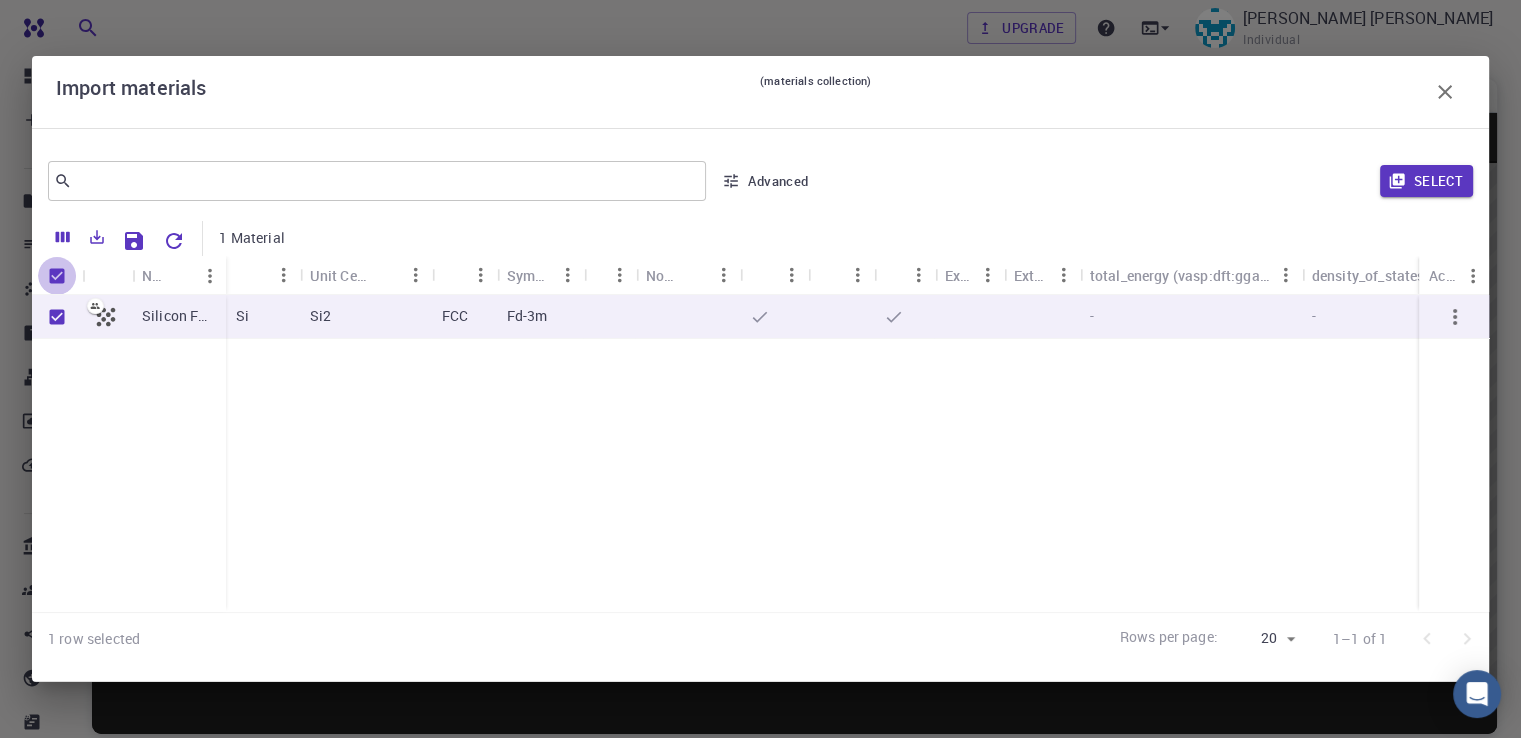 click at bounding box center (57, 276) 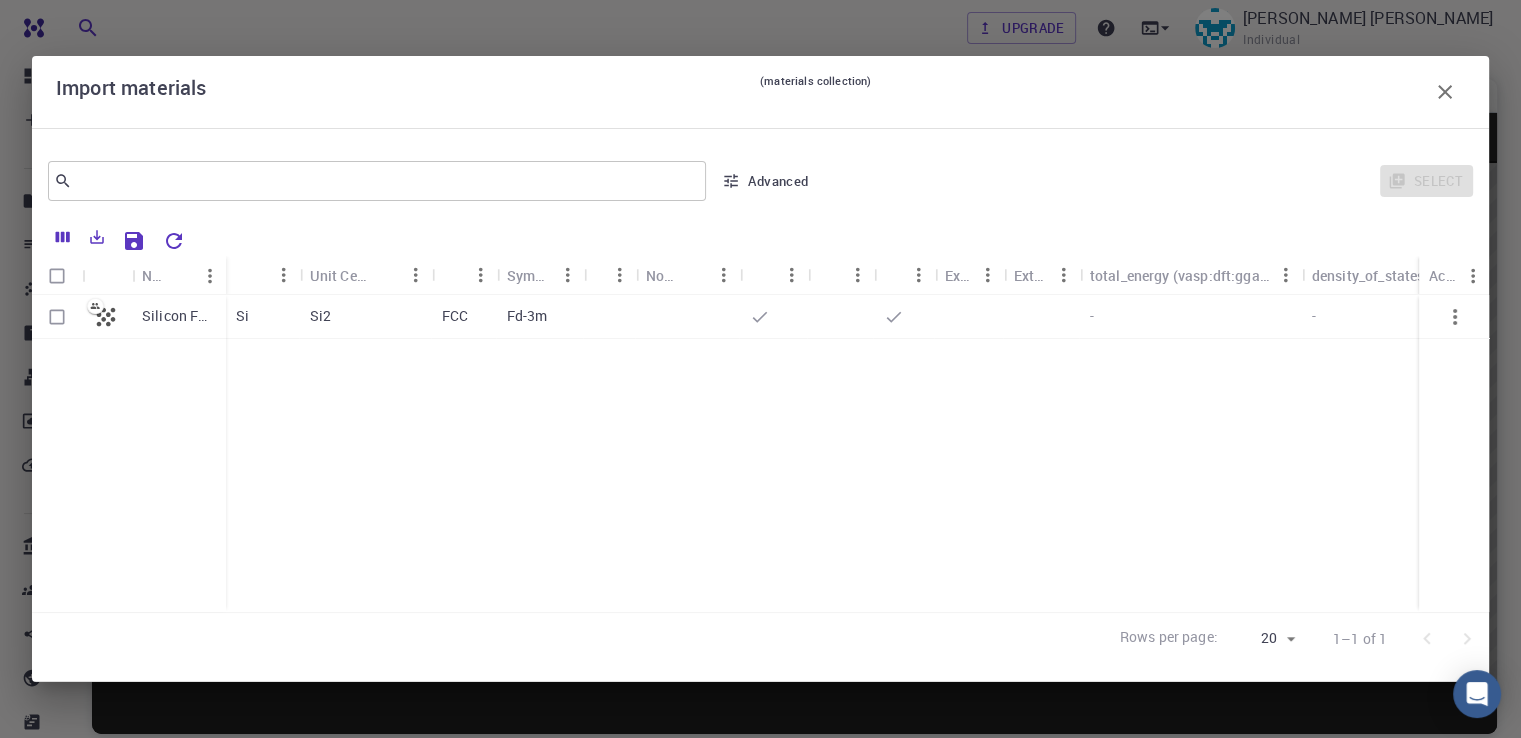 click 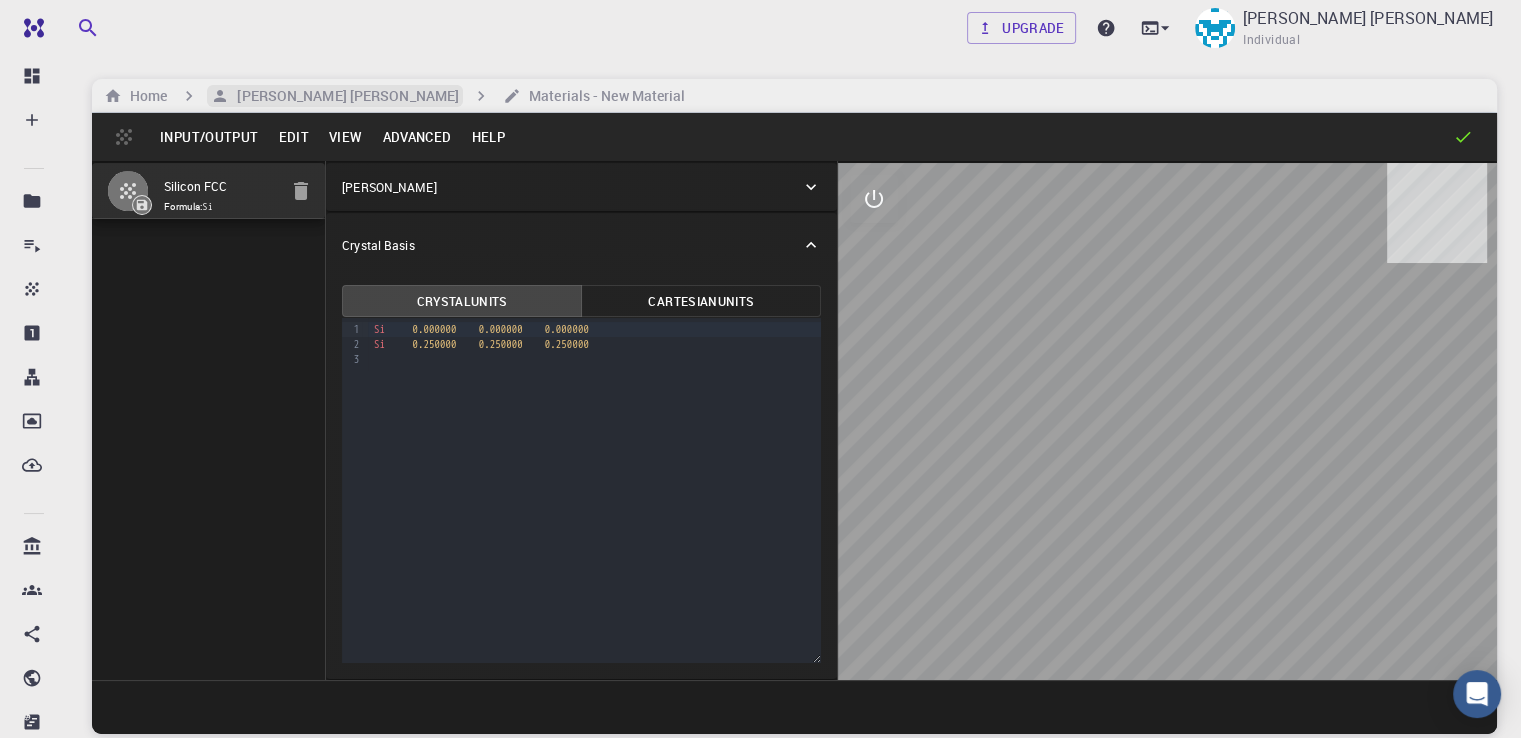 click on "[PERSON_NAME] [PERSON_NAME]" at bounding box center [344, 96] 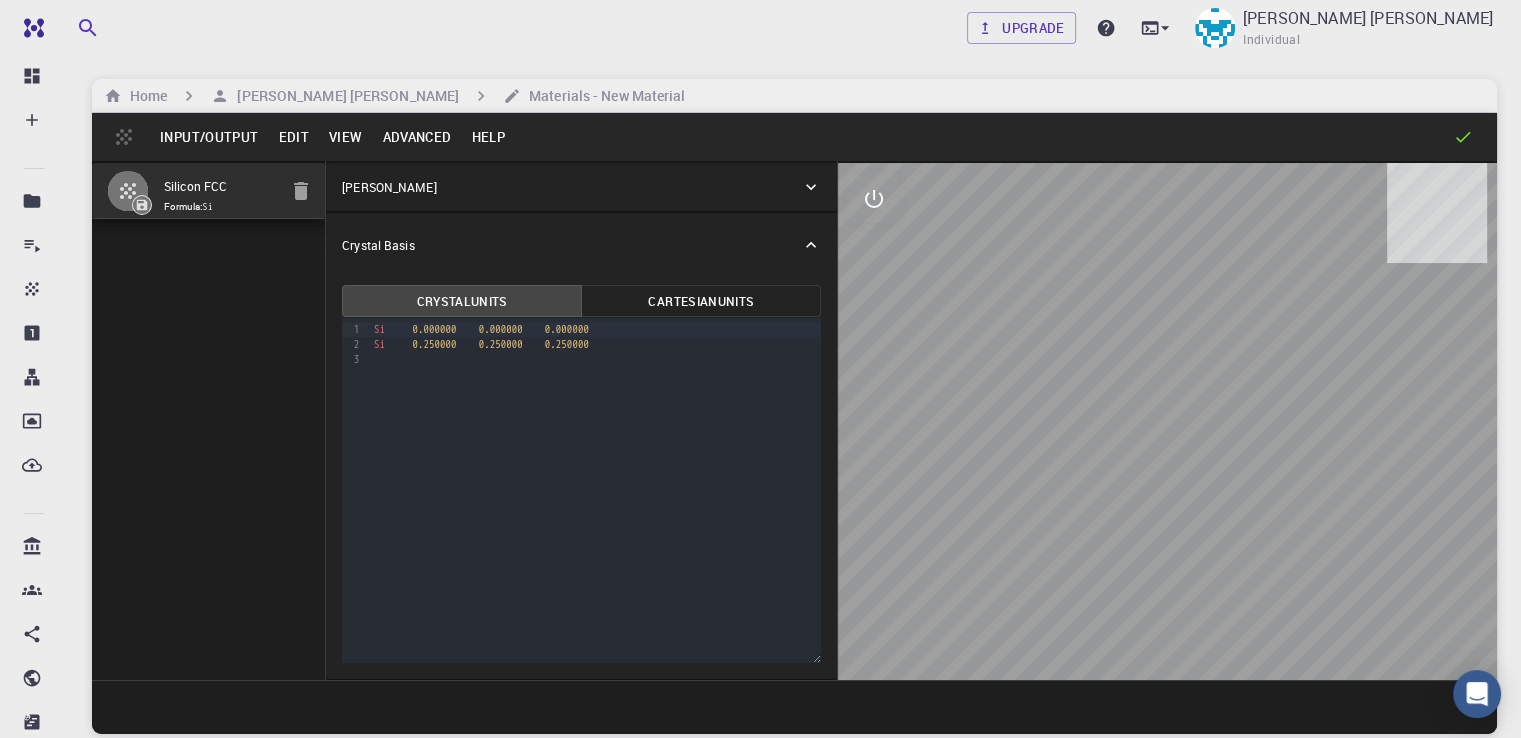 drag, startPoint x: 317, startPoint y: 90, endPoint x: 545, endPoint y: 93, distance: 228.01973 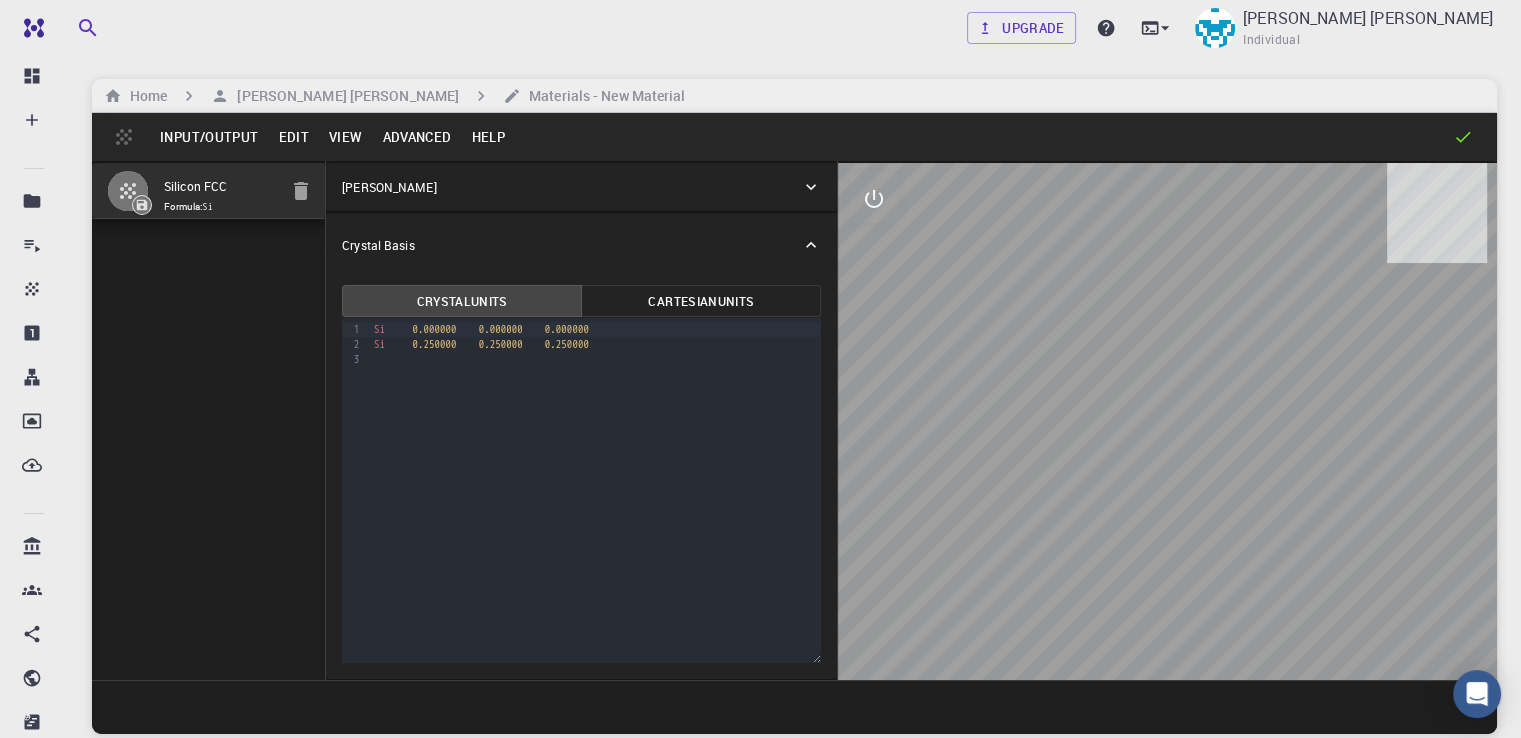 click on "[PERSON_NAME] [PERSON_NAME]" at bounding box center [344, 96] 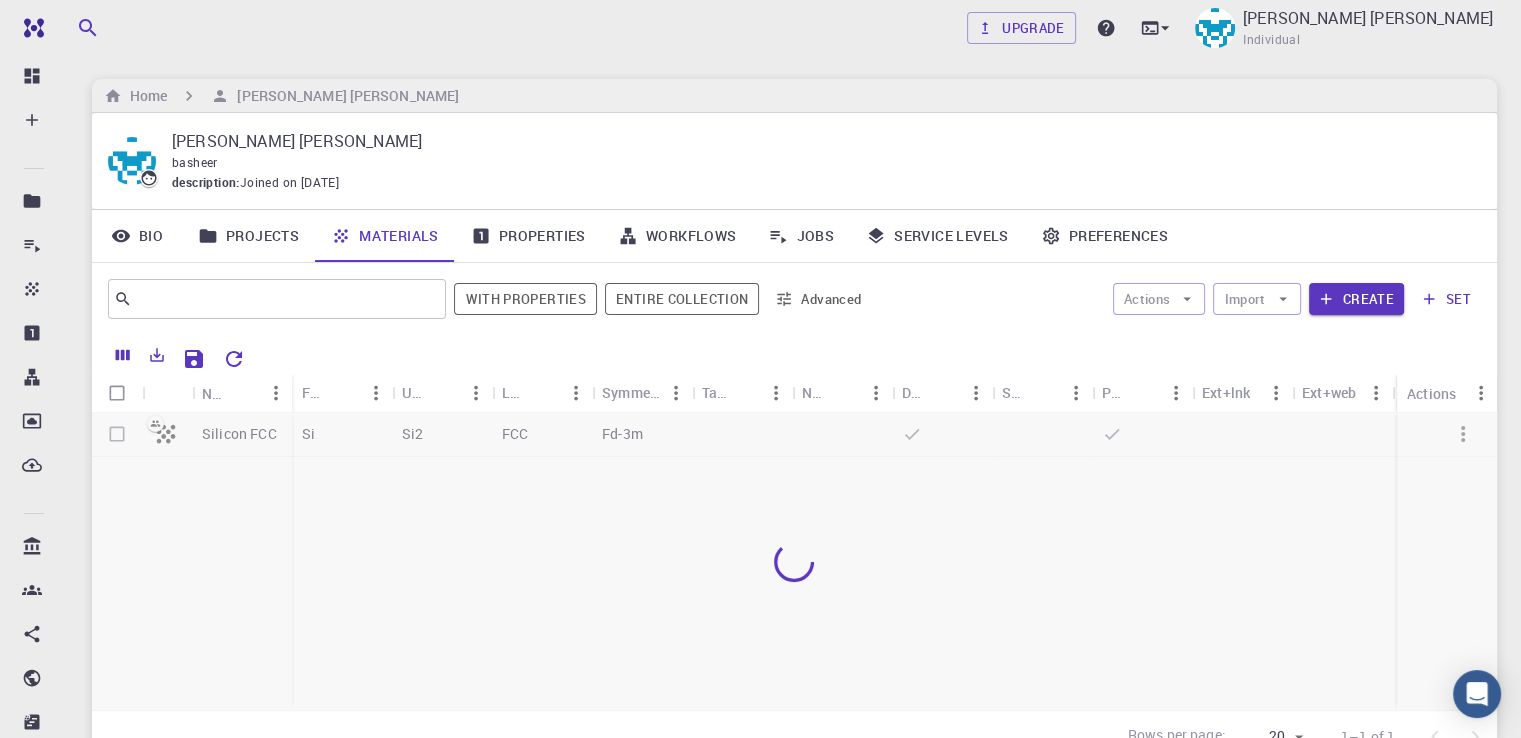 click on "Home Haythem Suliman Basheer" at bounding box center [794, 96] 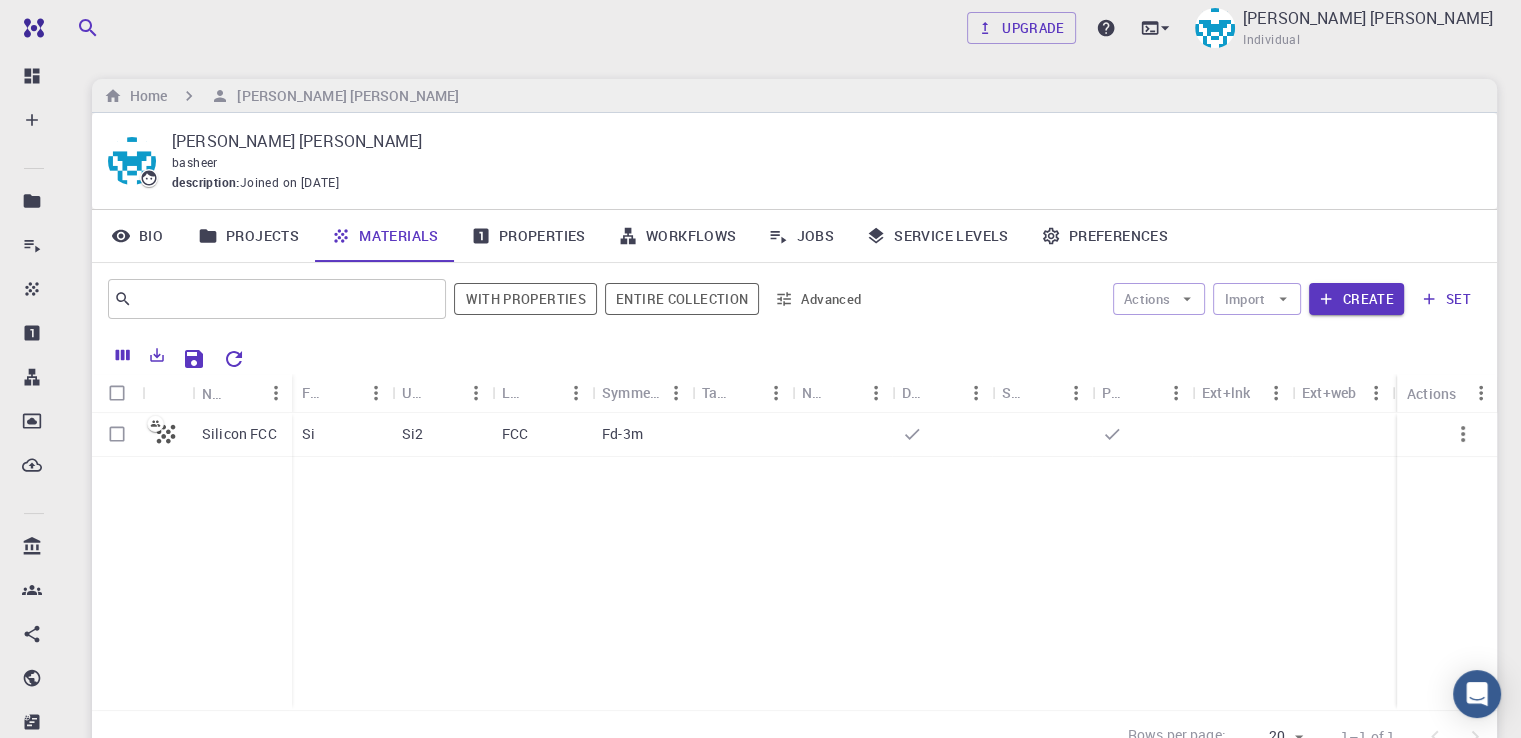 click on "Projects" at bounding box center (248, 236) 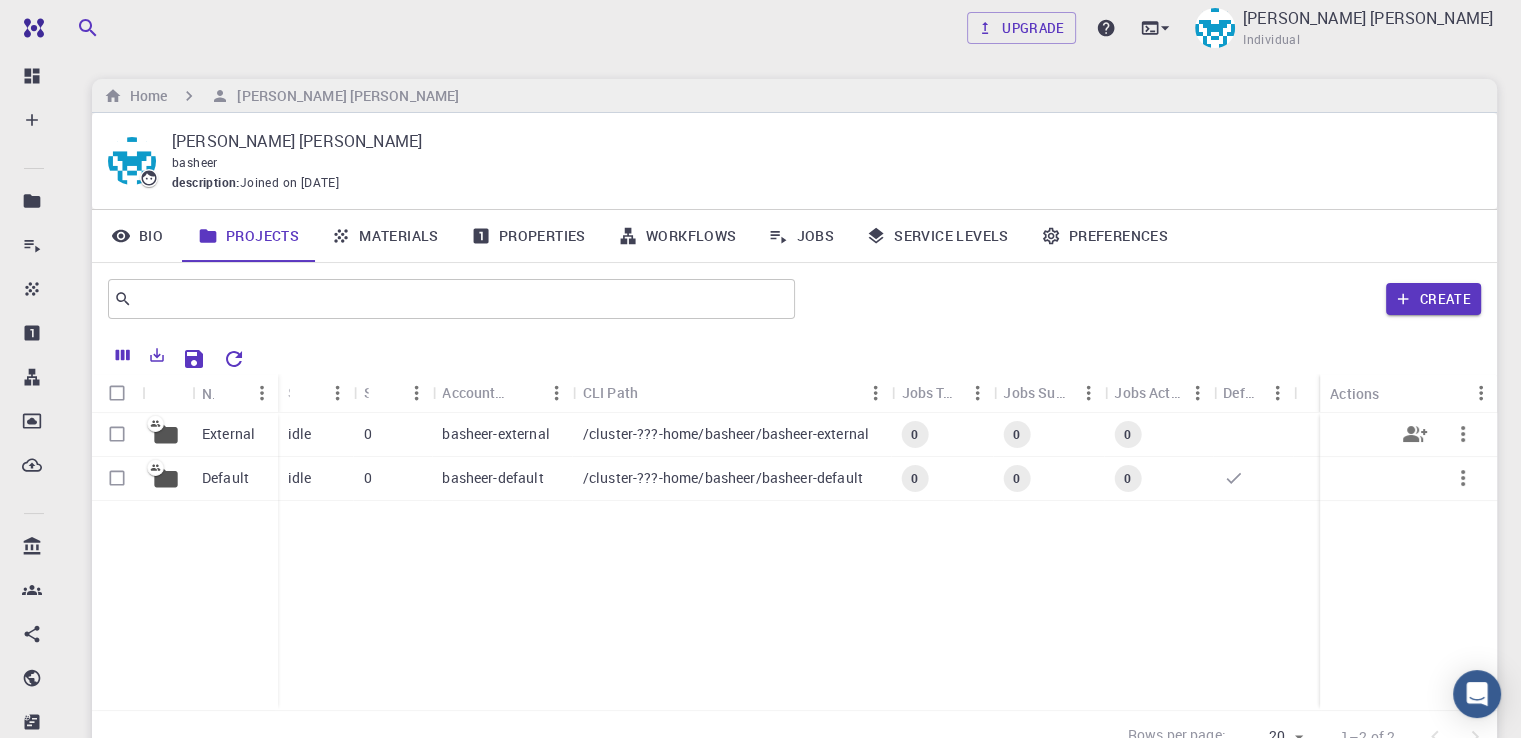 click on "External" at bounding box center [228, 434] 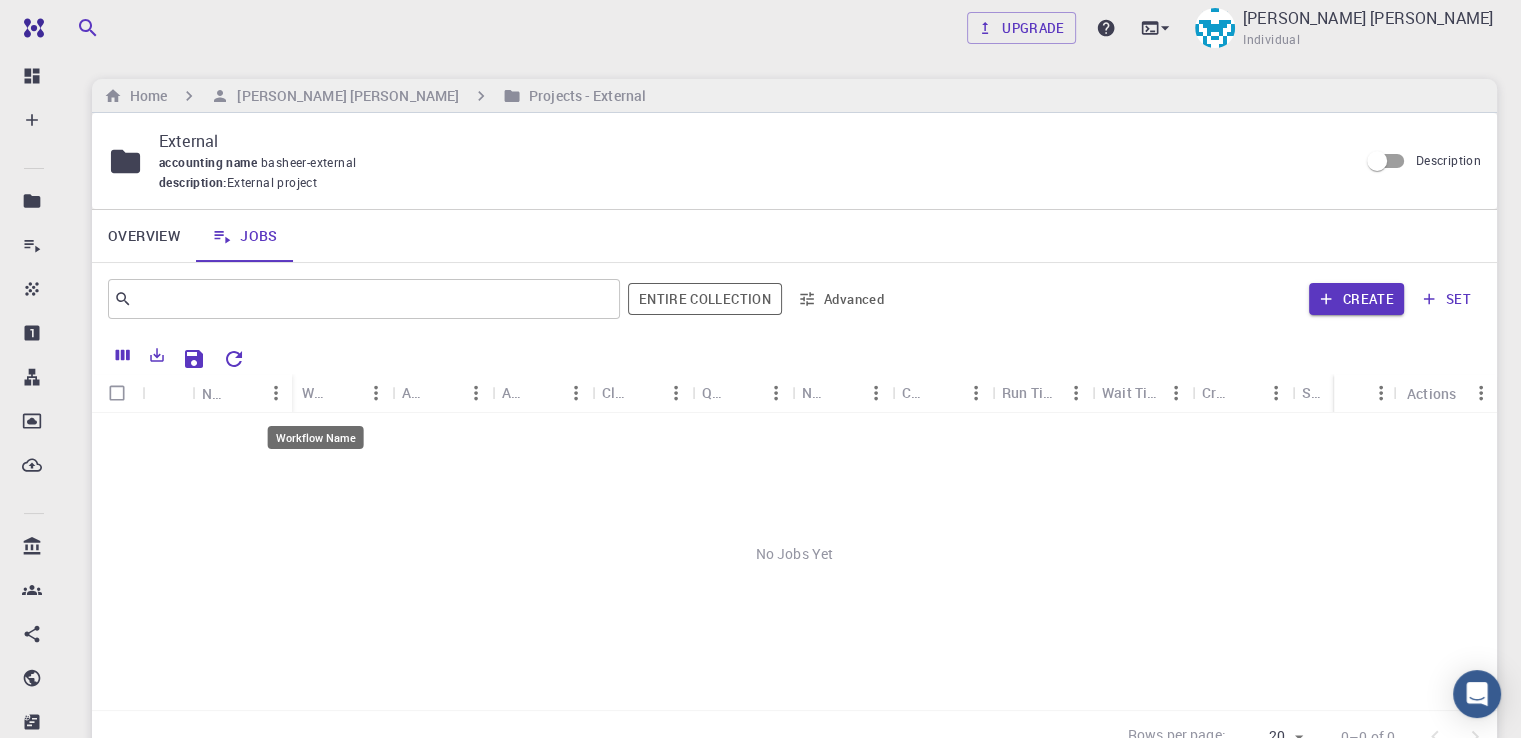 click on "Workflow Name" at bounding box center (315, 392) 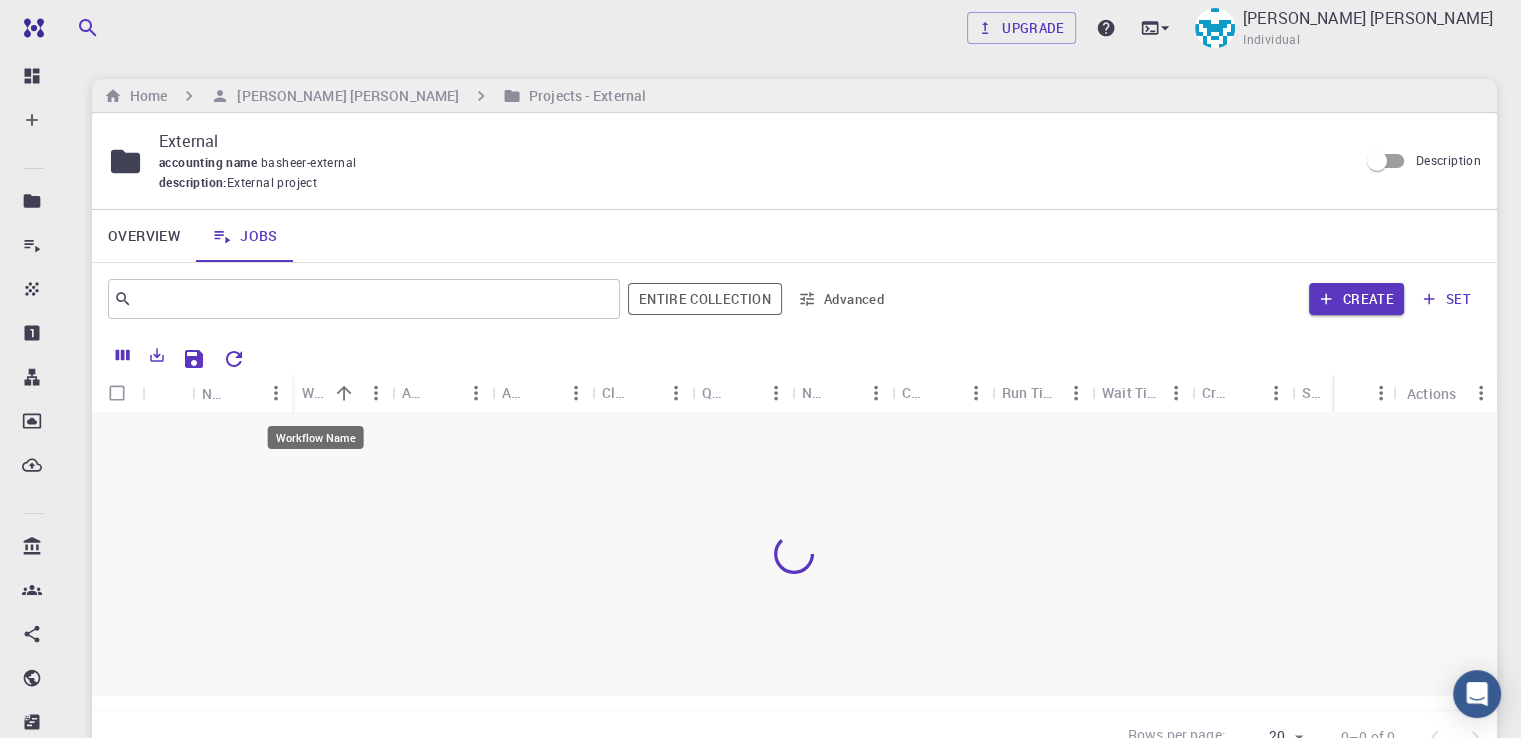 click on "Workflow Name" at bounding box center (315, 392) 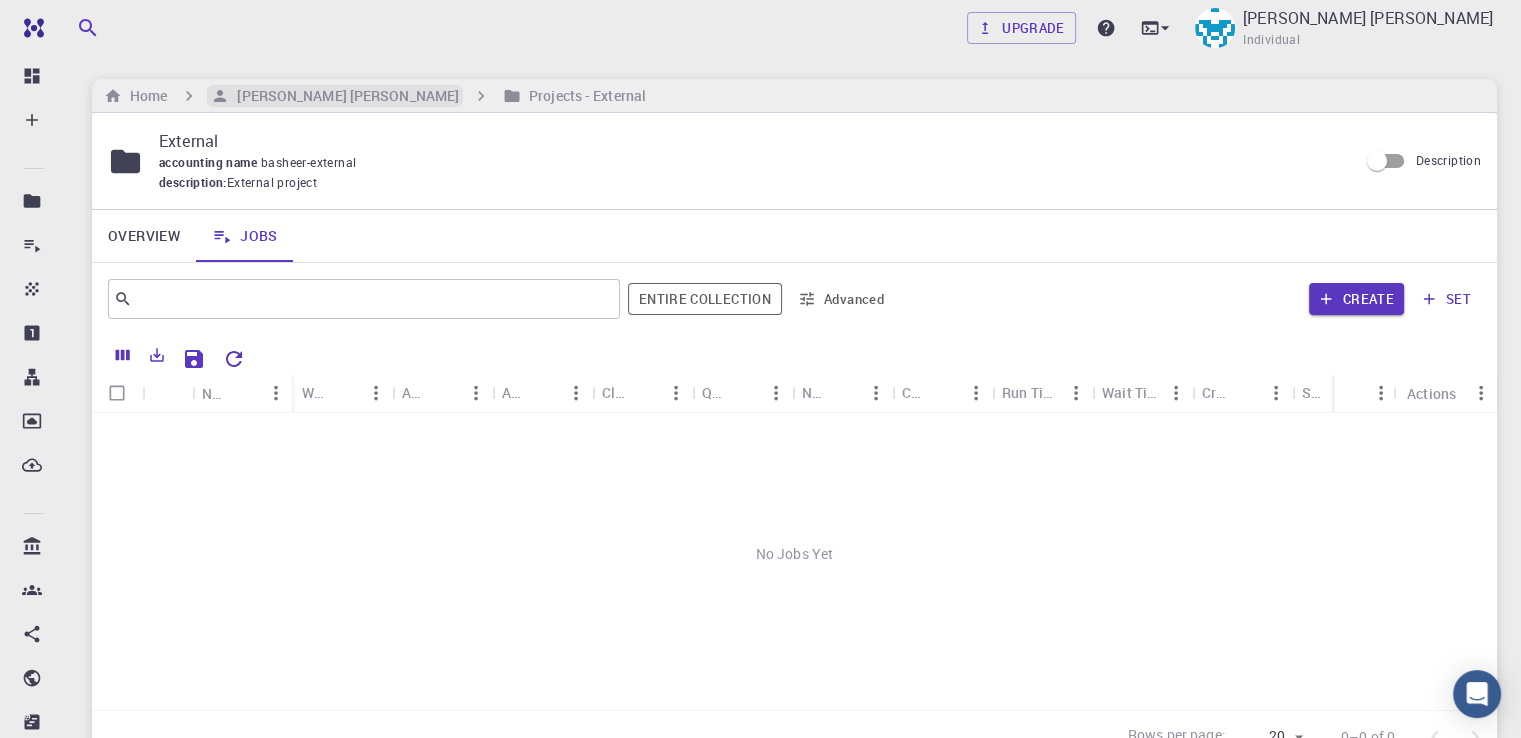 click on "[PERSON_NAME] [PERSON_NAME]" at bounding box center (344, 96) 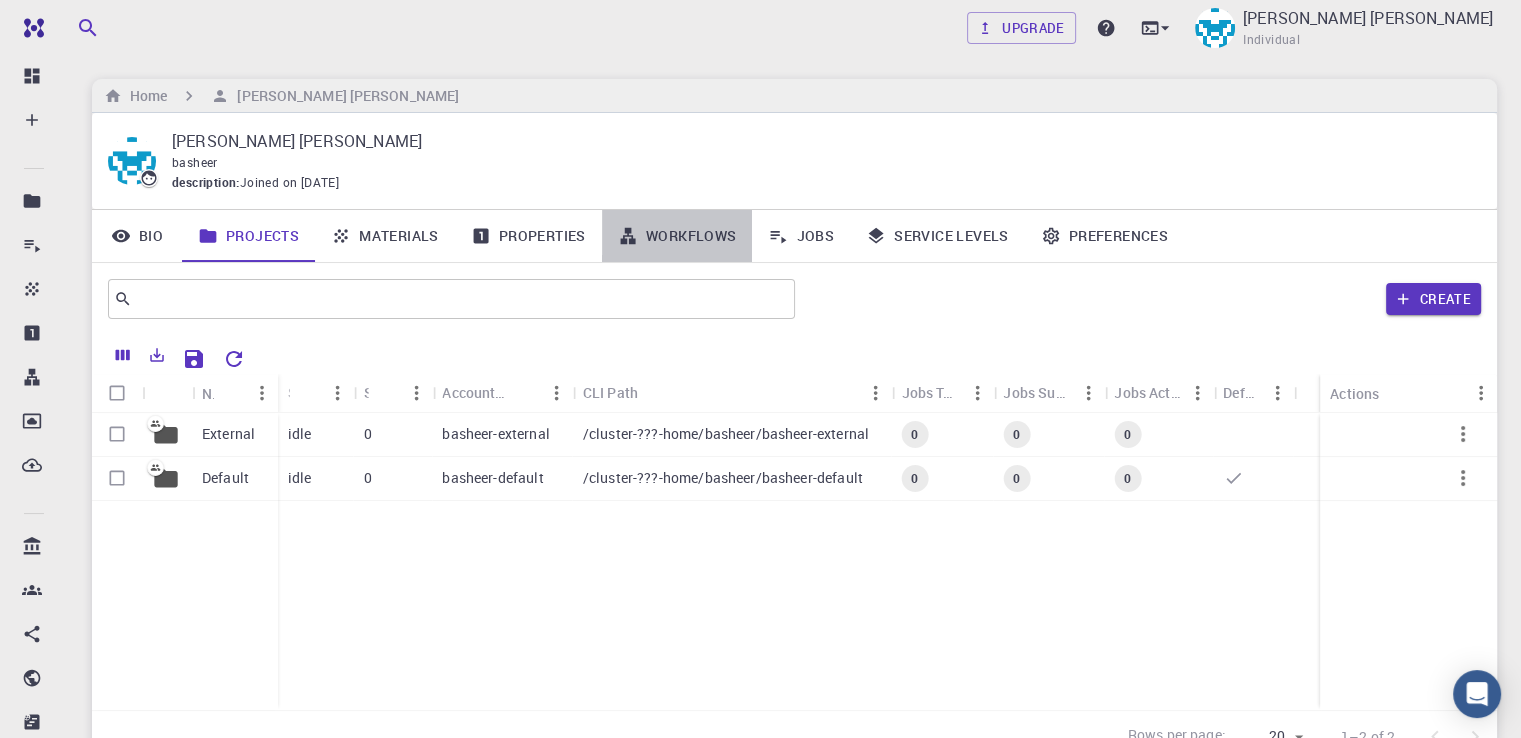 click on "Workflows" at bounding box center [677, 236] 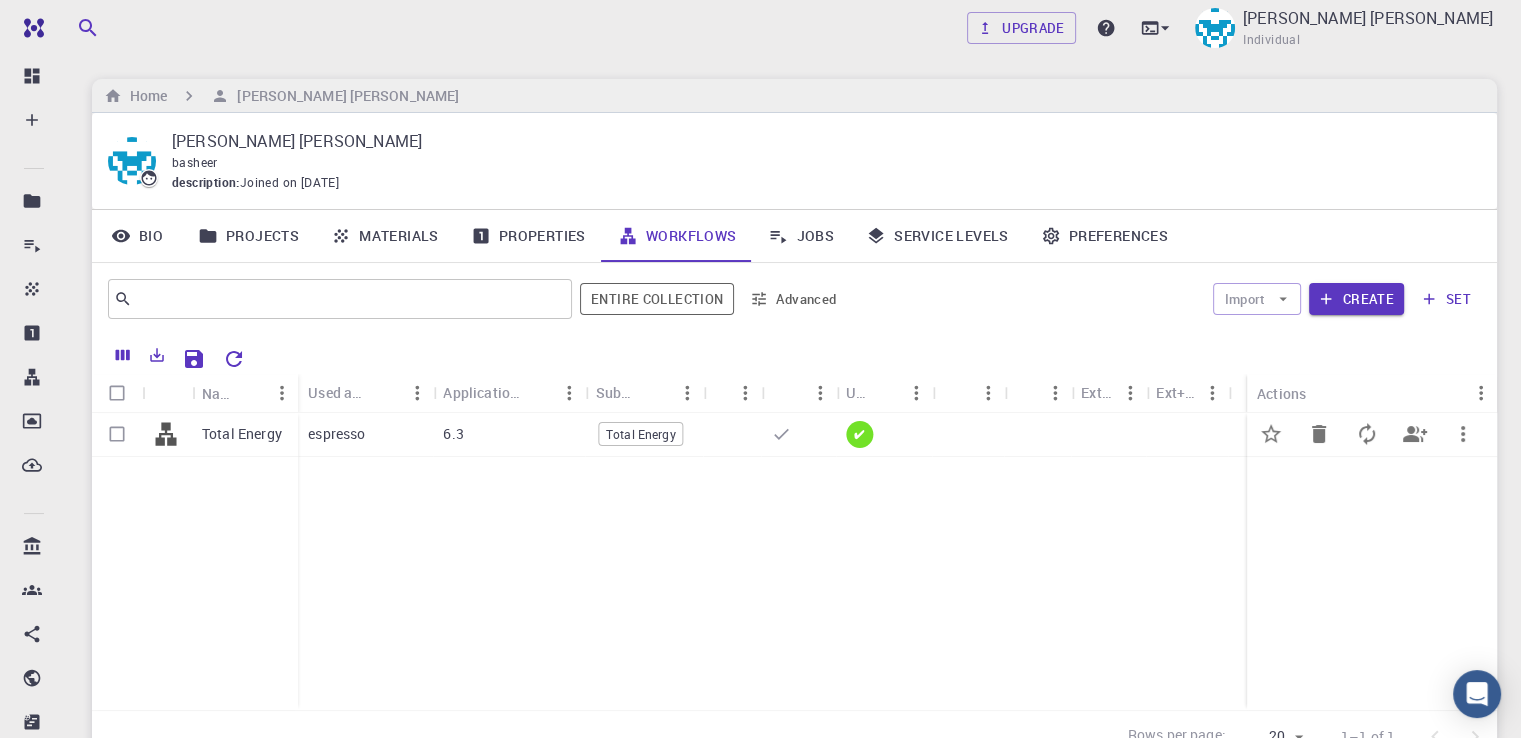 click on "Total Energy" at bounding box center (245, 435) 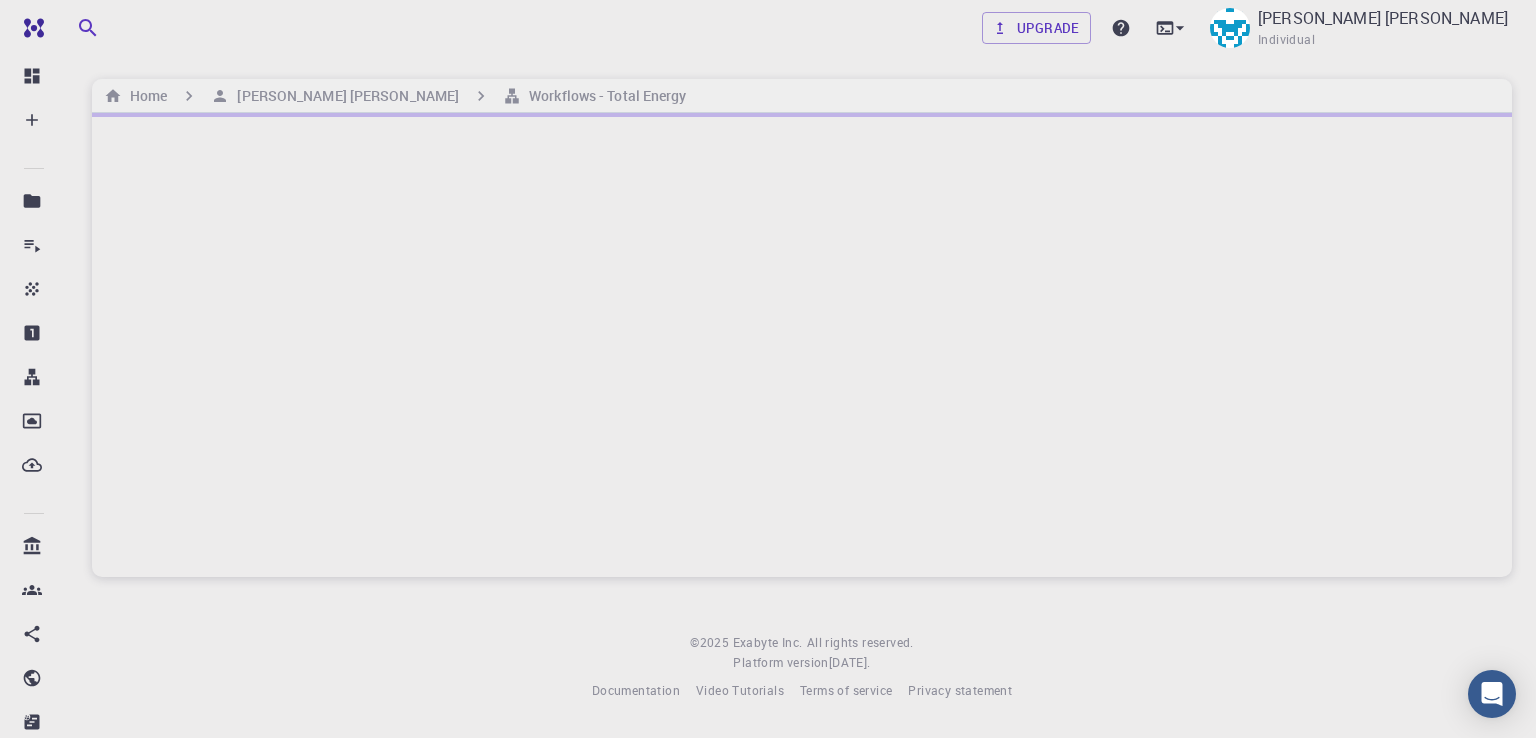click on "Workflows - Total Energy" at bounding box center [603, 96] 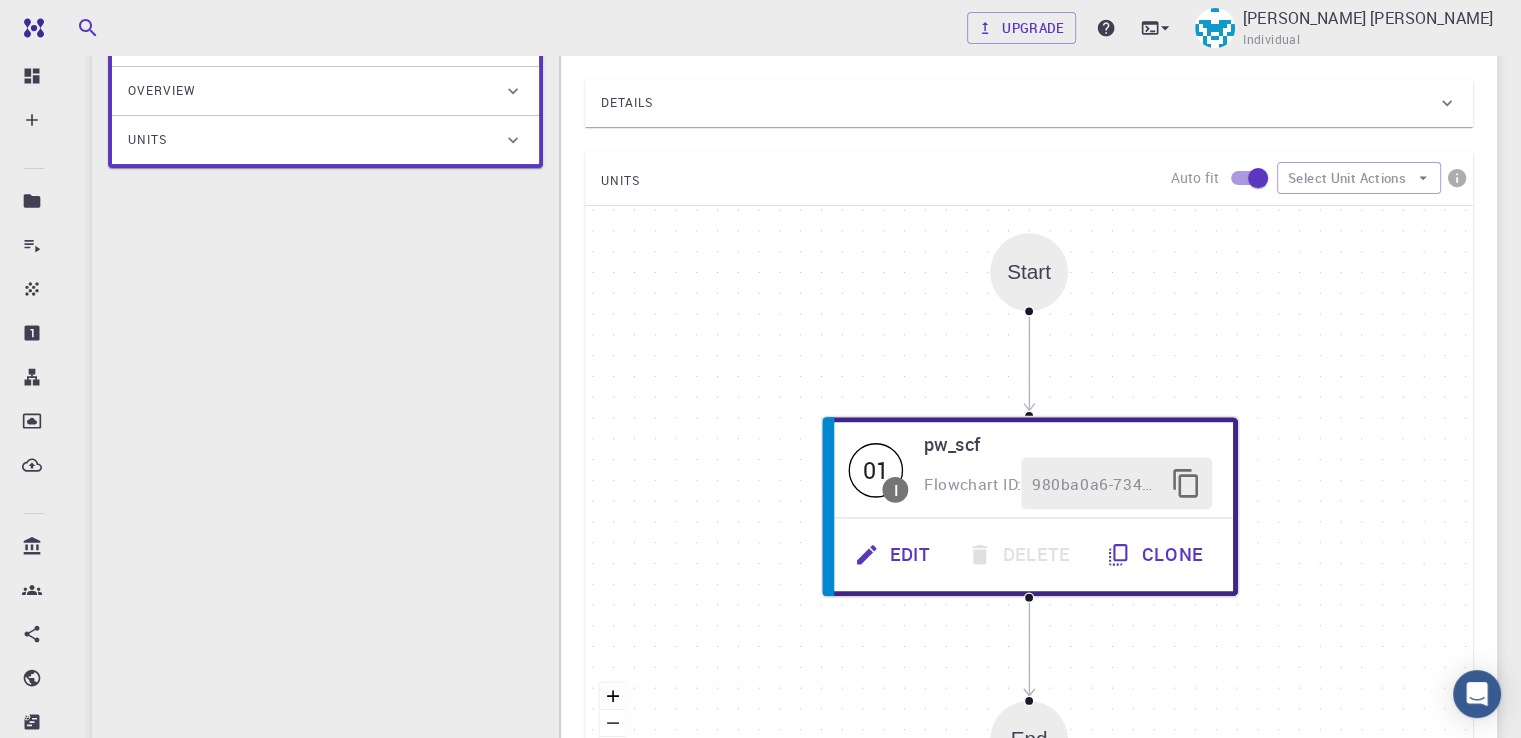 scroll, scrollTop: 284, scrollLeft: 0, axis: vertical 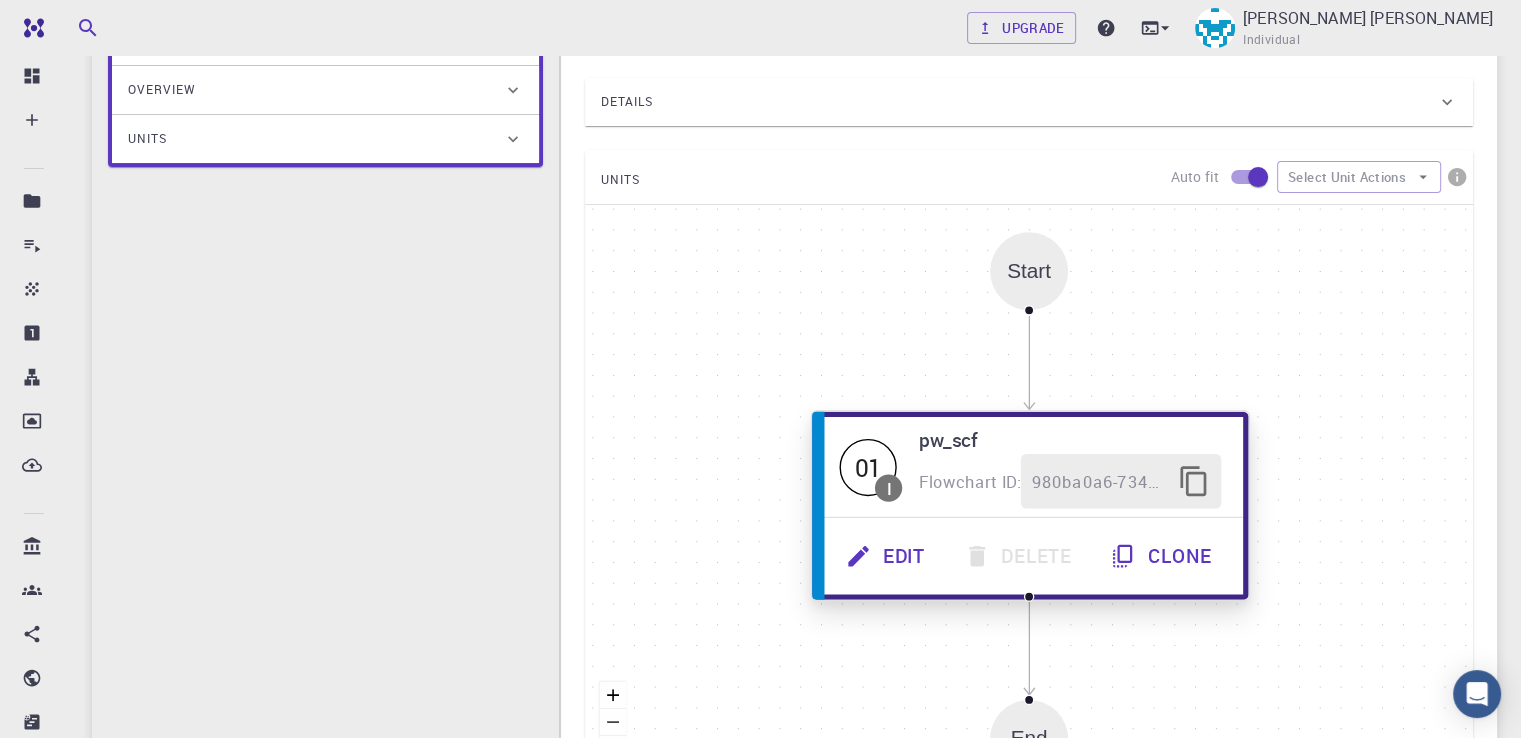 click on "Edit" at bounding box center [888, 556] 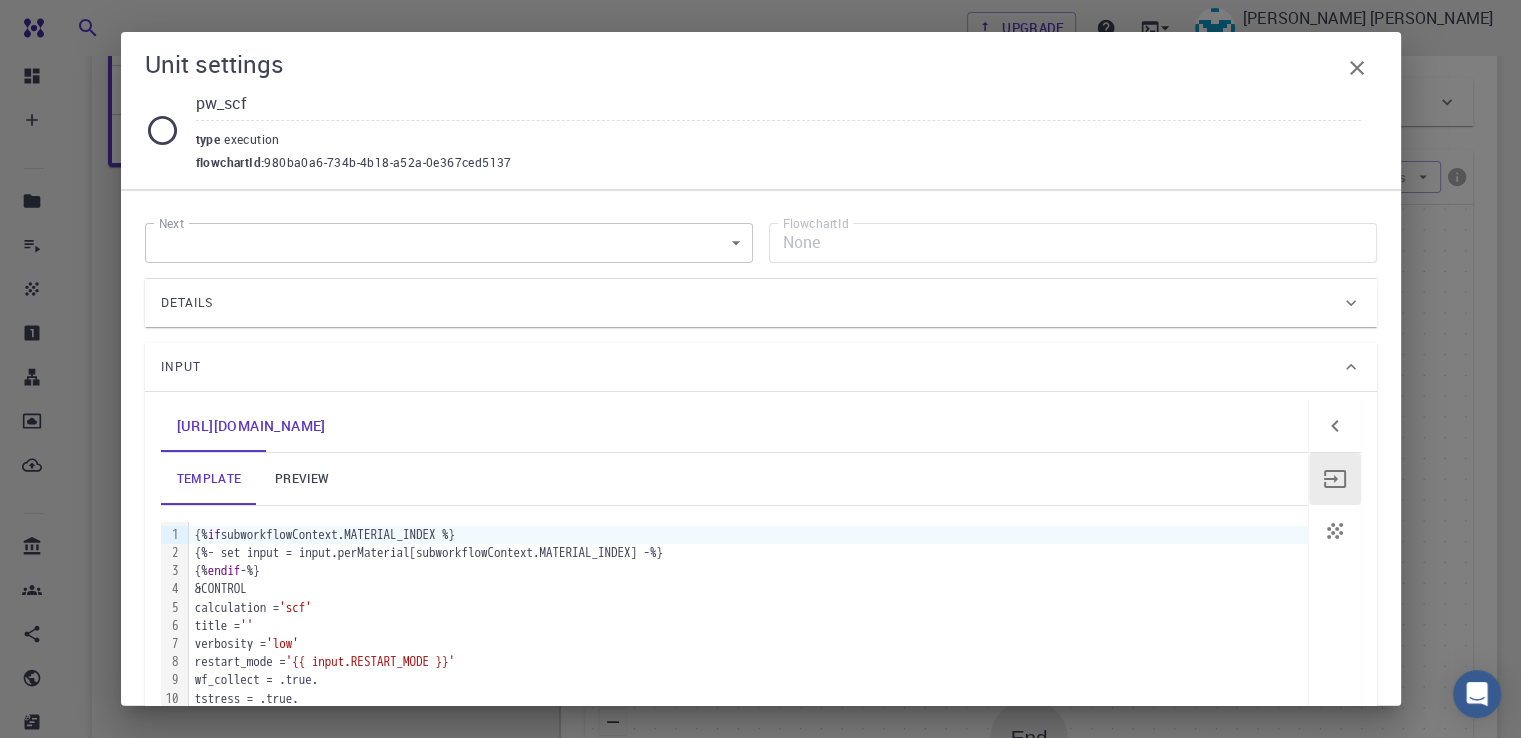 click on "{%- set input = input.perMaterial[subworkflowContext.MATERIAL_INDEX] -%}" at bounding box center (748, 553) 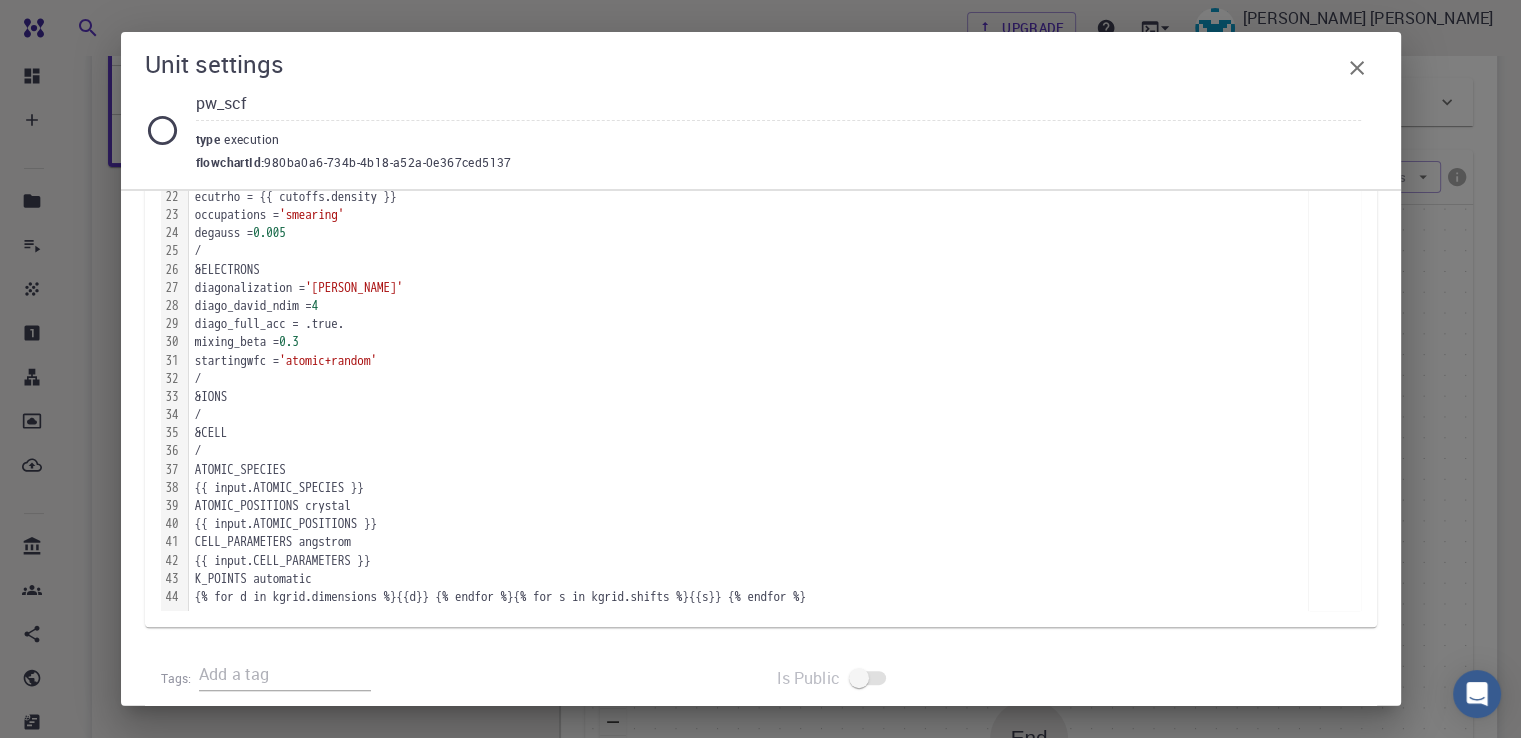 scroll, scrollTop: 744, scrollLeft: 0, axis: vertical 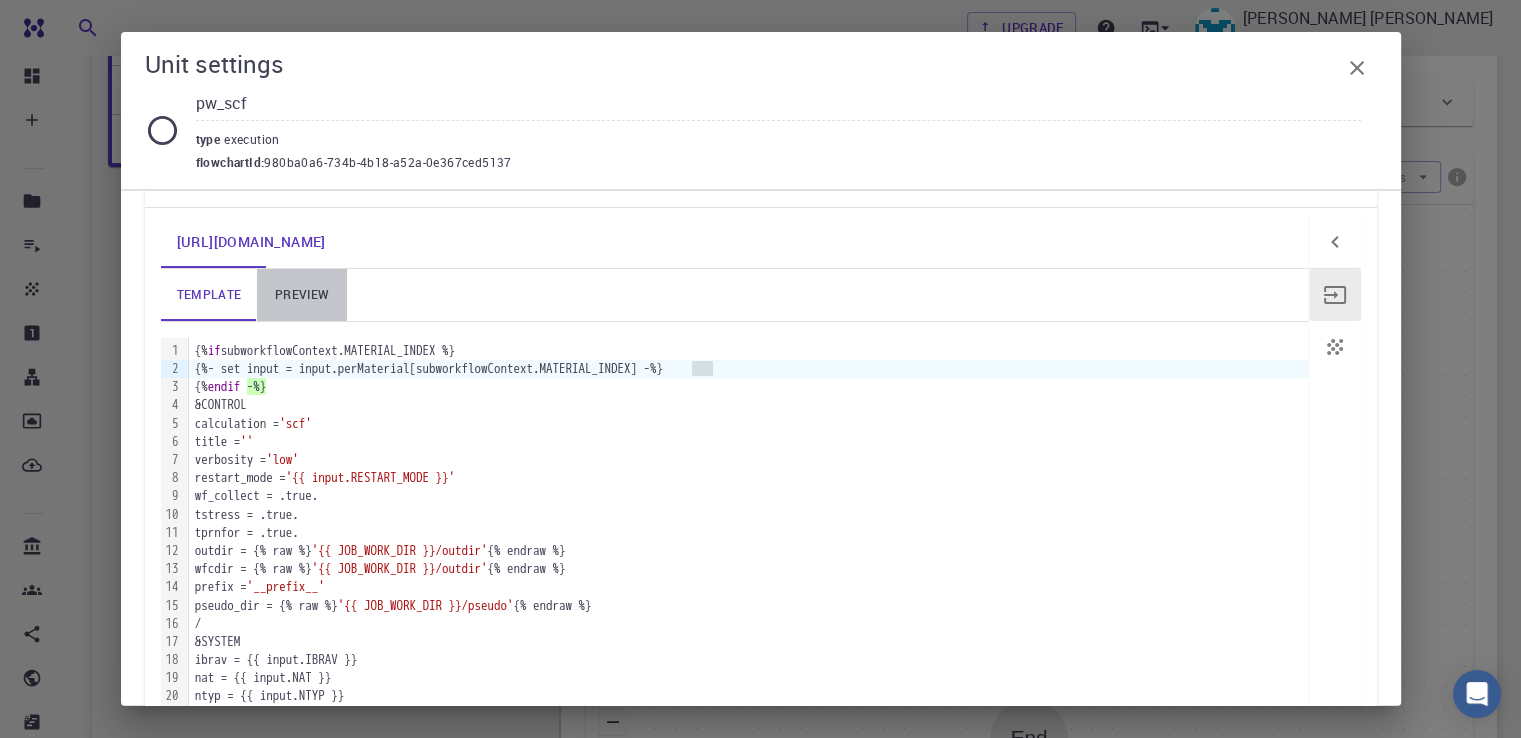 click on "preview" at bounding box center (302, 295) 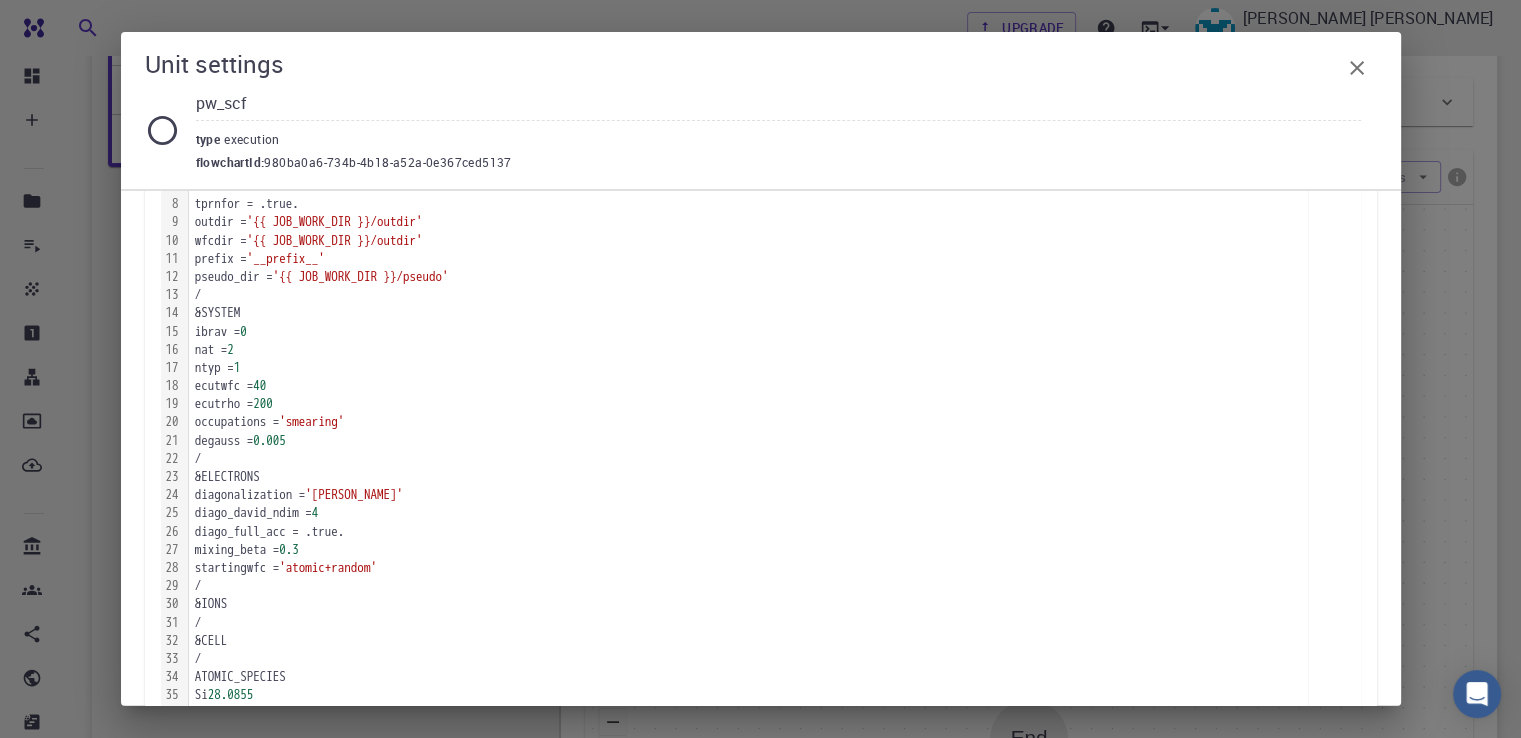 scroll, scrollTop: 376, scrollLeft: 0, axis: vertical 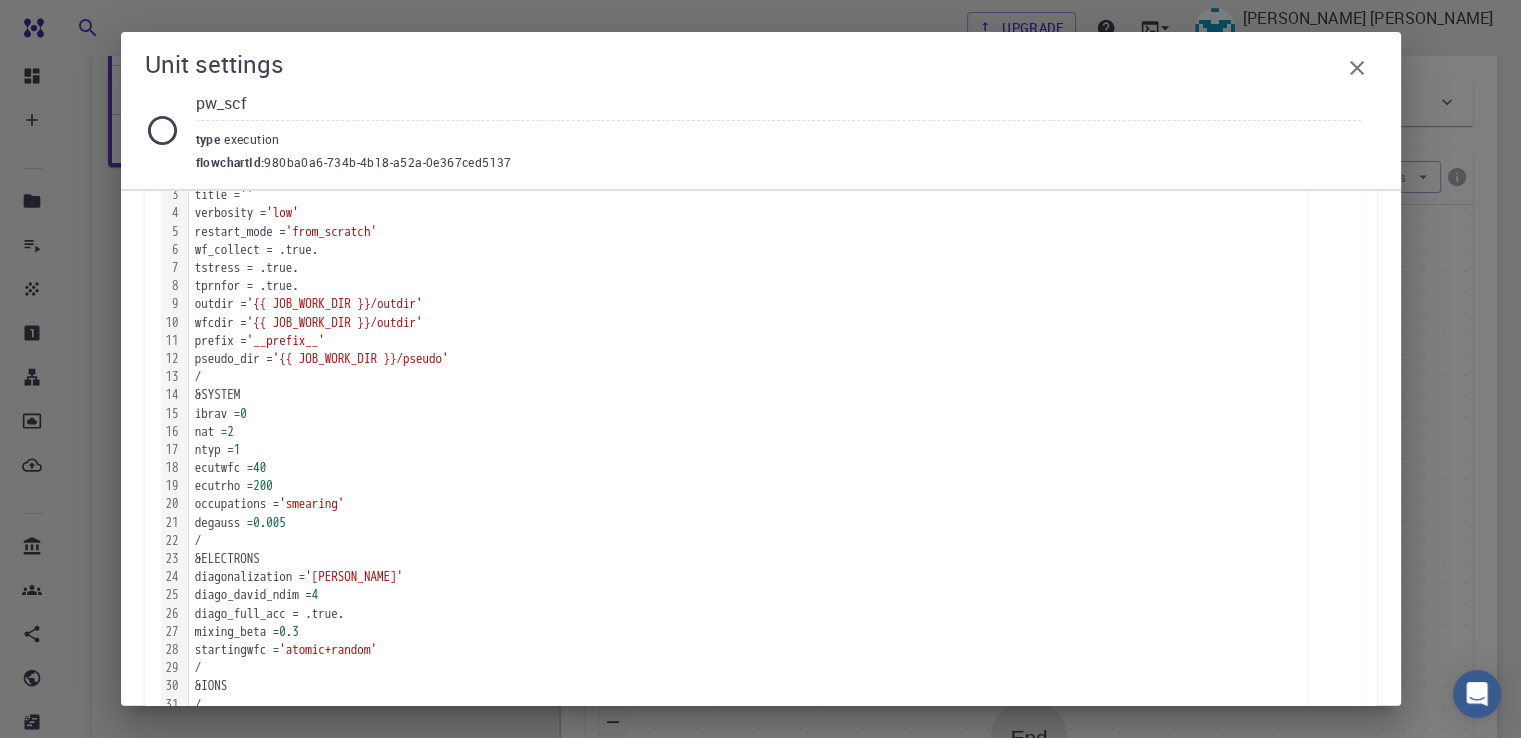 drag, startPoint x: 1320, startPoint y: 508, endPoint x: 1282, endPoint y: 461, distance: 60.440052 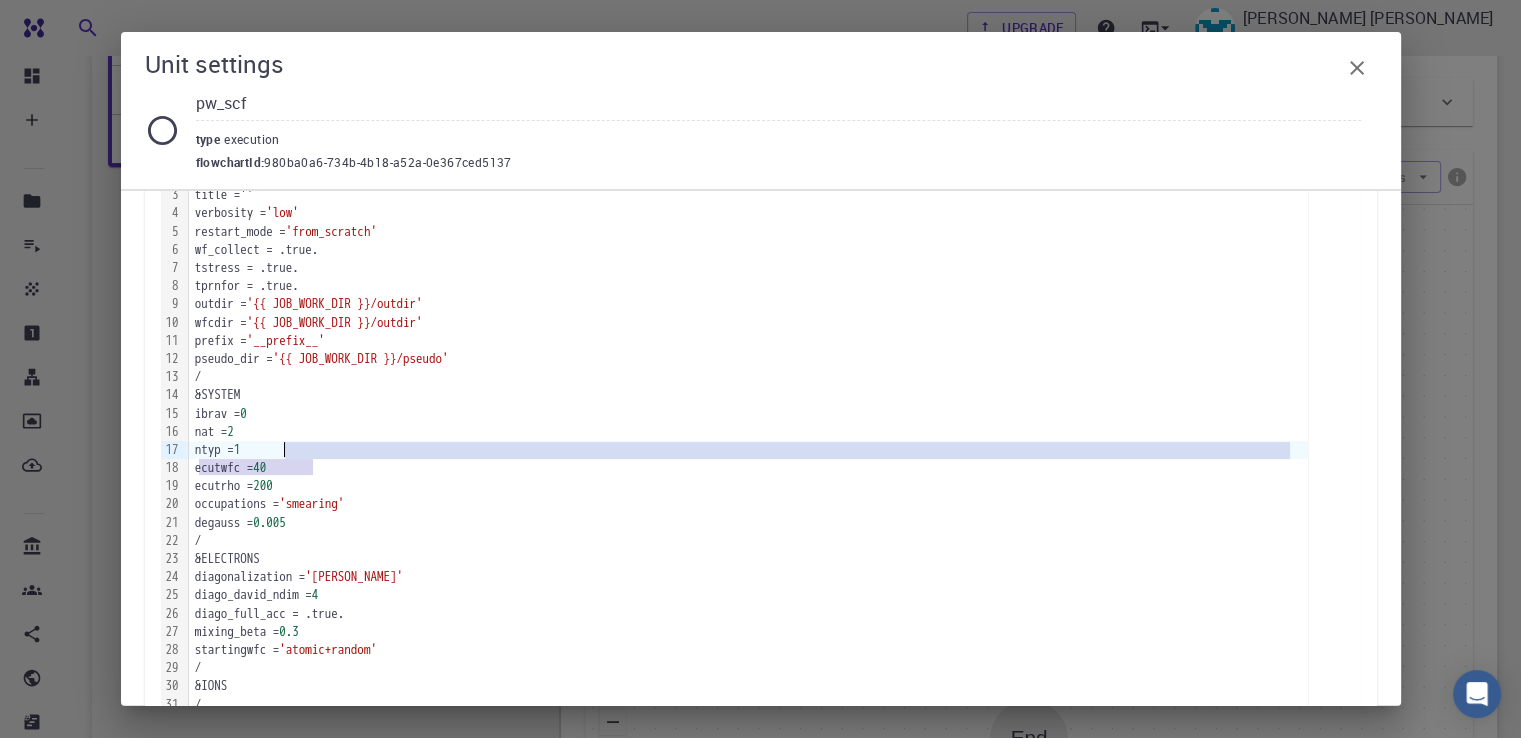 drag, startPoint x: 1282, startPoint y: 461, endPoint x: 1260, endPoint y: 444, distance: 27.802877 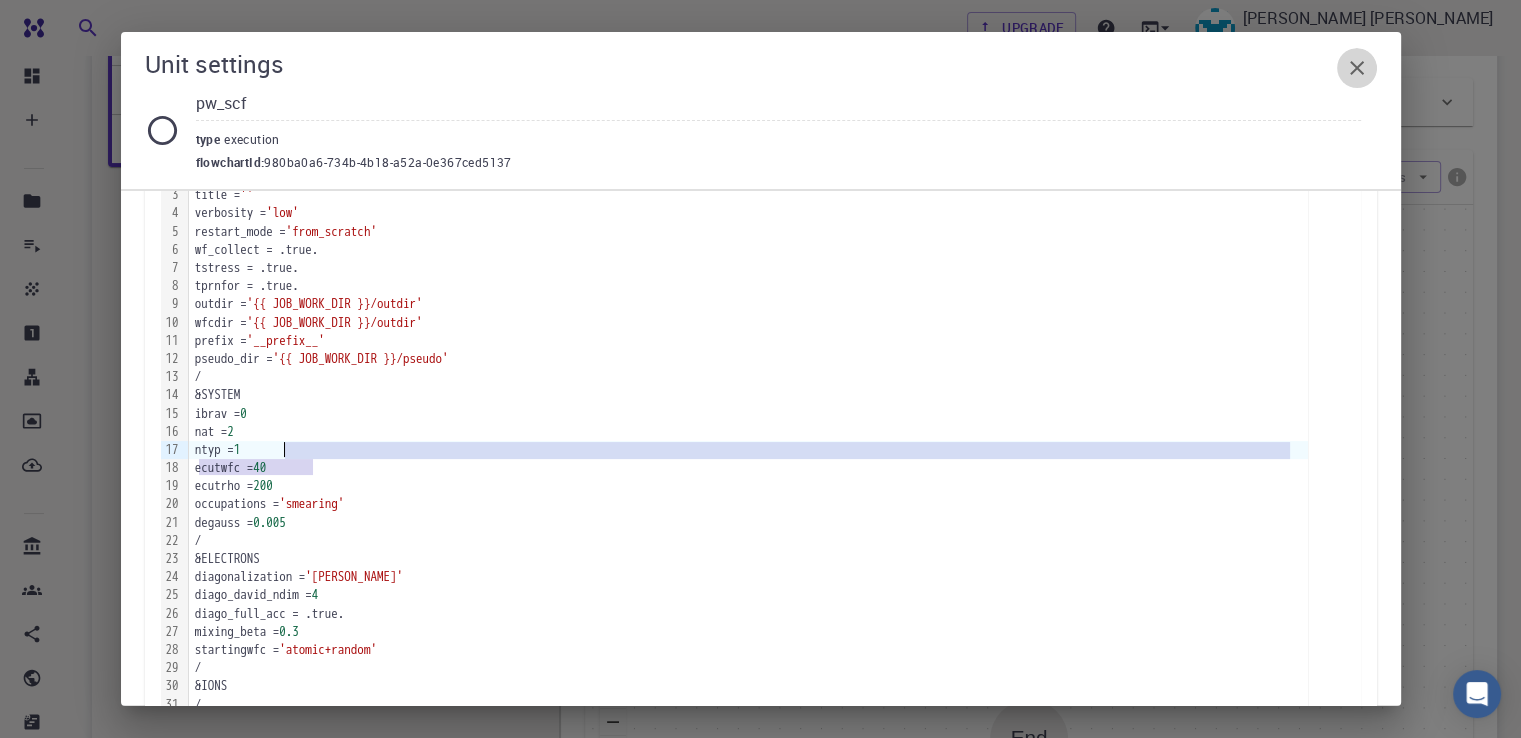 click 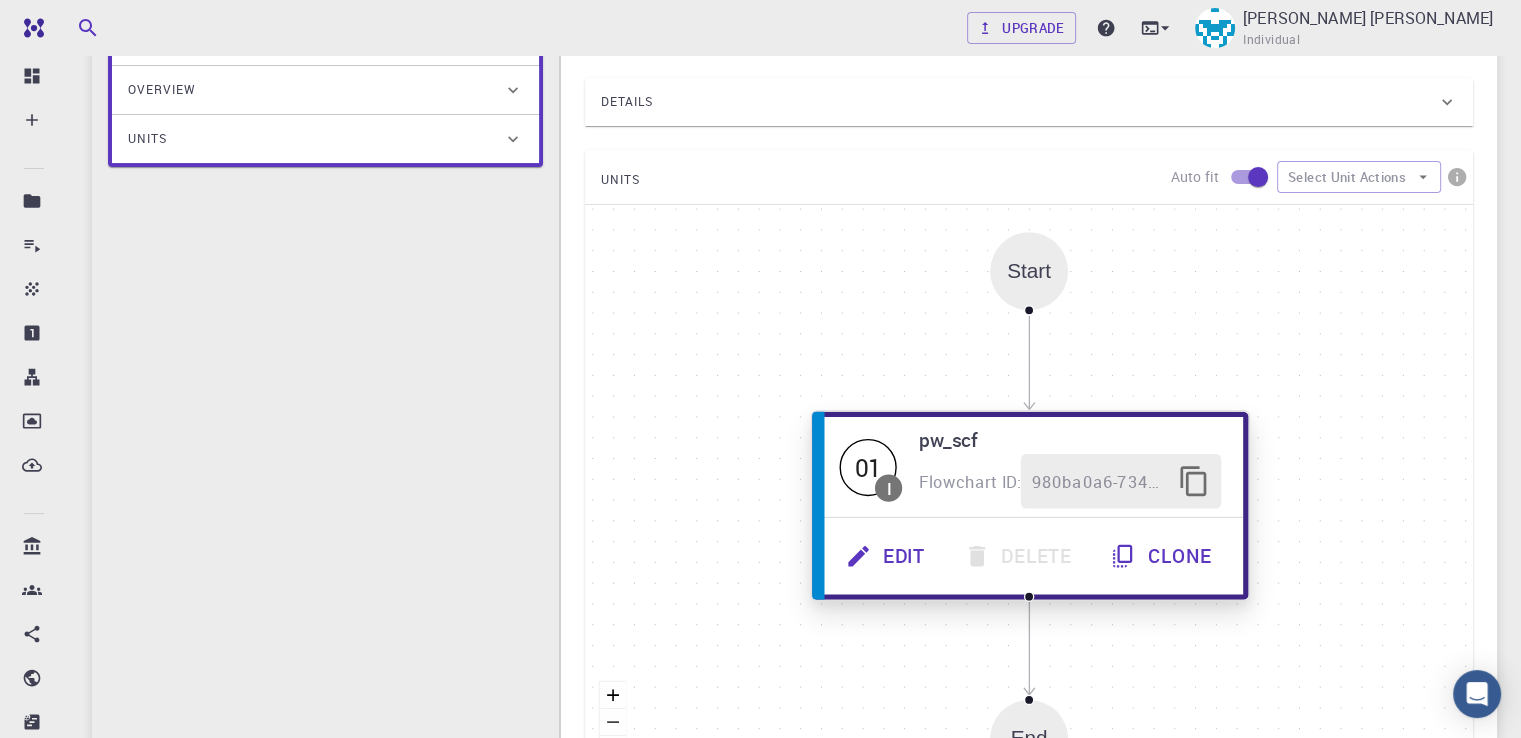 click on "980ba0a6-734b-4b18-a52a-0e367ced5137" at bounding box center (1099, 481) 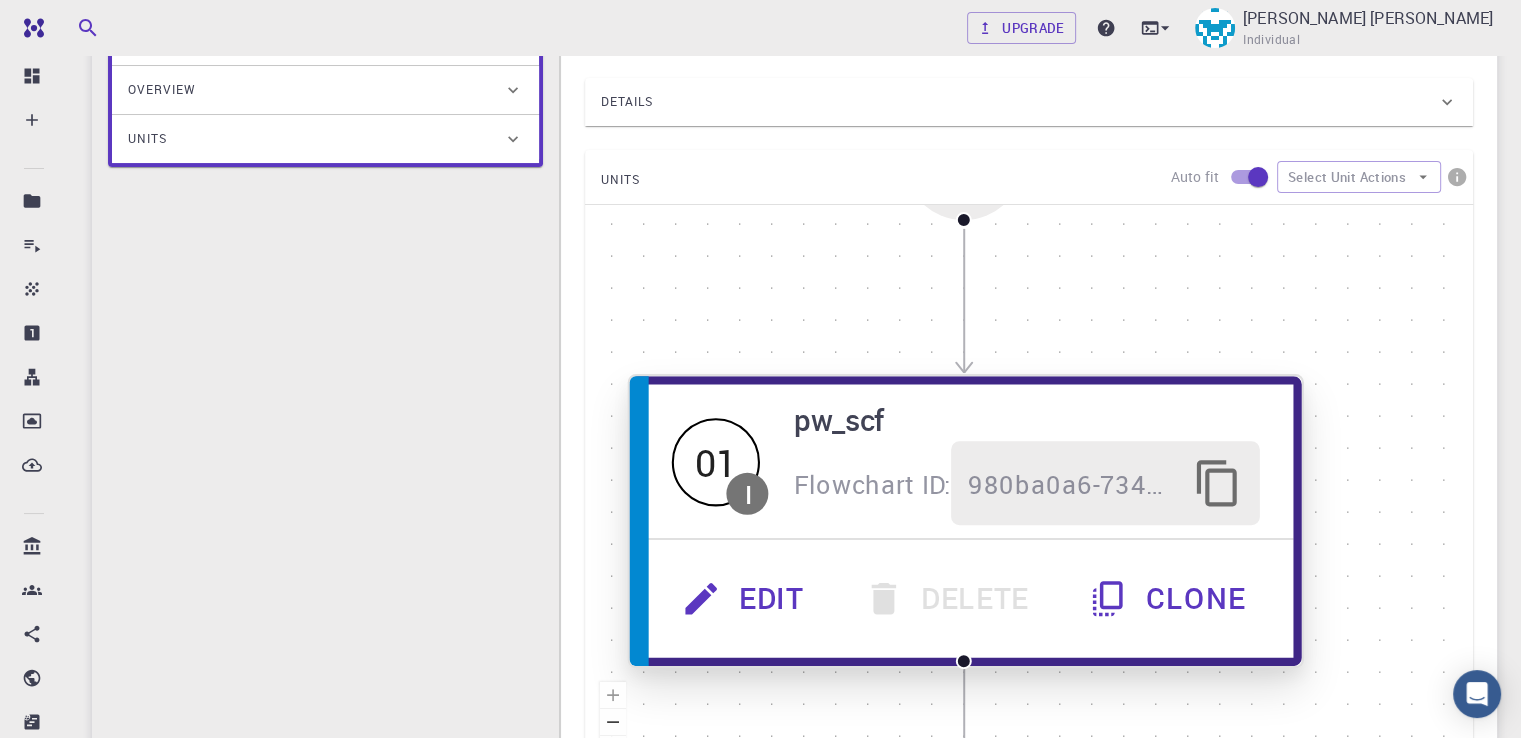 click on "980ba0a6-734b-4b18-a52a-0e367ced5137" at bounding box center [1072, 484] 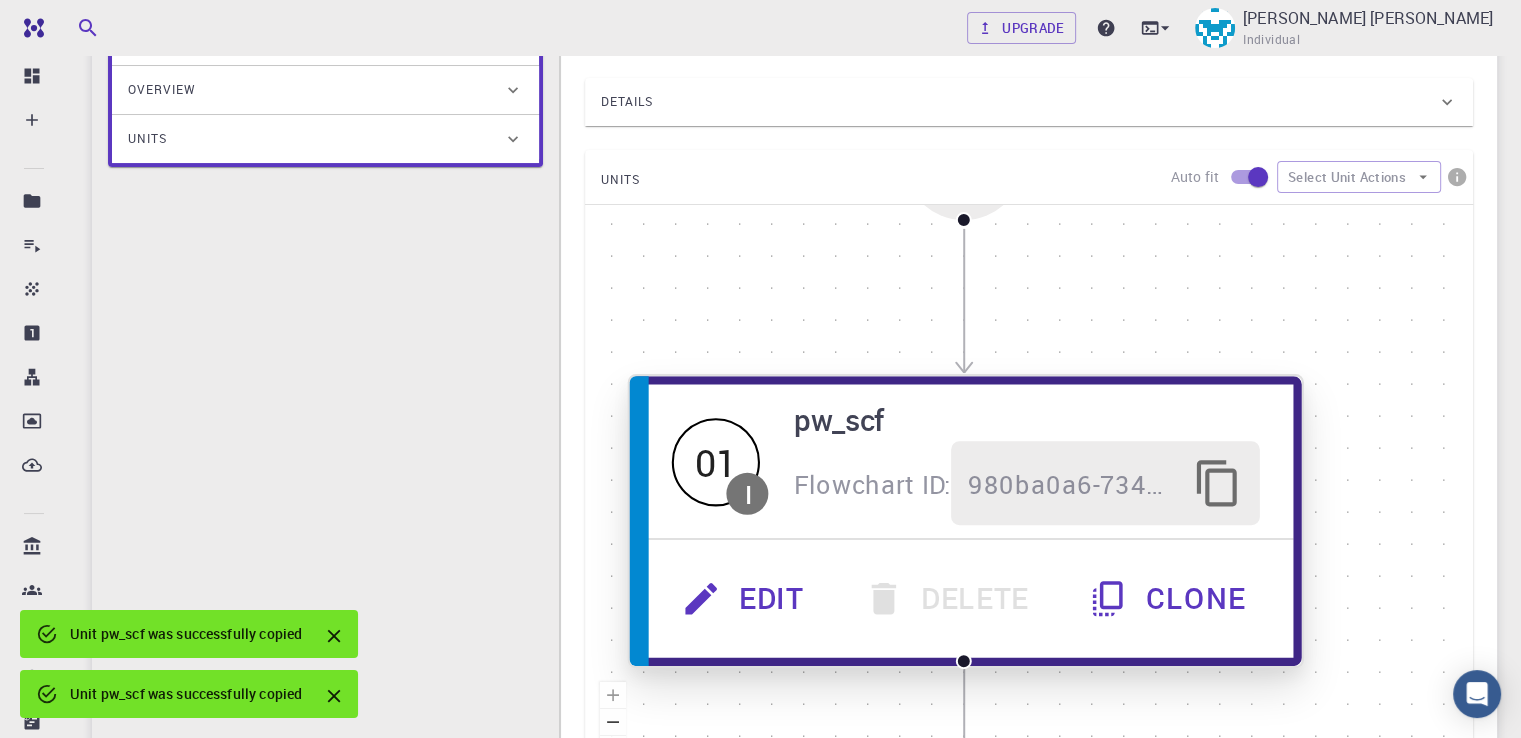 click 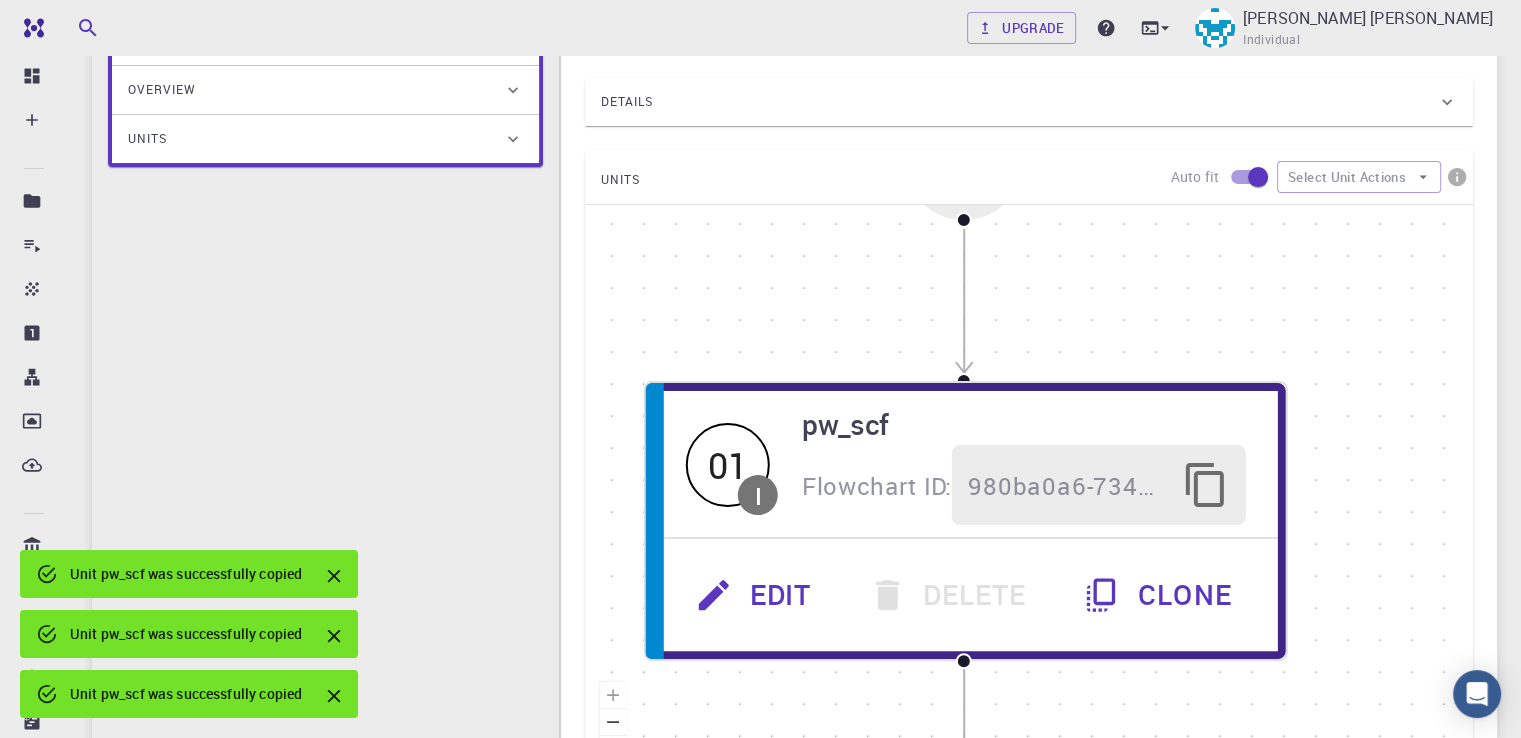 click on "Unit pw_scf was successfully copied" at bounding box center [186, 574] 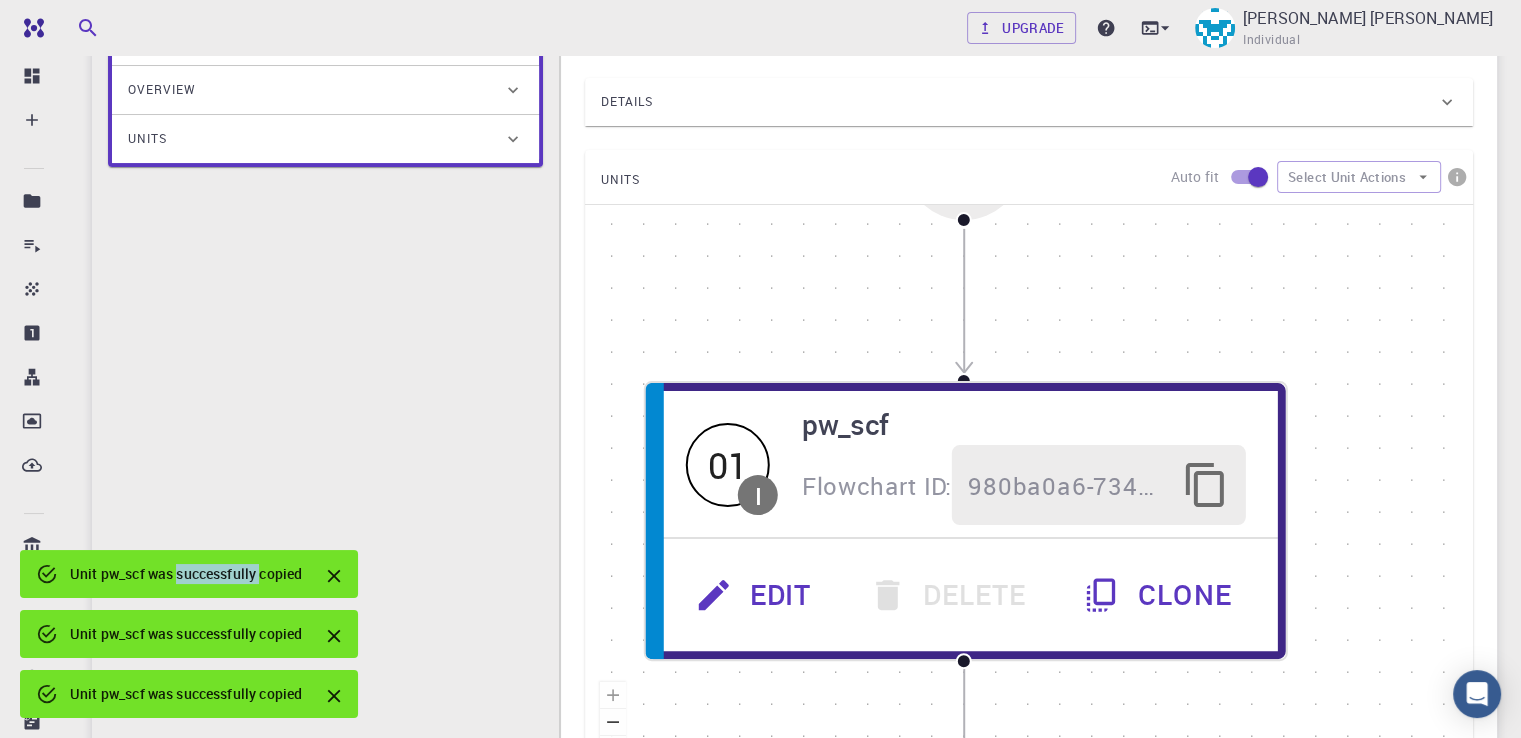 click on "Unit pw_scf was successfully copied" at bounding box center [186, 574] 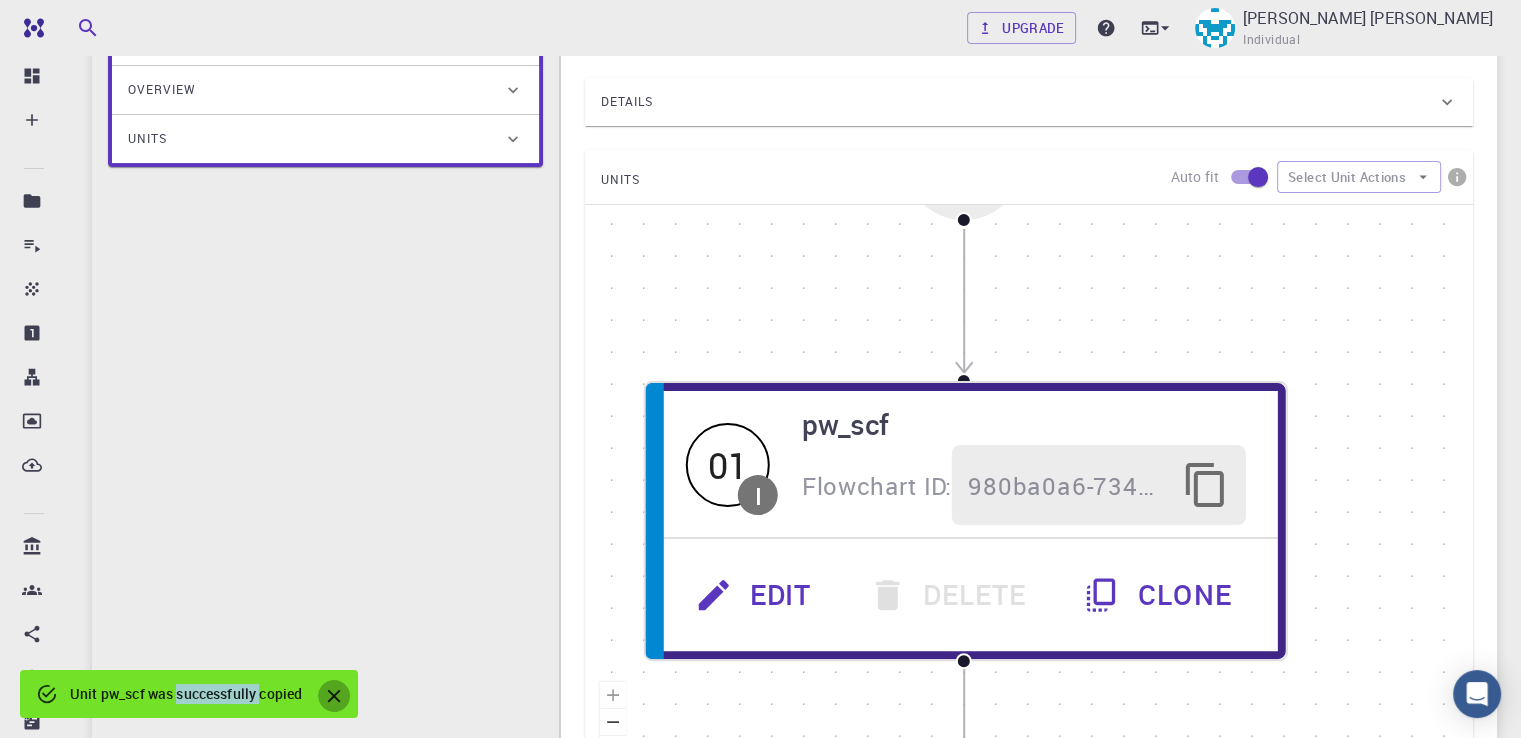 click 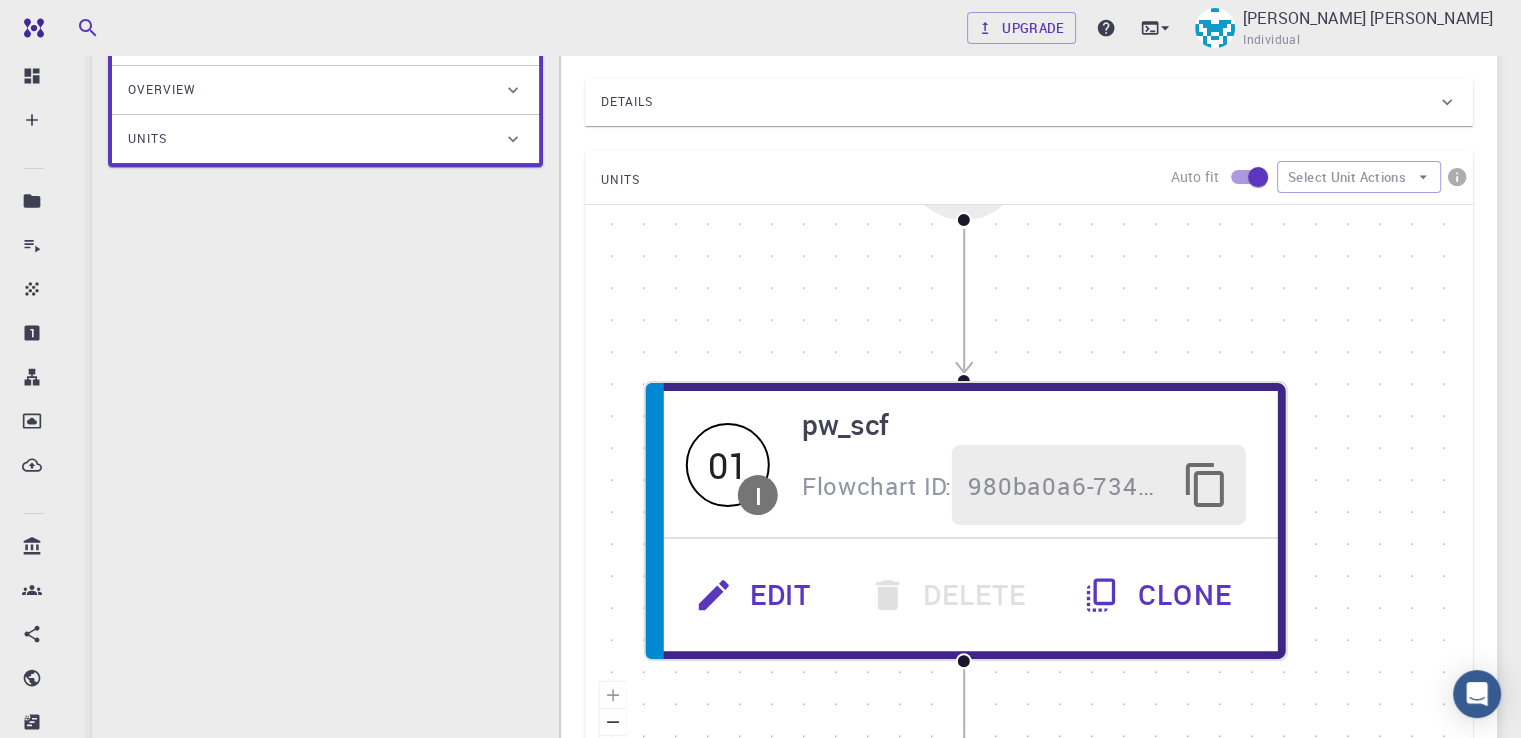 scroll, scrollTop: 0, scrollLeft: 0, axis: both 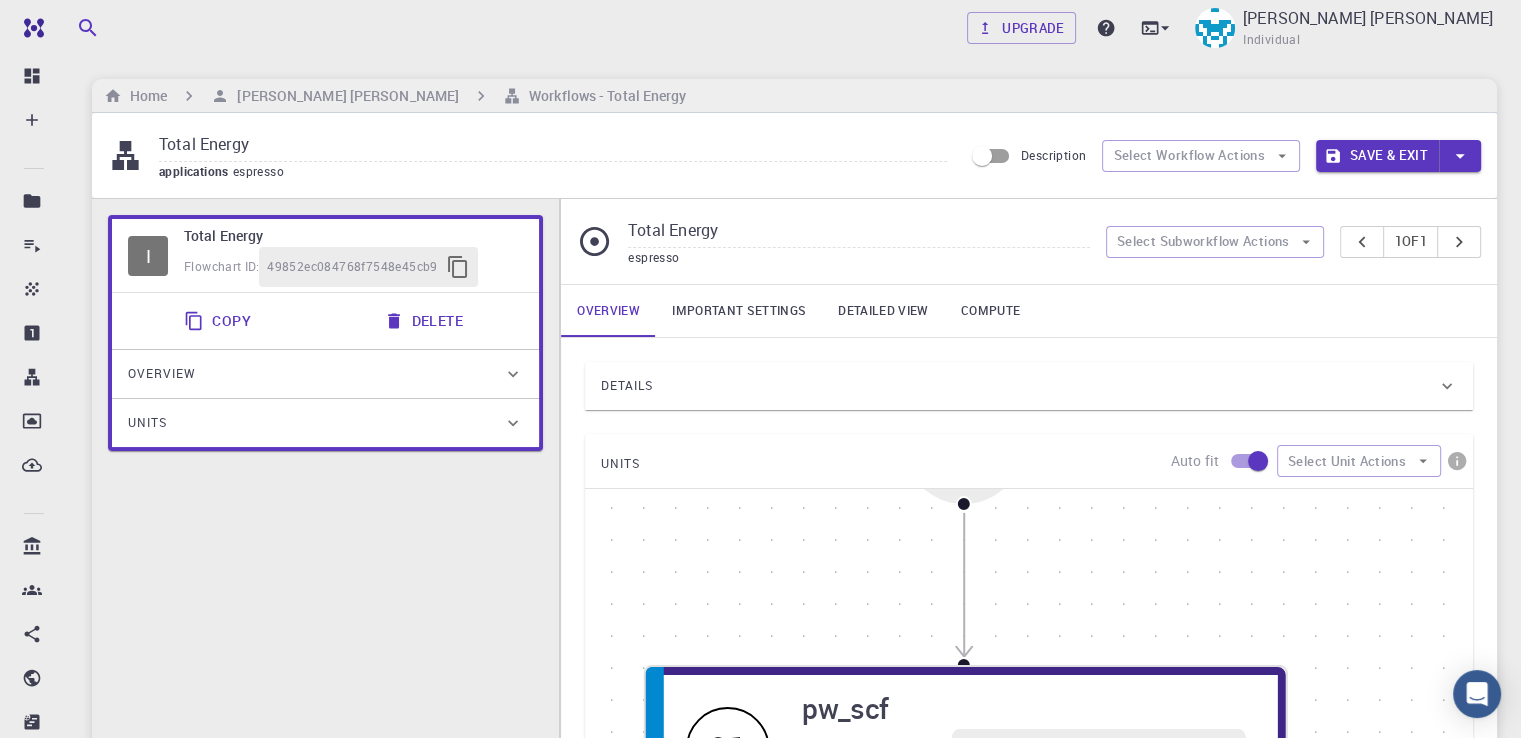 click 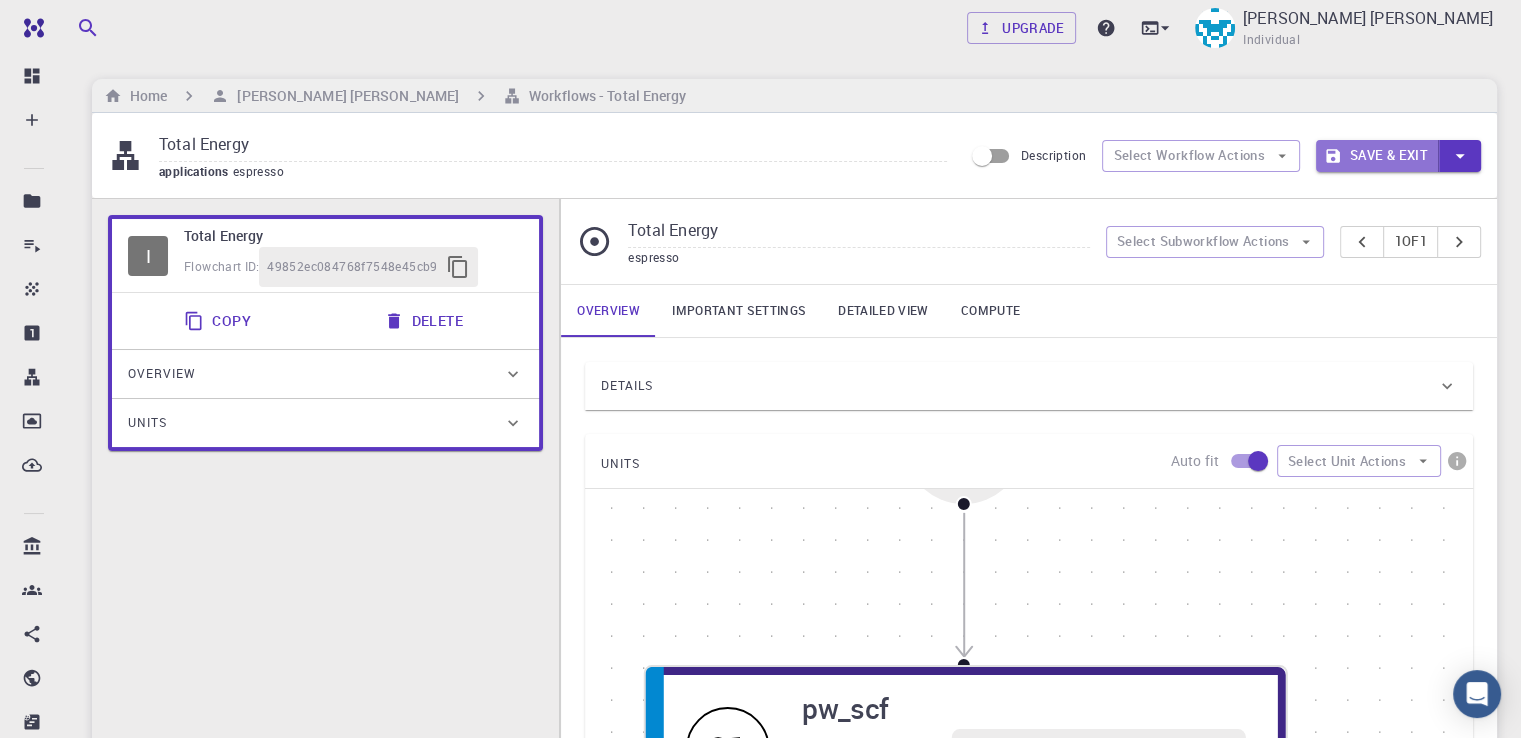 click on "Save & Exit" at bounding box center [1377, 156] 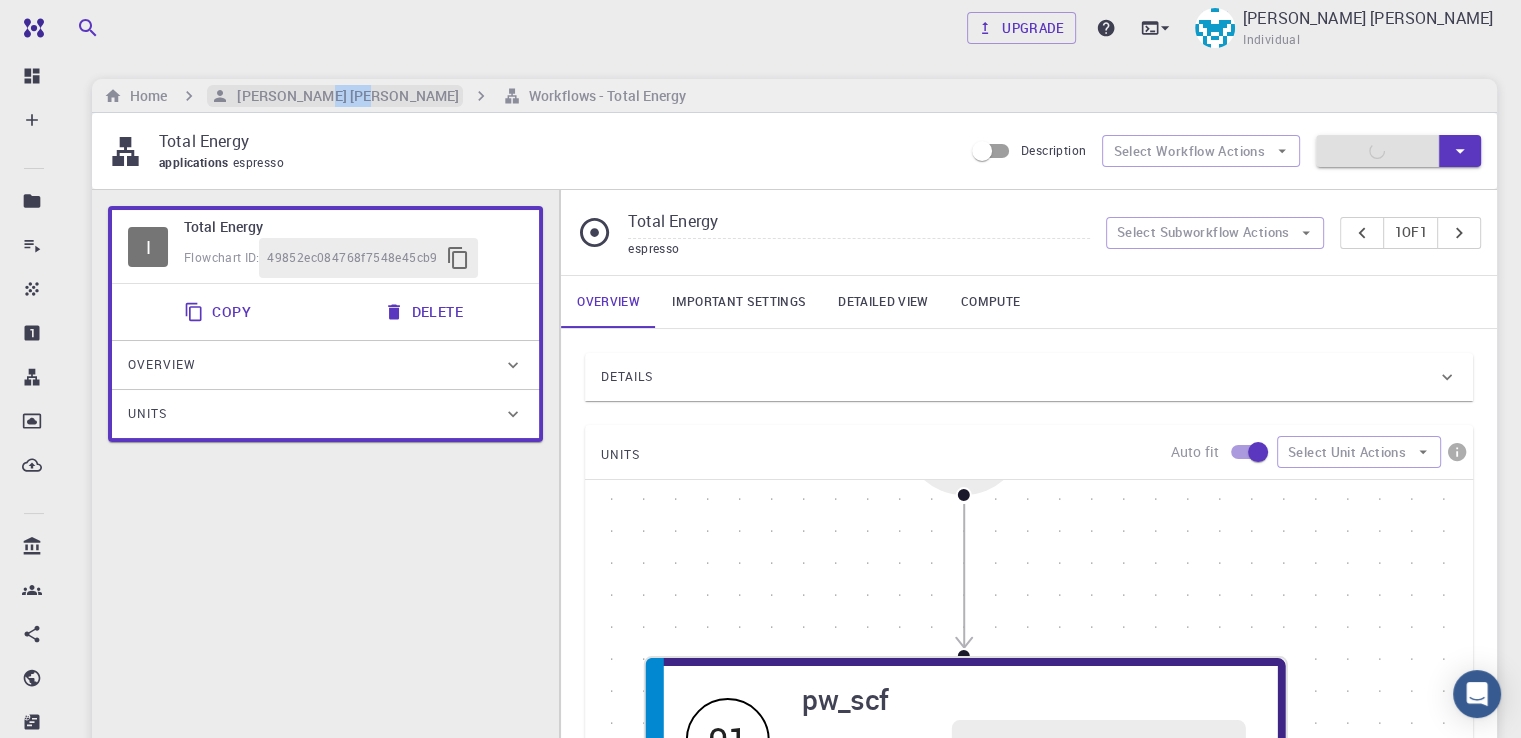 drag, startPoint x: 368, startPoint y: 109, endPoint x: 321, endPoint y: 95, distance: 49.0408 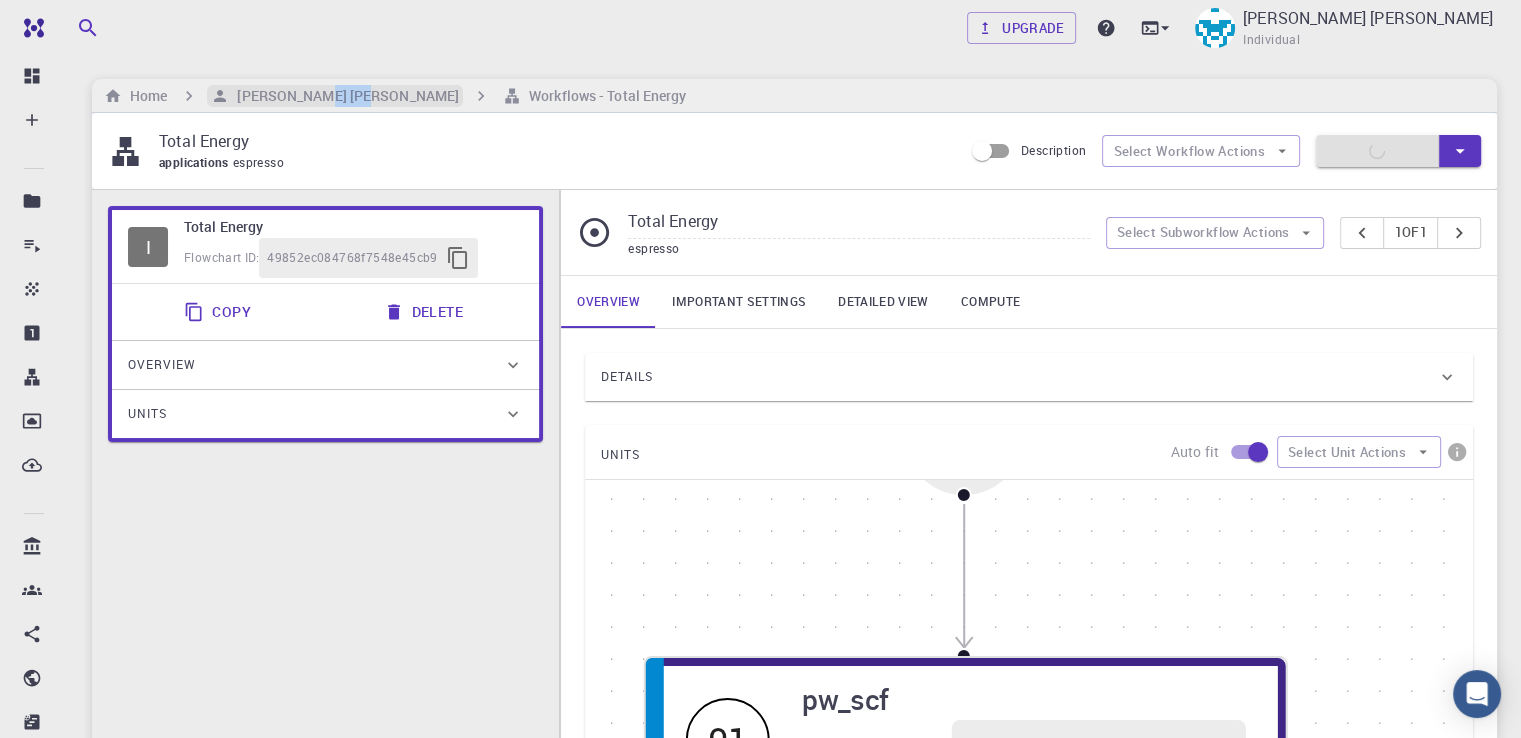 click on "Home Haythem Suliman Basheer Workflows - Total Energy" at bounding box center [794, 96] 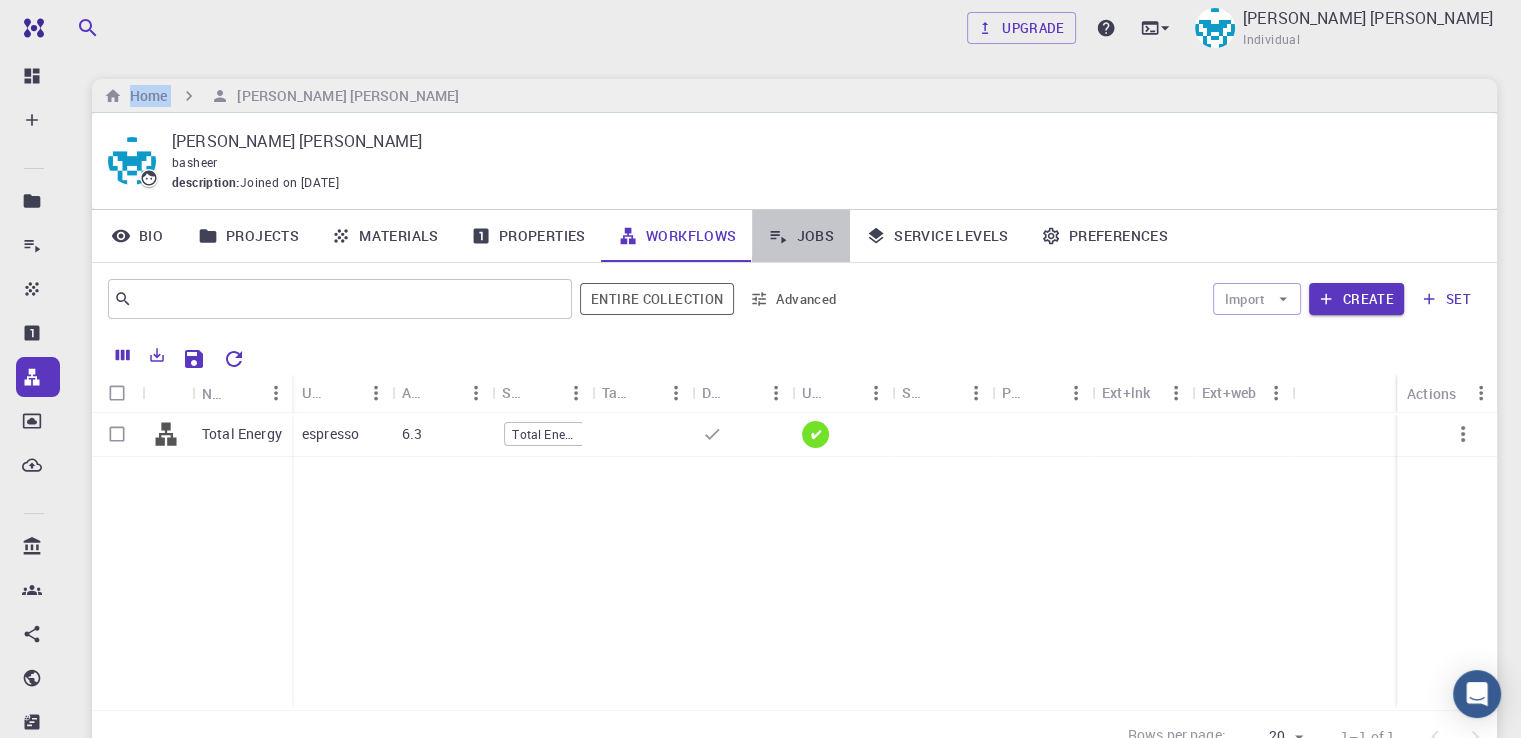 click on "Jobs" at bounding box center [801, 236] 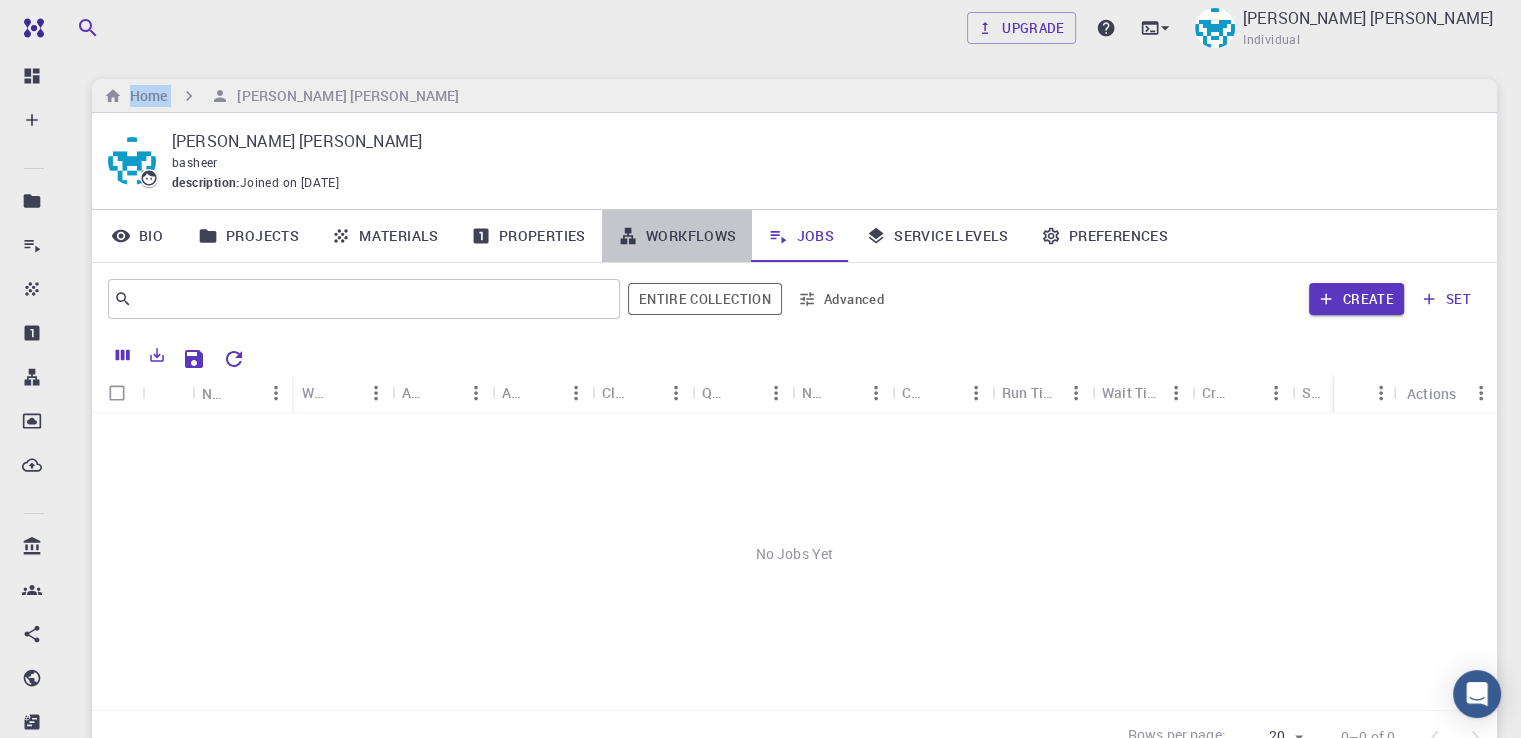 click on "Workflows" at bounding box center (677, 236) 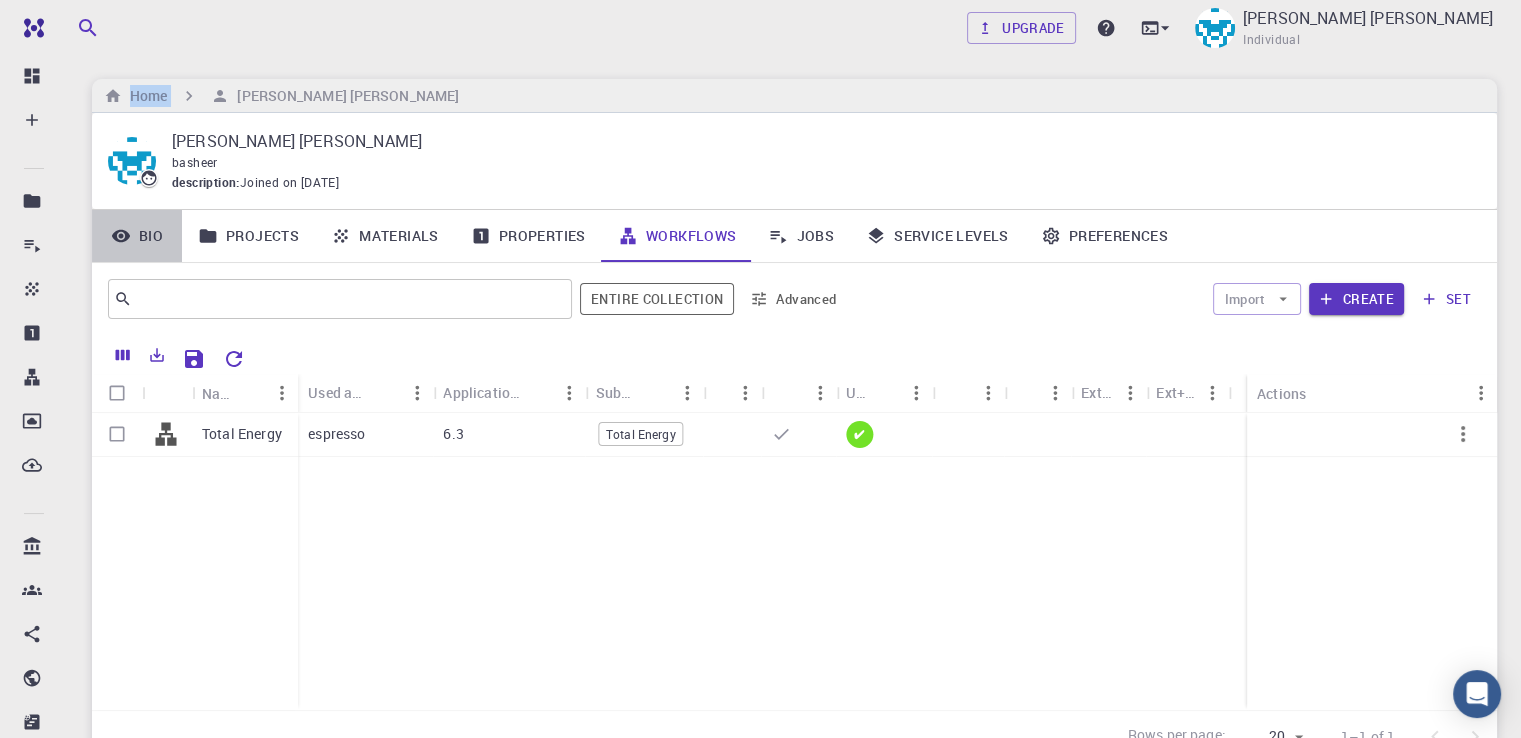 click 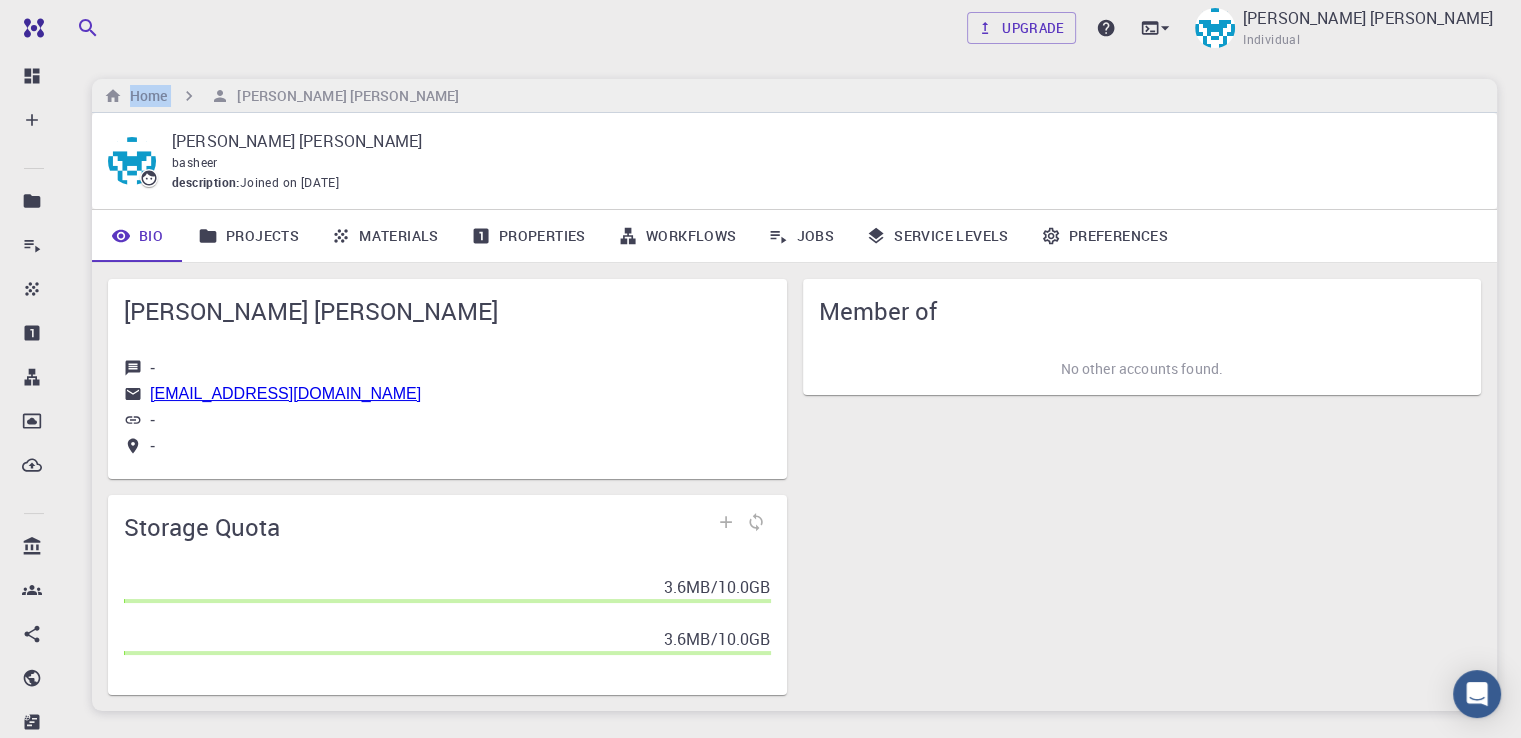 click on "Projects" at bounding box center (248, 236) 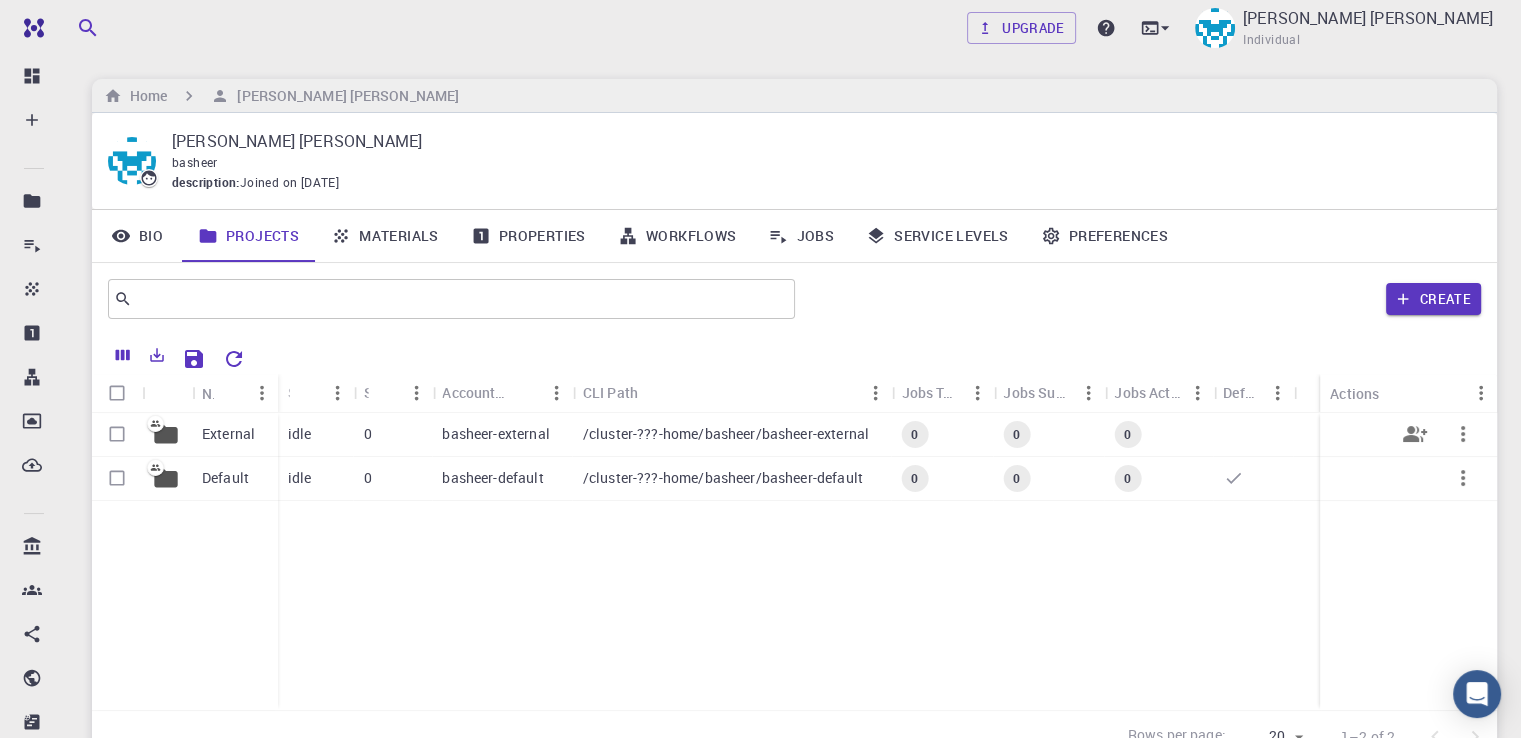 click on "External" at bounding box center [228, 434] 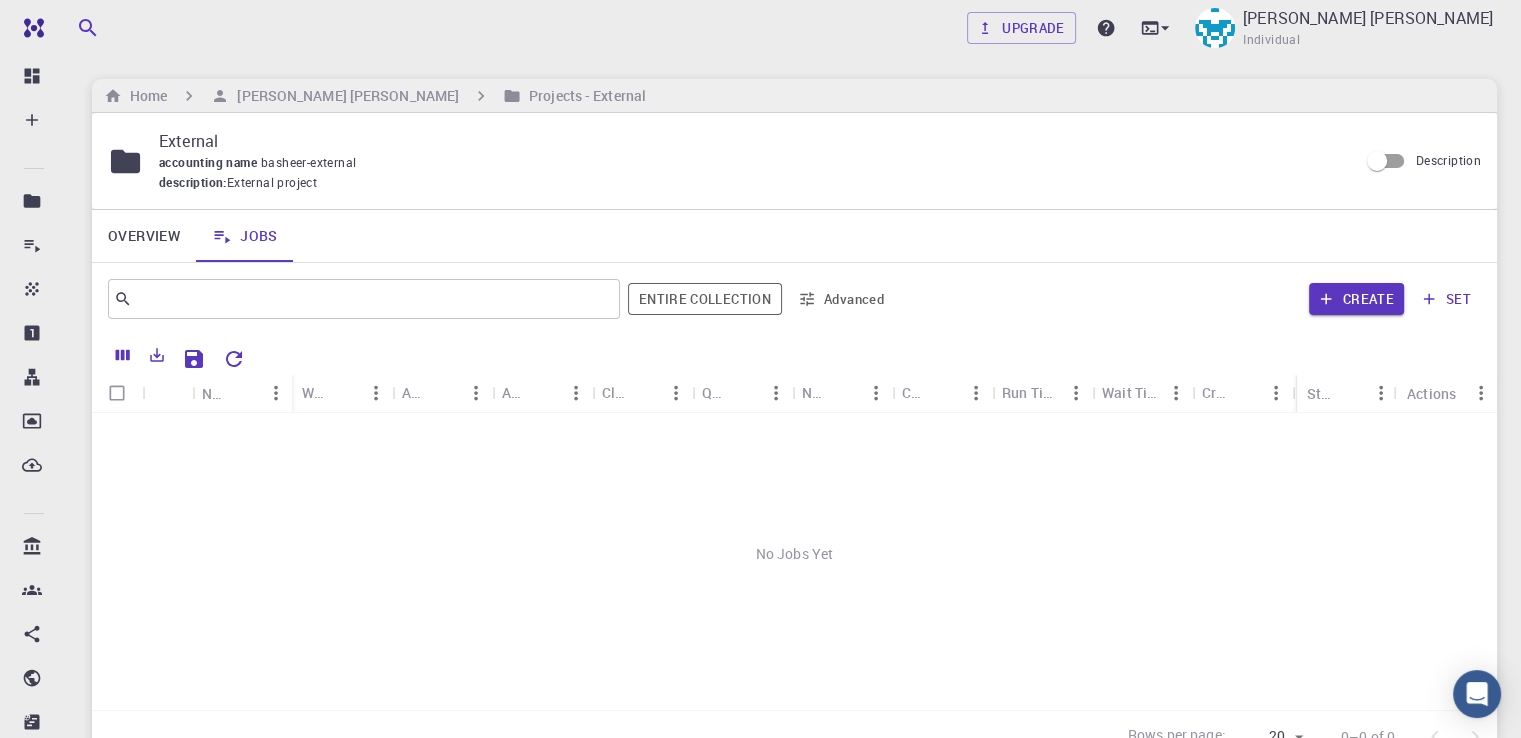 click on "No Jobs Yet" at bounding box center (794, 554) 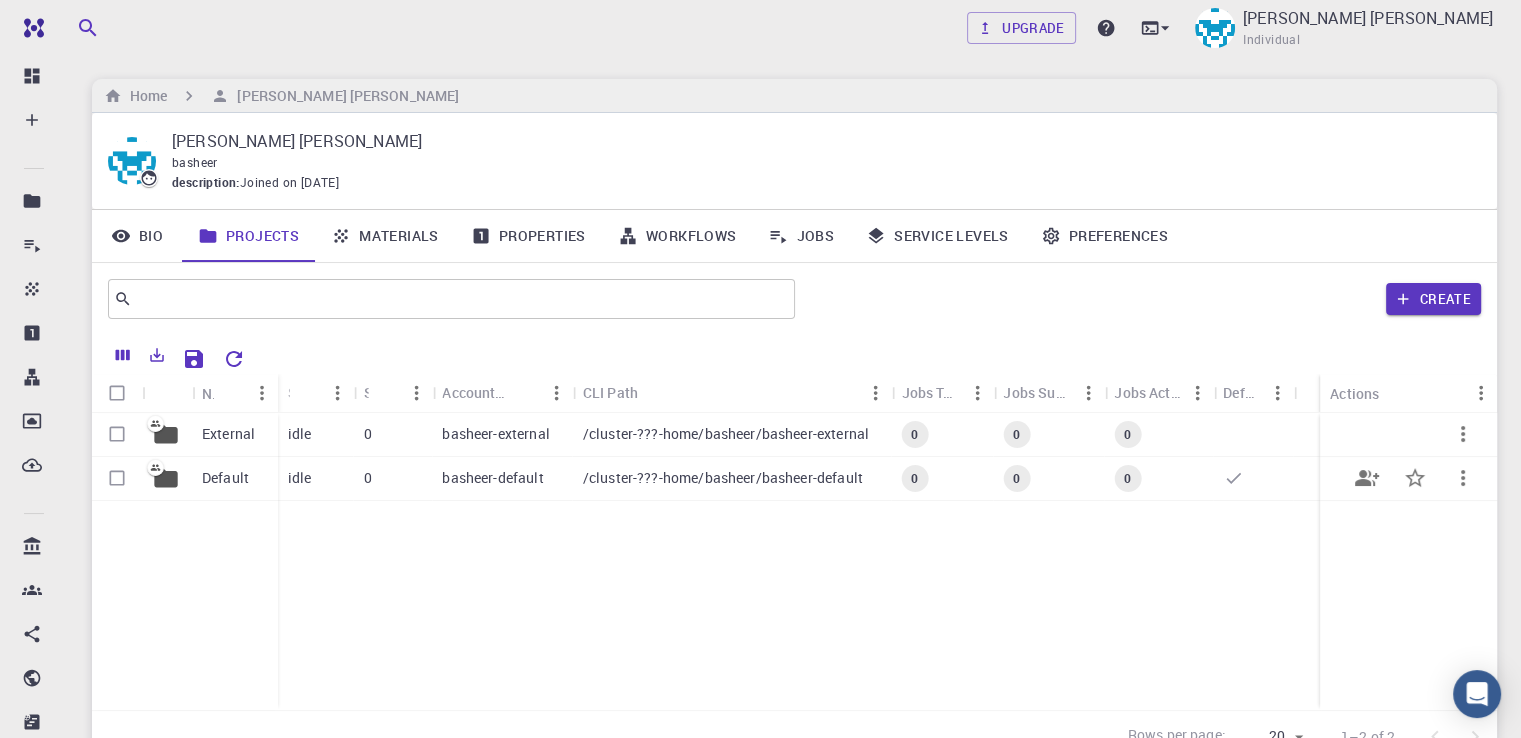 click on "Default" at bounding box center (225, 478) 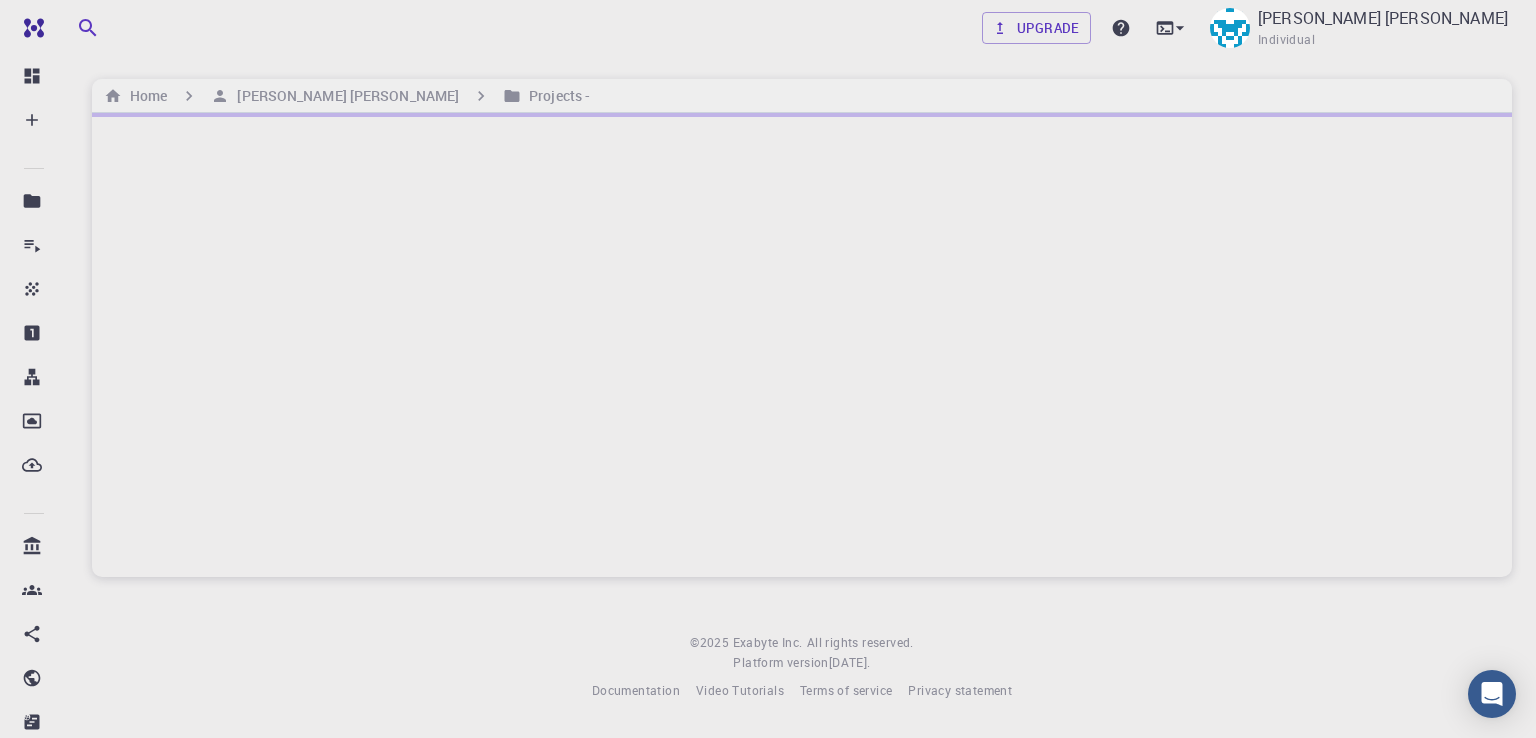 click at bounding box center (802, 345) 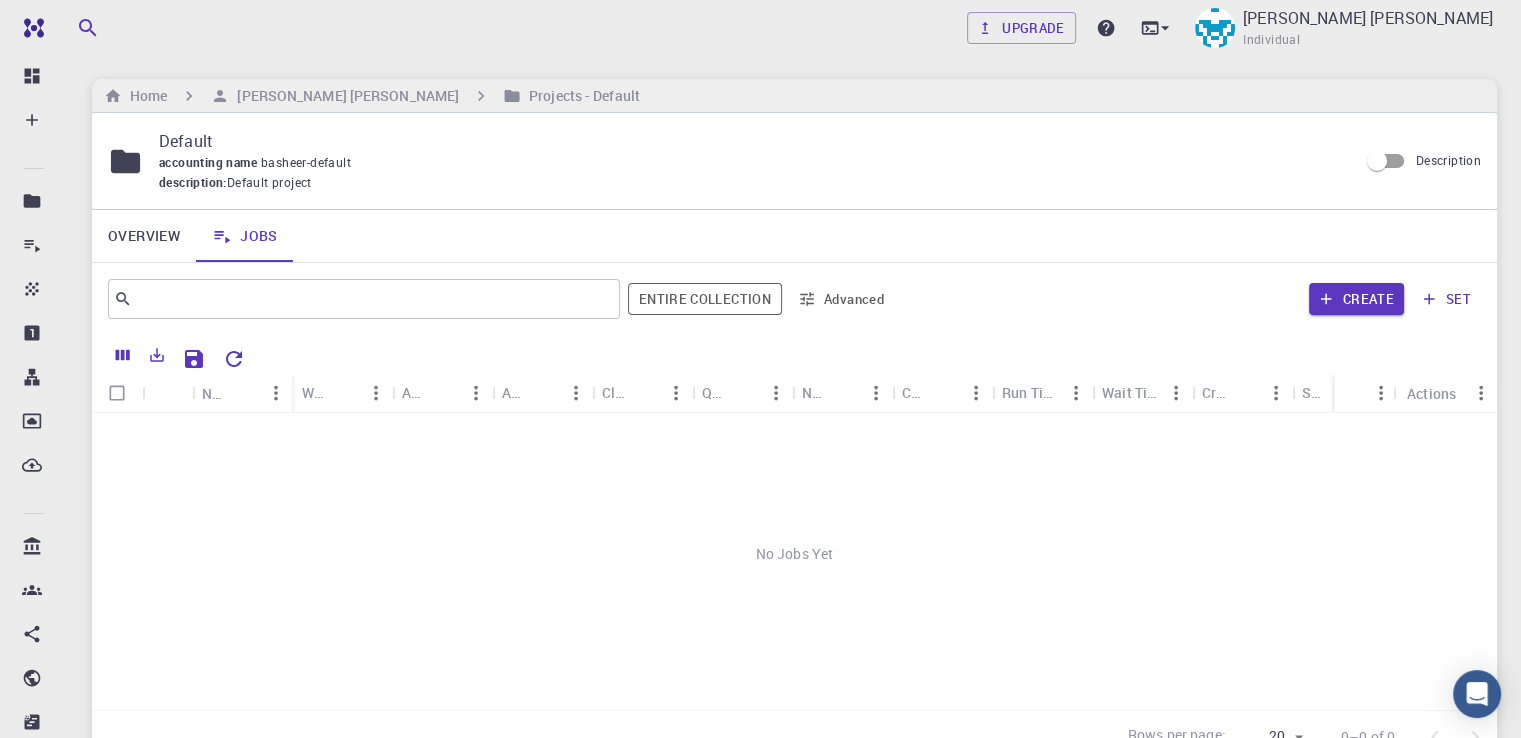 click on "Upgrade [PERSON_NAME] [PERSON_NAME] Individual" at bounding box center (794, 28) 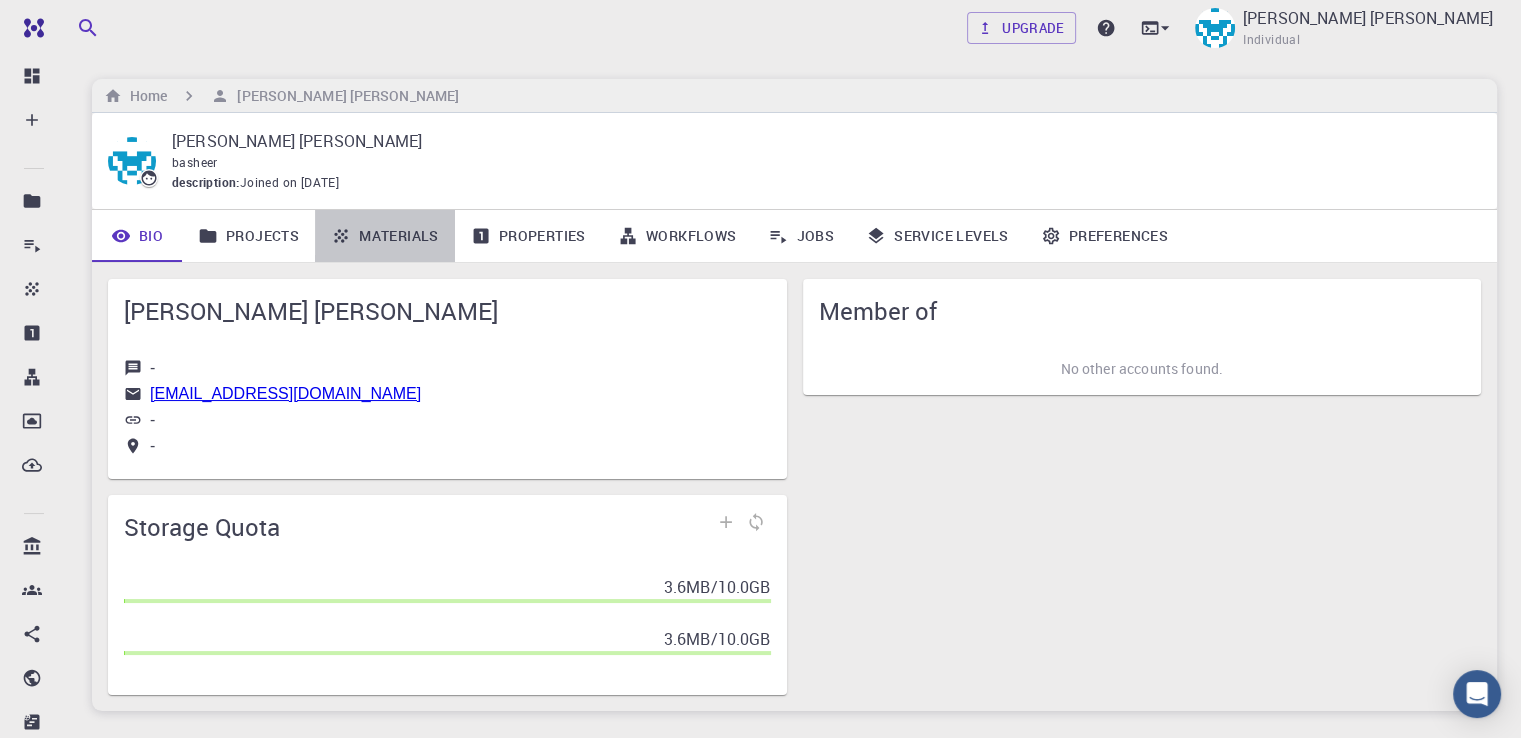 click on "Materials" at bounding box center (385, 236) 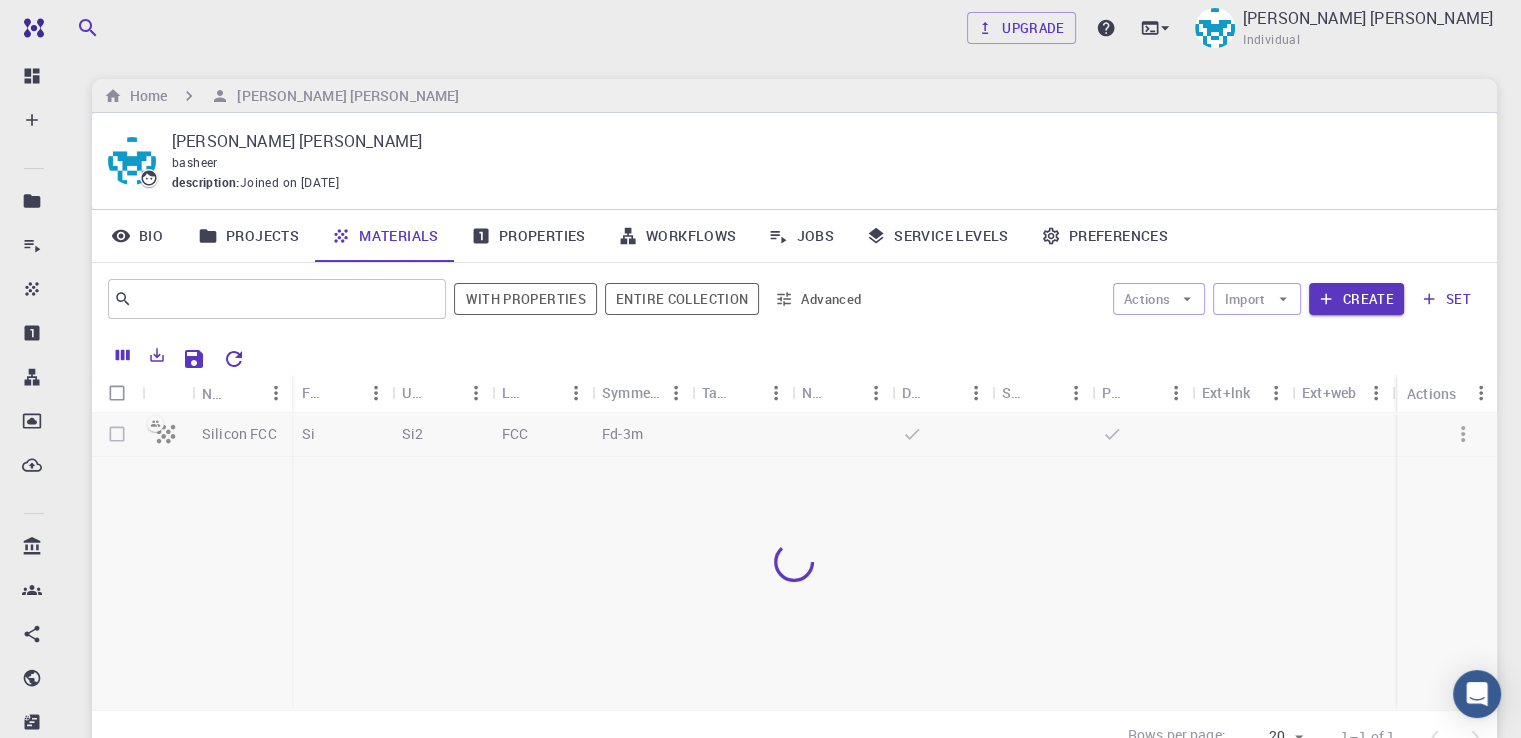 click on "Materials" at bounding box center (385, 236) 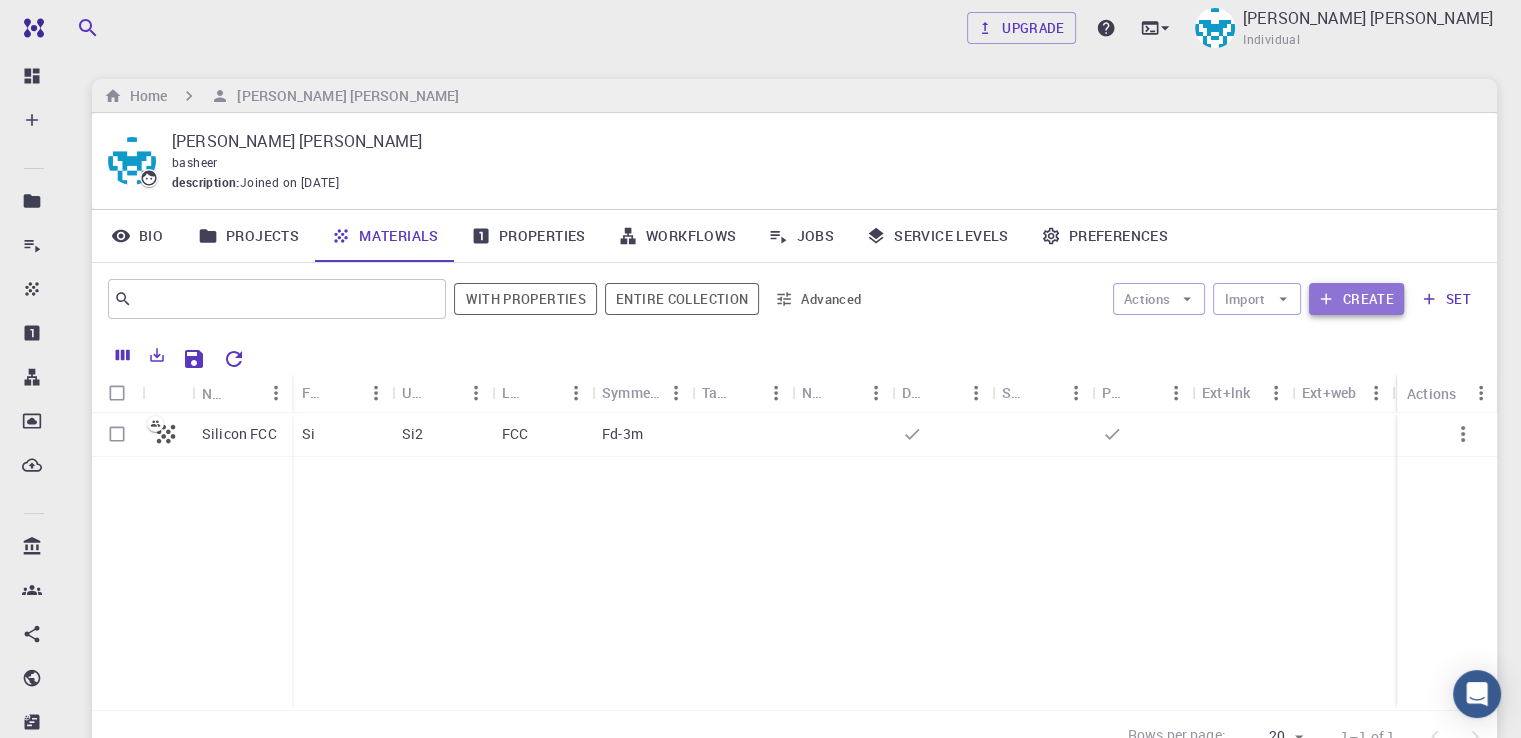 click on "Create" at bounding box center [1356, 299] 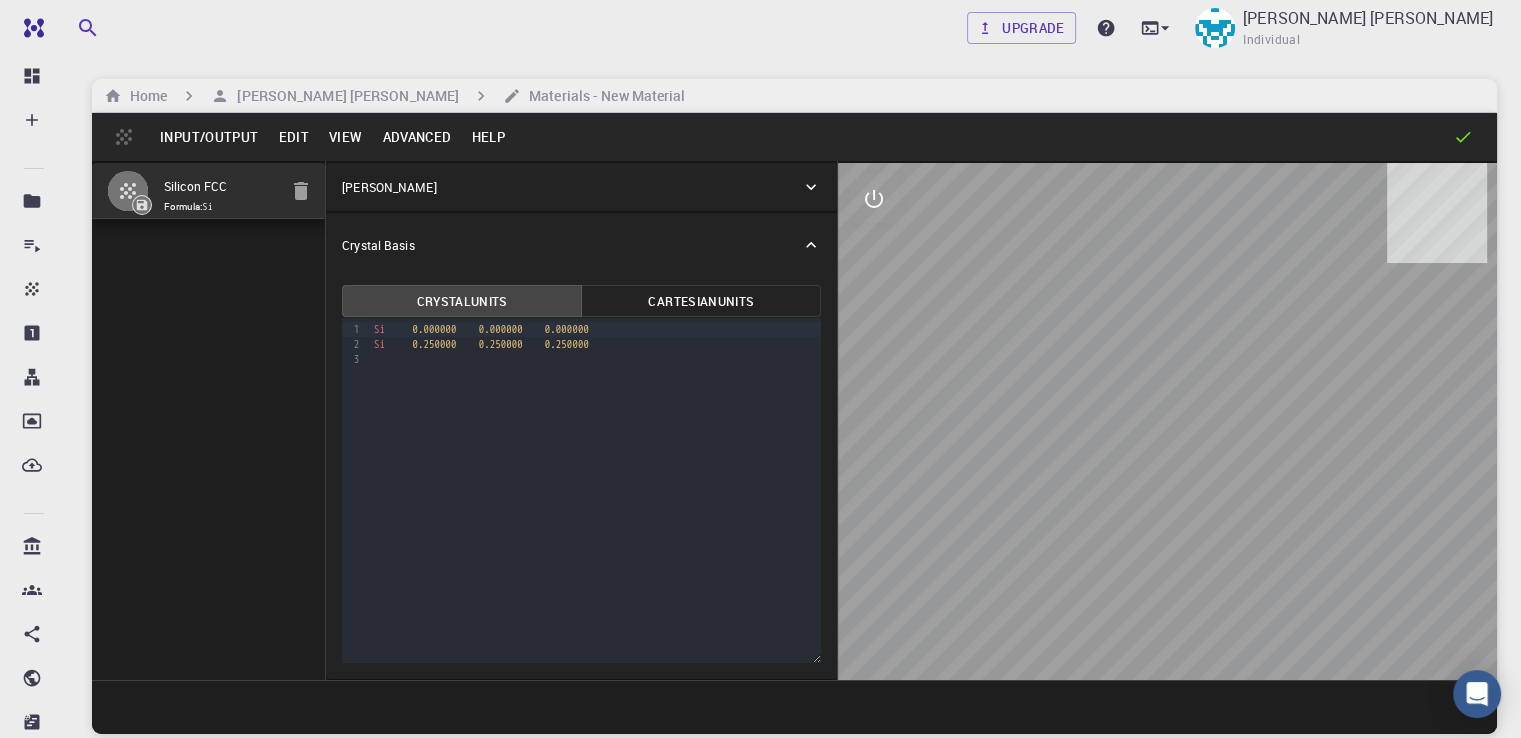 click on "Crystal Basis" at bounding box center [581, 245] 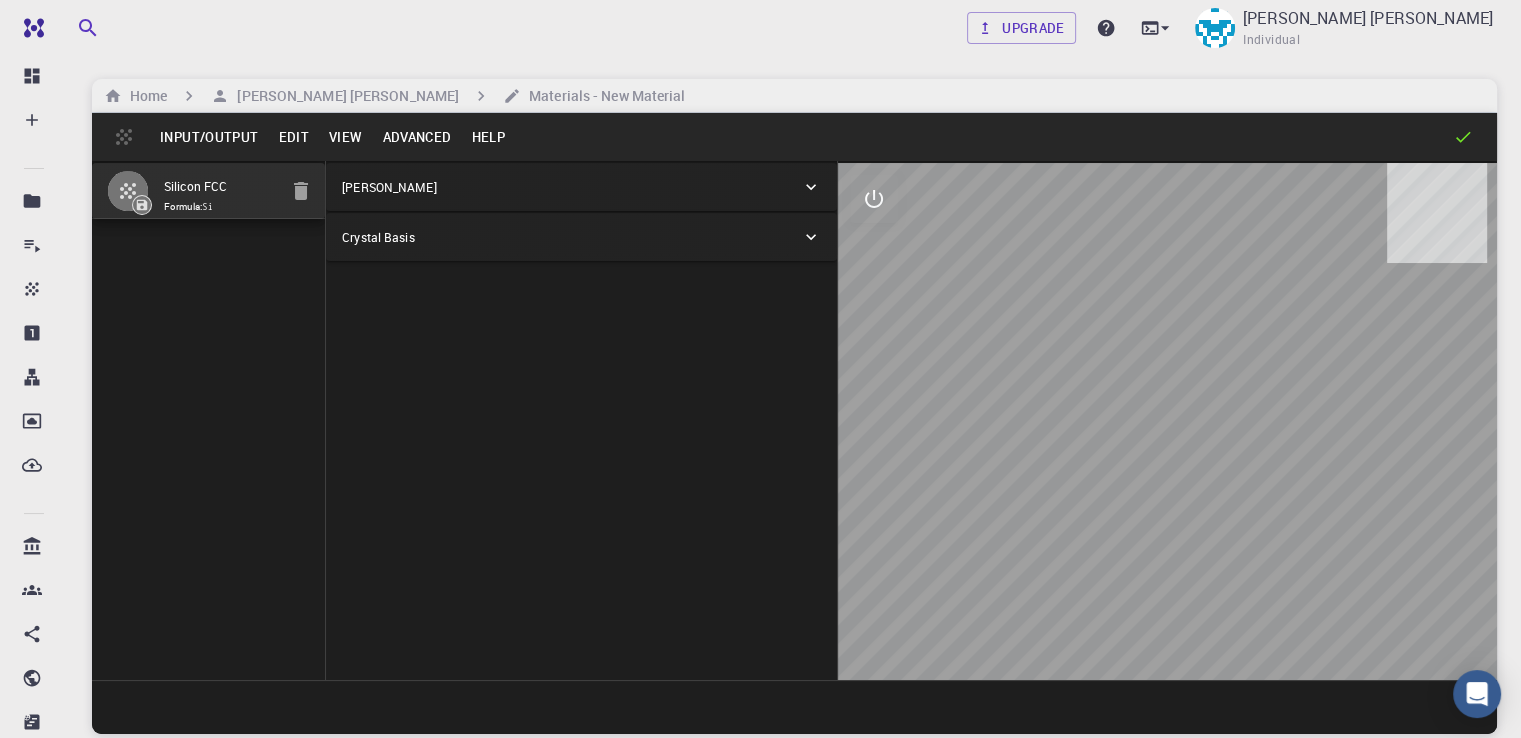 click 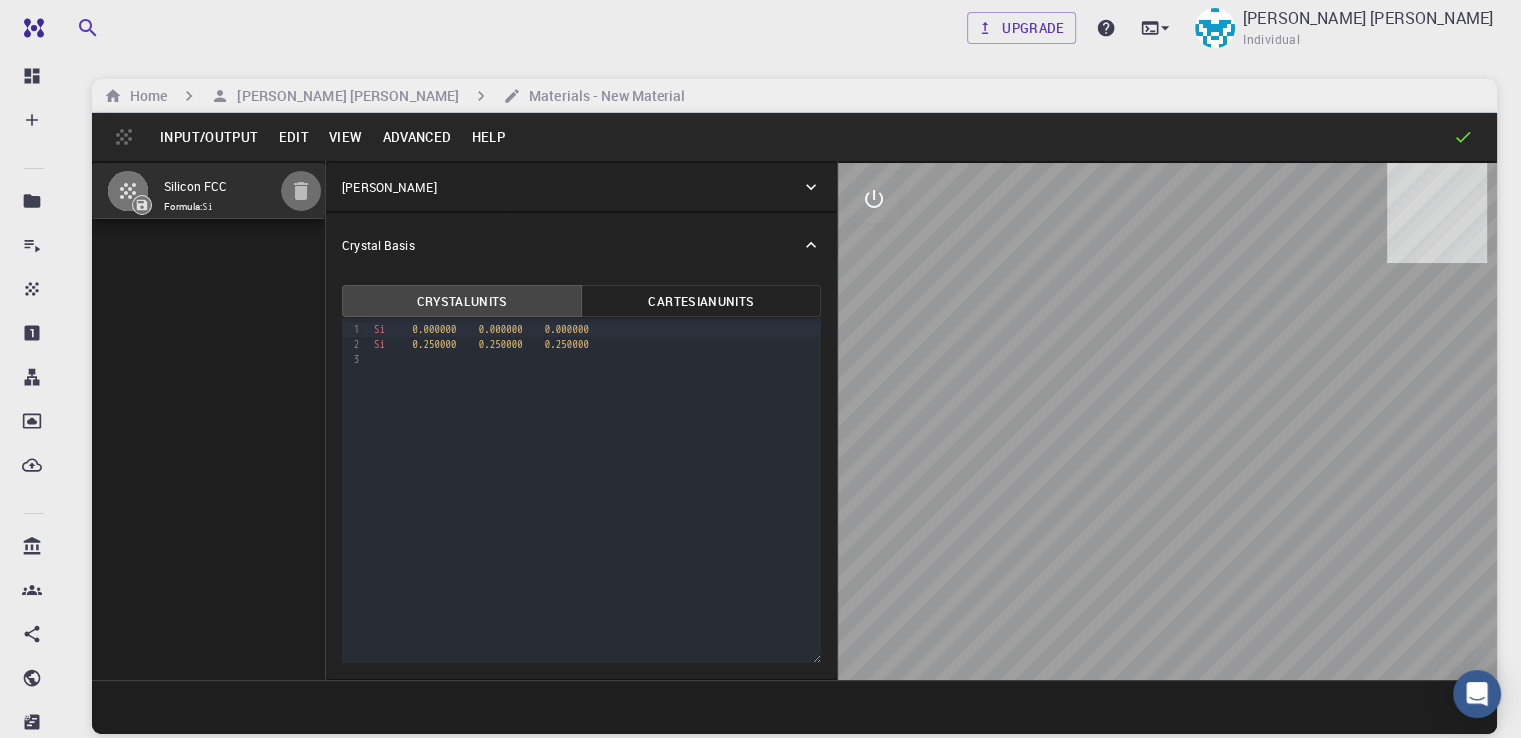click 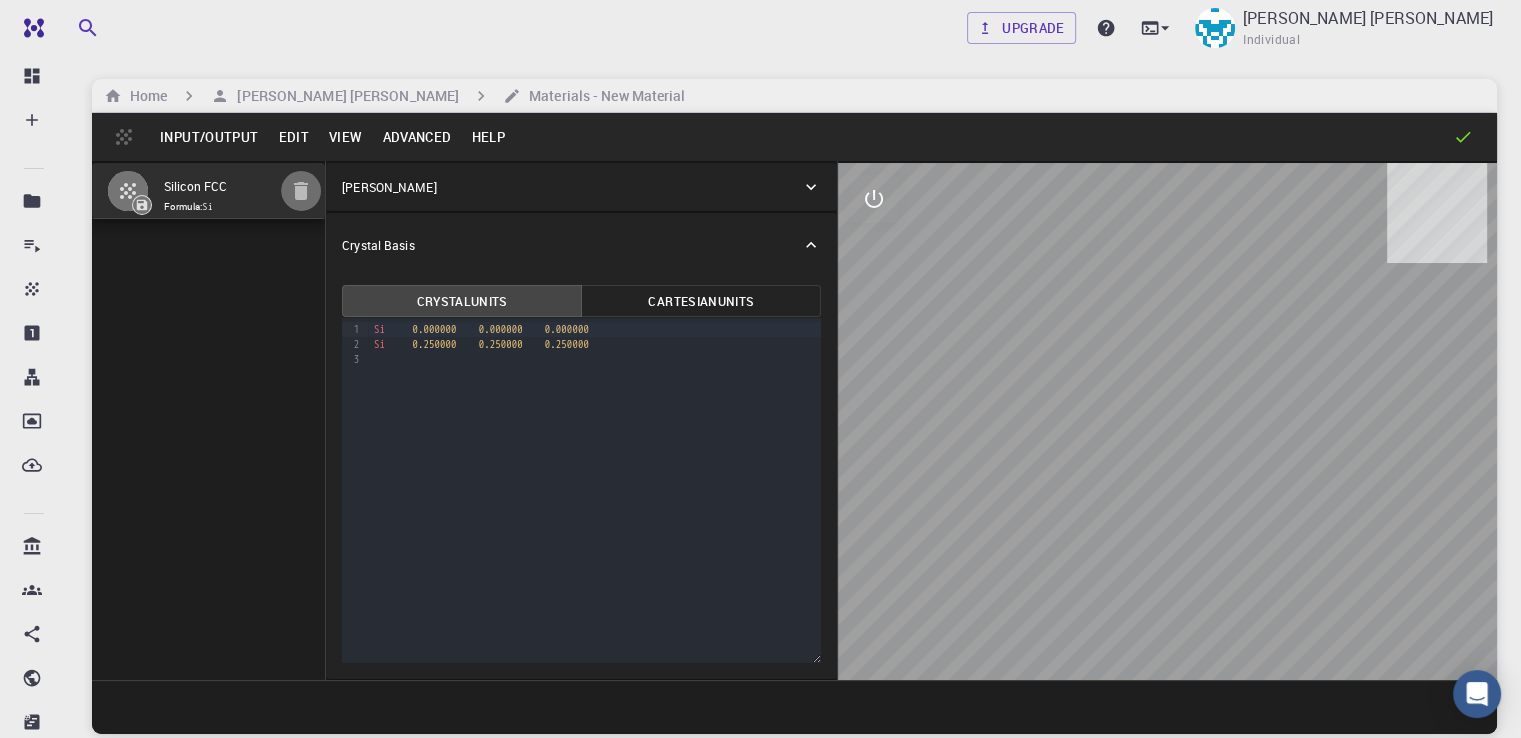 click 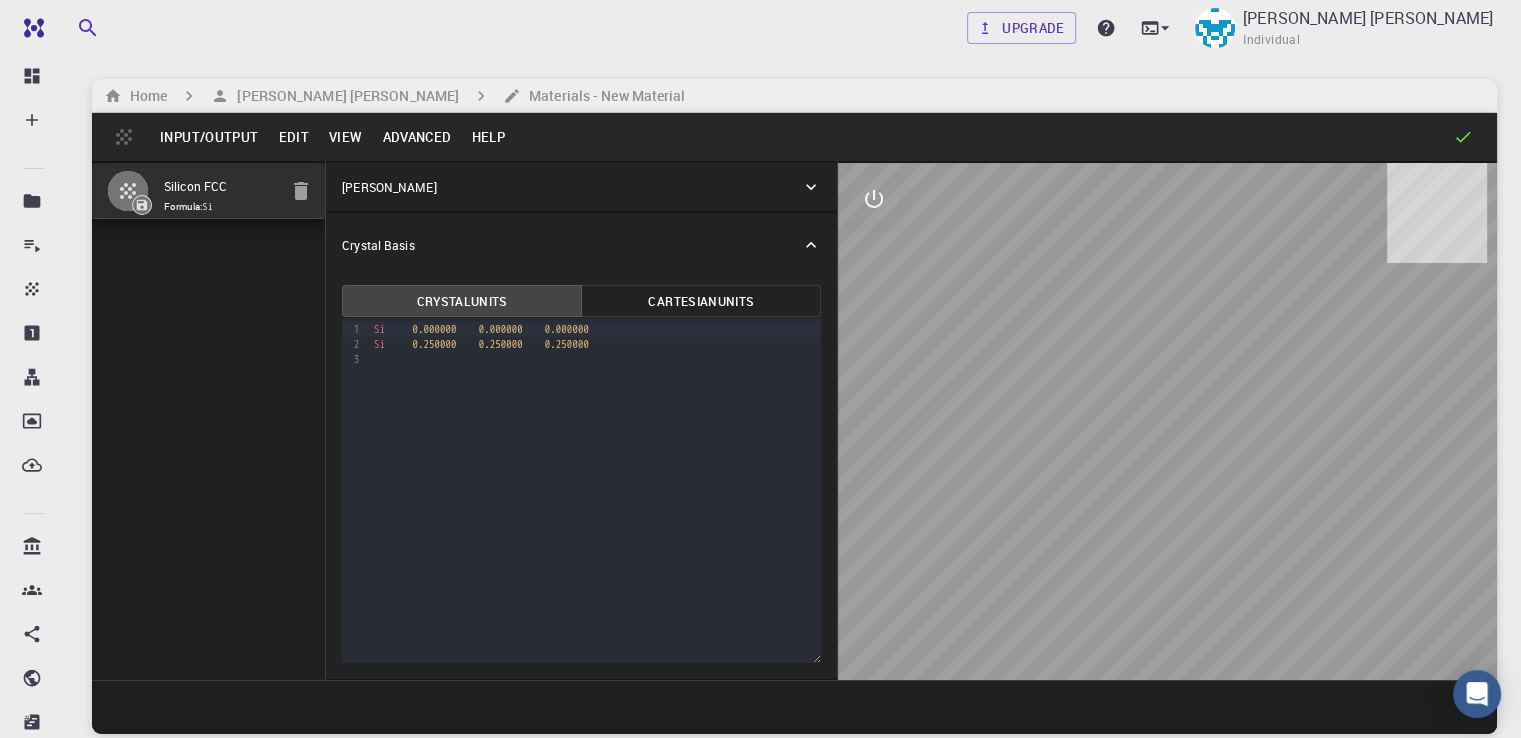 click on "Upgrade Haythem Suliman Basheer Individual Home Haythem Suliman Basheer Materials - New Material Input/Output Edit View Advanced Help Silicon FCC Formula:  Si Crystal Lattice Lattice units angstrom angstrom Lattice units Lattice type Face-centered Cubic FCC Lattice type Lattice 'a' 3.867 Lattice 'a' Lattice 'b' 3.867 Lattice 'b' Lattice 'c' 3.867 Lattice 'c' angle (b^c) 60 angle (b^c) angle (a^c) 60 angle (a^c) angle (a^b) 59.99999 angle (a^b) Lattice units Scale Interatomic Distances 0 Lattice units Apply Edits Crystal Basis Crystal  Units Cartesian  Units 9 1 2 3 › Si       0.000000      0.000000      0.000000   Si       0.250000      0.250000      0.250000   ©  2025   Exabyte Inc.   All rights reserved. Platform version  2025.6.26 . Documentation Video Tutorials Terms of service Privacy statement" at bounding box center (794, 445) 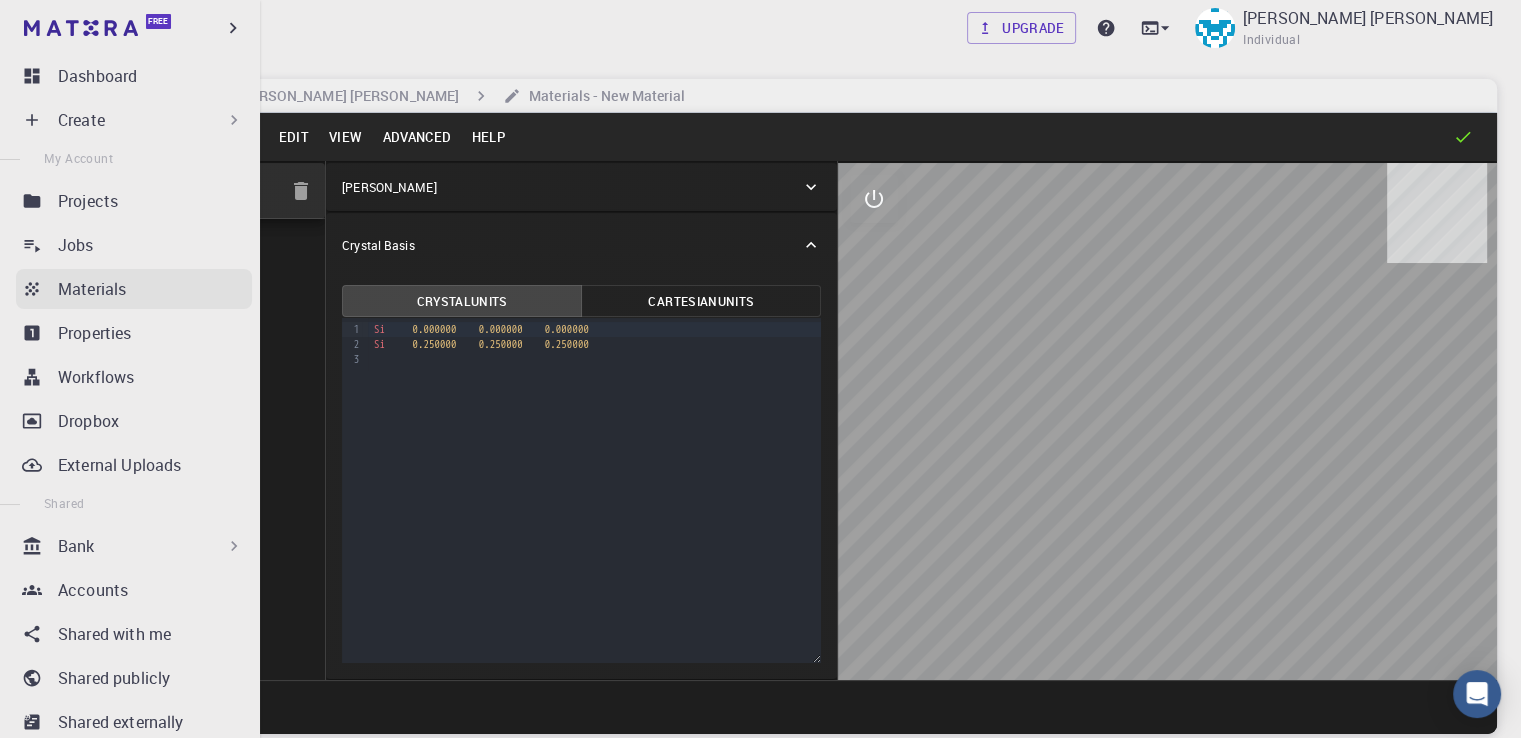 click on "Materials" at bounding box center (92, 289) 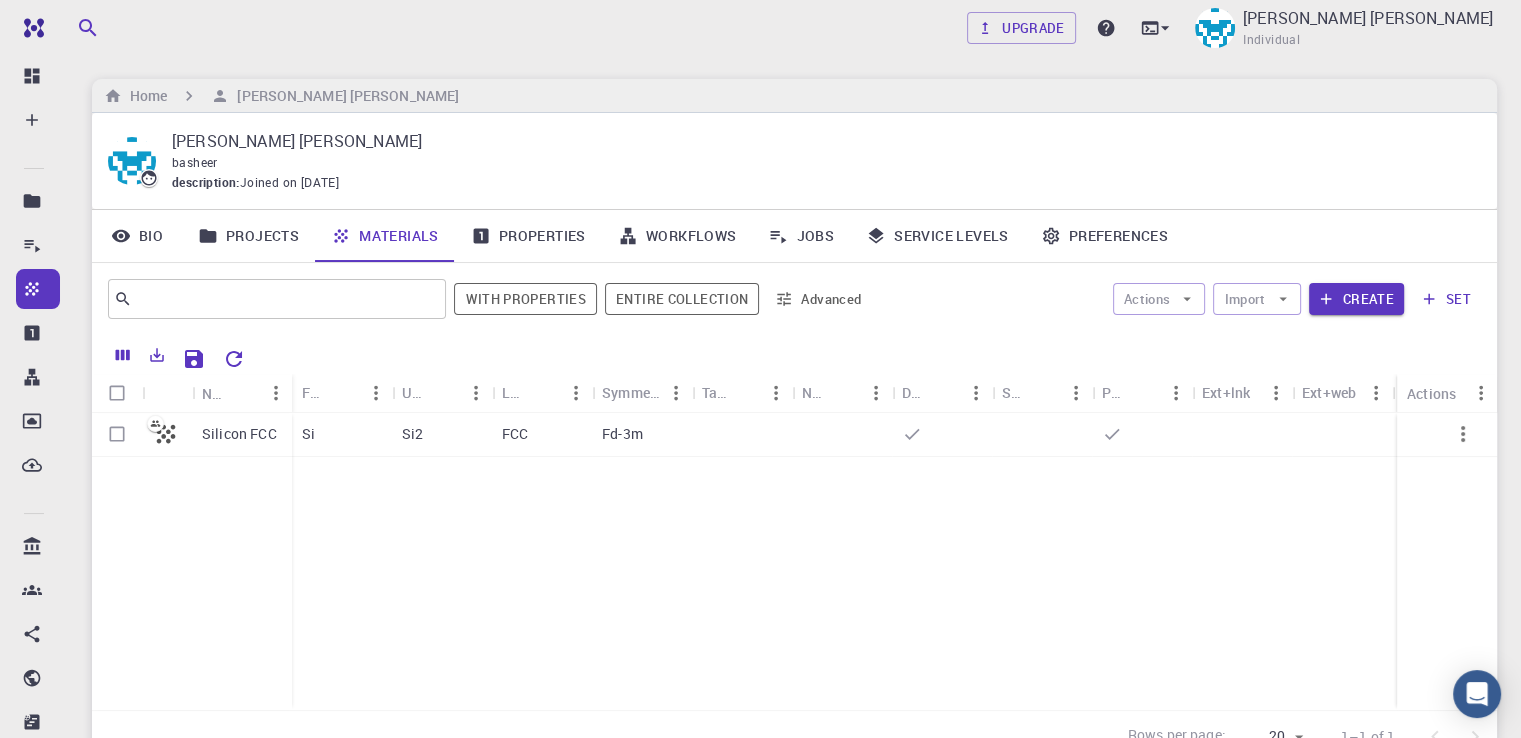 click on "Joined on [DATE]" at bounding box center (289, 183) 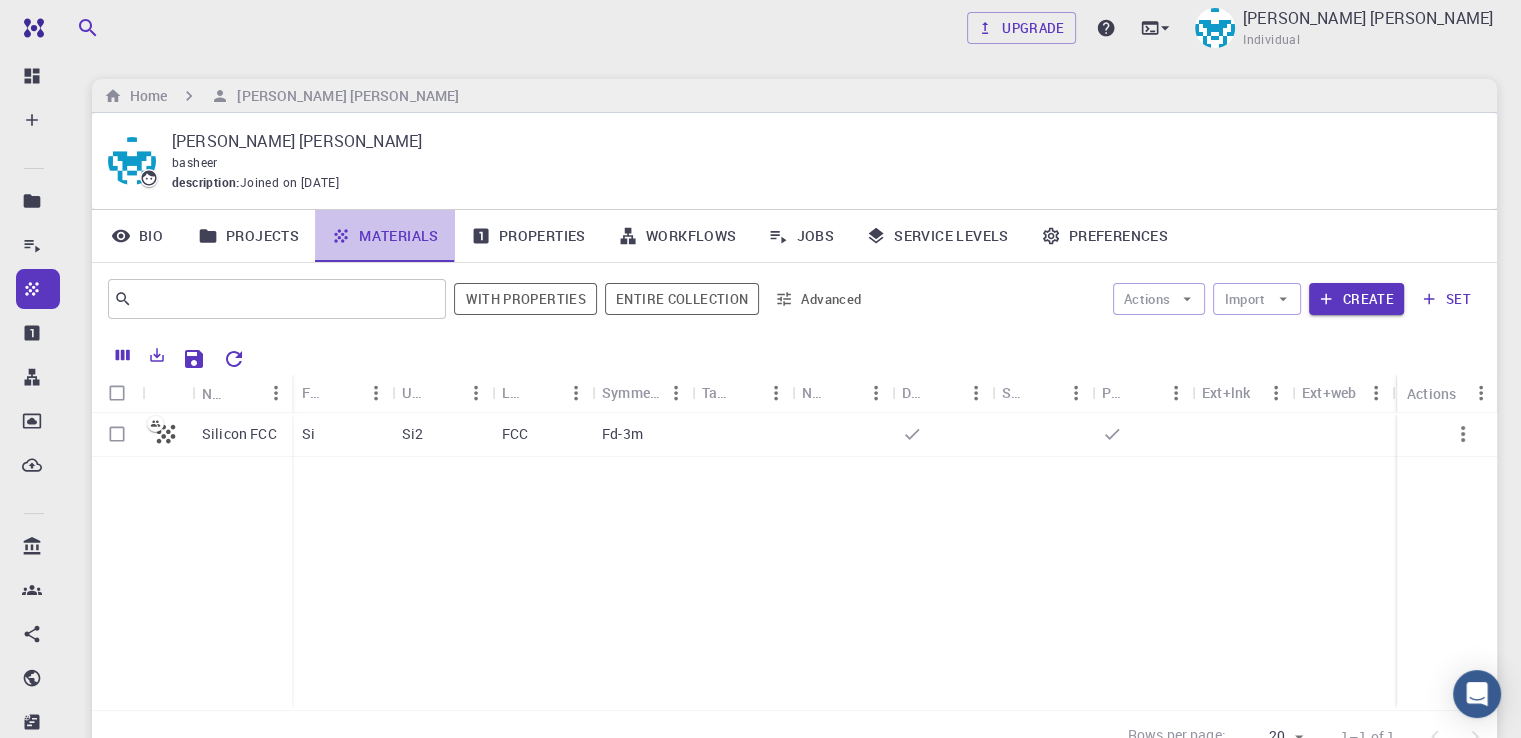 click on "Materials" at bounding box center (385, 236) 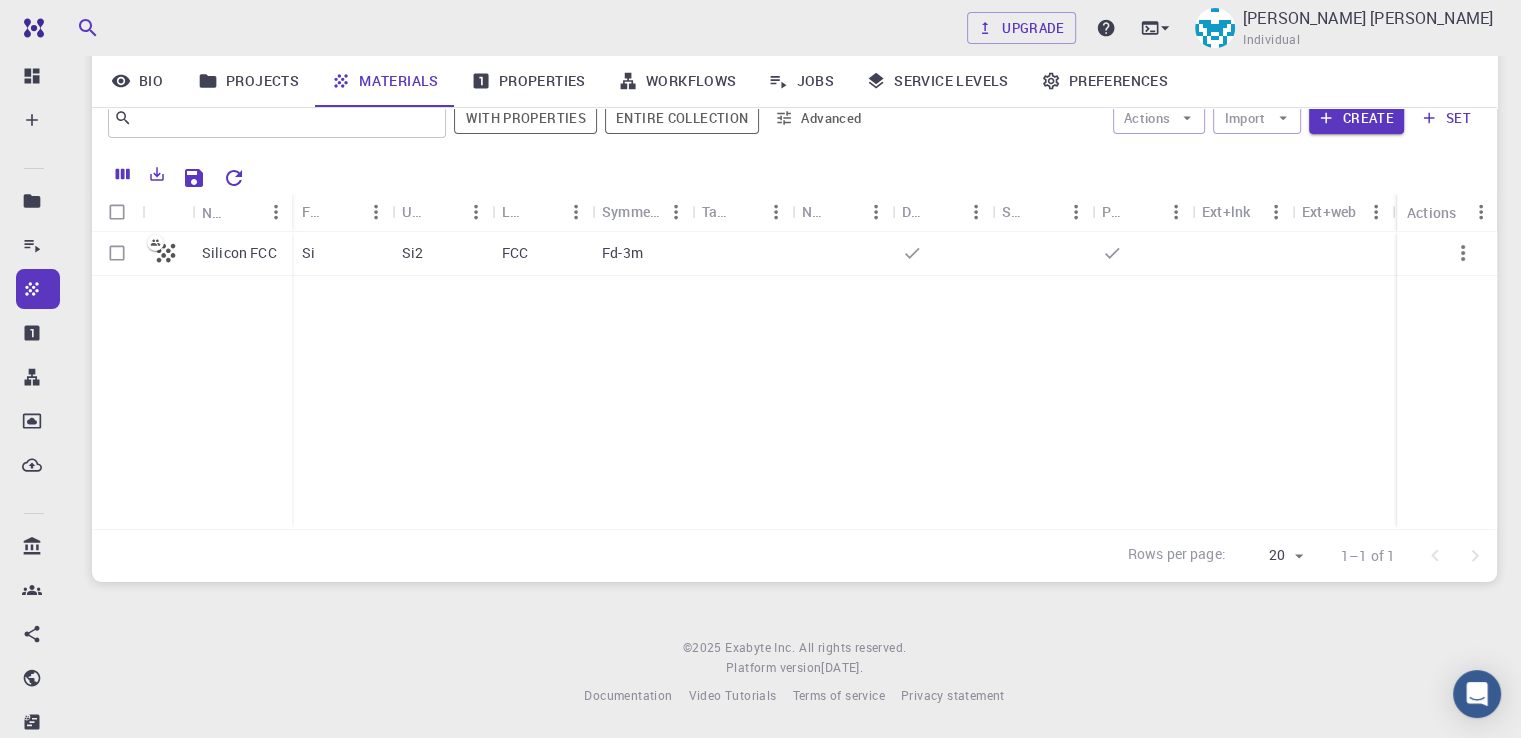 click at bounding box center [868, 175] 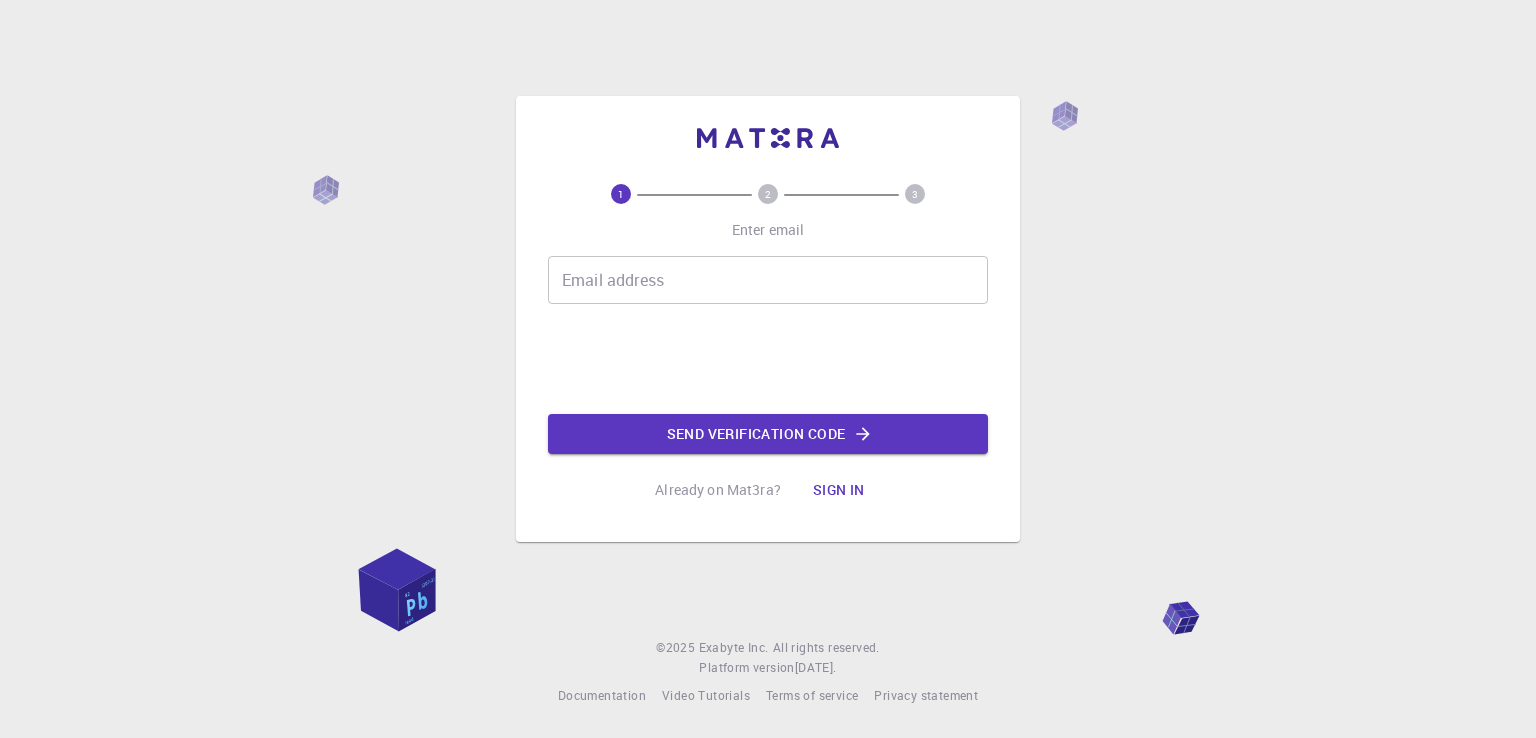 scroll, scrollTop: 0, scrollLeft: 0, axis: both 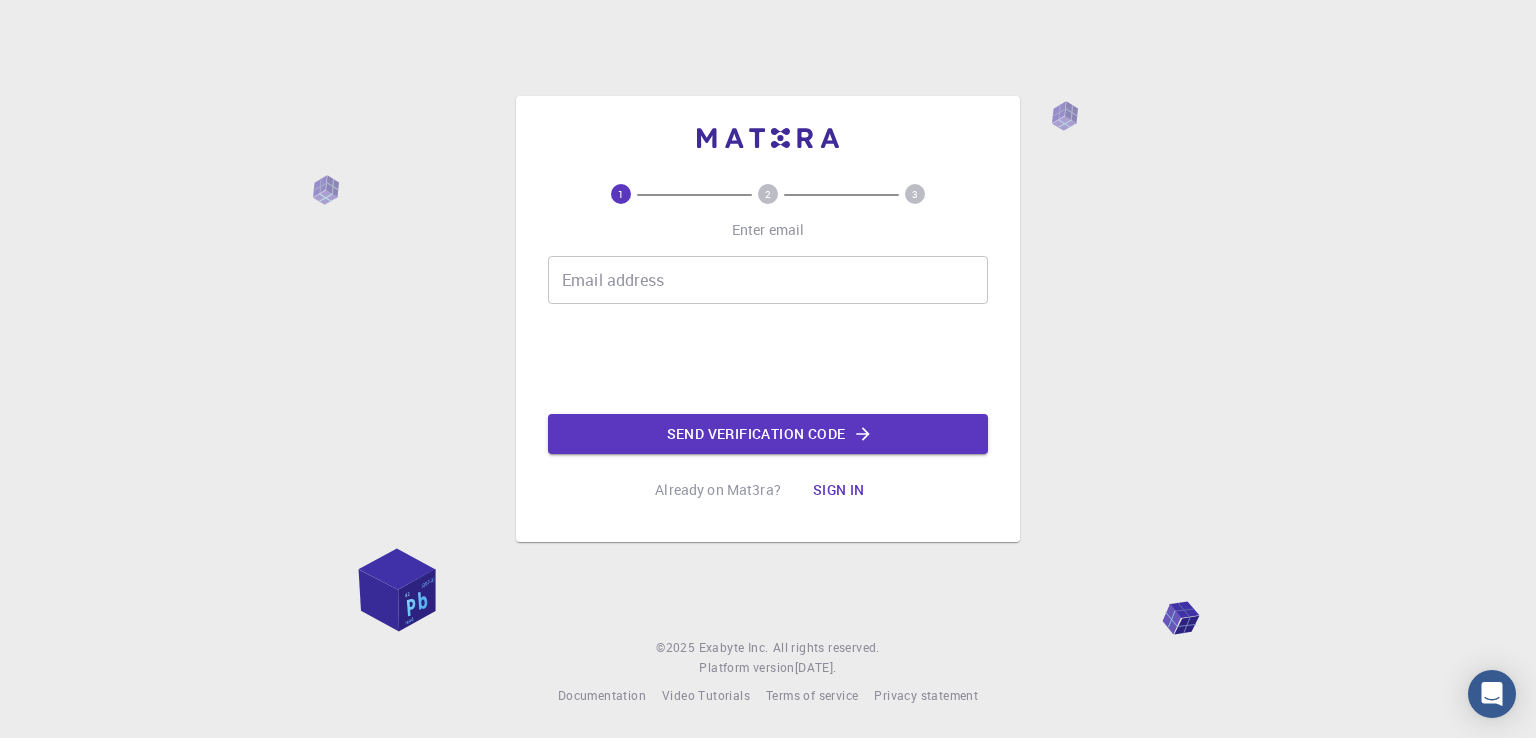 click on "Email address" at bounding box center (768, 280) 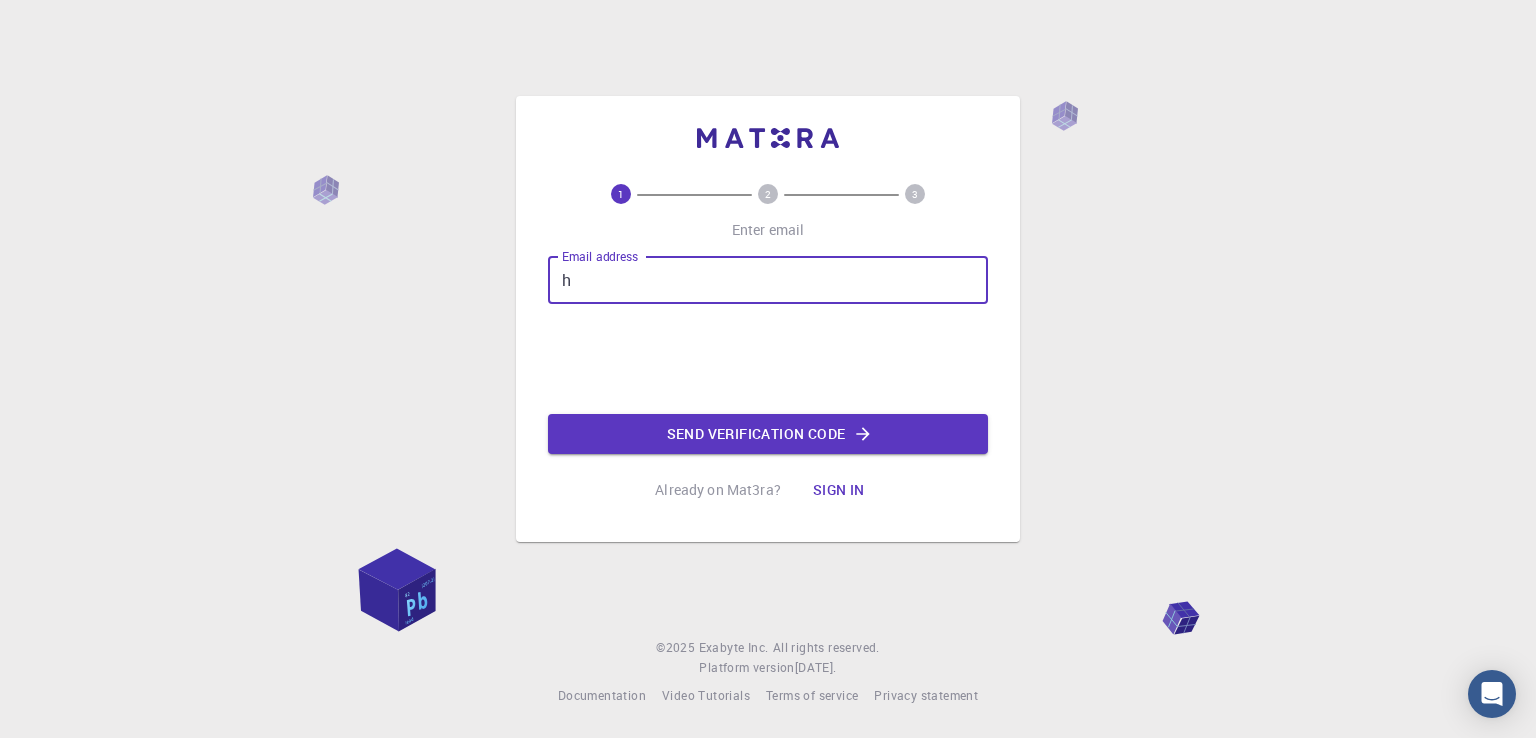 type on "[EMAIL_ADDRESS][DOMAIN_NAME]" 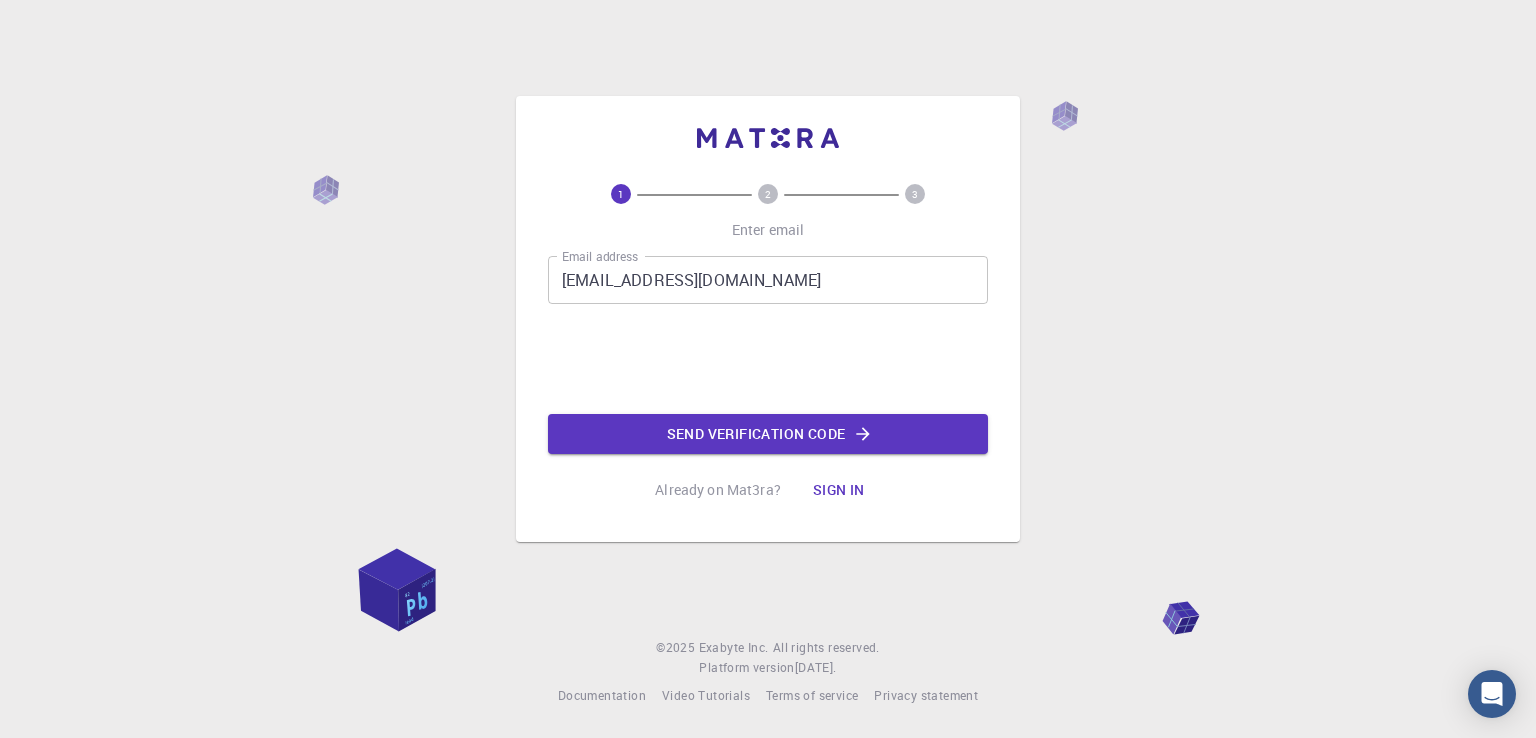 click on "Email address [EMAIL_ADDRESS][DOMAIN_NAME] Email address Send verification code" at bounding box center (768, 355) 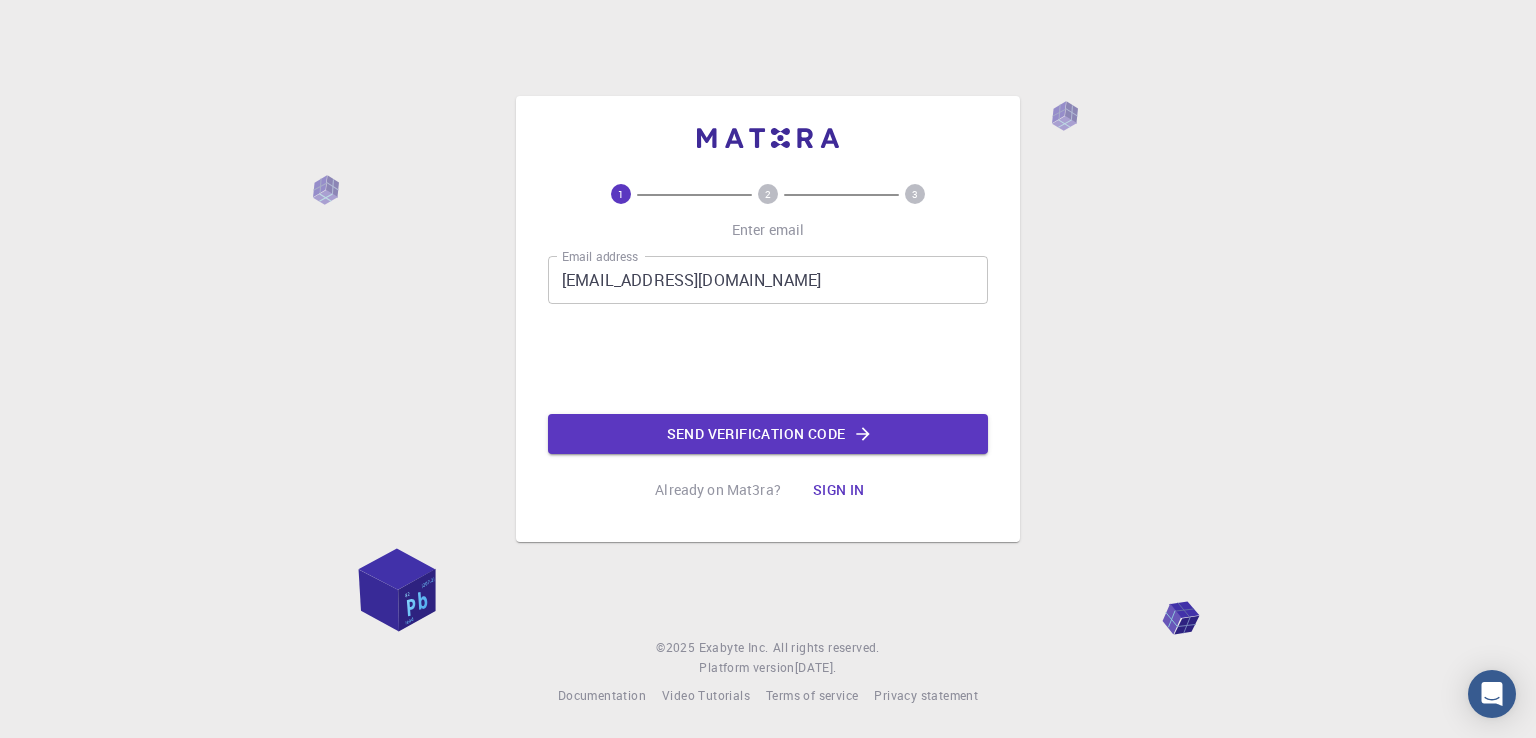 click on "Email address [EMAIL_ADDRESS][DOMAIN_NAME] Email address 0cAFcWeA5HxOjcHJLx1-h68vtcGv4SQT9rQIO0m69ww_Vz2mIH1bJuYcFe90S-iuIpZ68dILWO_b4iuuTQh7KiYg2iaR5sukJ-ghhP6E50IsbJstqbgR4XZZPg6X1ufyAhEL-Rkp7--yjJe2HUqq-C8TTLFKOMd1Pjf72HuZ0wV_9w6iGCUVhA8VOO_mVwR5ogXNkgO_KA8WlnVts2SNNY2rLF38RQLTXxLvnuAuMnwV8fuowhlmTIBB7xApZn8wyAZt66dnsdeh6Z-tz1WJj-cGI5f7NQHxiB8RfuME-sSRYV4FWk9Eqd2gBBFDRFYSFrL-qo0XSjjChxWC9mlHJBDNGSUaiLyuYIXuDOOO1ozRjFcfyzHG2hP7QcysFgy3syFgjh_zuL8pcZ95CXmIg_N4X47lBxzV12HJEdp0cUygSdopUVoDvtMYFXe9B8wUqG_4tsSfYmHyKHcQXQTIkc3jnYHunBheKcMLYLjzavG_NYkpNmrwj972i9Q5yoVg9vS_79KHyH-aWGurne-d-dgj5bAJxo3SJuyApUn_8pV5eS5nH-1bw9Y8vO_8K_Vw2Z9f7DYYN-OaYzhz5bw0C1YB2PQKF1UHs2w16UVgzYW-OK_EY0ld4XfCUcqCILwcgj7Dpx9qet3gJD6eyReJtkMYTc56lSOcwVi2HkZauUTjQ4U55bR9HCt5uo1_CKIN4mb9hliwSObe5eHFspd1W75LfYnX8Yj73Ro-X0FBz8TdNzzl8lst_3GbWOR4g_70Rr_RQyaDgRlXMOiAMXMwpZFhxjzarFmcNF9WJh6ZvU0A5huHsJRtdWFoY Send verification code" at bounding box center [768, 355] 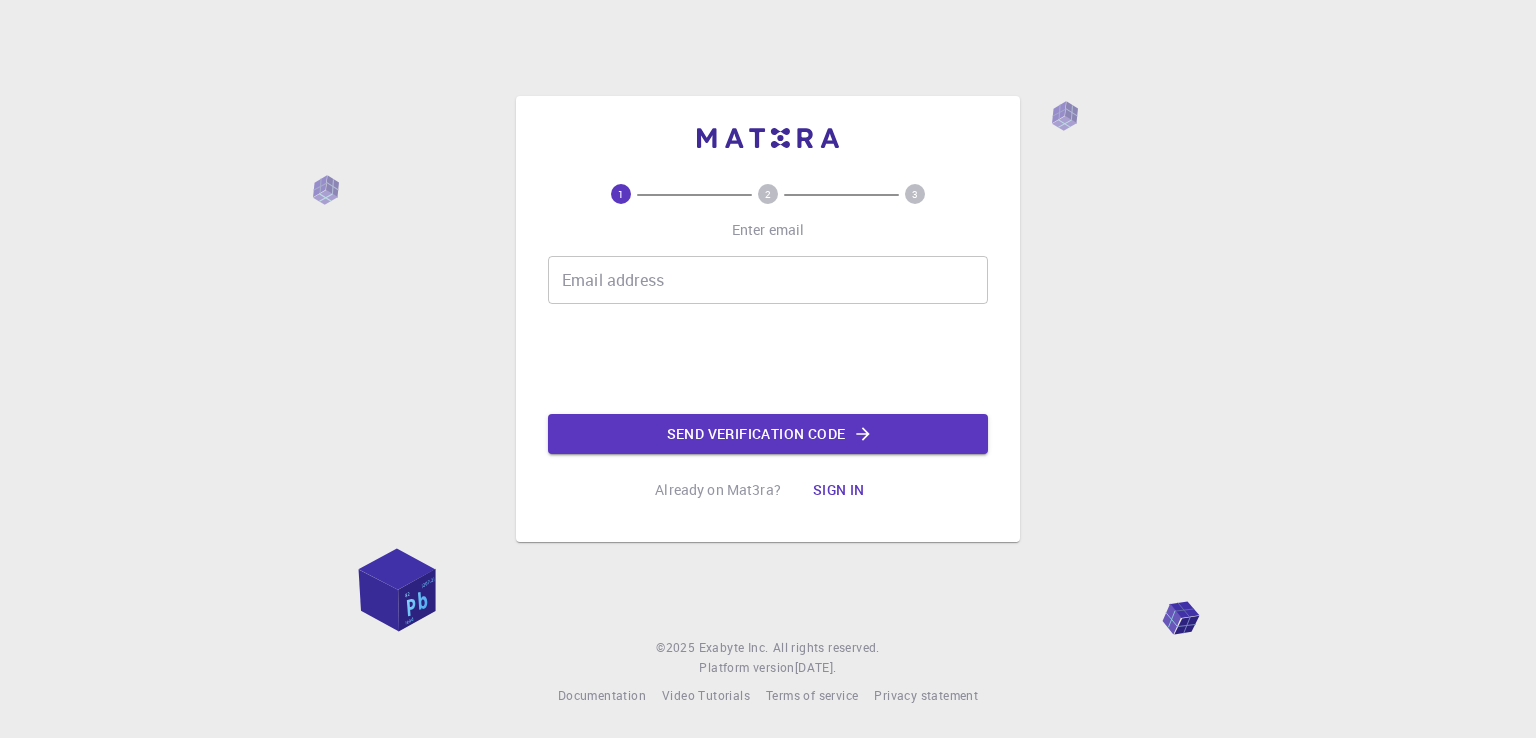 scroll, scrollTop: 0, scrollLeft: 0, axis: both 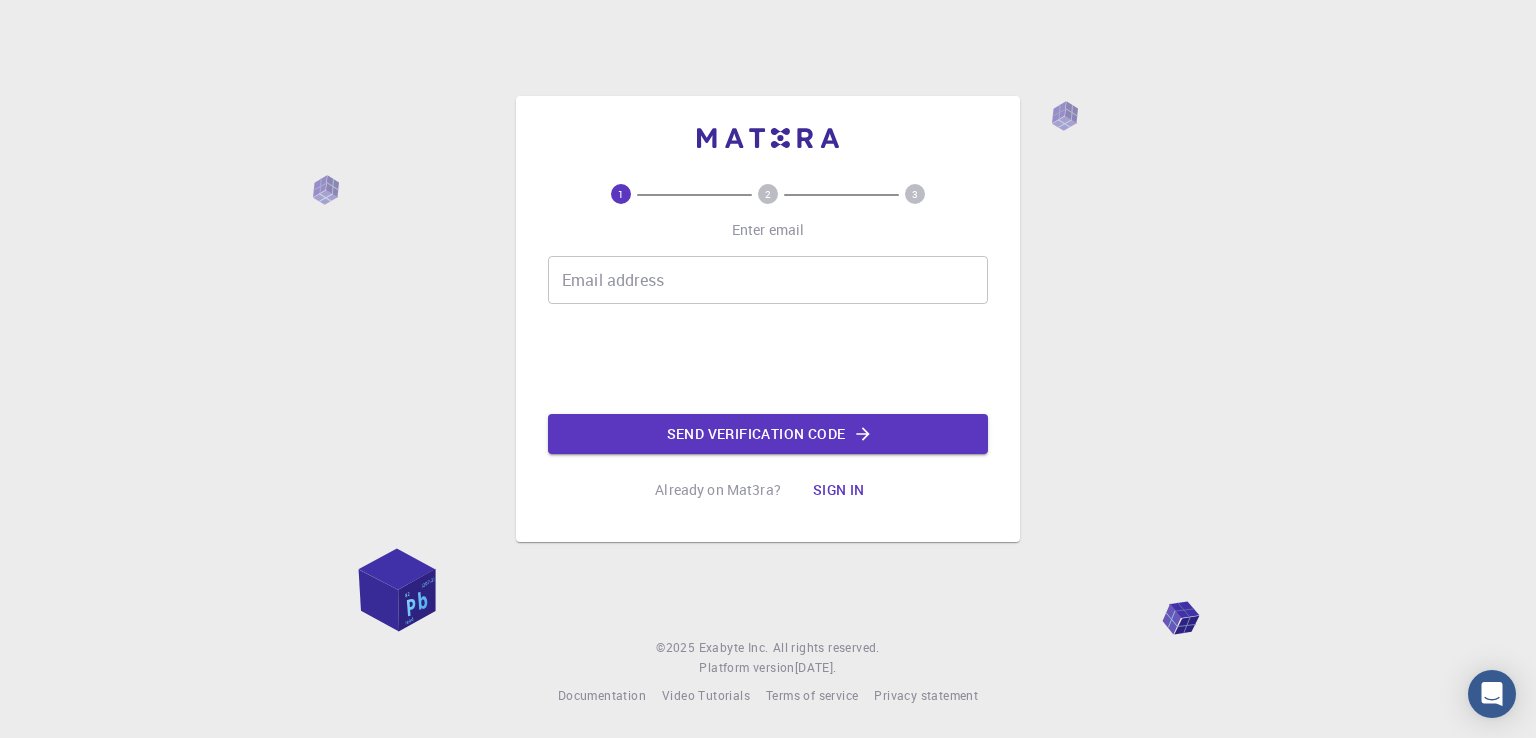 click on "Email address Email address 03AFcWeA46M719nEO0sjdqVuuvVzEetxB_O-43czpW_hnNhcrJaCnSAJpNLfMuR7XrXXxdhTRoWWd3JCBpzSW85mku5yblaSZUHFX6g3QKNkpI_-B0JkEe-HJgInVmkW-GRajtGkXO0VyIx6ZAhRWXaZmi89Qb6MewrUVDWJNU4K5ZWAgCX8DROflgpOQ3vWLKUY3udtXXqA4joWHoqFvDjYSE5ggCbTppC_iUns4rLy1jxEDYx1MamCDoTw-_GKZPoX78jLcX2iYDY02F0ilEkvaIRB-ZcWNpZqStcv7UWNOe60vOPxbwJUUZzPBiGCDolMFBuzW7M82WcWUQ0oJvVHEMlqGz-7PXJ4G_bFdTvJep6NzSyPwJmmVosZqcCqNrnBUyMnInISPWe5sKKFbuGlYT-mhmpFx3Stf8SeifCpjC1h62fXd7Z2ku7Uehk28E1_KjxCnU34MD0eKBM5pUTCHXXnHV-Mxh96MgpuLnHh7w_SBI8JXToSnJOIDY-3s_SHvCgu-1jID8oYr4KVTA16uEDZ__Th1yPWzLL7C9SfK6J0YLJuvmfh0C6QVq_-lSJ9RGec1H5KyOr5DkSlVuc4AdlflGyLxnblHk23xQiZGEAMVuVNL0i6hWO8Qq_u4lE_cg96YiUQCYTKFFHrRoW18ATrc6dkTUY49JvP2nVYqr9OmLj0-wvg5U_S-ouIW_1M5dJs2ewjq5xln0F37i2Rg_87Z902K8Ae-ZWHLIuBcdSCl7xfj1zDXJu017x1FGWqkmfsJdX2pHHNRjZM9Dbsgf5W4CHP_snLGSjrSDa6d2LkRRpT_OjbrCqCGVIFEPqPsOhkI6o_AjN0wuyzfLAUE8PnEKLHvQoQRonEOS9KBxnUrzlEcTNI3SJARAFQEc8MSbroMCnuAxbZjtbS_A9mRYt3rASpRnUwDS_MPfJqICVnLdDnPQrjBSyL4KPnd3oHakUWUmnr-IcDAqdvxbcGu_9f_pF_XnOg" at bounding box center (768, 355) 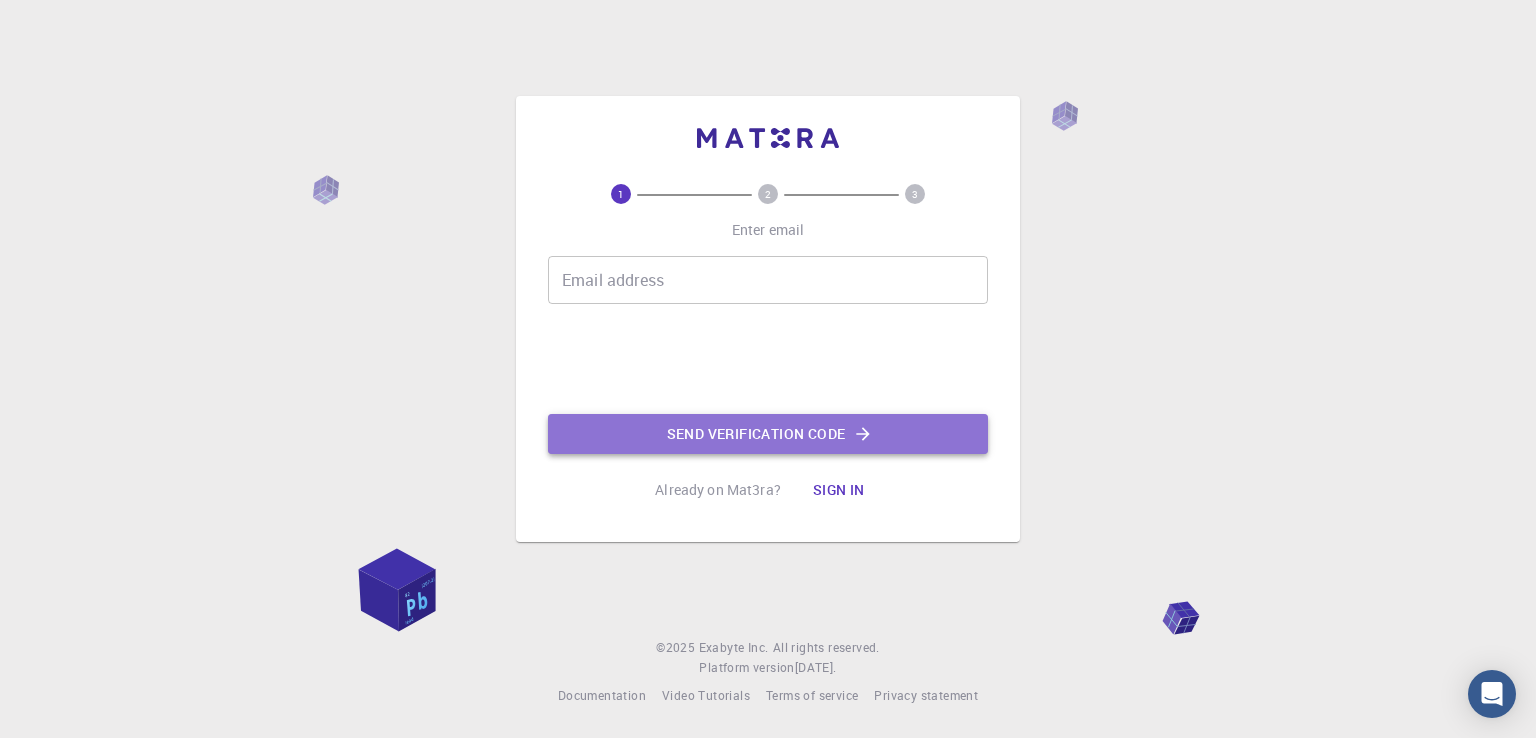 click on "Send verification code" 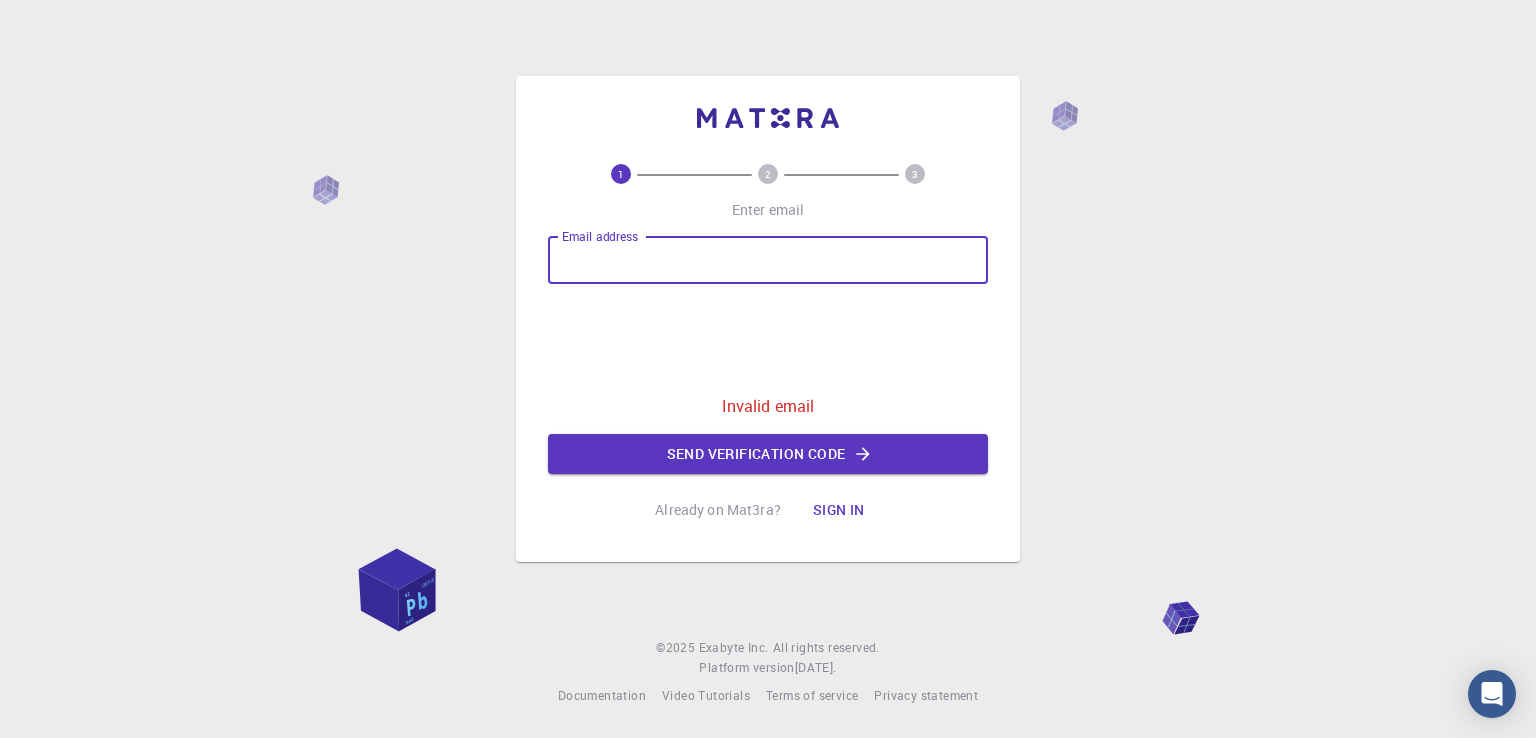 click on "Email address" at bounding box center (768, 260) 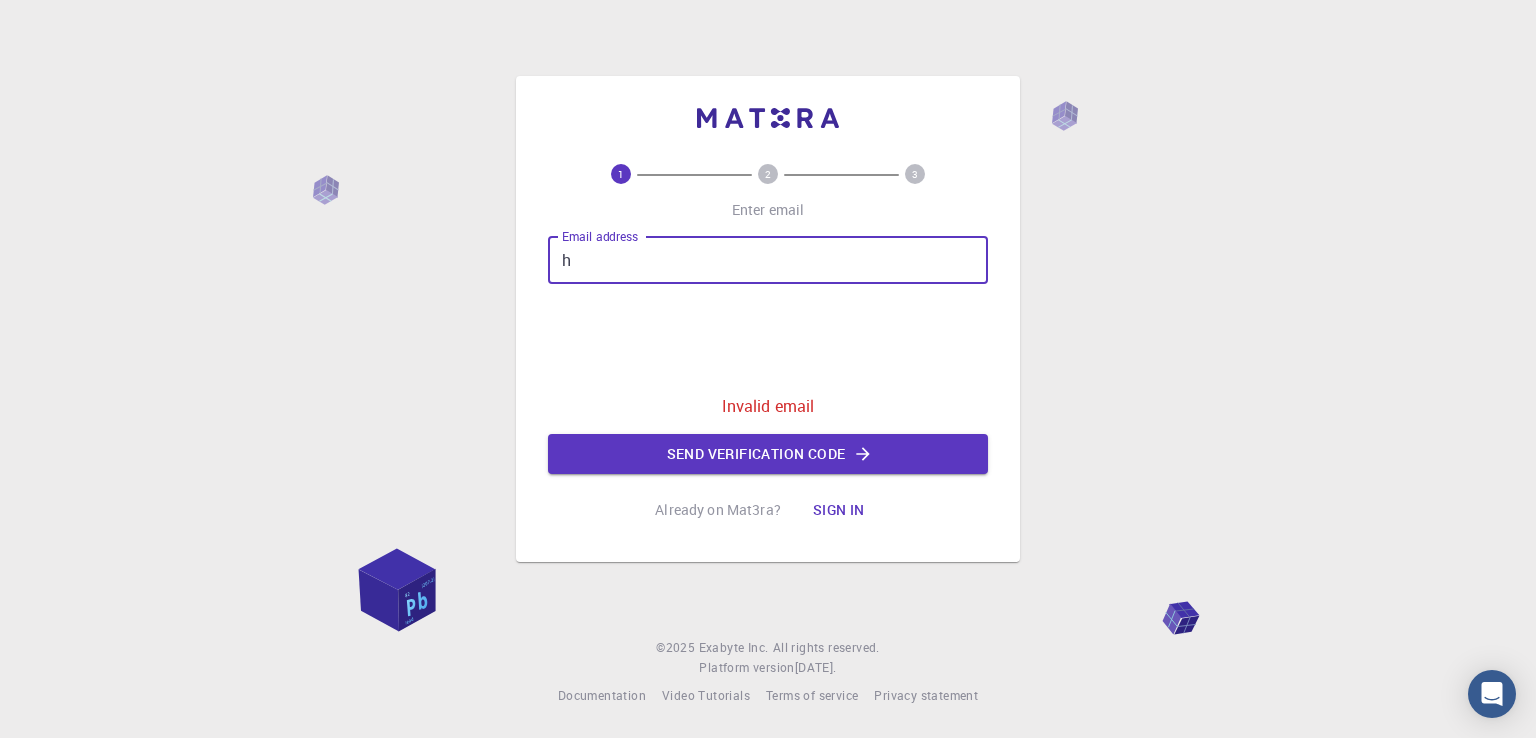 type on "[EMAIL_ADDRESS][DOMAIN_NAME]" 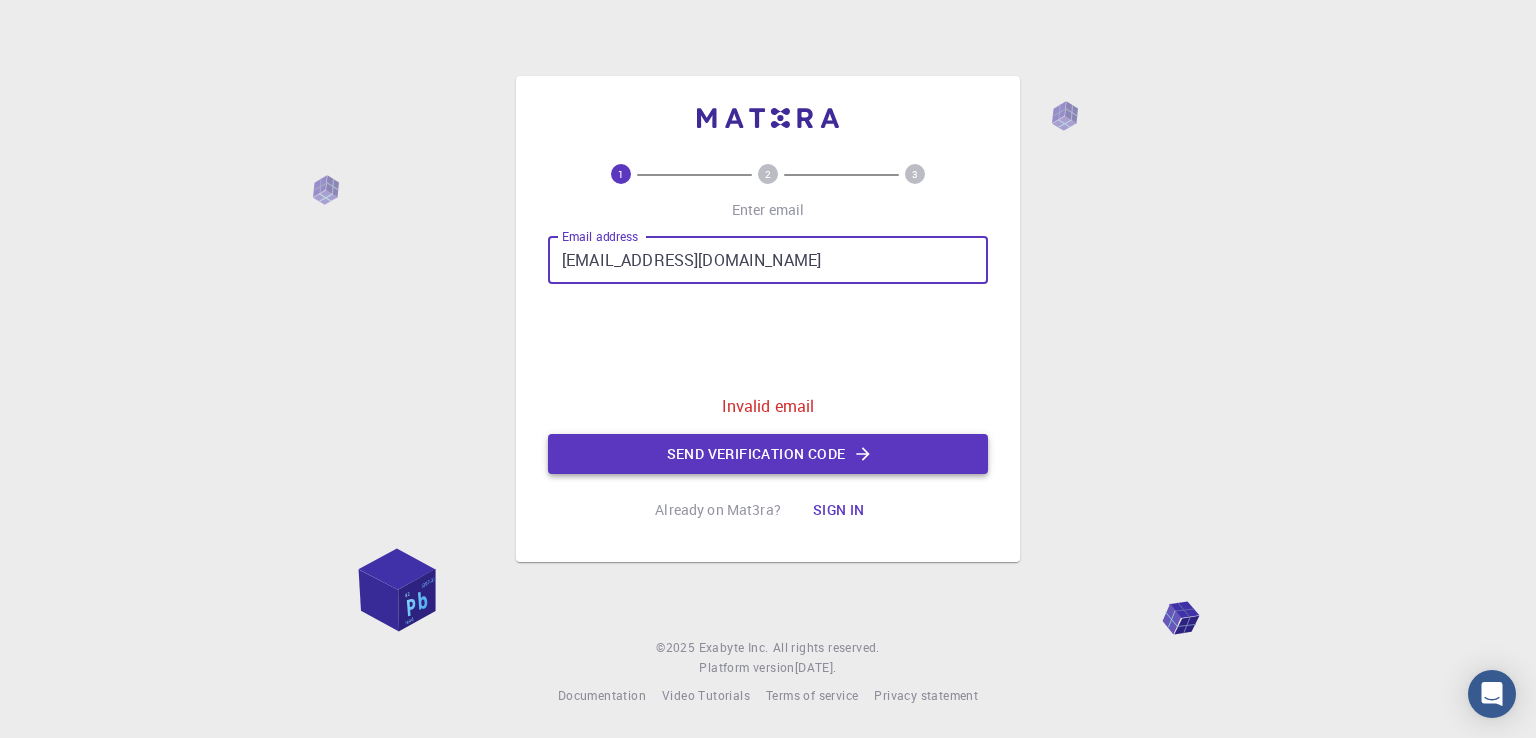 click on "Send verification code" at bounding box center (768, 454) 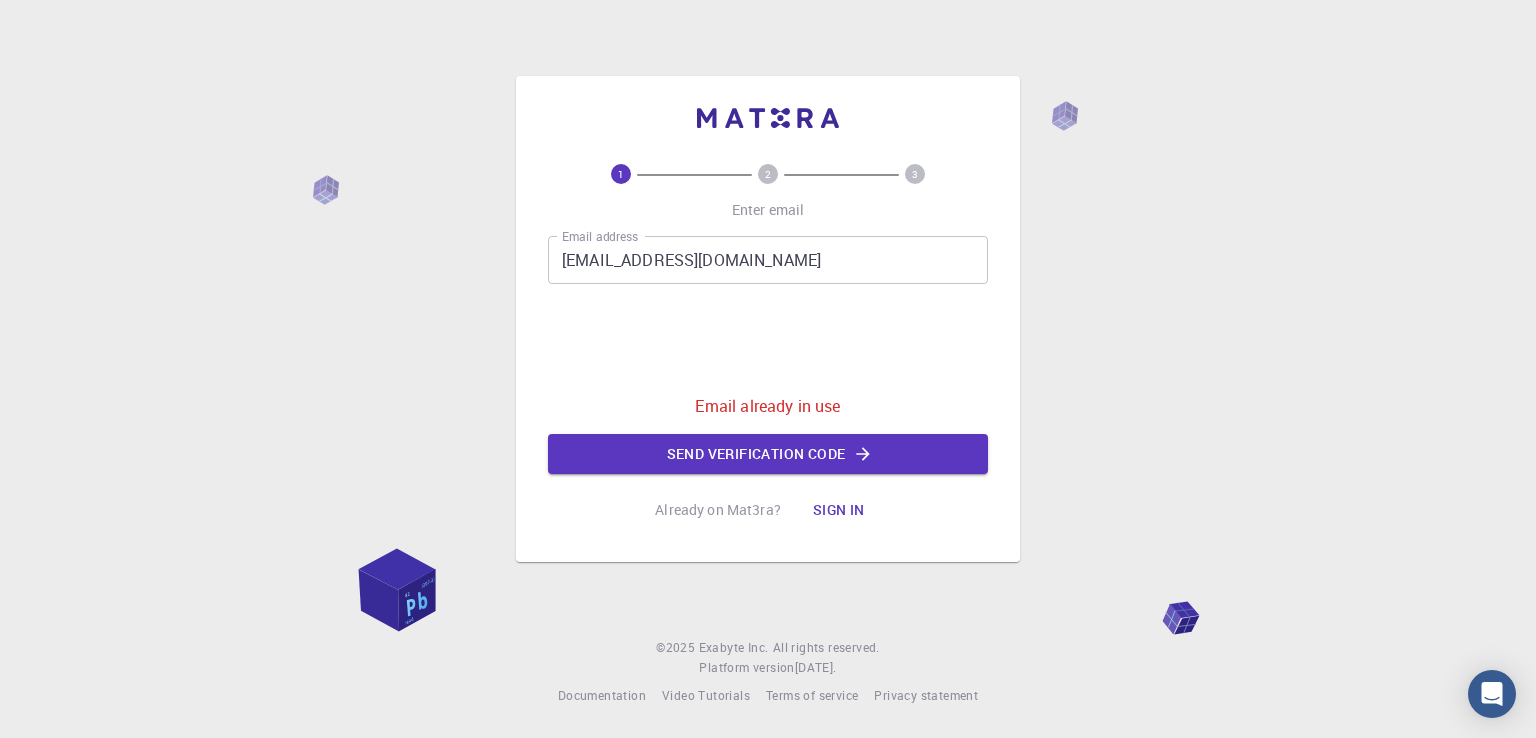 click on "1" 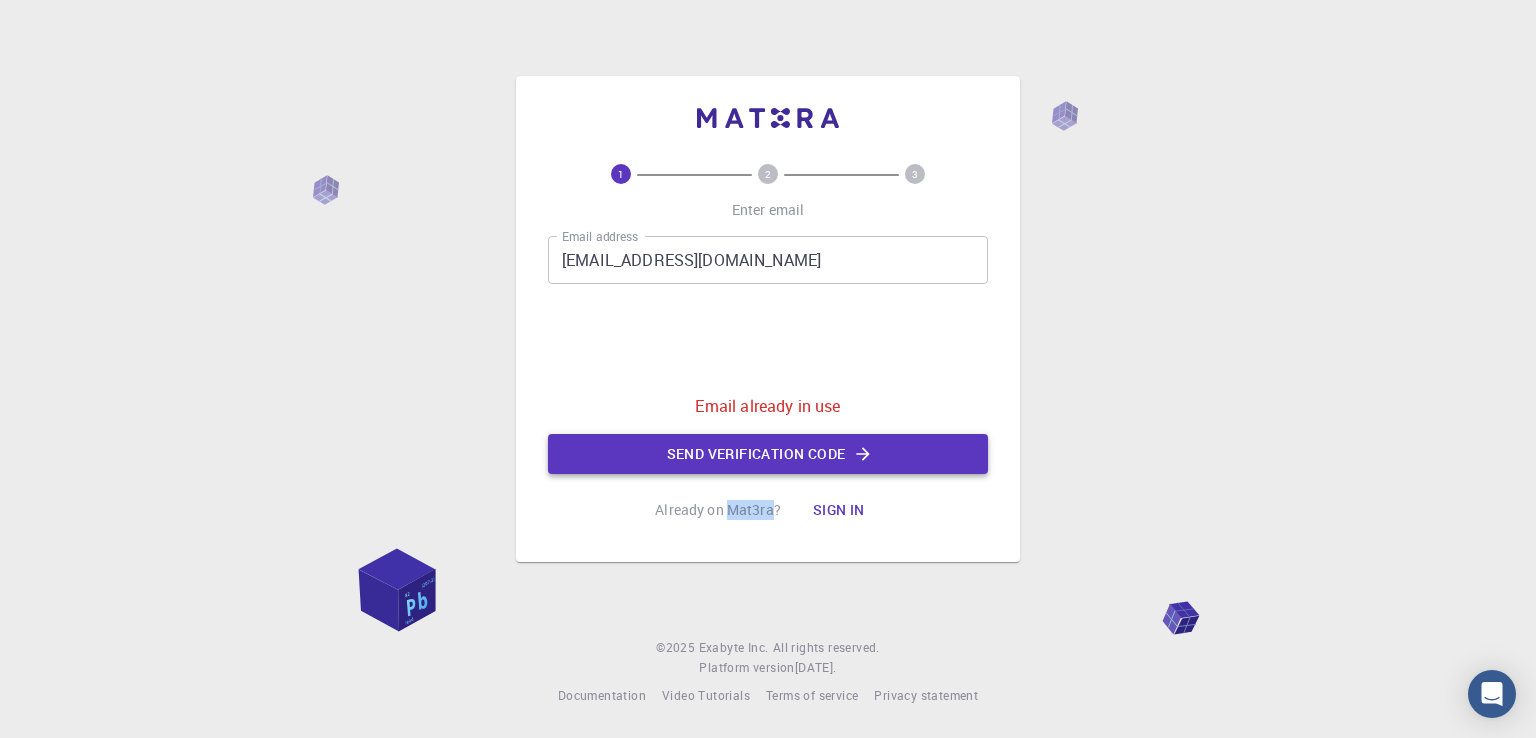 click on "Send verification code" at bounding box center (768, 454) 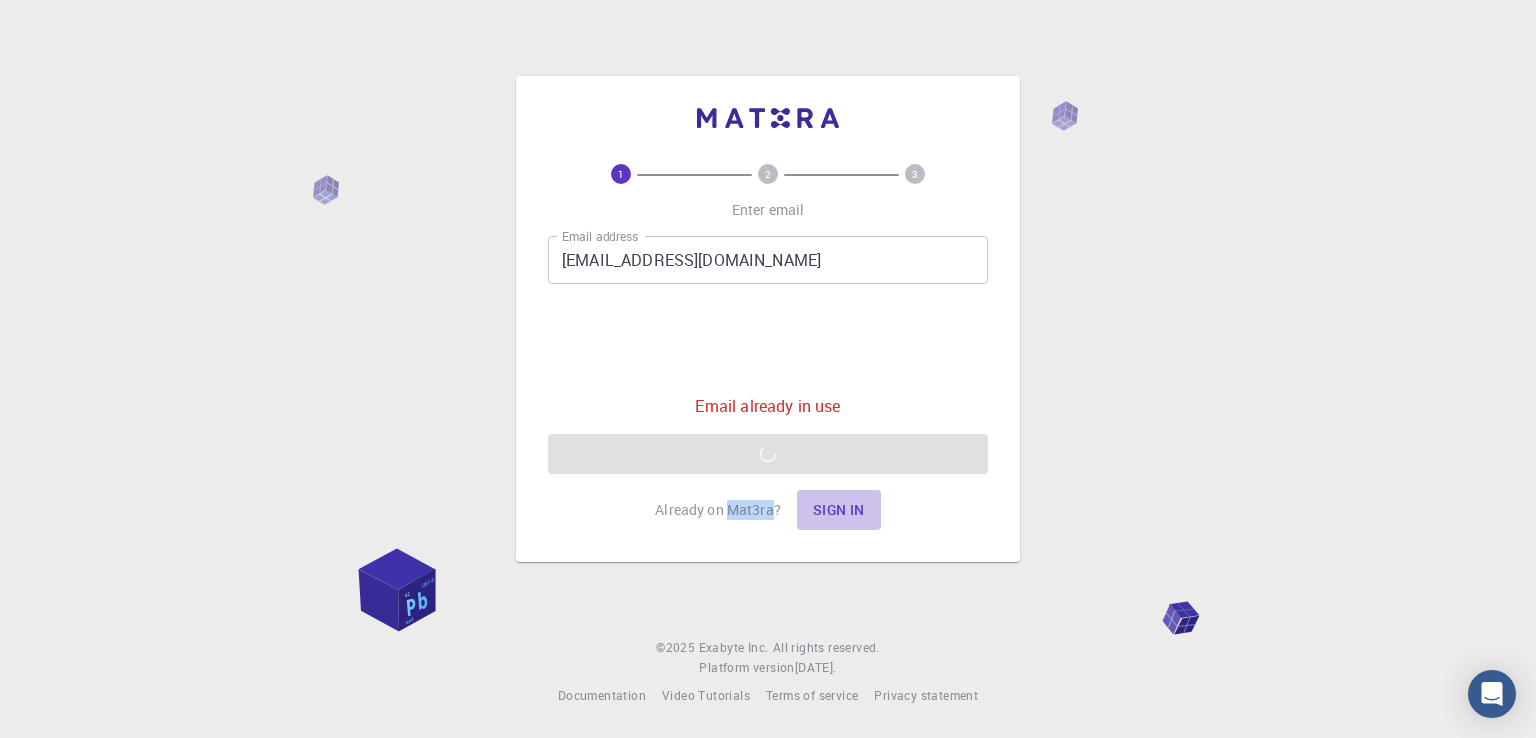 click on "Sign in" at bounding box center (839, 510) 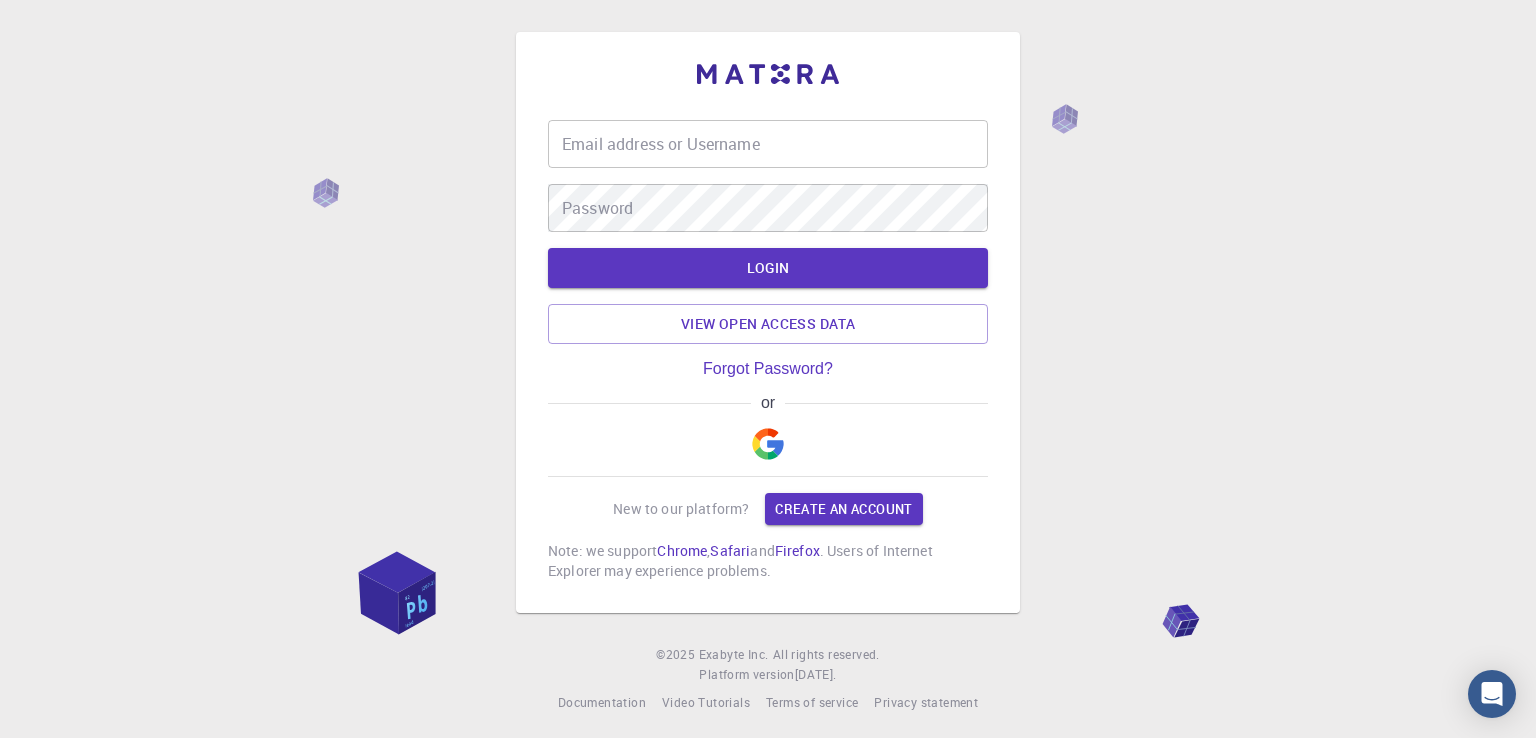 type on "[EMAIL_ADDRESS][DOMAIN_NAME]" 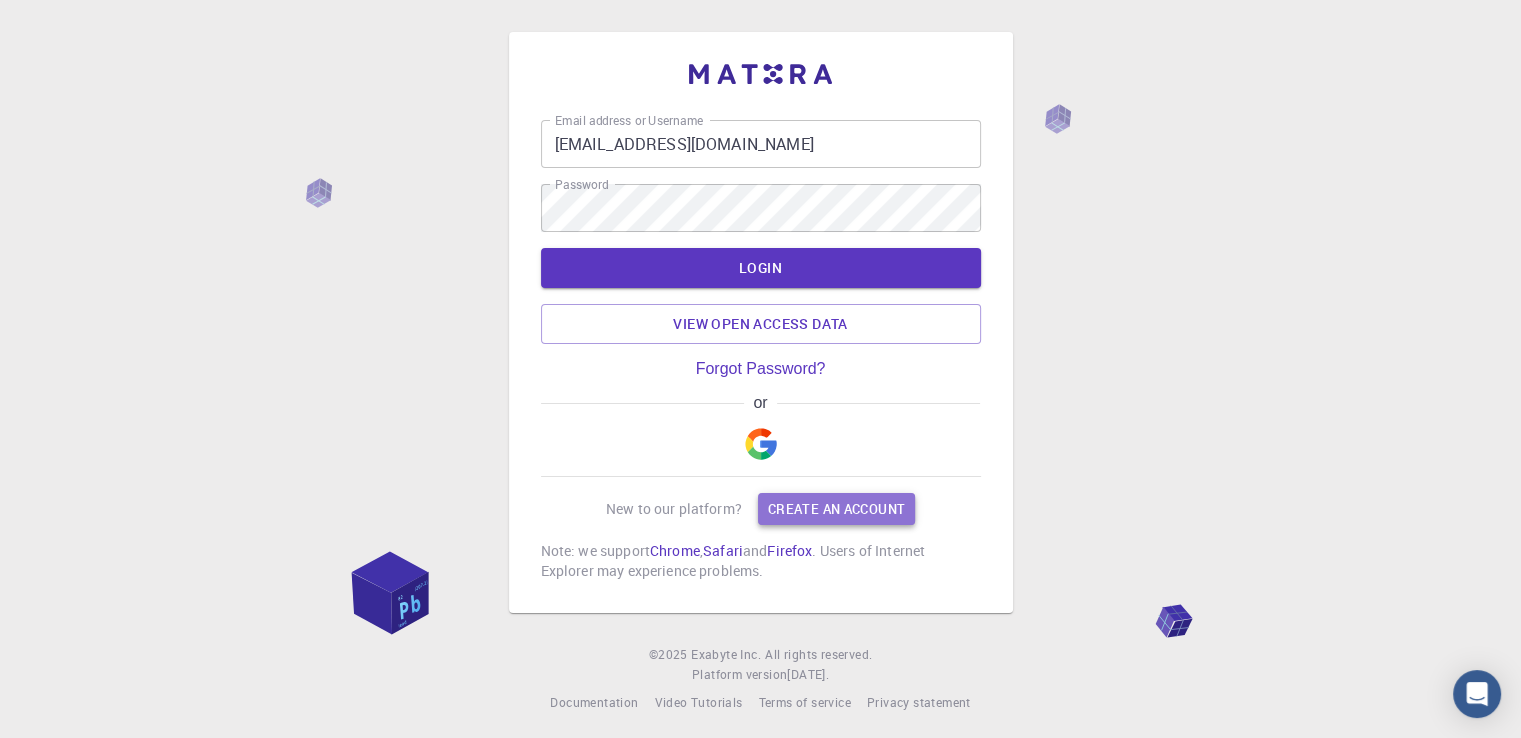click on "Create an account" at bounding box center (836, 509) 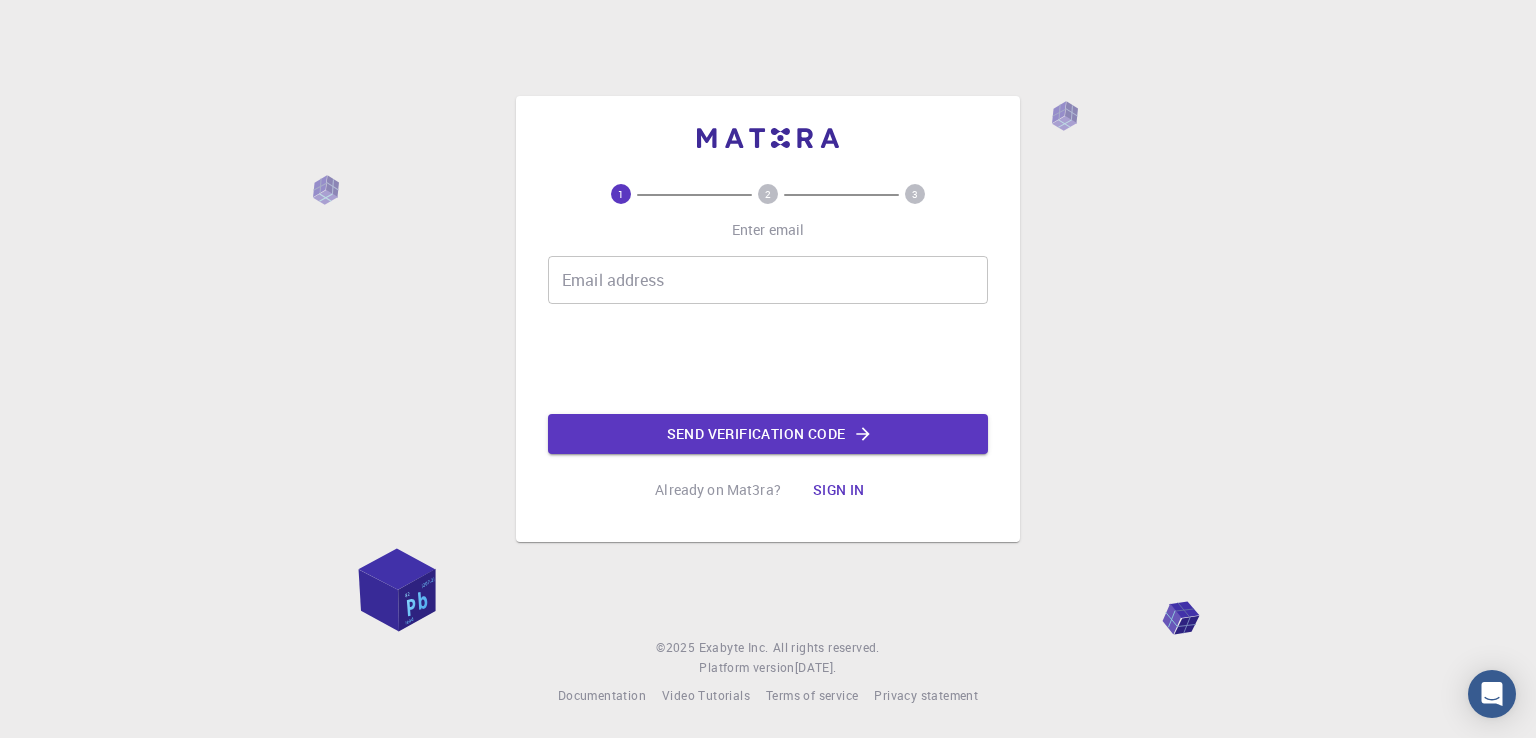 click on "Email address" at bounding box center (768, 280) 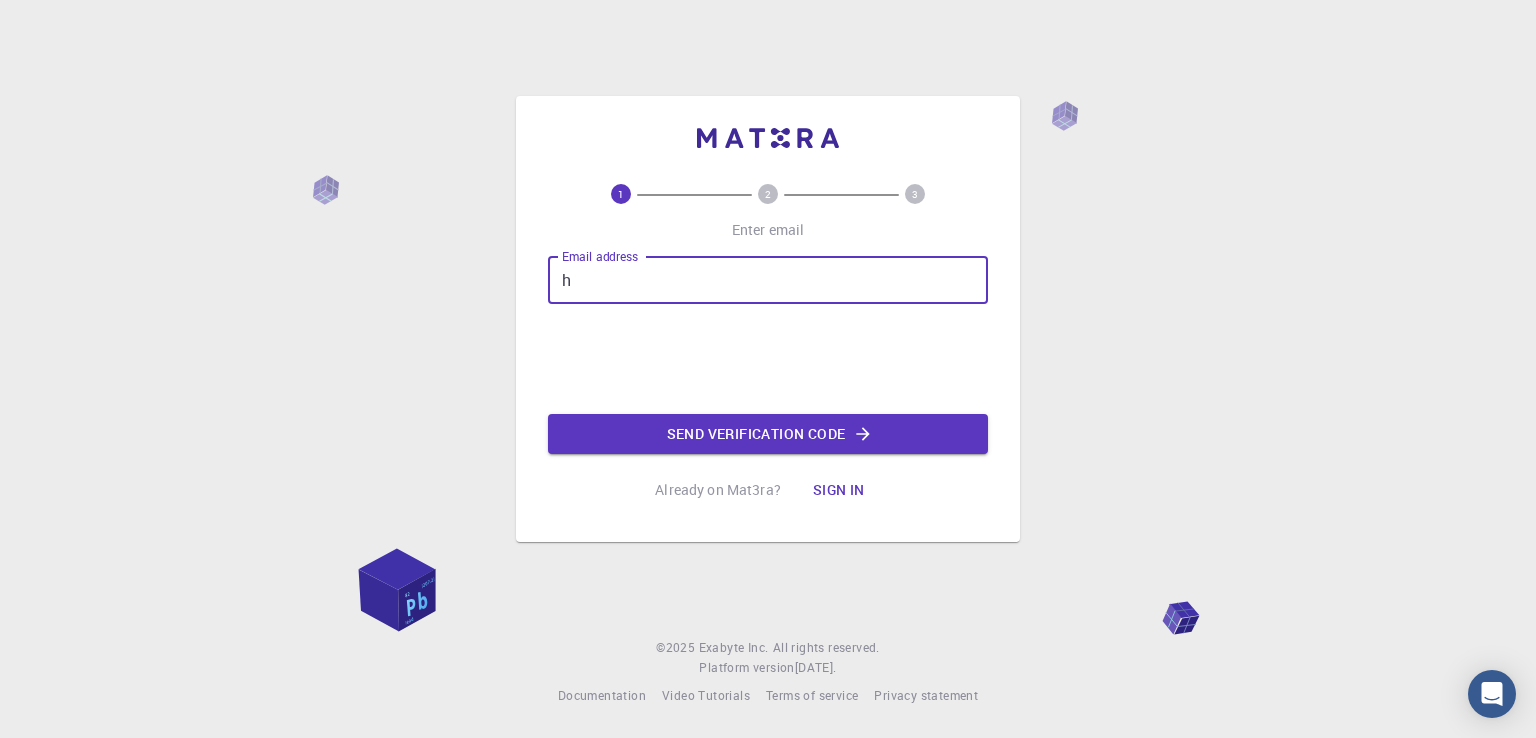 type on "[EMAIL_ADDRESS][DOMAIN_NAME]" 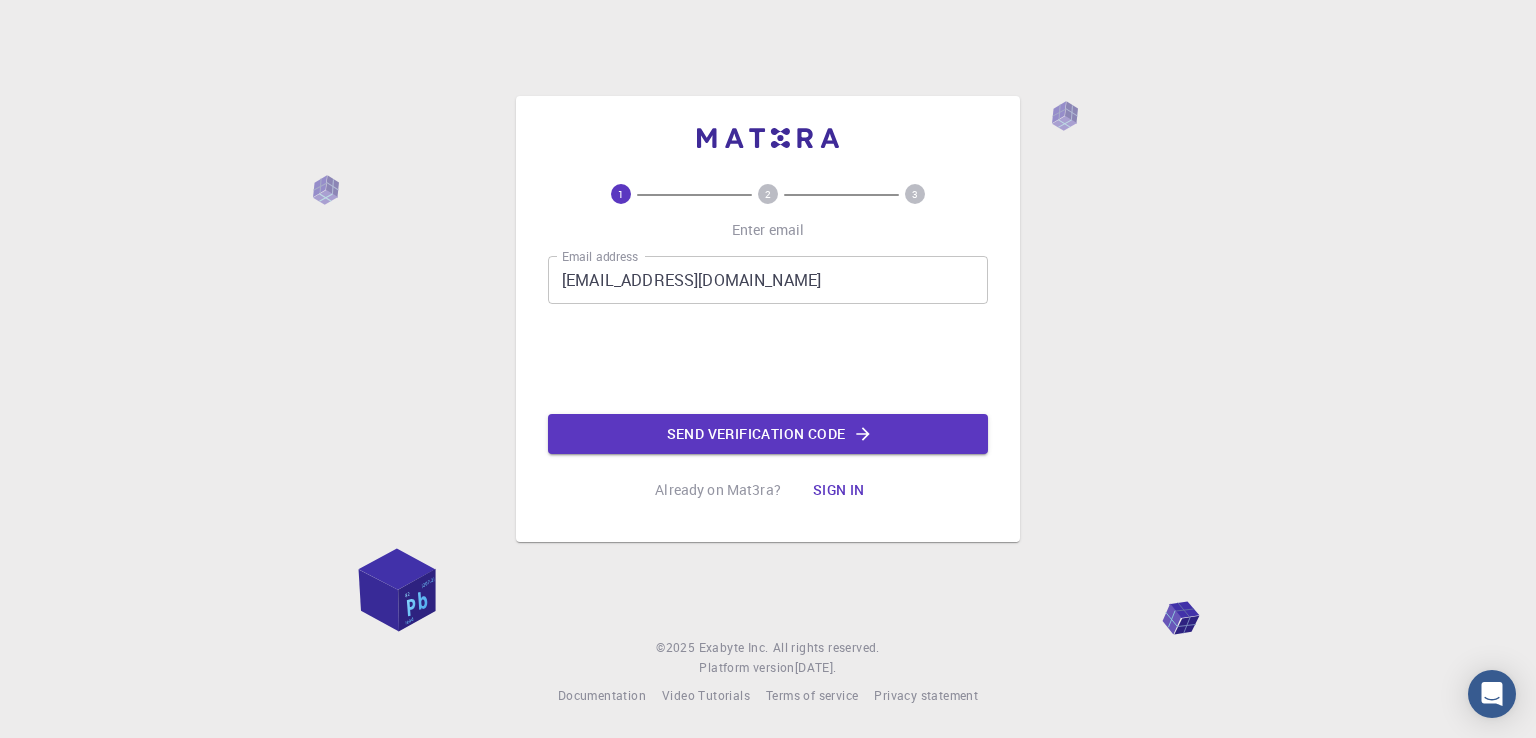 click on "Already on Mat3ra?" at bounding box center [718, 490] 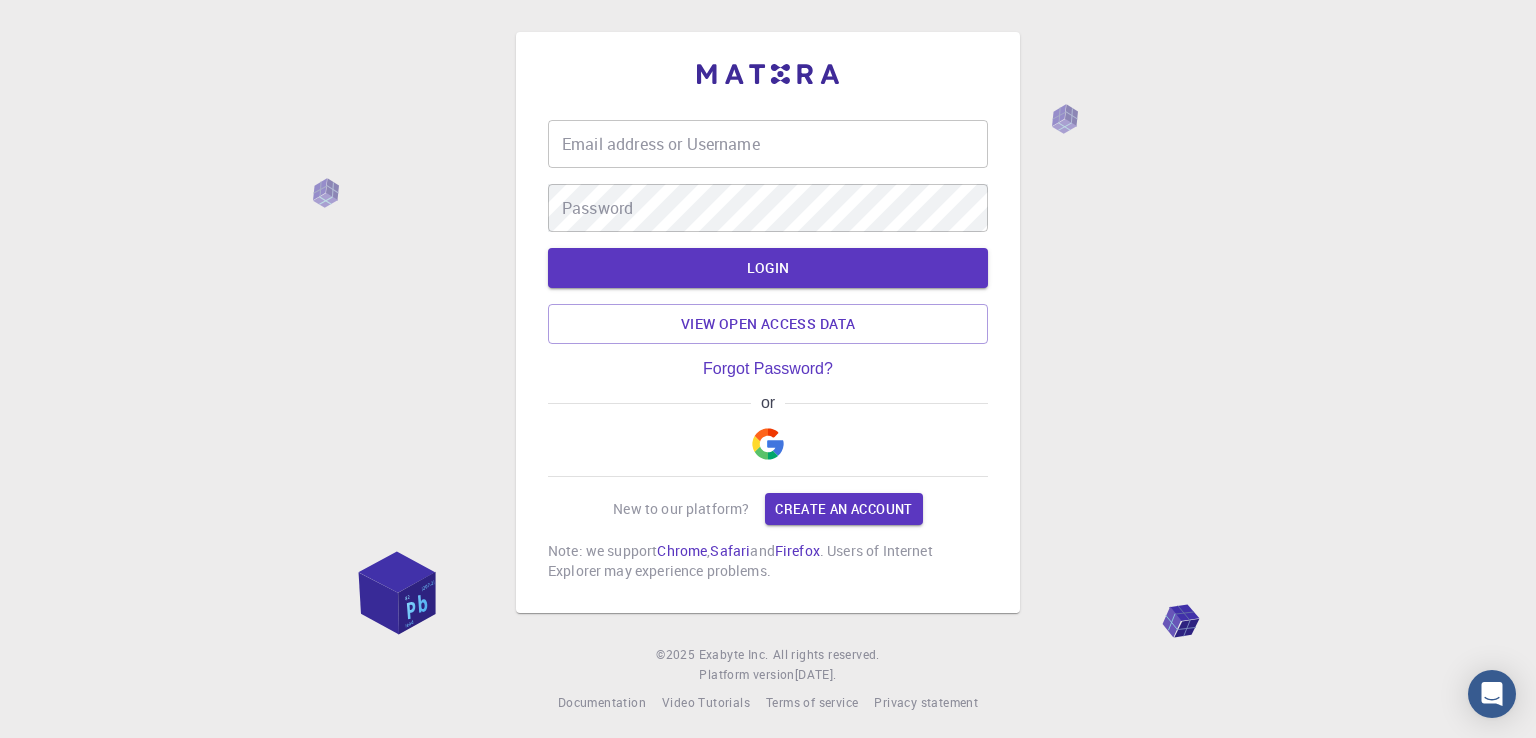 type on "[EMAIL_ADDRESS][DOMAIN_NAME]" 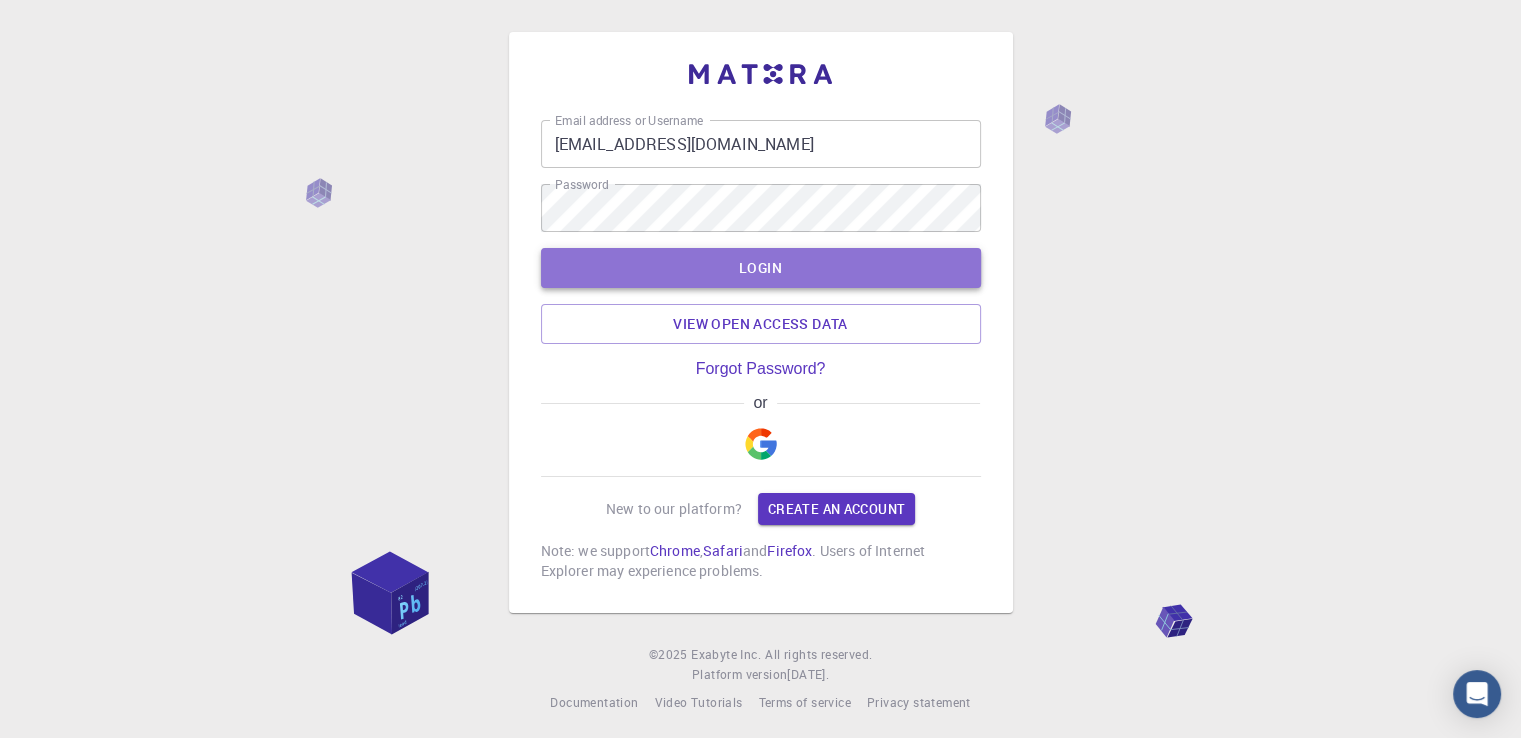 click on "LOGIN" at bounding box center (761, 268) 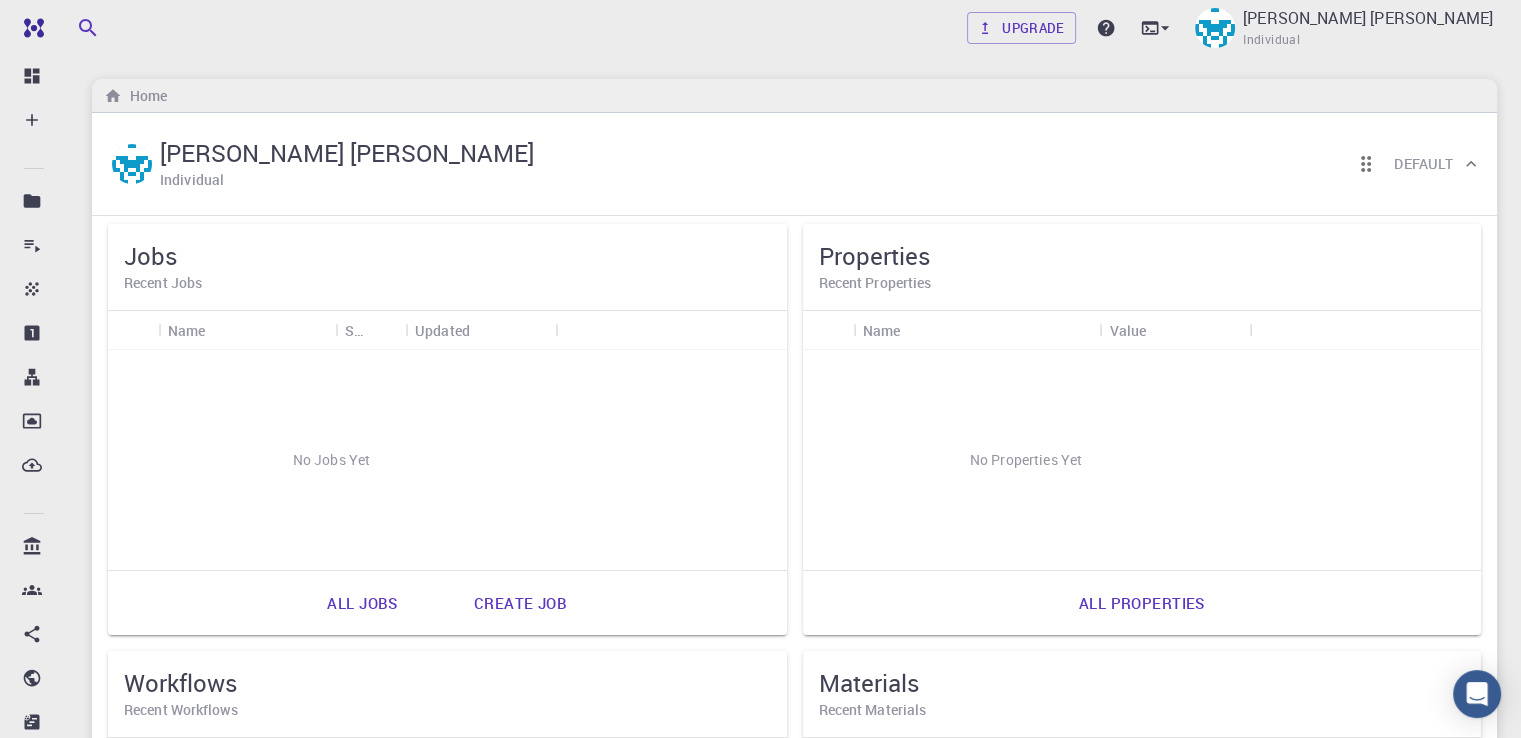 scroll, scrollTop: 0, scrollLeft: 0, axis: both 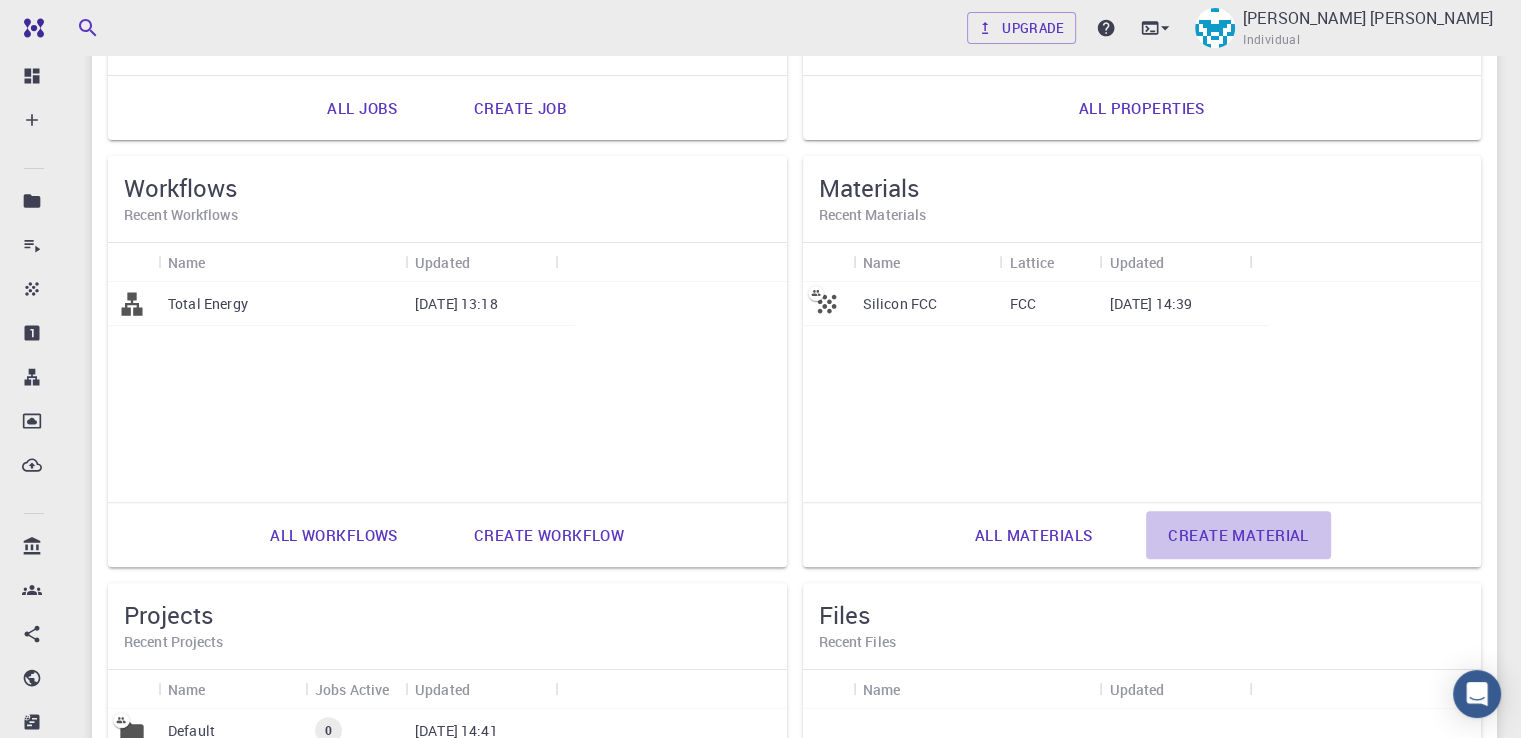click on "Create material" at bounding box center (1238, 535) 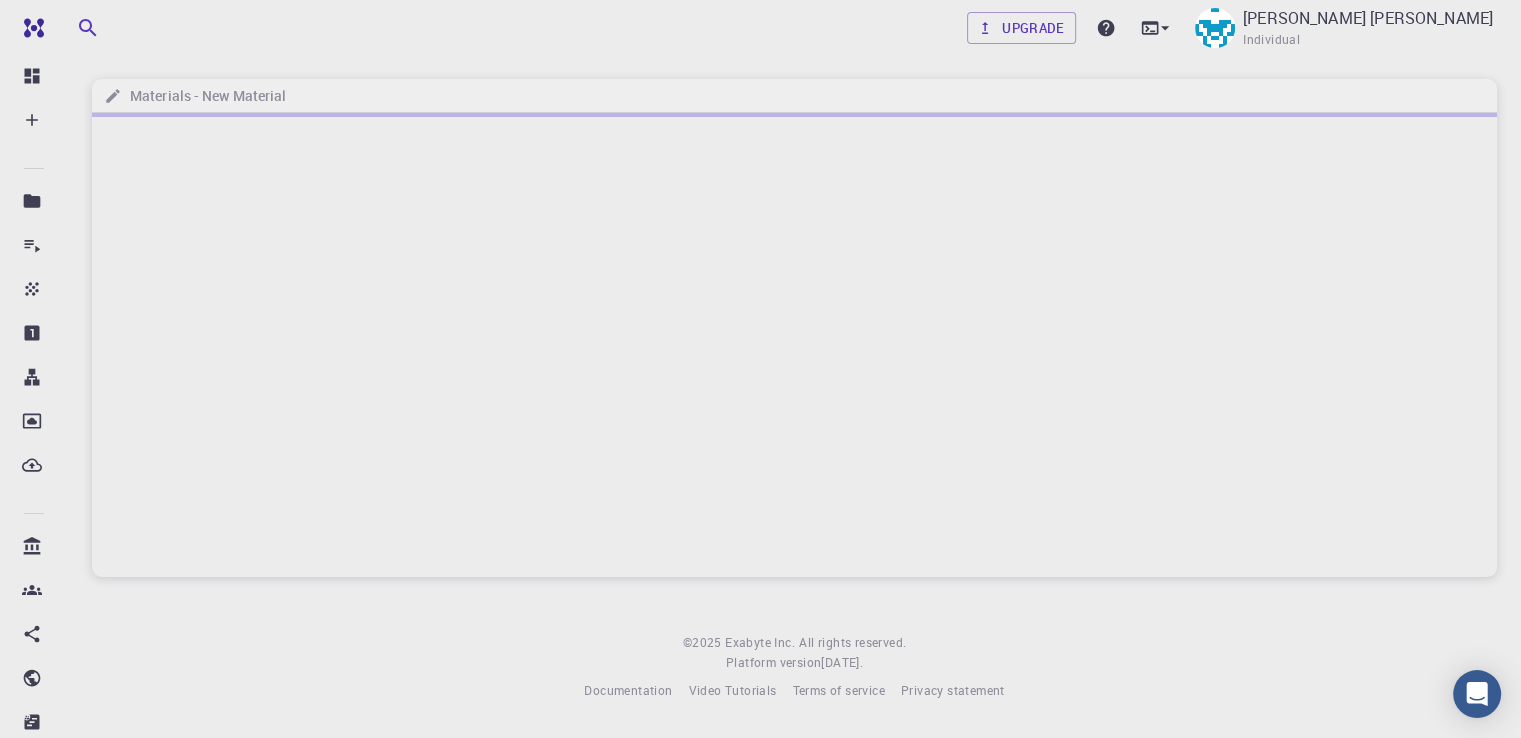 scroll, scrollTop: 0, scrollLeft: 0, axis: both 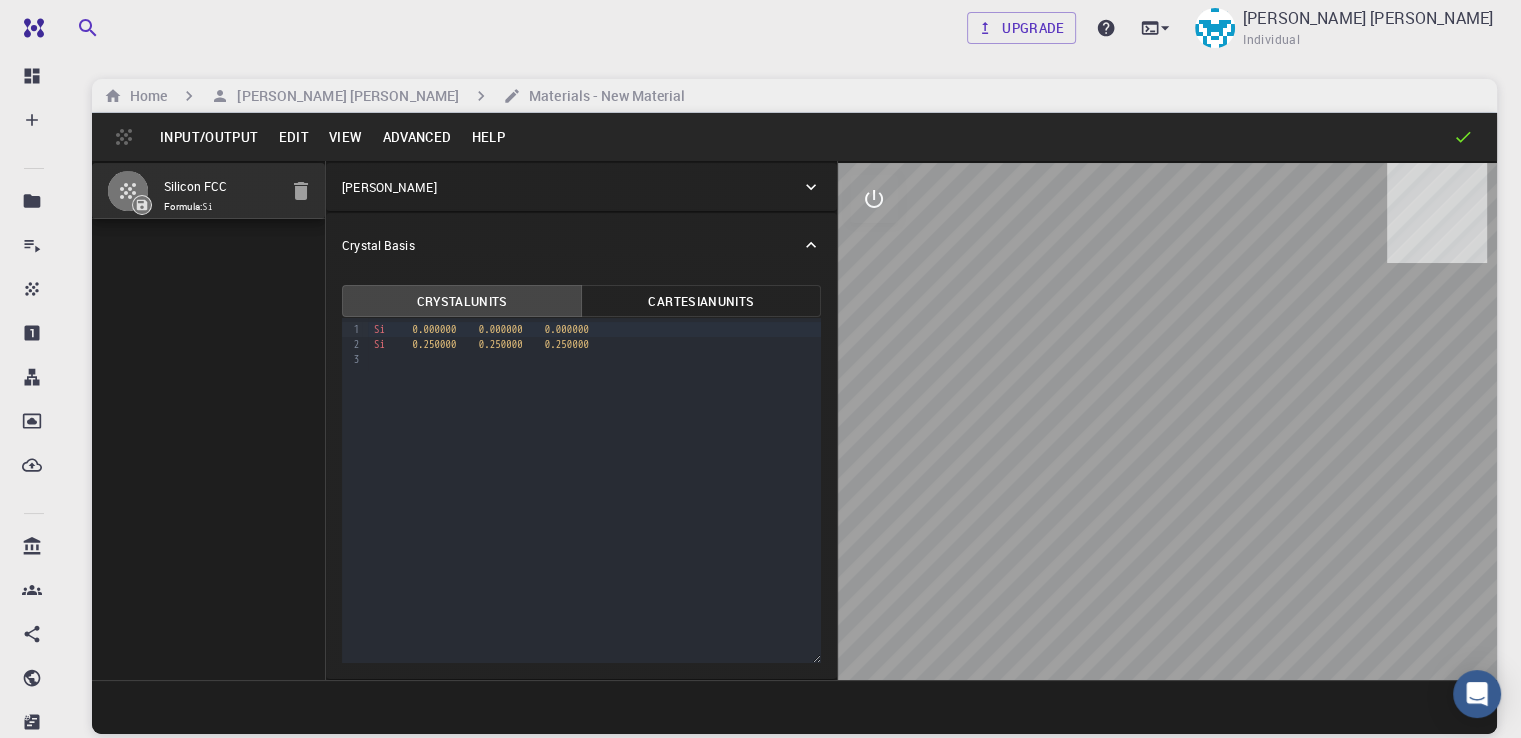 click on "Edit" at bounding box center (293, 137) 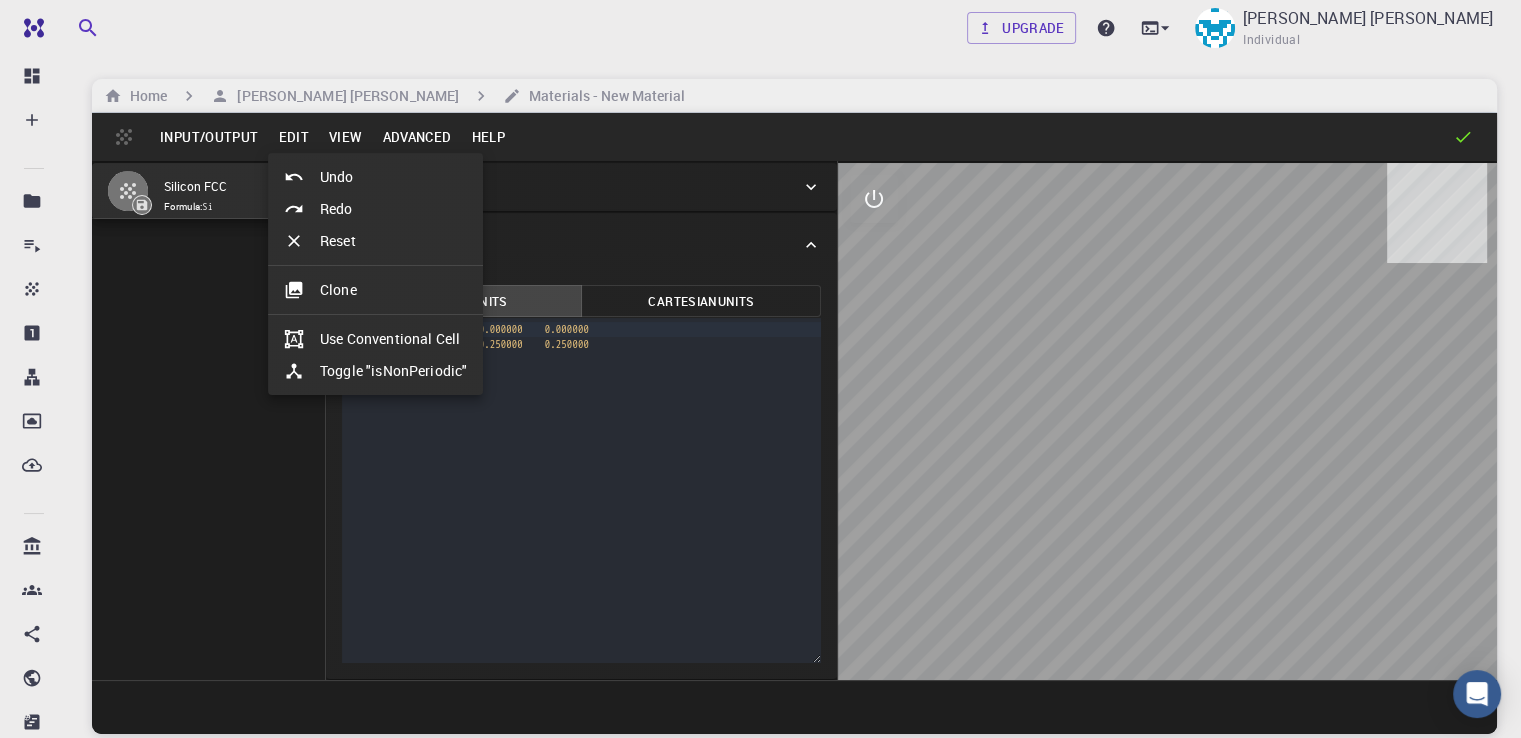 click at bounding box center [760, 369] 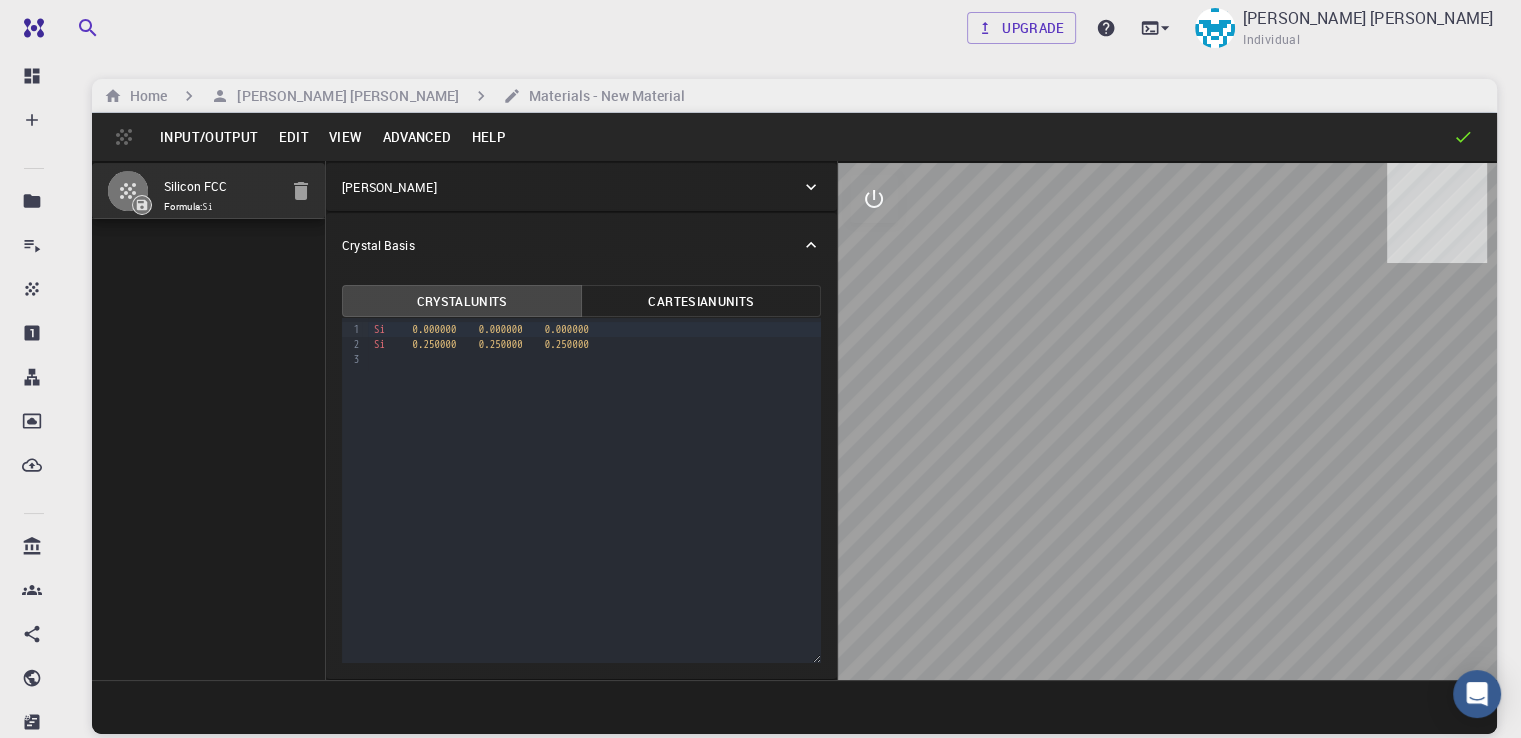 click on "Input/Output" at bounding box center [209, 137] 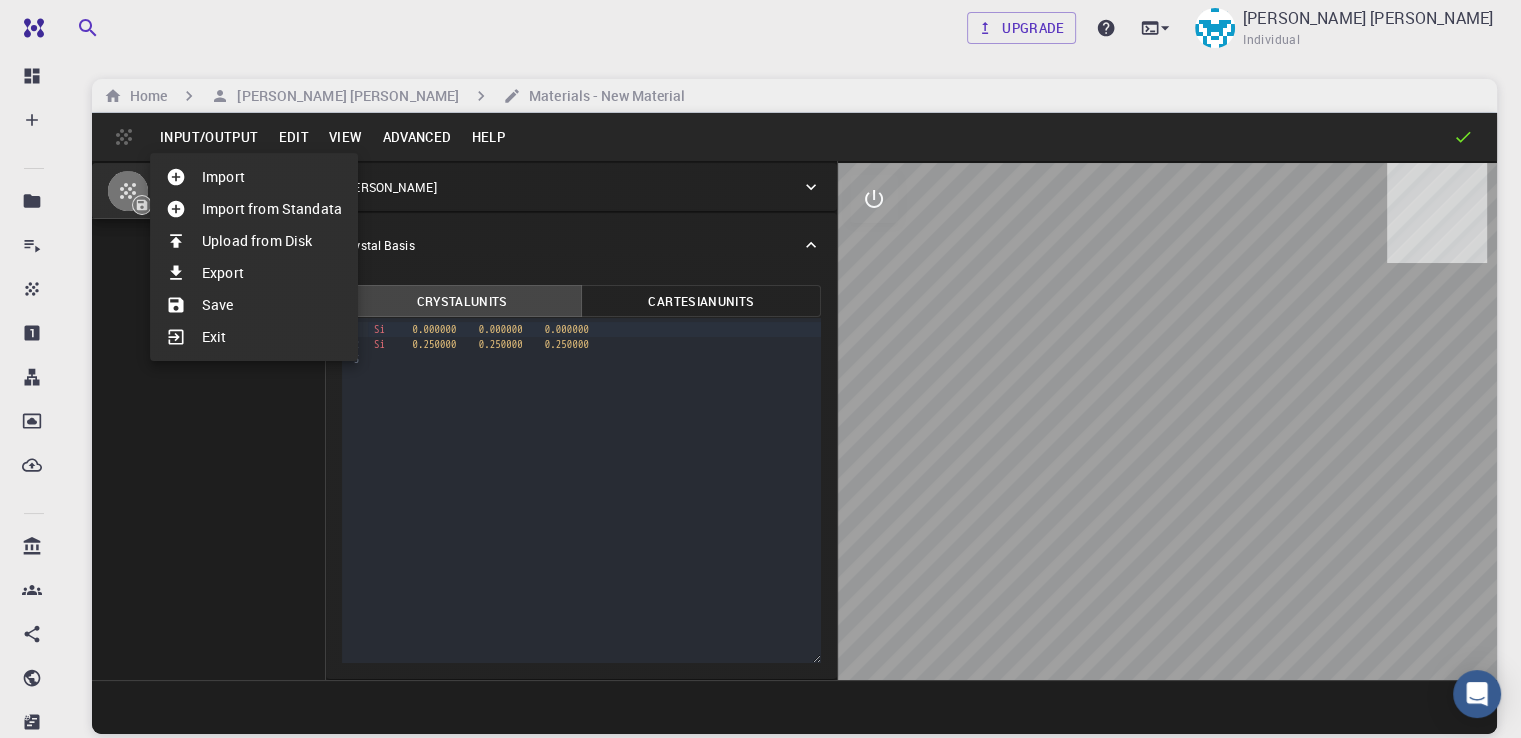 click on "Import" at bounding box center [254, 177] 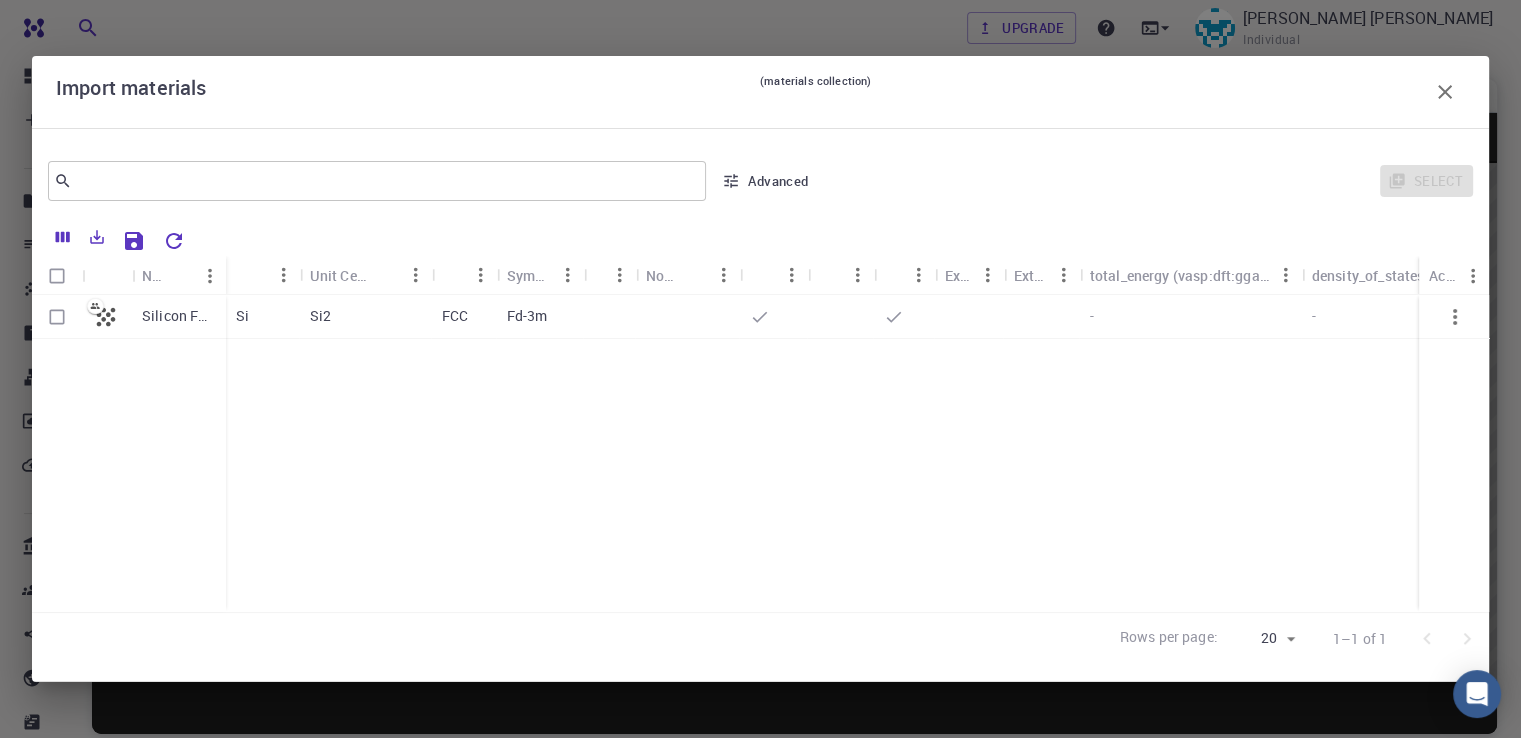 click on "Silicon FCC Si Si2 FCC Fd-3m - - - - -" at bounding box center (3311, 453) 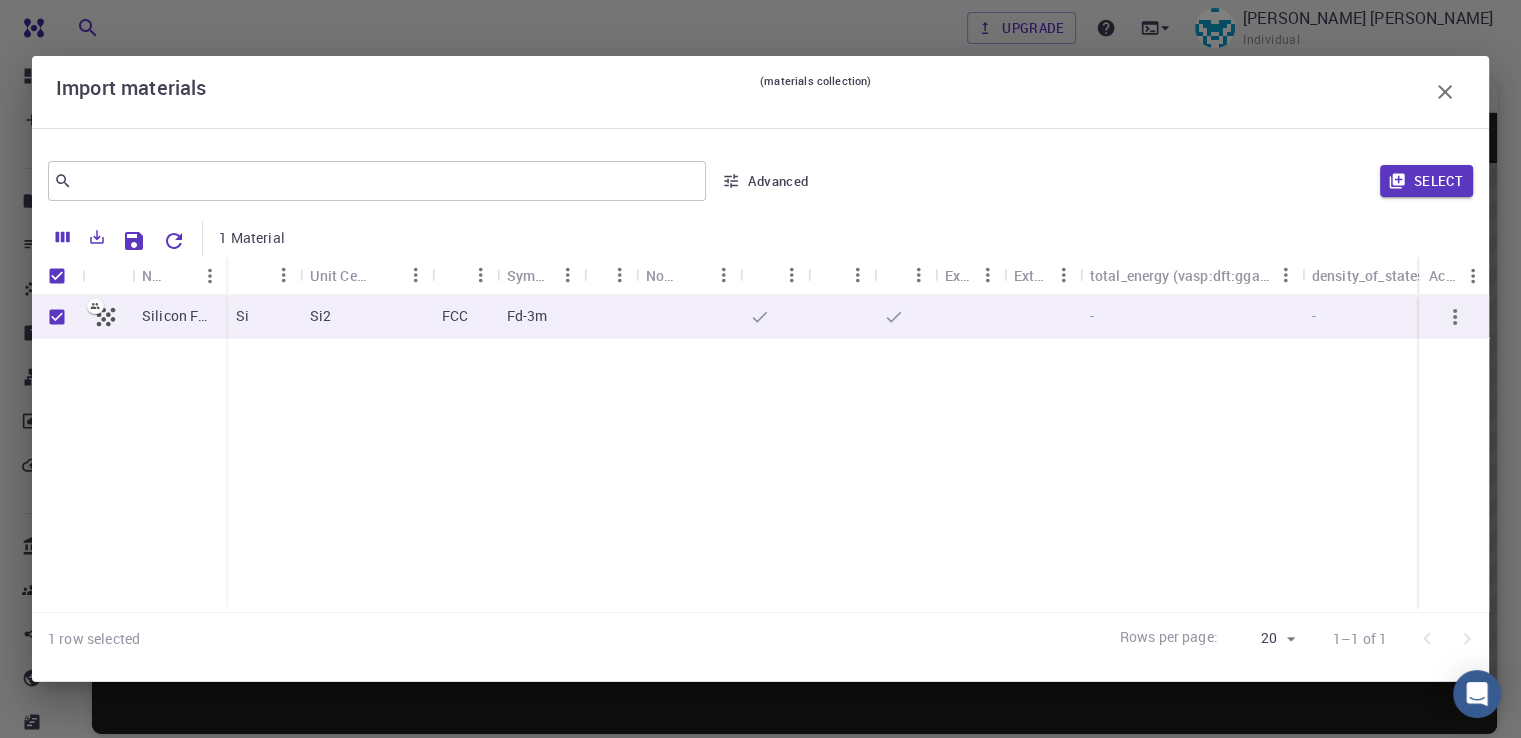 click on "Silicon FCC" at bounding box center (179, 316) 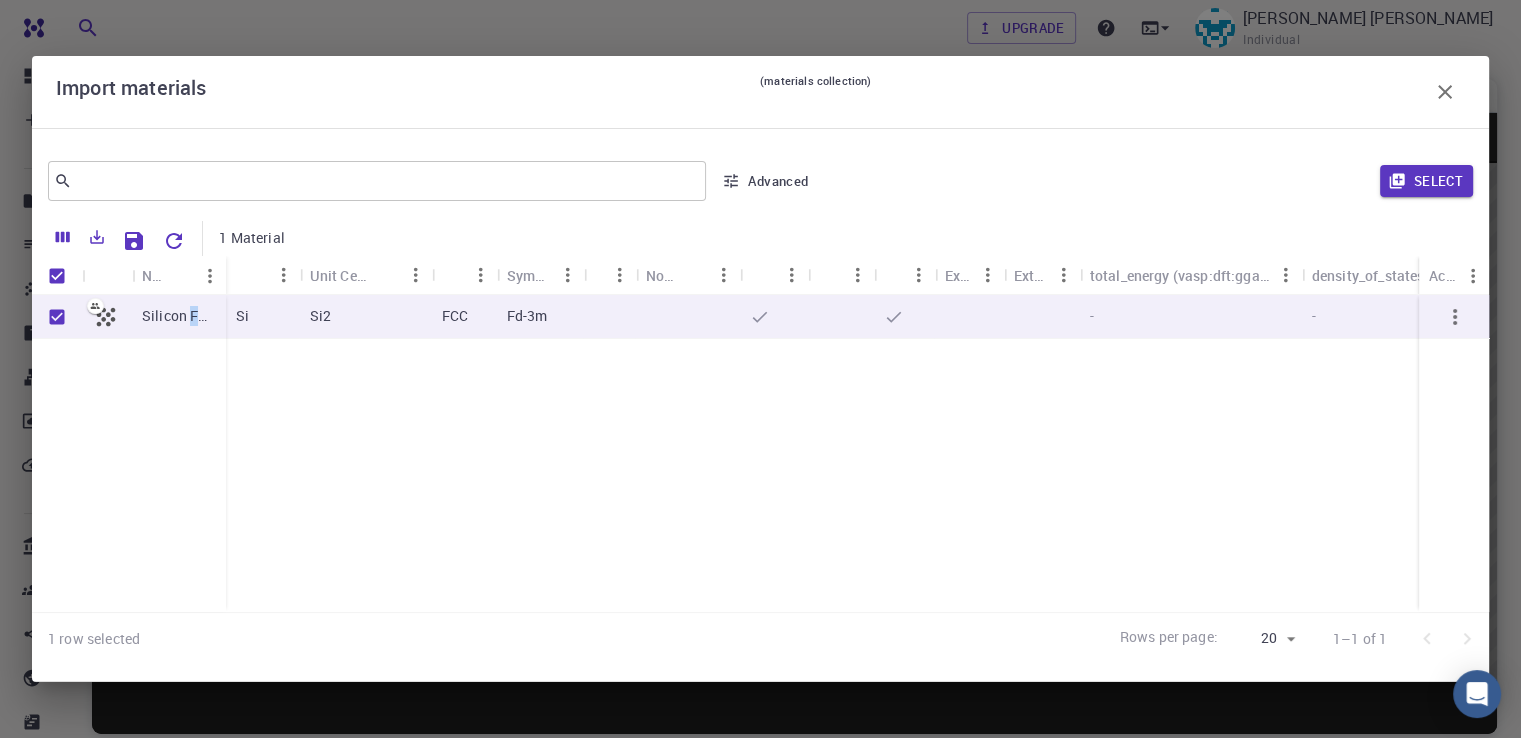 click on "Silicon FCC" at bounding box center (179, 316) 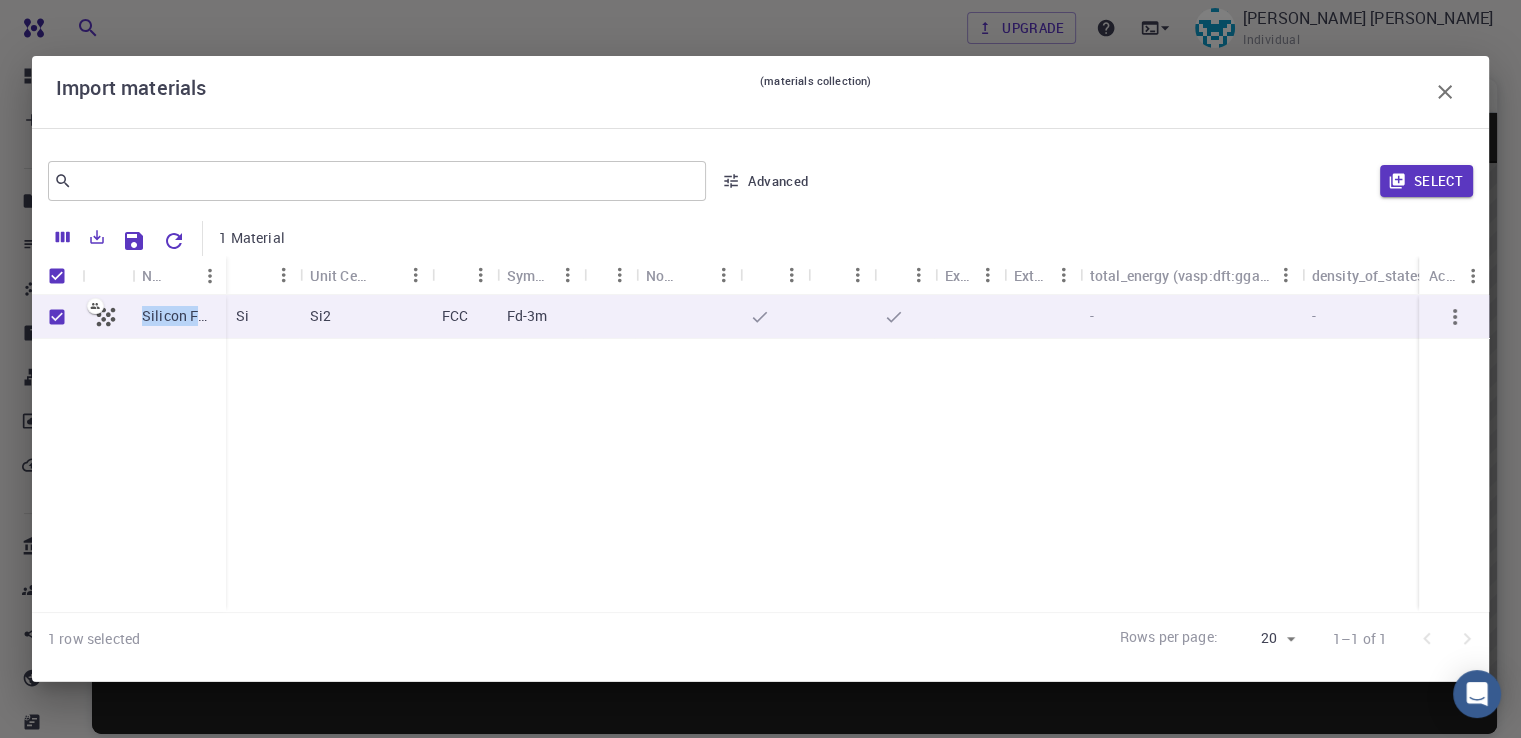 click on "Silicon FCC" at bounding box center (179, 316) 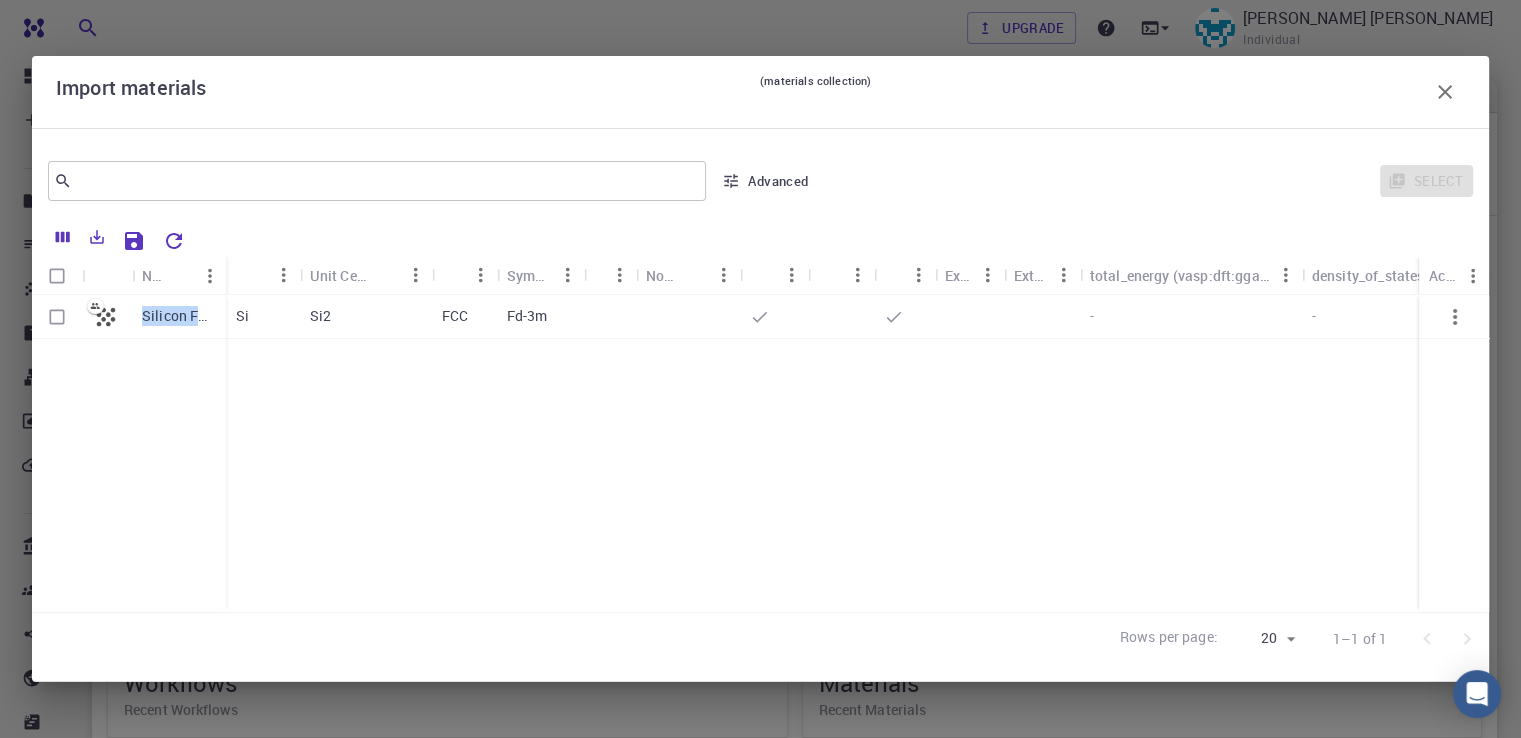 click 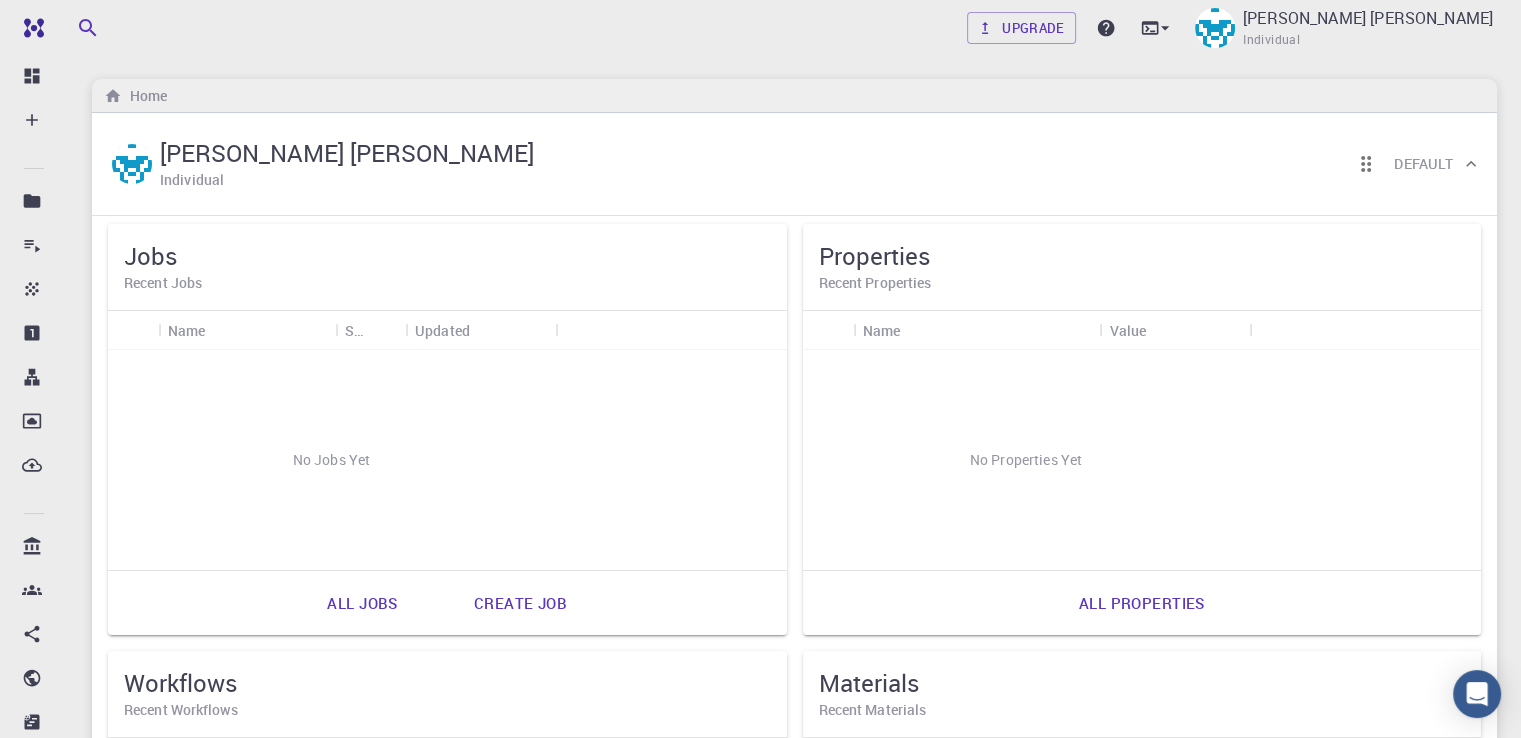 scroll, scrollTop: 495, scrollLeft: 0, axis: vertical 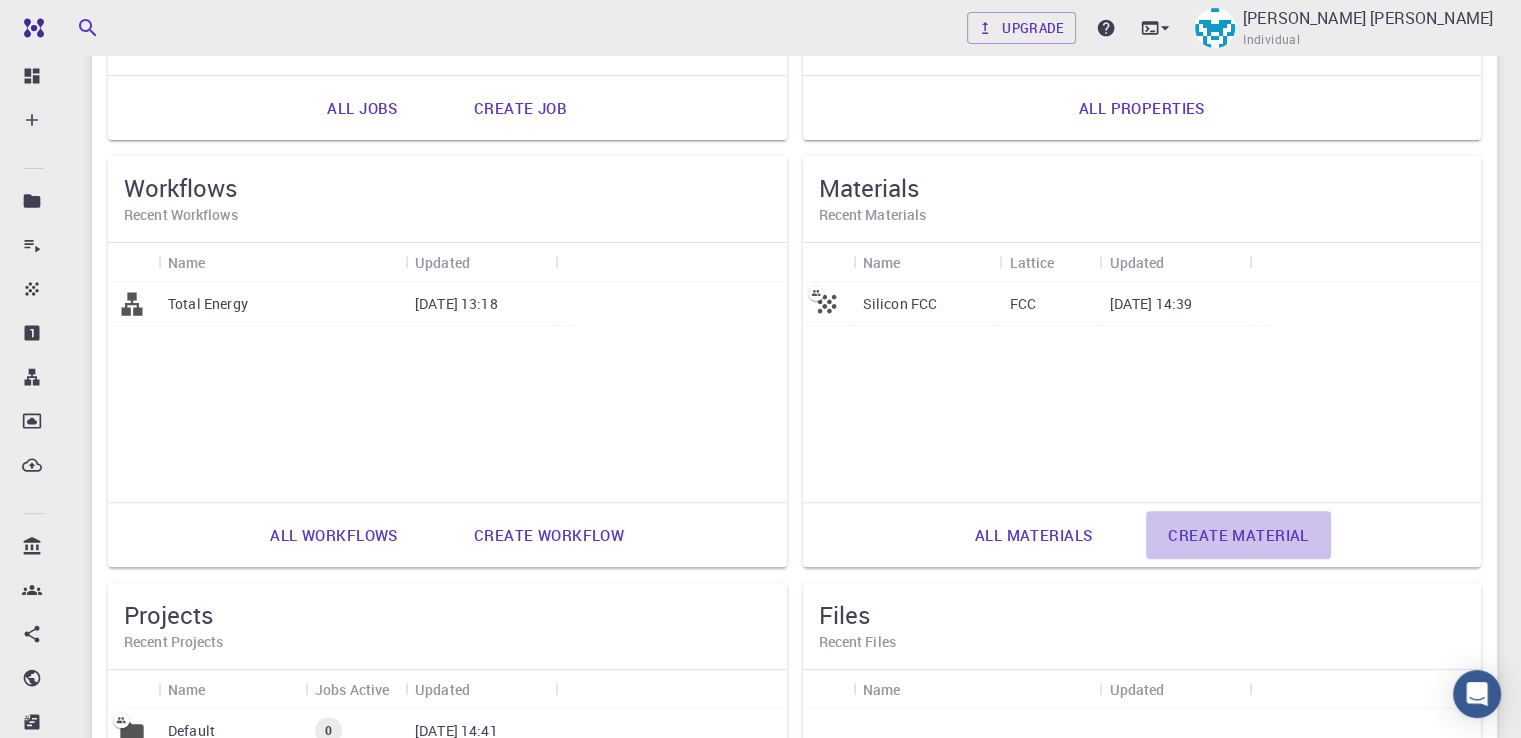 click on "Create material" at bounding box center (1238, 535) 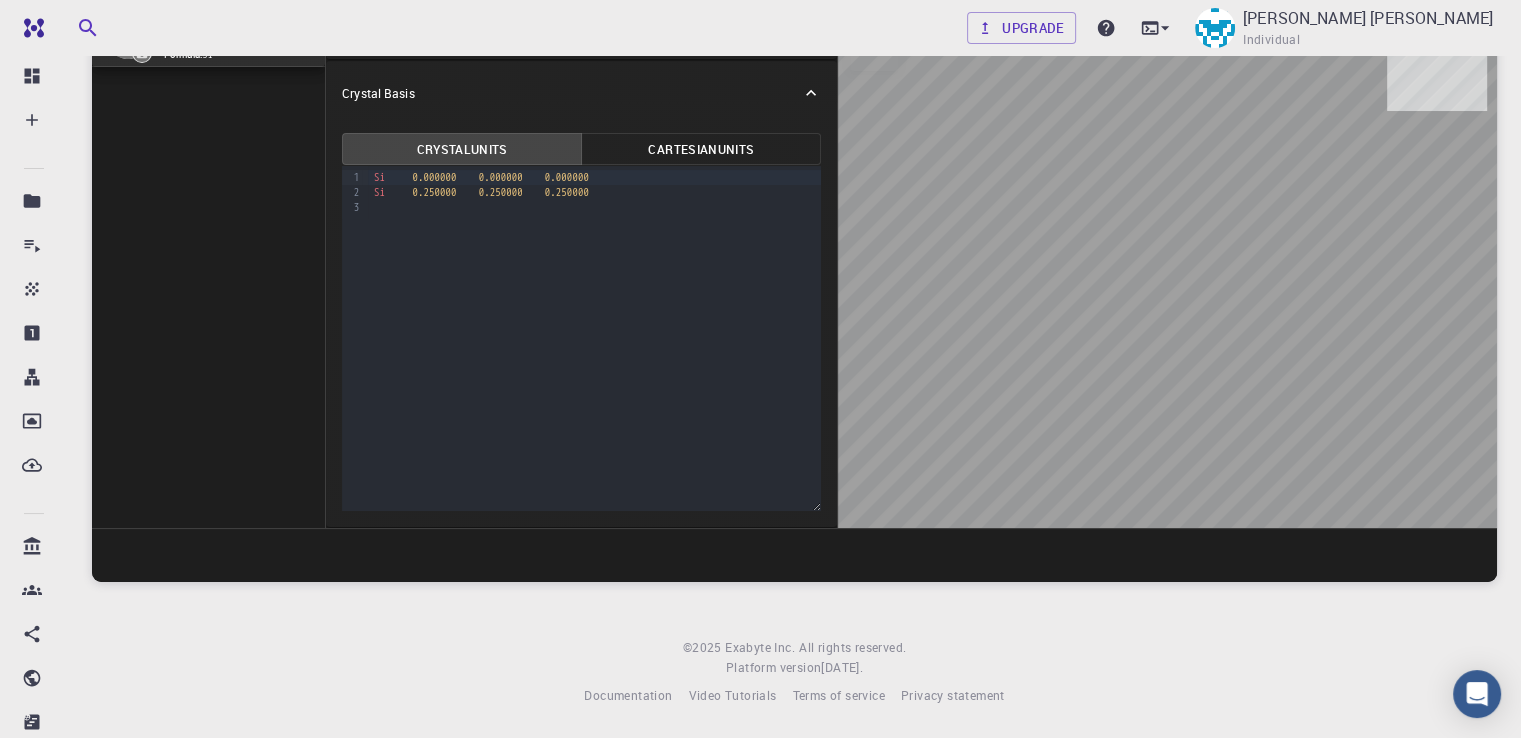 scroll, scrollTop: 152, scrollLeft: 0, axis: vertical 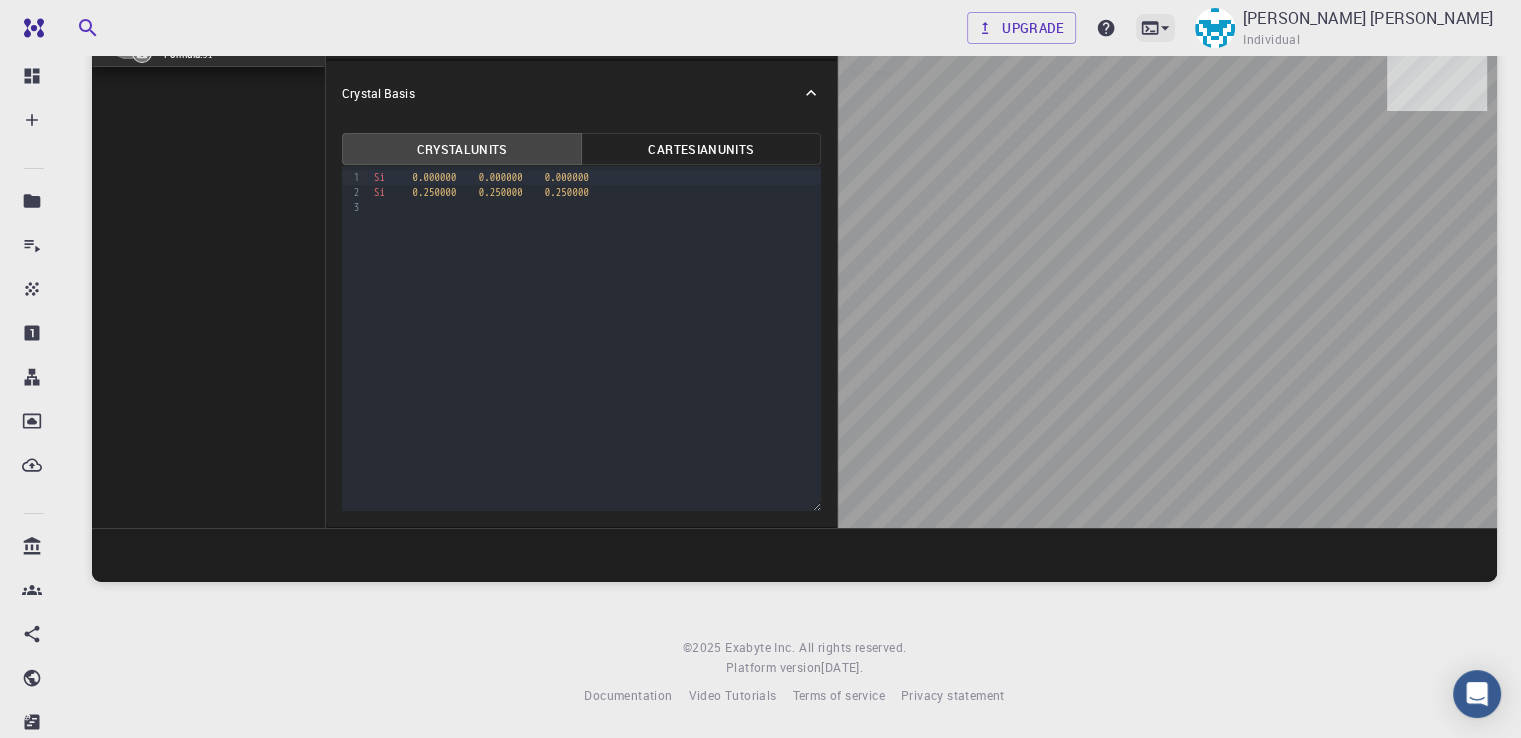 click 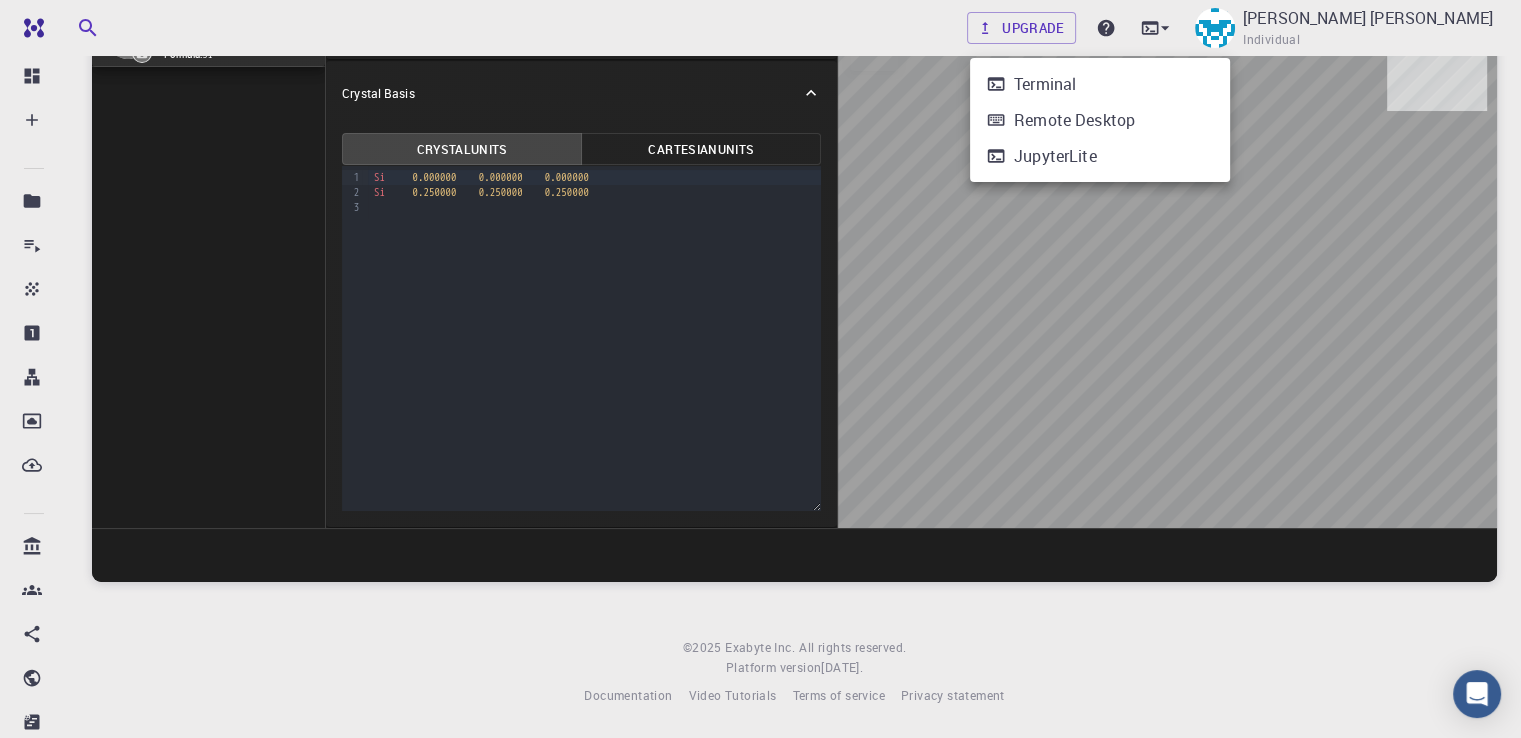 click at bounding box center (760, 369) 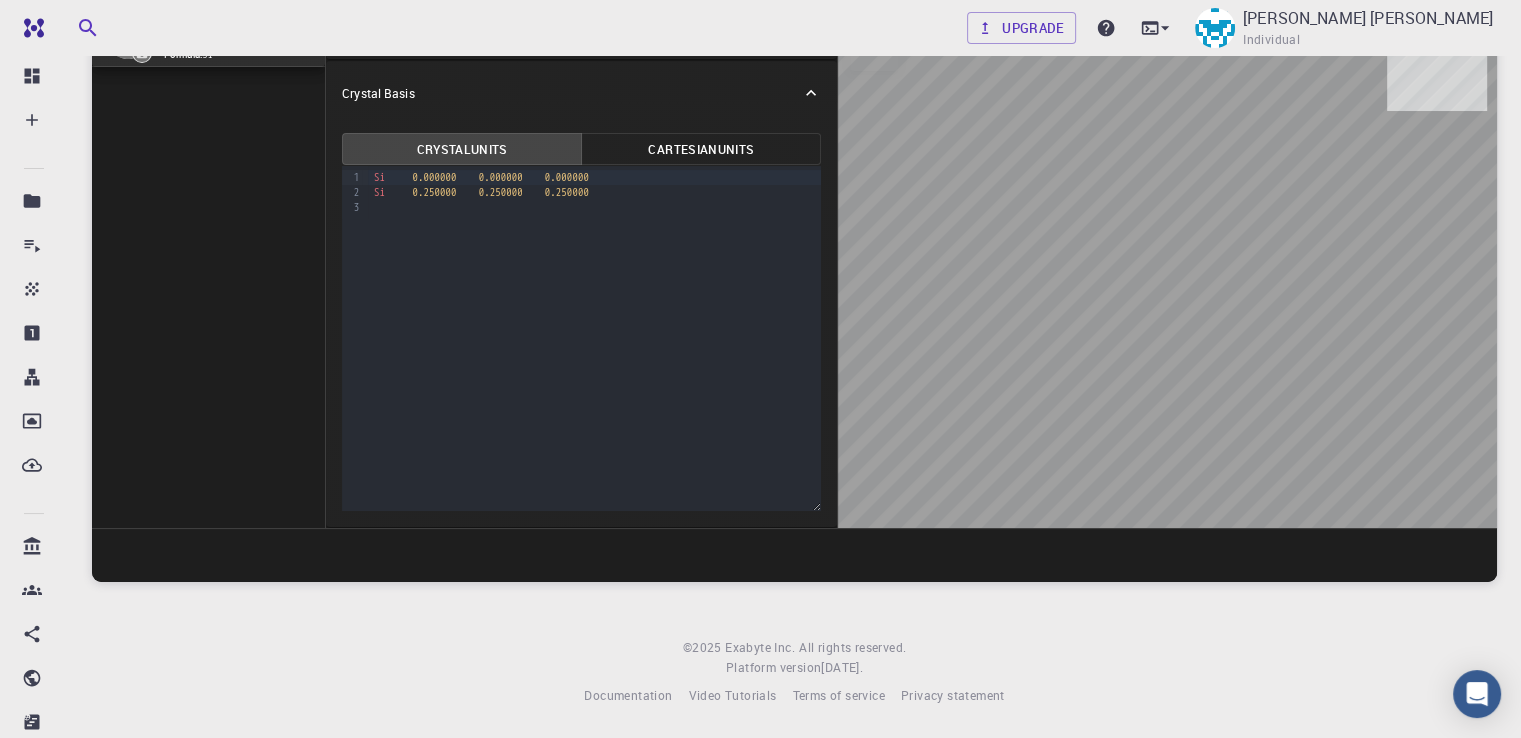 click on "Upgrade [PERSON_NAME] [PERSON_NAME] Individual" at bounding box center (794, 28) 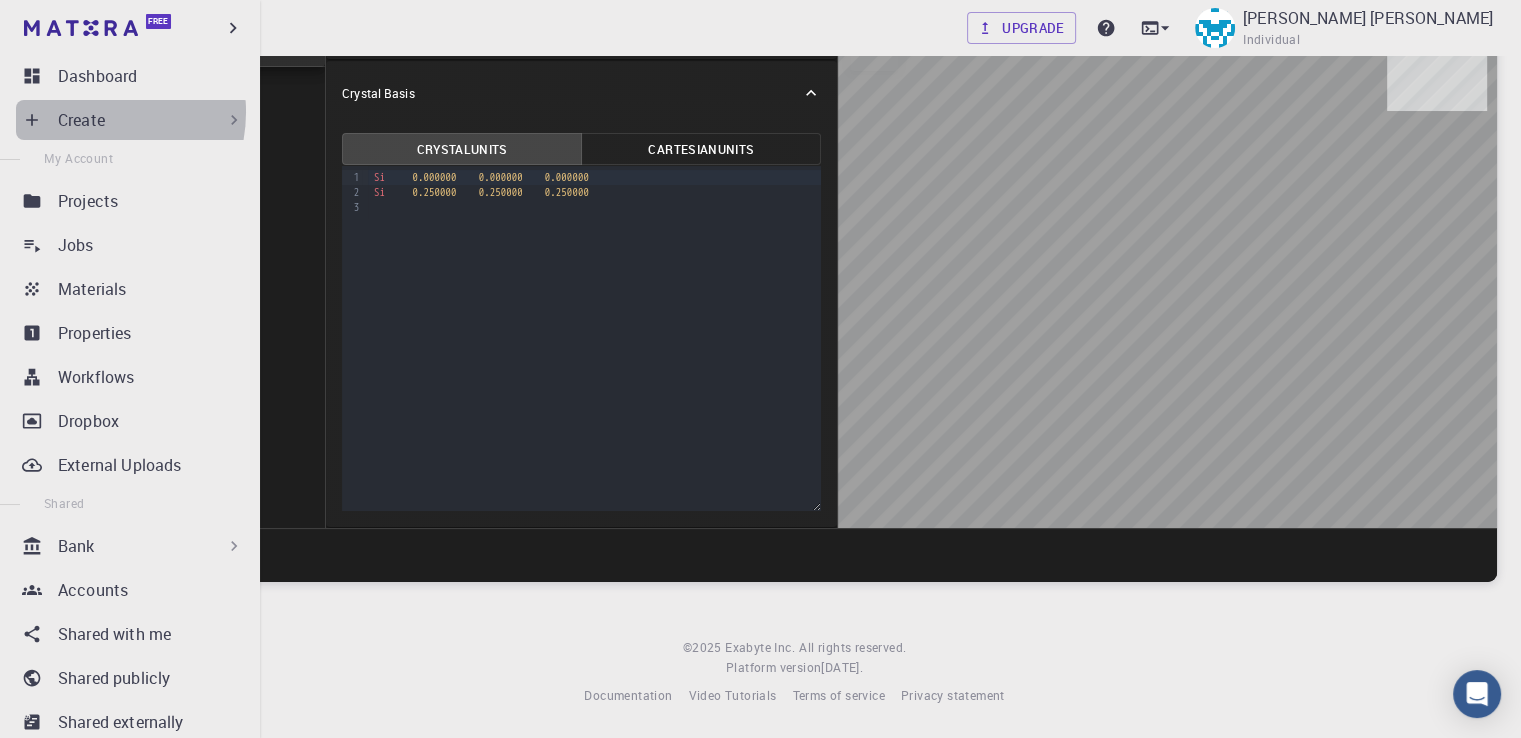 click on "Create" at bounding box center [81, 120] 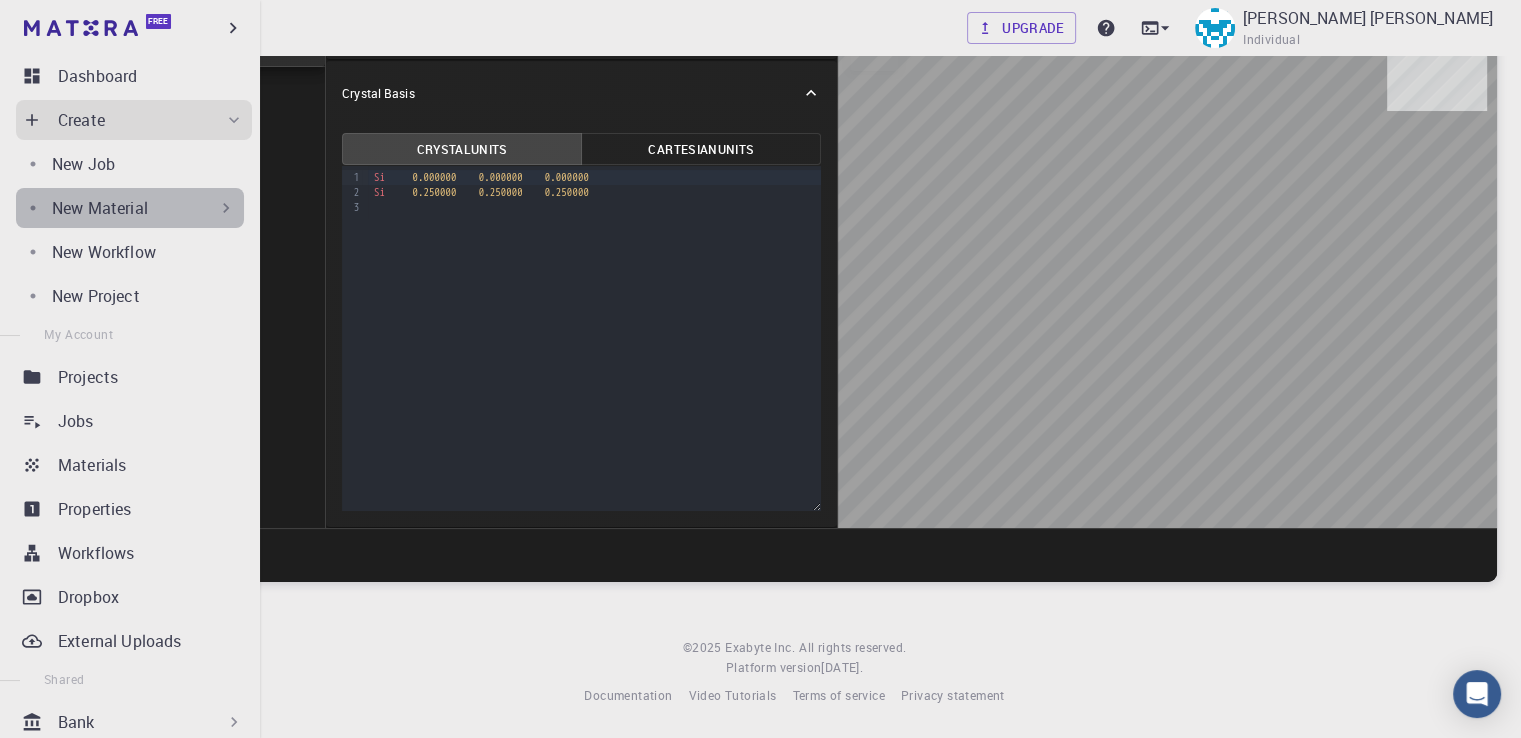 click on "New Material" at bounding box center (100, 208) 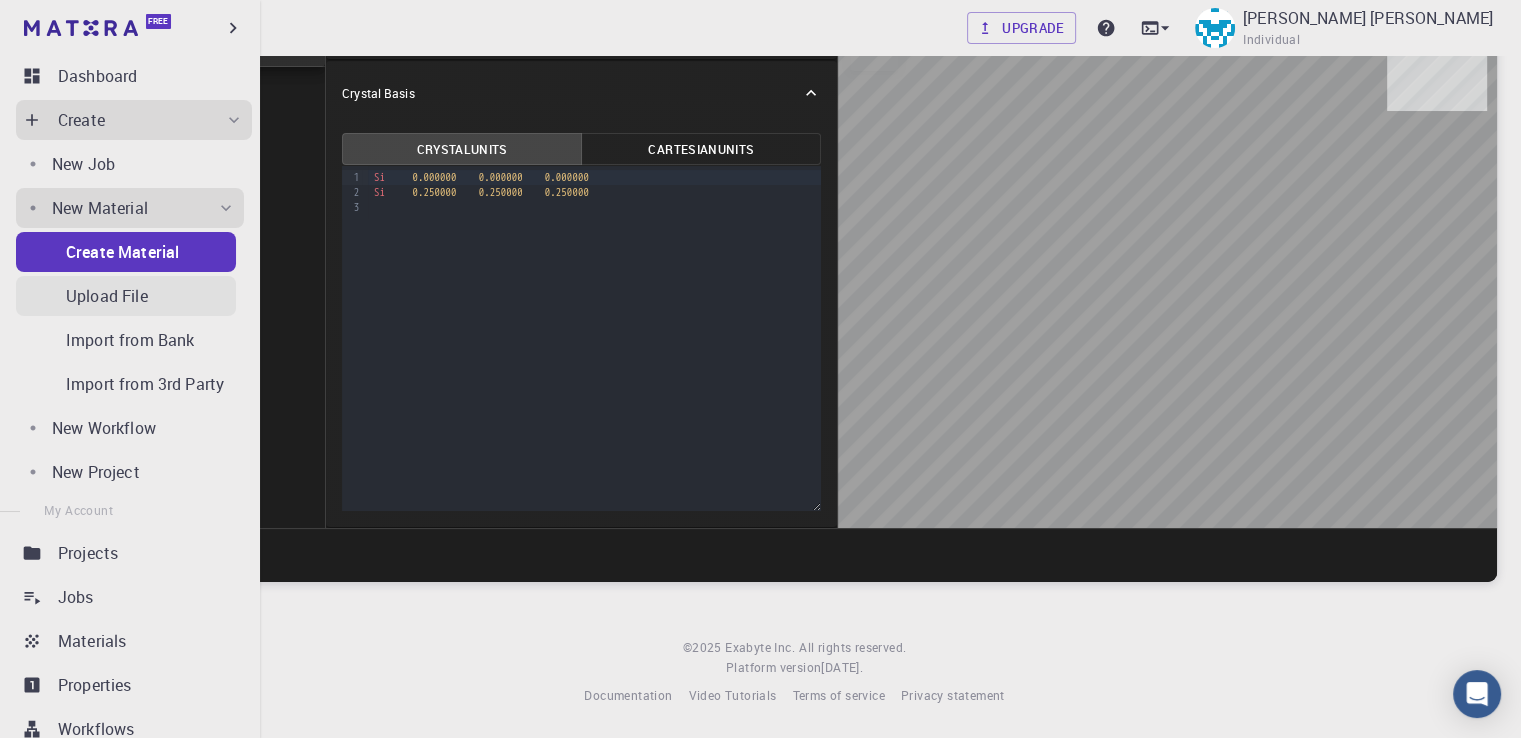 click on "Upload File" at bounding box center (107, 296) 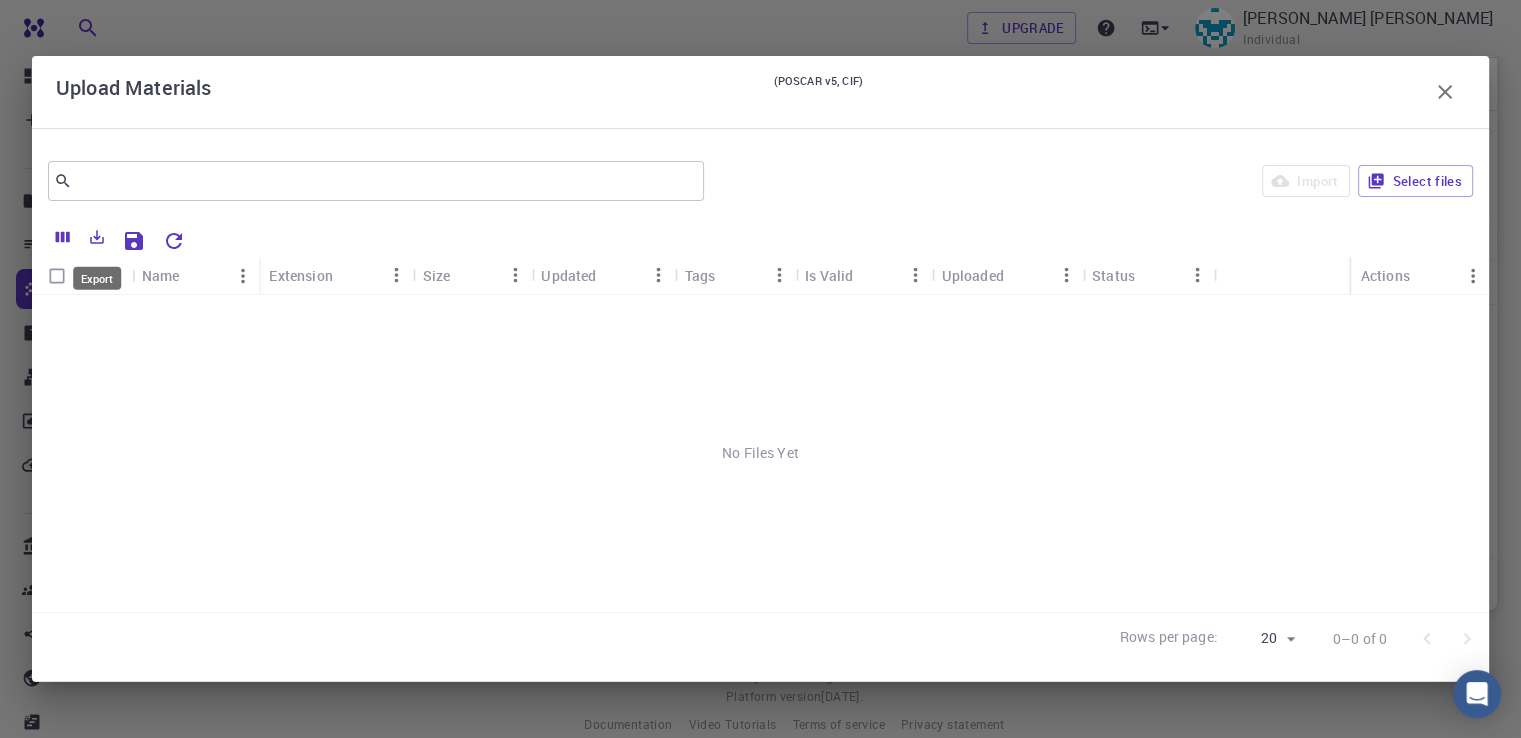 click 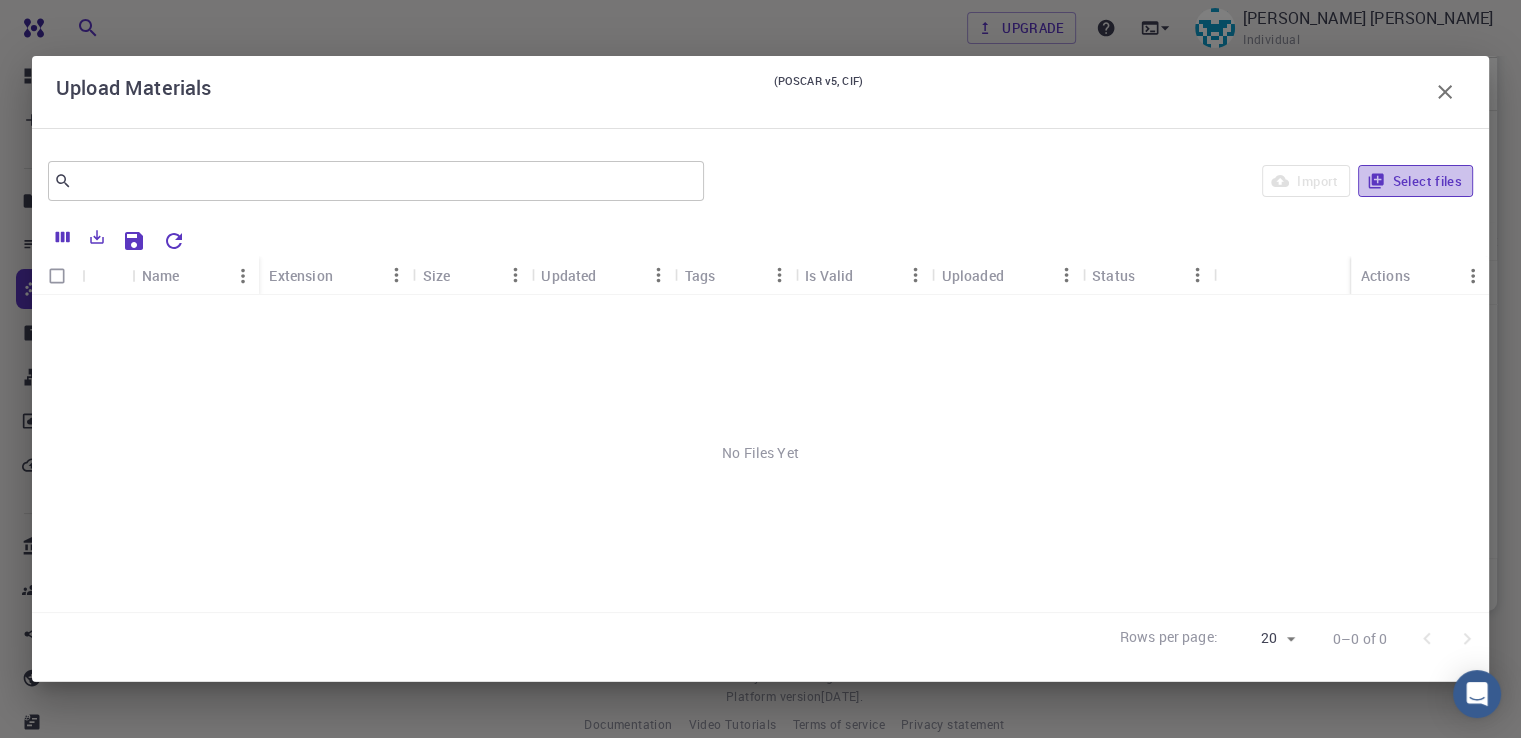 click on "Select files" at bounding box center (1415, 181) 